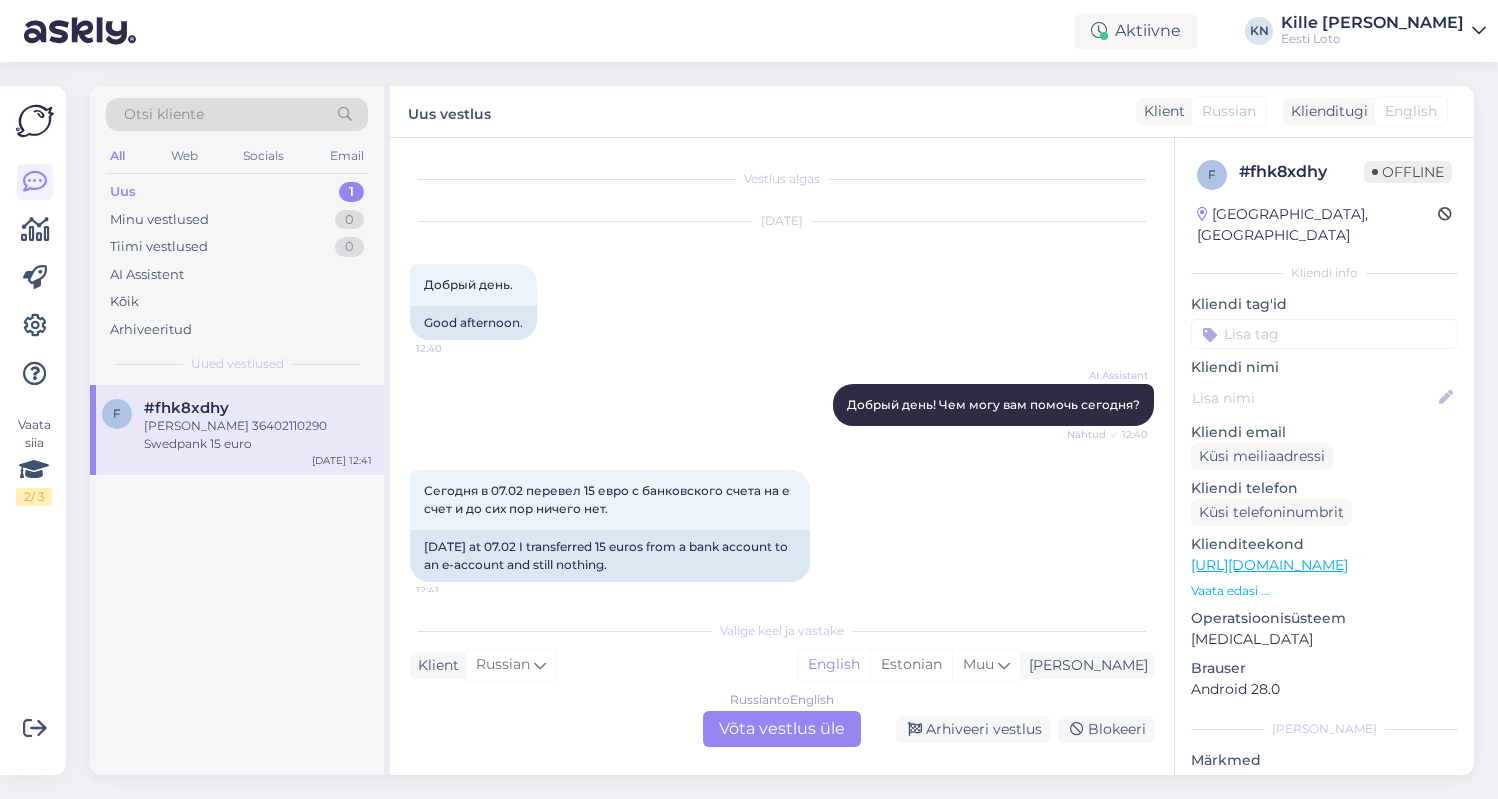 scroll, scrollTop: 0, scrollLeft: 0, axis: both 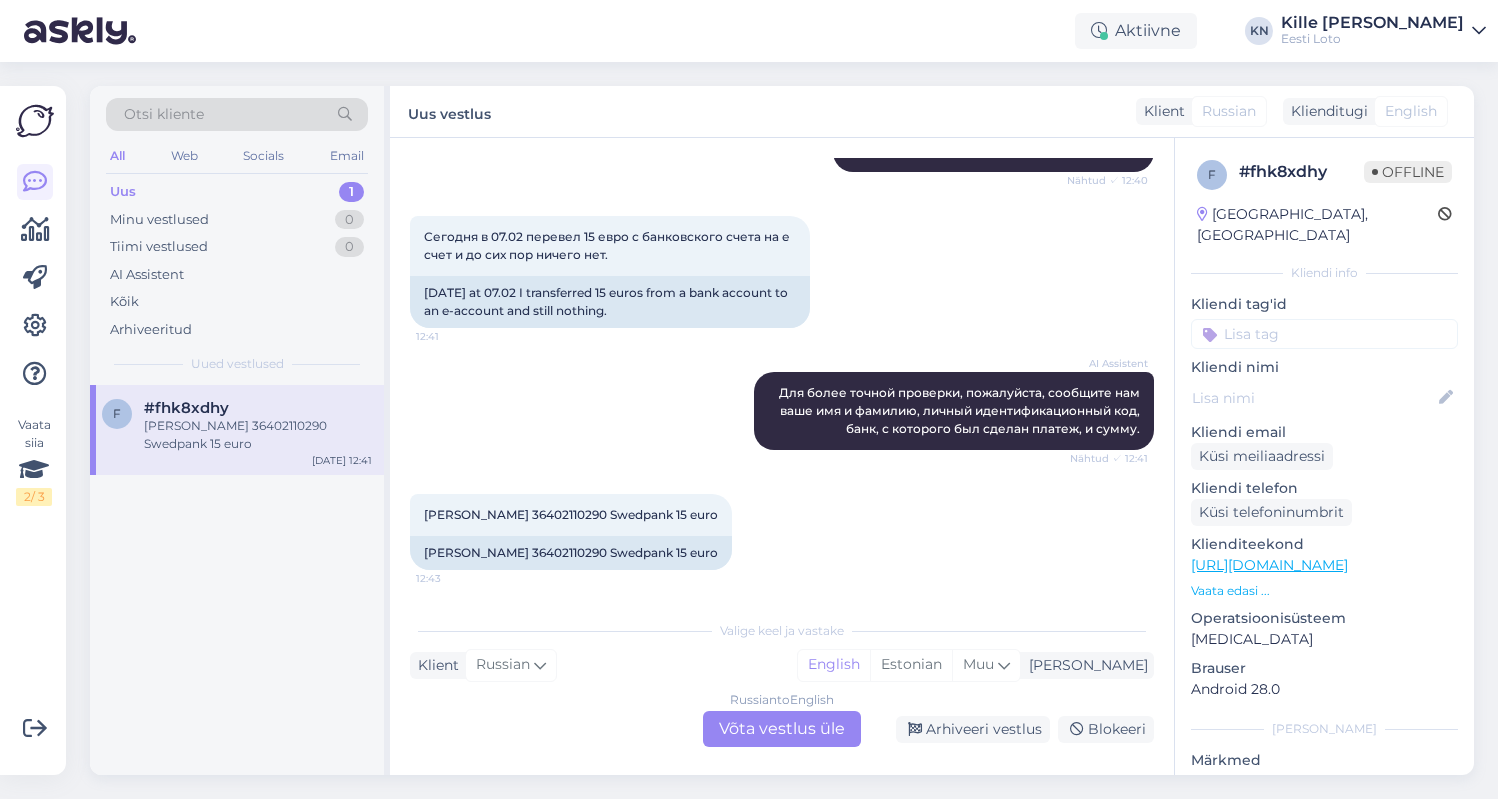 click on "Vestlus algas [DATE] Добрый день. 12:40  Good afternoon. AI Assistent Добрый день! Чем могу вам помочь сегодня? Nähtud ✓ 12:40  Сегодня в 07.02 перевел 15 евро с банковского счета на е счет и до сих пор ничего нет. 12:41  [DATE] at 07.02 I transferred 15 euros from a bank account to an e-account and still nothing. AI Assistent Для более точной проверки, пожалуйста, сообщите нам ваше имя и фамилию, личный идентификационный код, банк, с которого был сделан платеж, и сумму. Nähtud ✓ 12:41  [PERSON_NAME] 36402110290 Swedpank 15 euro 12:43  [PERSON_NAME] 36402110290 Swedpank 15 euro Valige [PERSON_NAME] vastake Klient Russian Mina English Estonian Muu Russian  to  English Võta vestlus üle Arhiveeri vestlus Blokeeri" at bounding box center (782, 456) 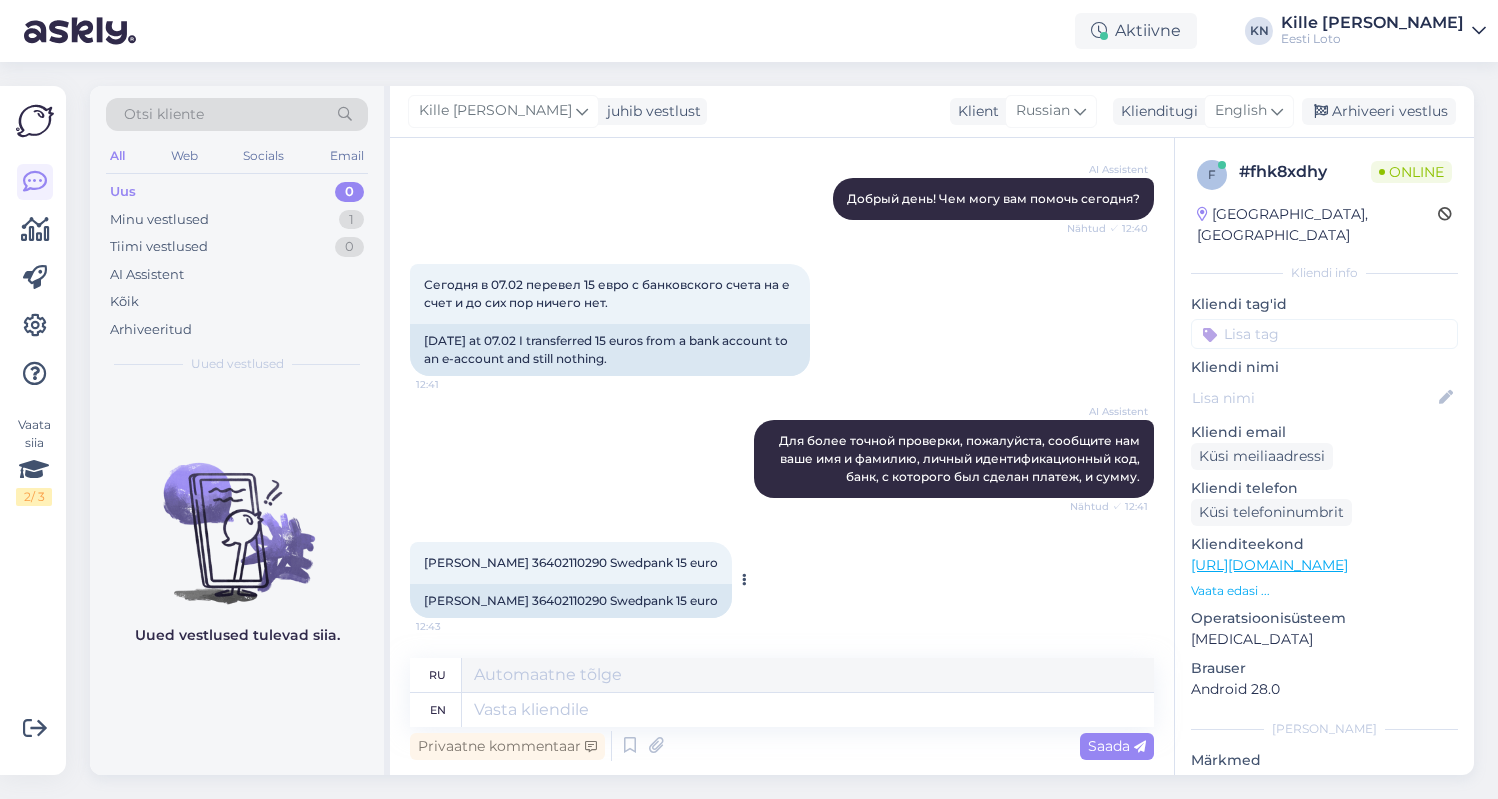 click on "[PERSON_NAME] 36402110290 Swedpank 15 euro" at bounding box center [571, 601] 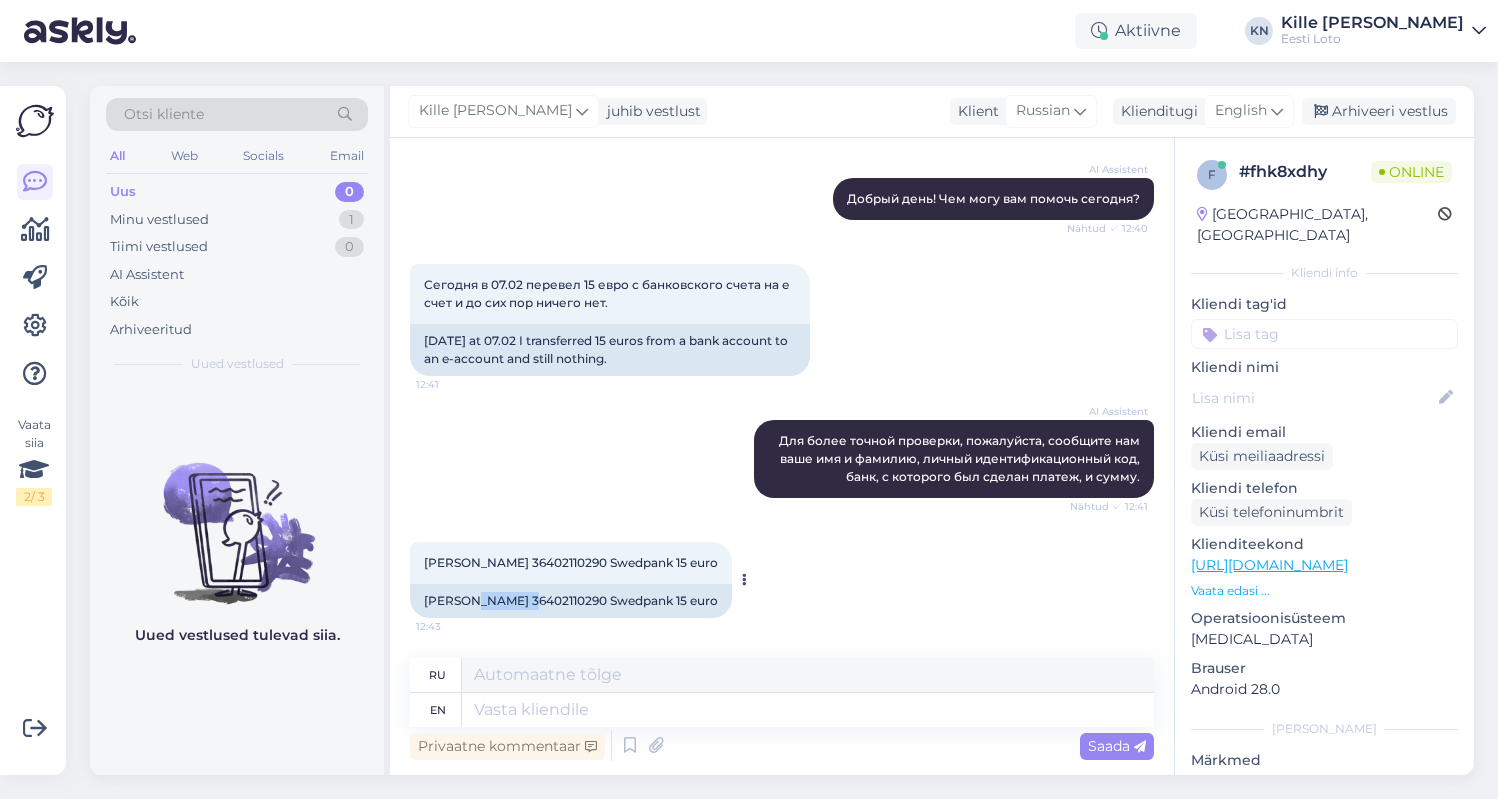 click on "[PERSON_NAME] 36402110290 Swedpank 15 euro" at bounding box center (571, 601) 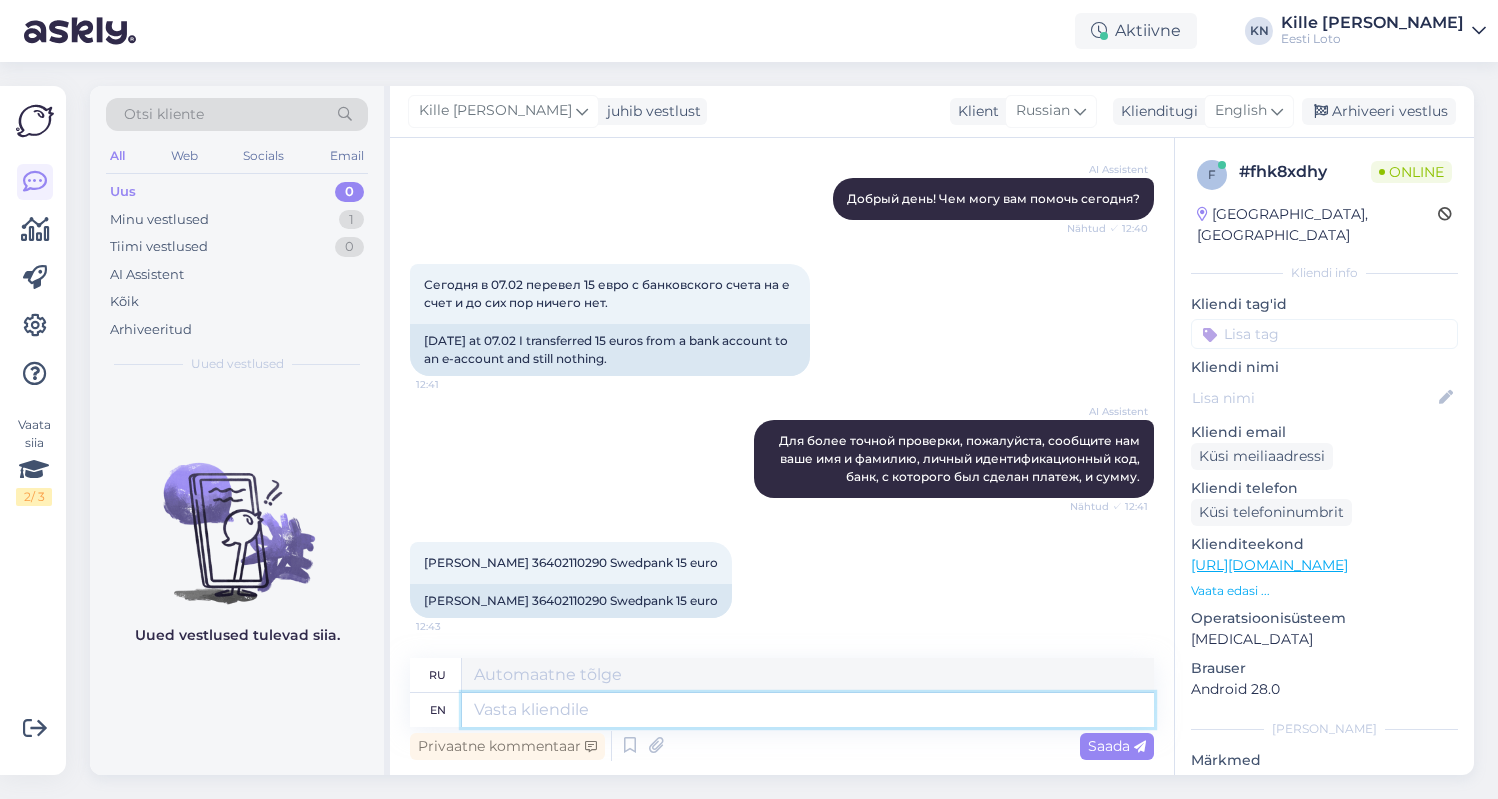click at bounding box center (808, 710) 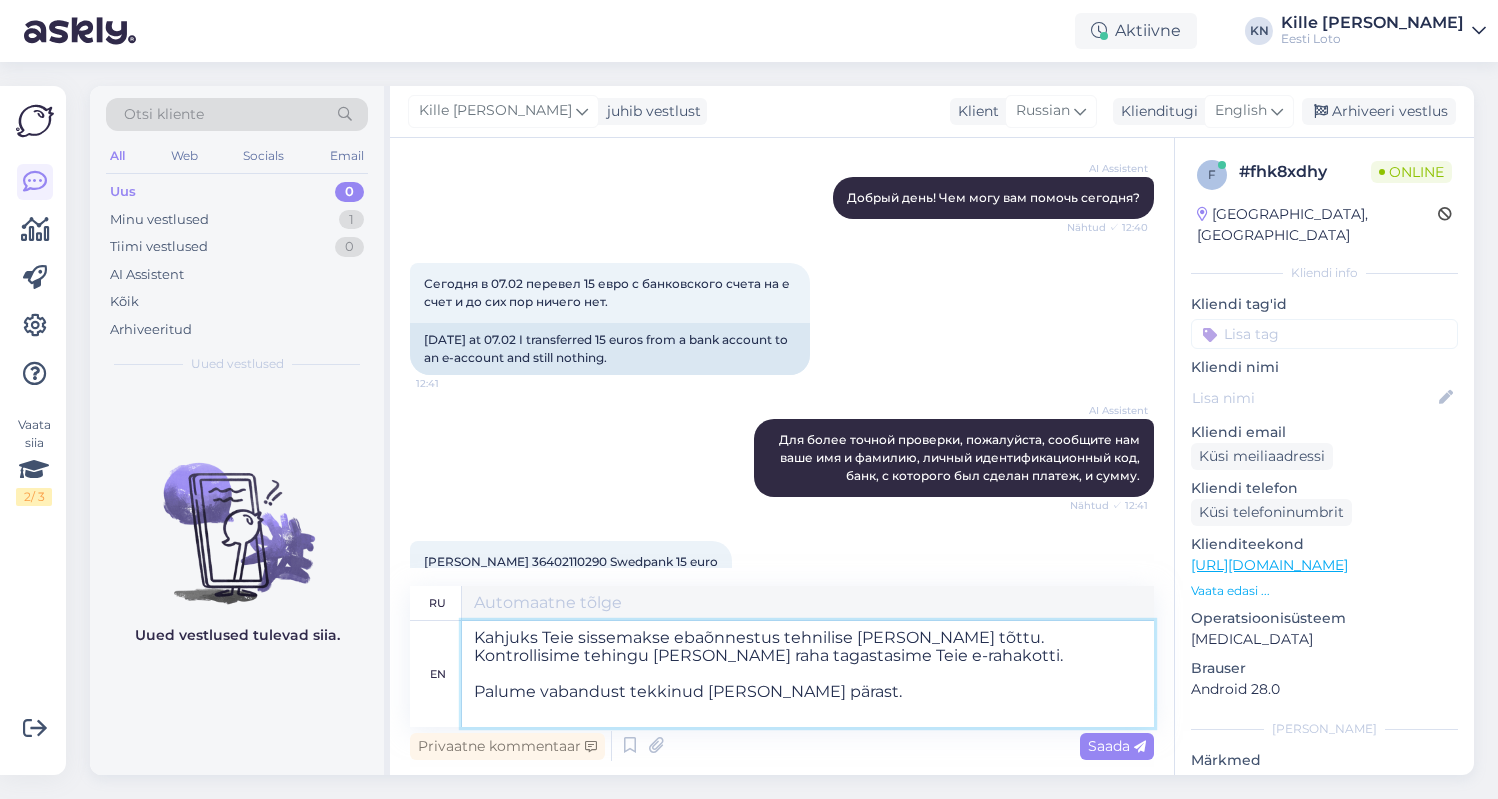 type on "Kahjuks Teie sissemakse ebaõnnestus tehnilise [PERSON_NAME] tõttu. Контролируйте процесс и получайте удовольствие от работы.
Palume vabandust tekkinud [PERSON_NAME] pärast." 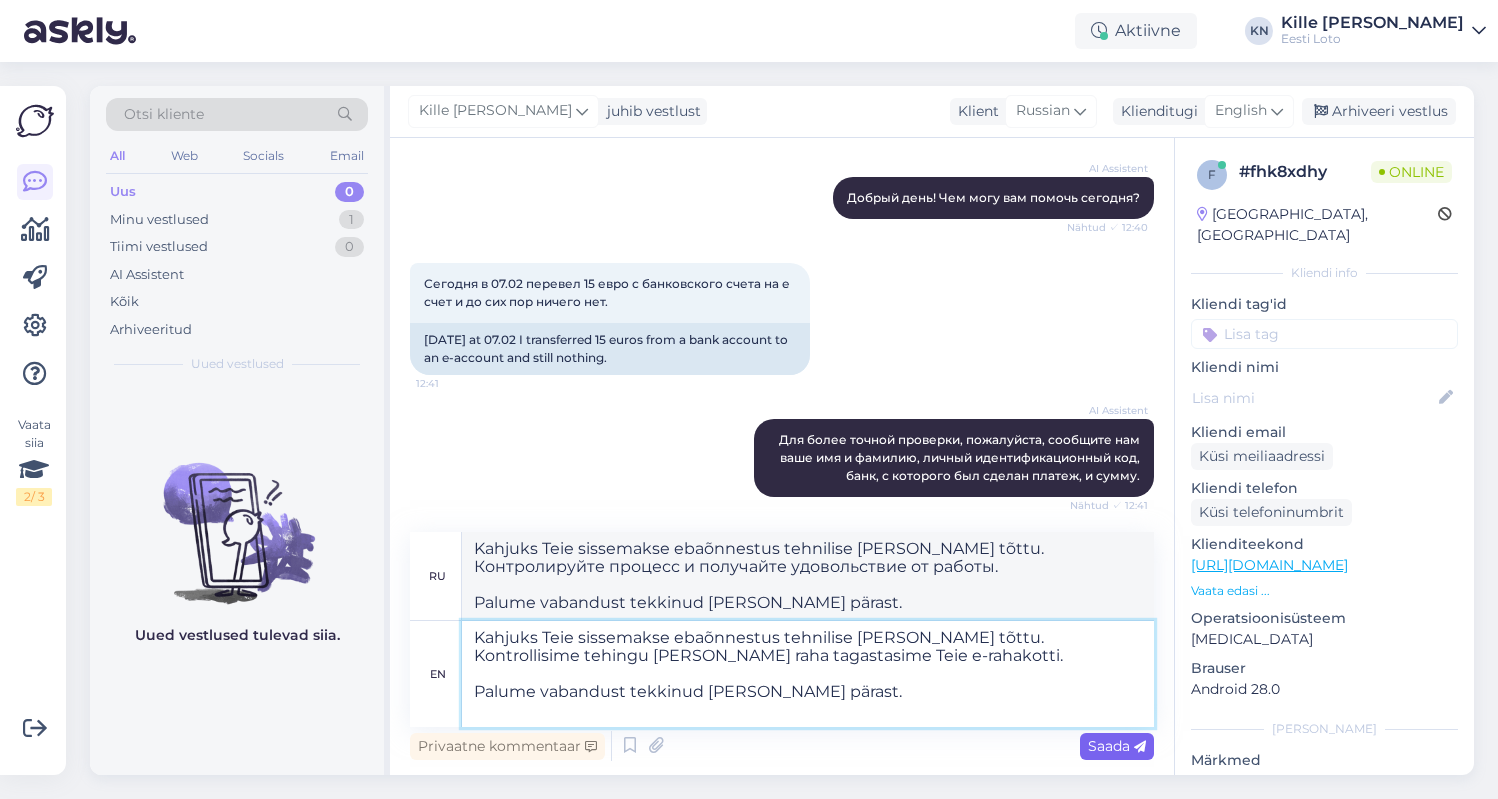 type on "Kahjuks Teie sissemakse ebaõnnestus tehnilise [PERSON_NAME] tõttu. Kontrollisime tehingu [PERSON_NAME] raha tagastasime Teie e-rahakotti.
Palume vabandust tekkinud [PERSON_NAME] pärast." 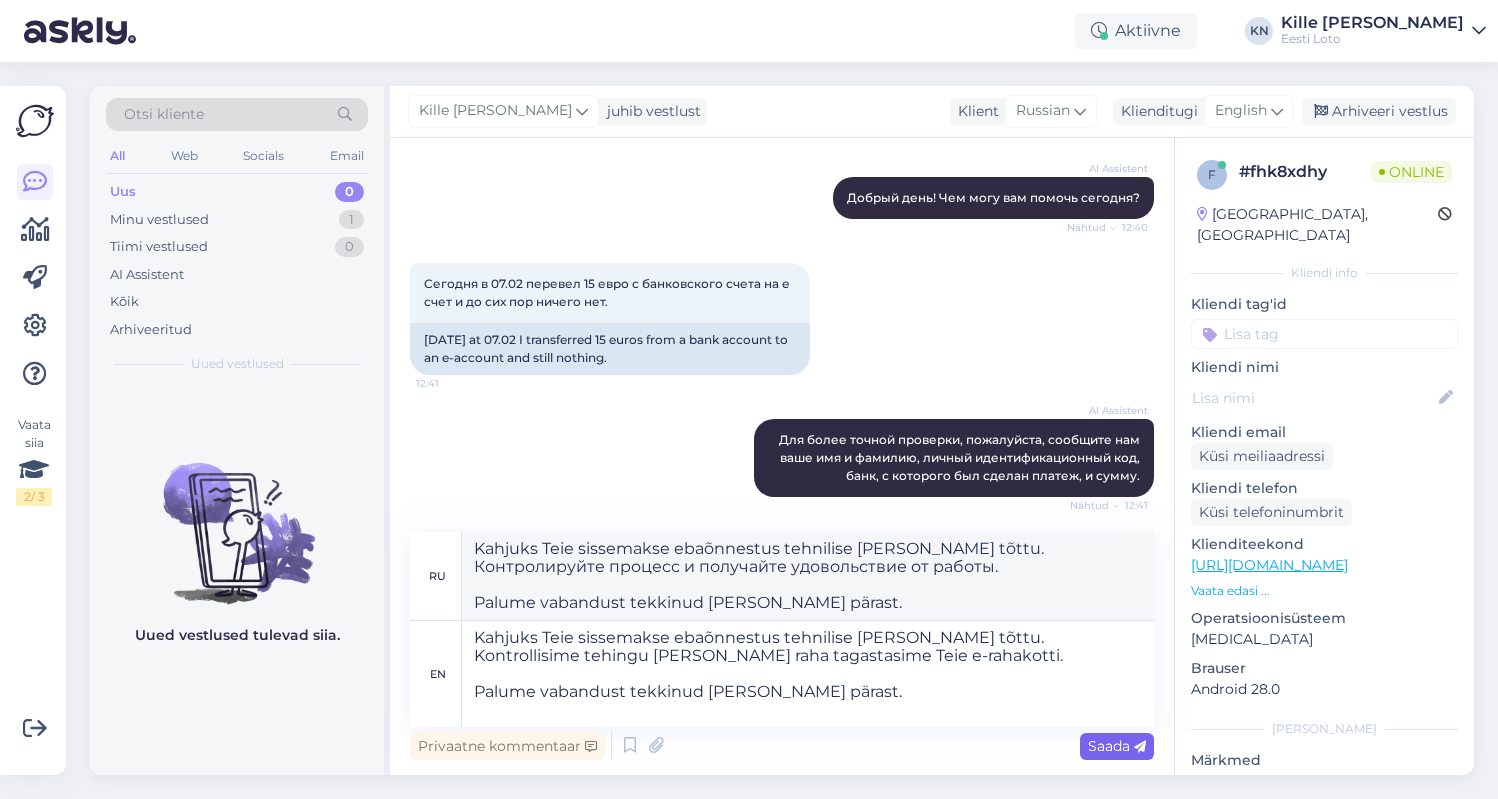click on "Saada" at bounding box center (1117, 746) 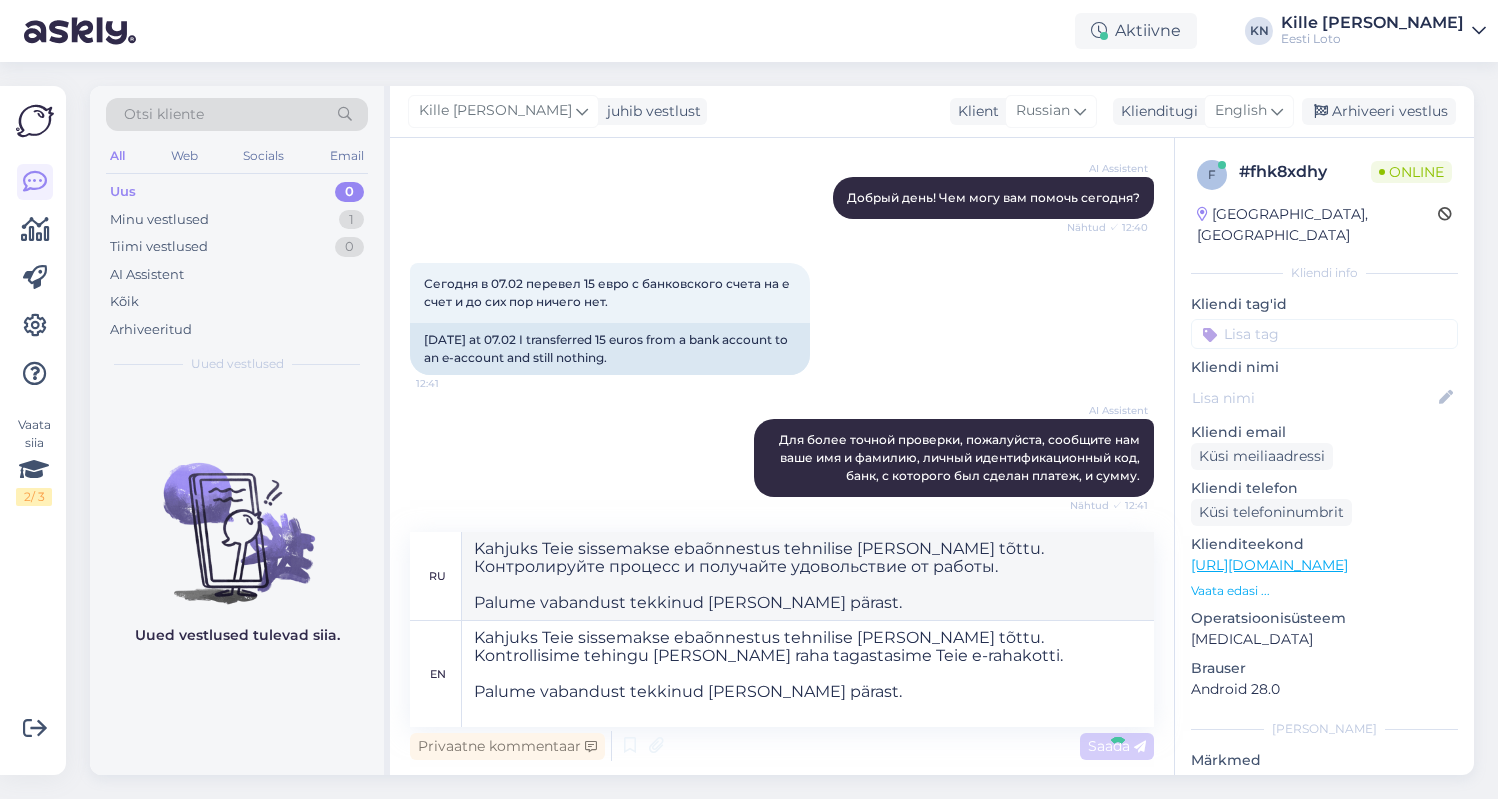 type 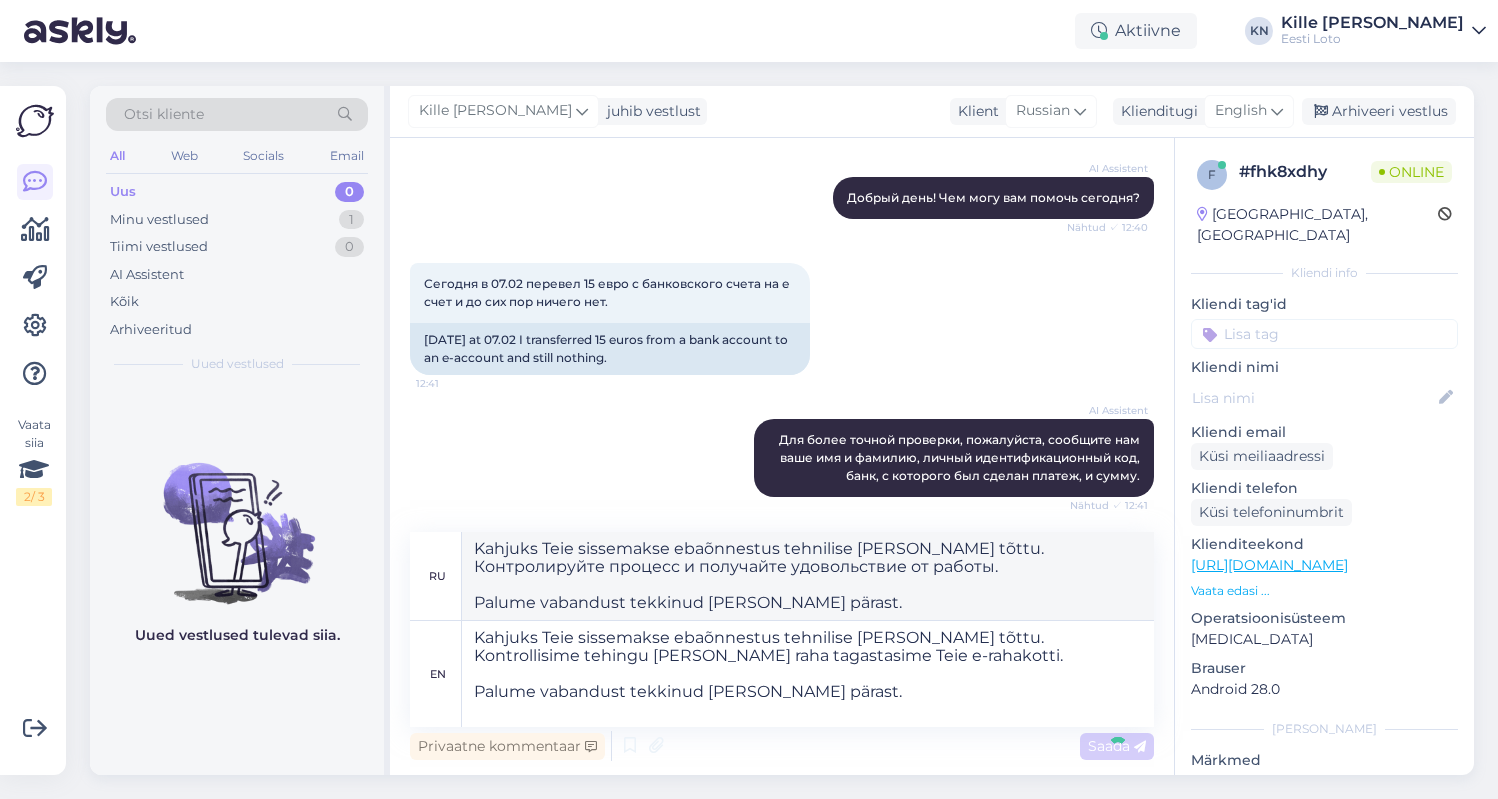 type 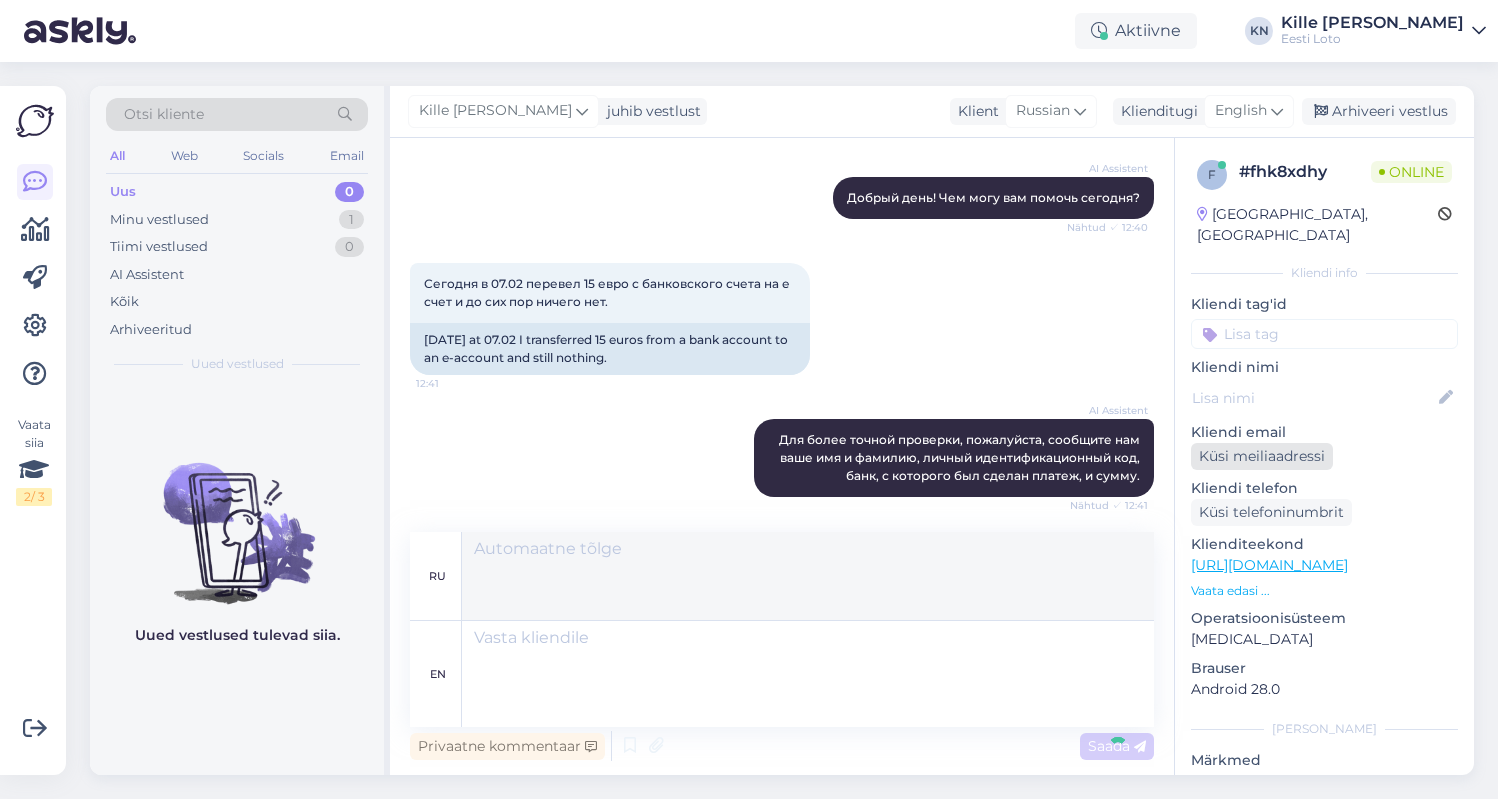 scroll, scrollTop: 489, scrollLeft: 0, axis: vertical 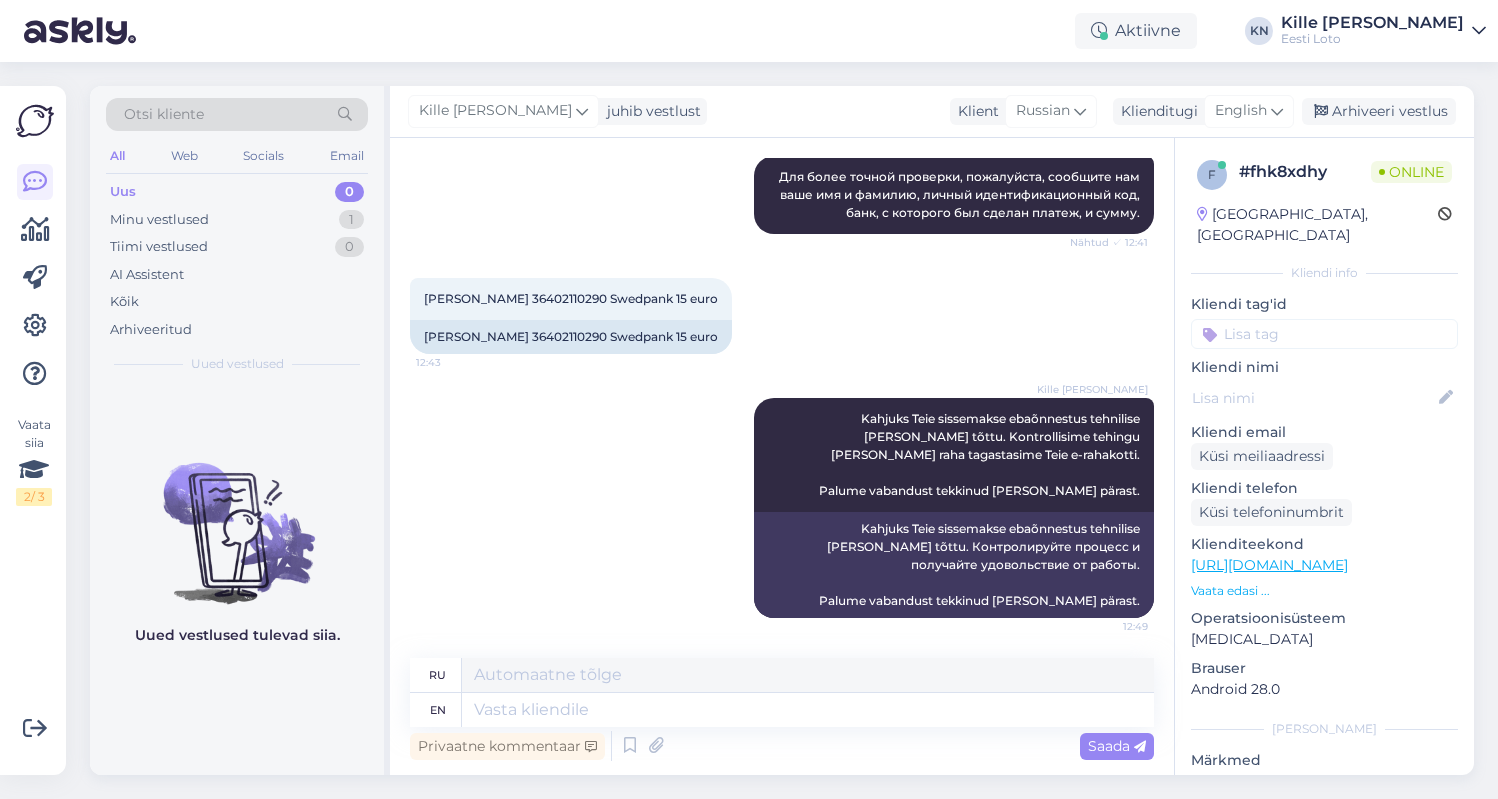 click at bounding box center [1324, 334] 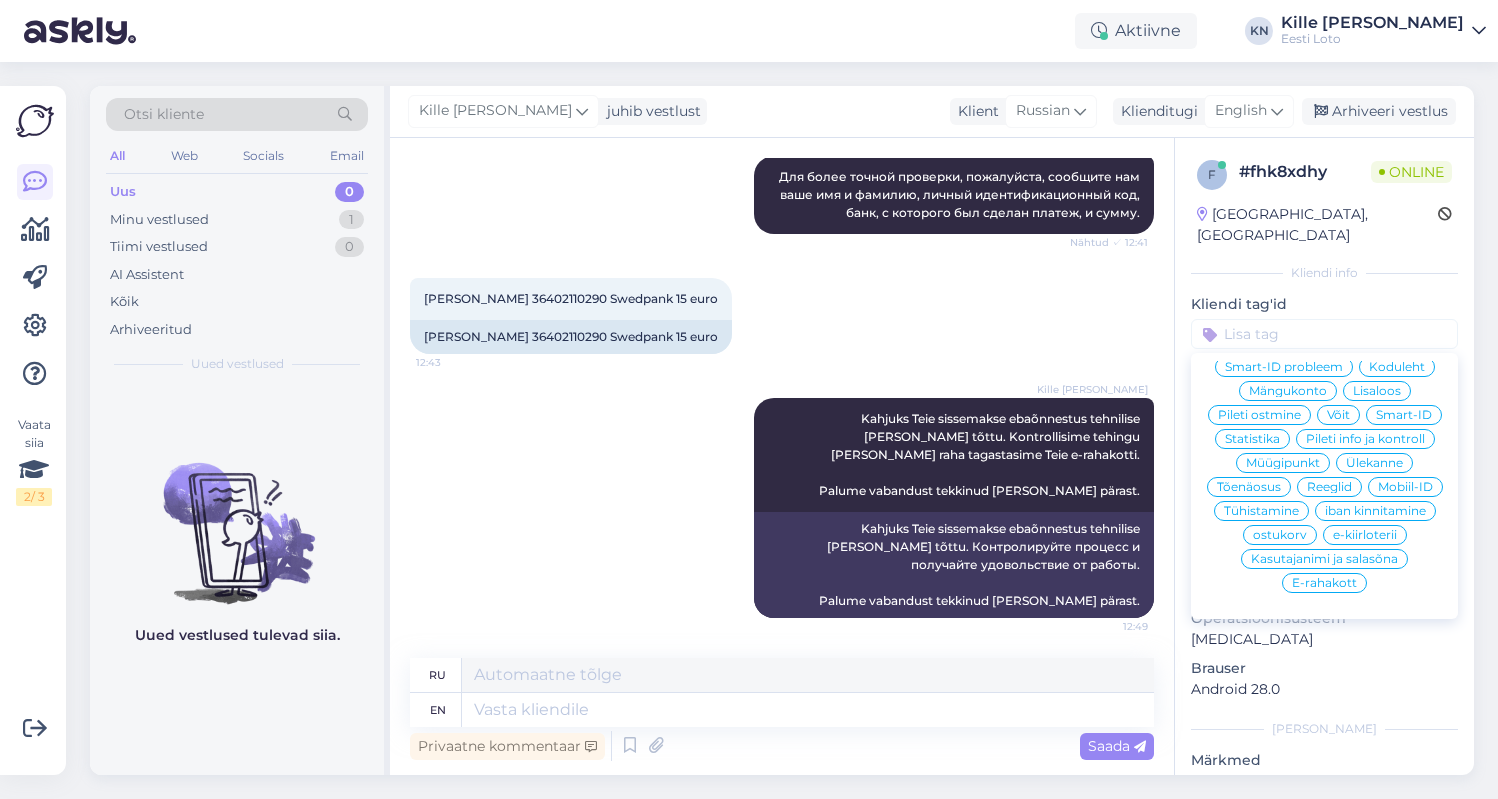 click on "E-rahakott" at bounding box center [1324, 583] 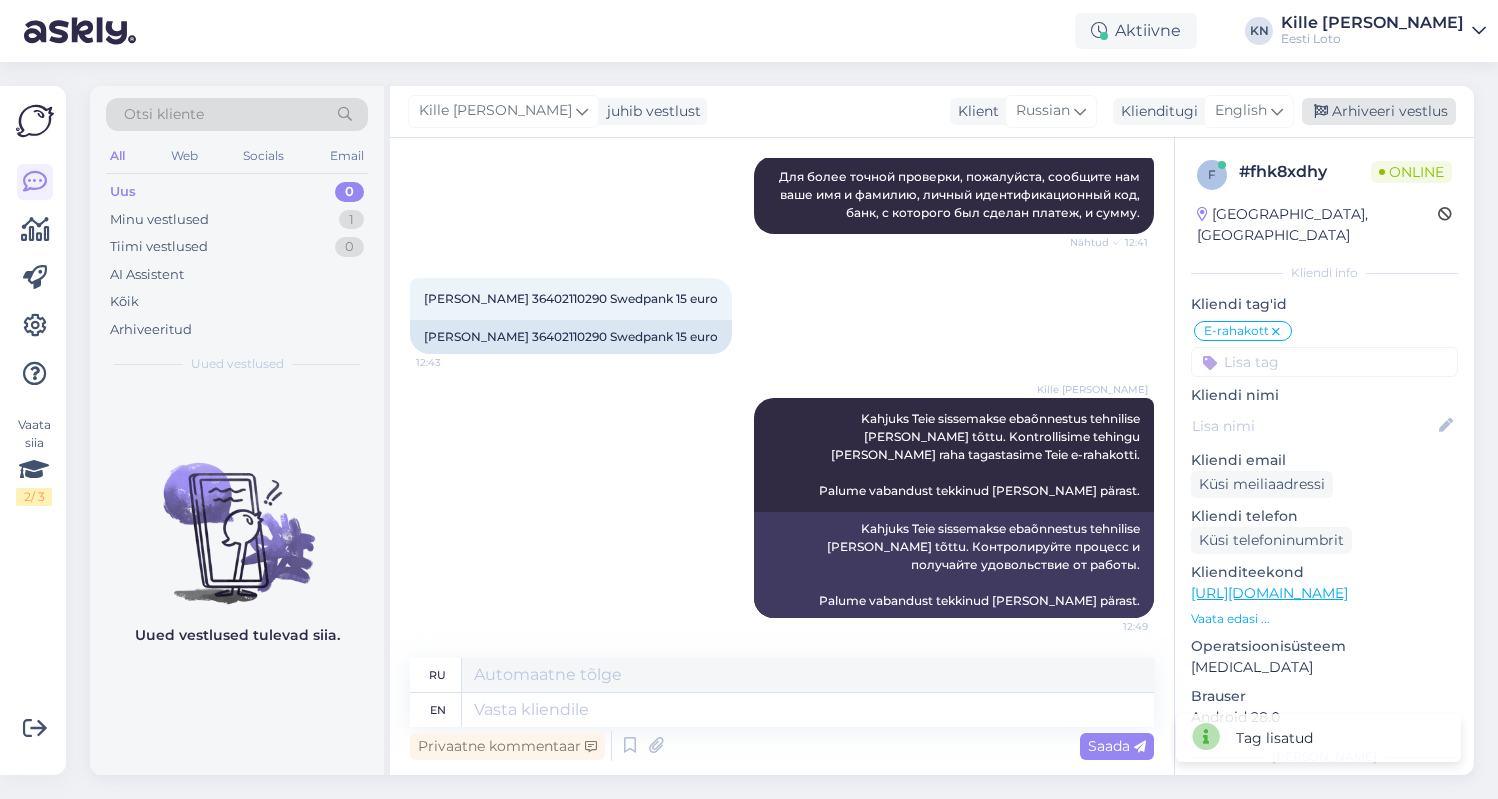 click on "Arhiveeri vestlus" at bounding box center [1379, 111] 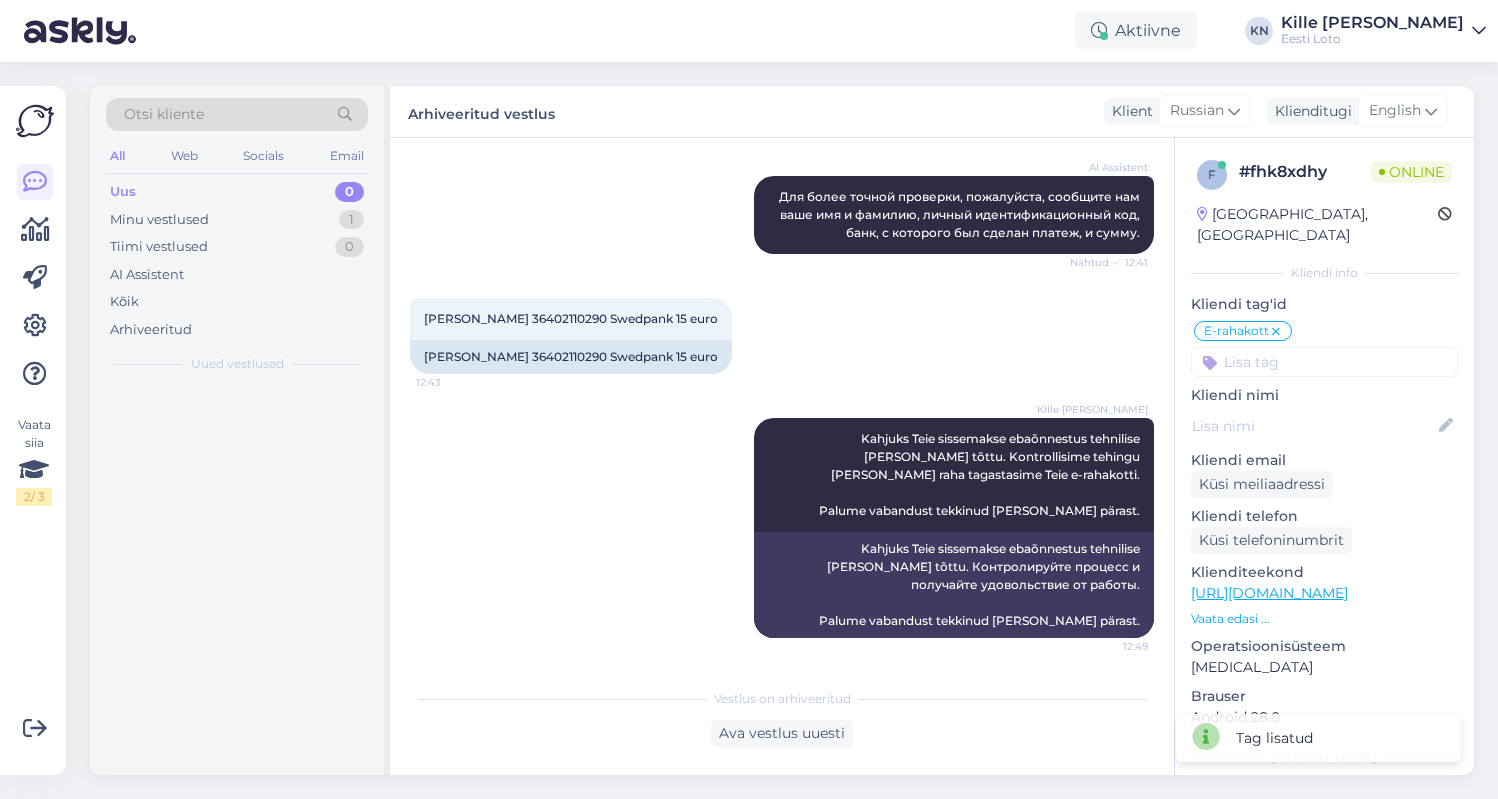 scroll, scrollTop: 469, scrollLeft: 0, axis: vertical 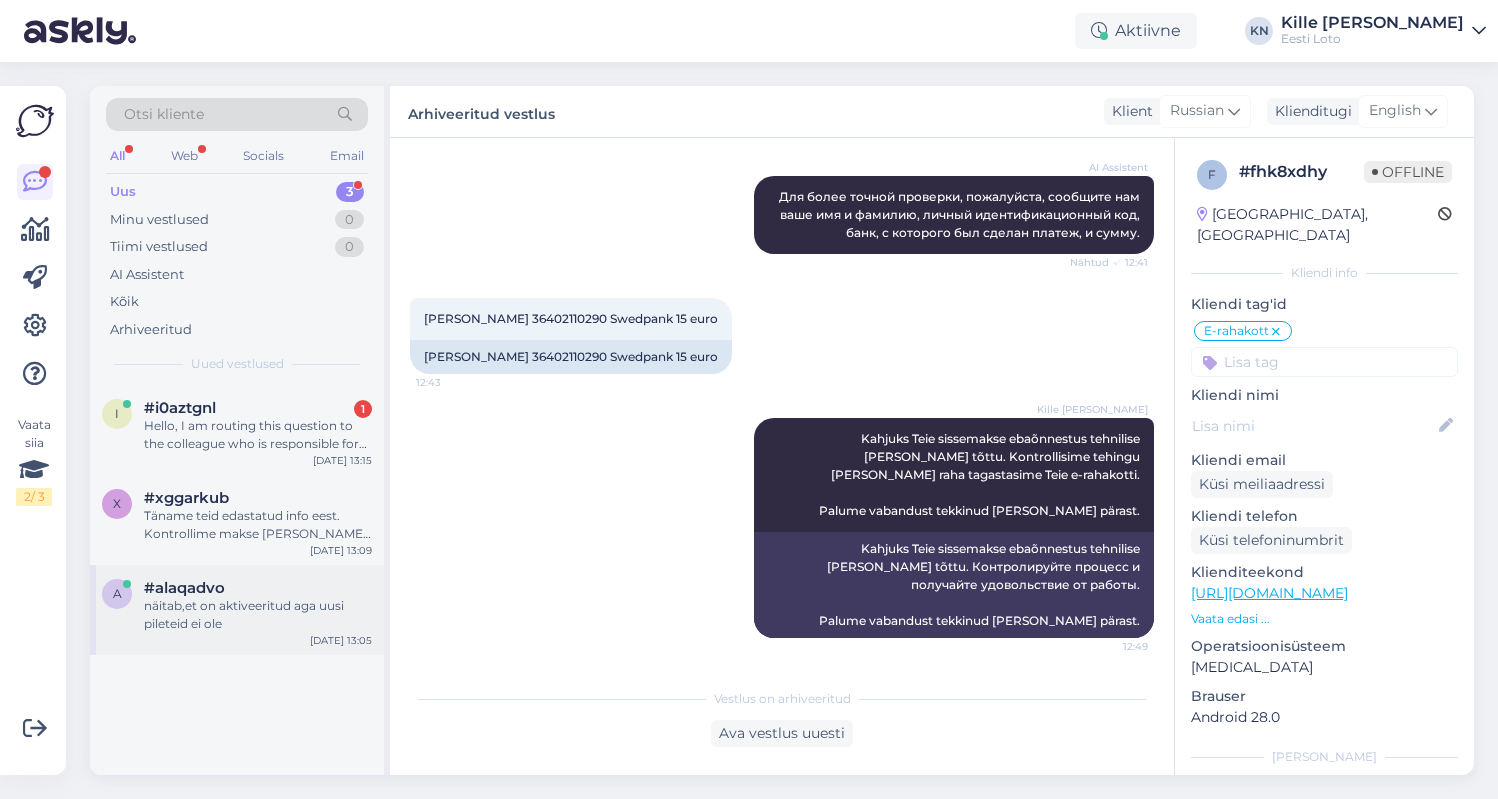 click on "a #alaqadvo näitab,et on aktiveeritud aga uusi pileteid ei ole  [DATE] 13:05" at bounding box center [237, 610] 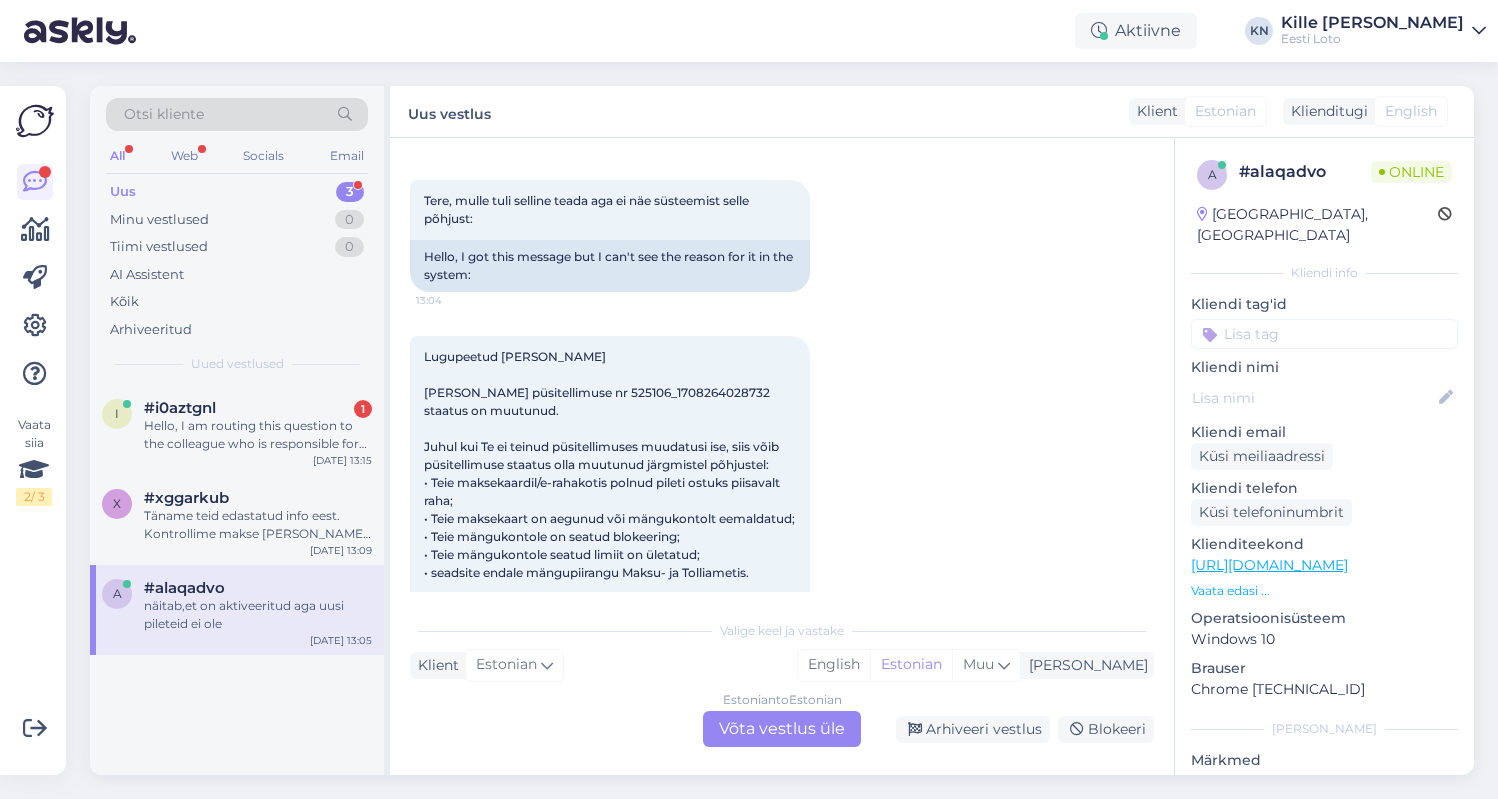 scroll, scrollTop: 0, scrollLeft: 0, axis: both 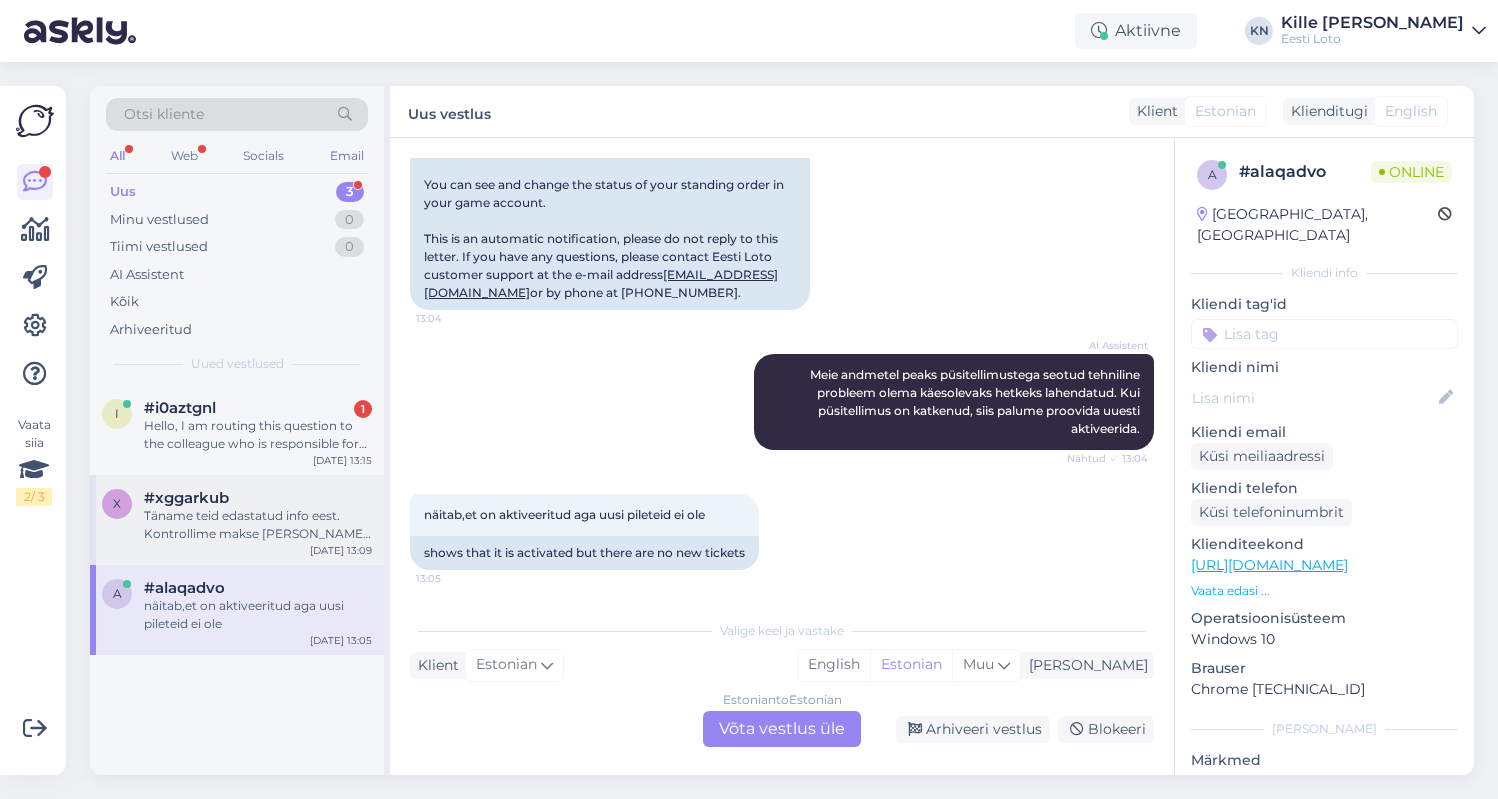 click on "x #xggarkub Täname teid edastatud info eest. Kontrollime makse [PERSON_NAME] võtame teiega ühendust esimesel võimalusel. [DATE] 13:09" at bounding box center [237, 520] 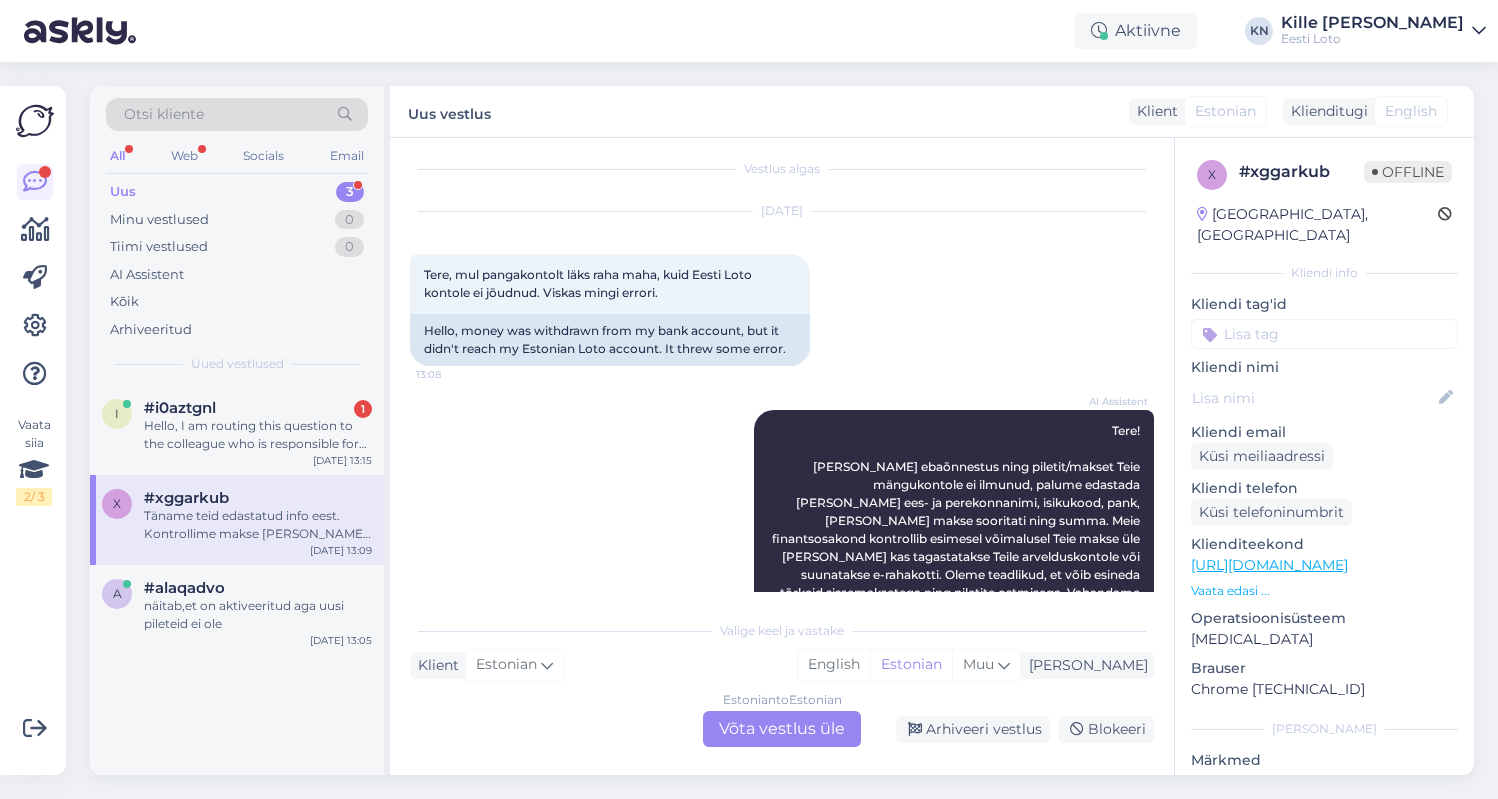 scroll, scrollTop: 315, scrollLeft: 0, axis: vertical 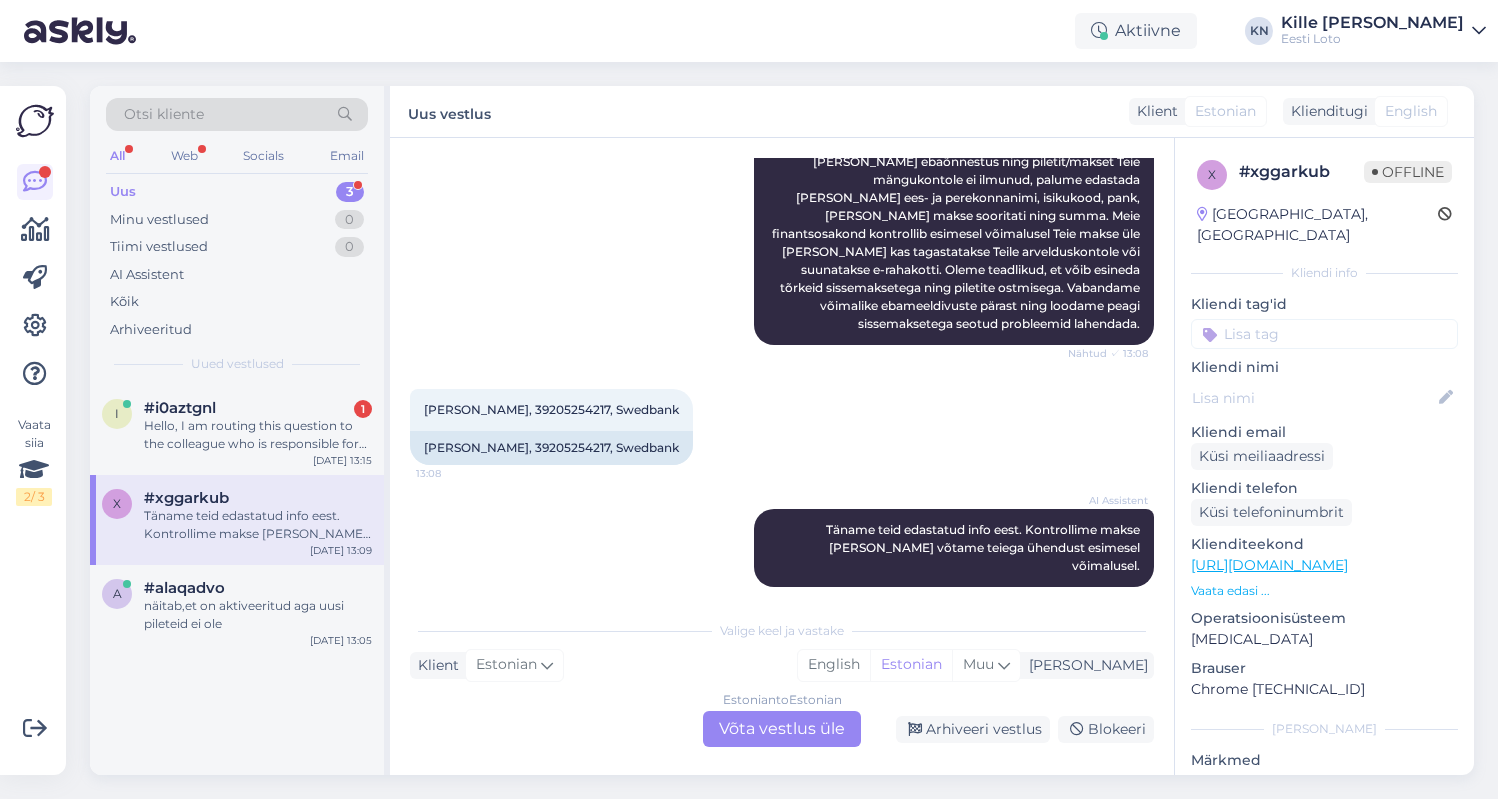 click on "Estonian  to  Estonian Võta vestlus üle" at bounding box center [782, 729] 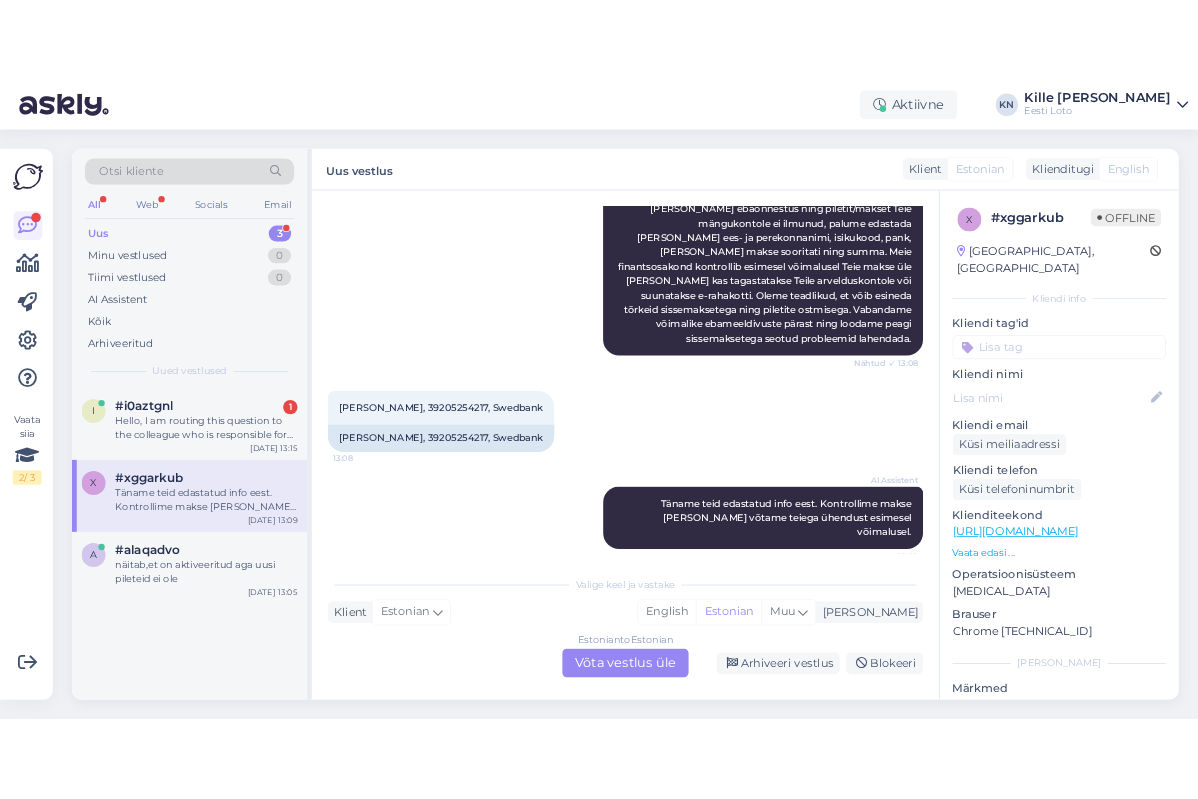 scroll, scrollTop: 240, scrollLeft: 0, axis: vertical 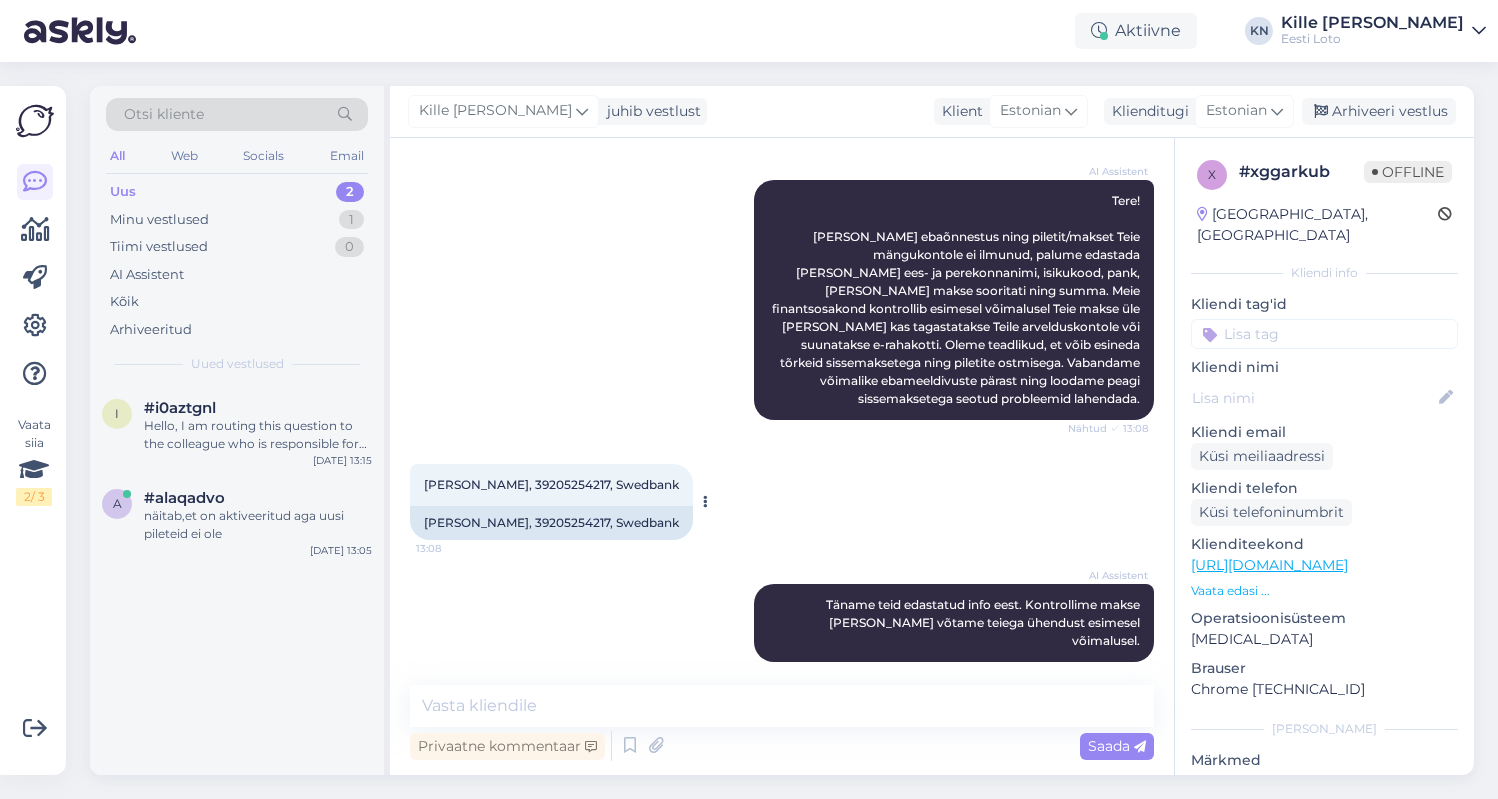 click on "[PERSON_NAME], 39205254217, Swedbank" at bounding box center (551, 523) 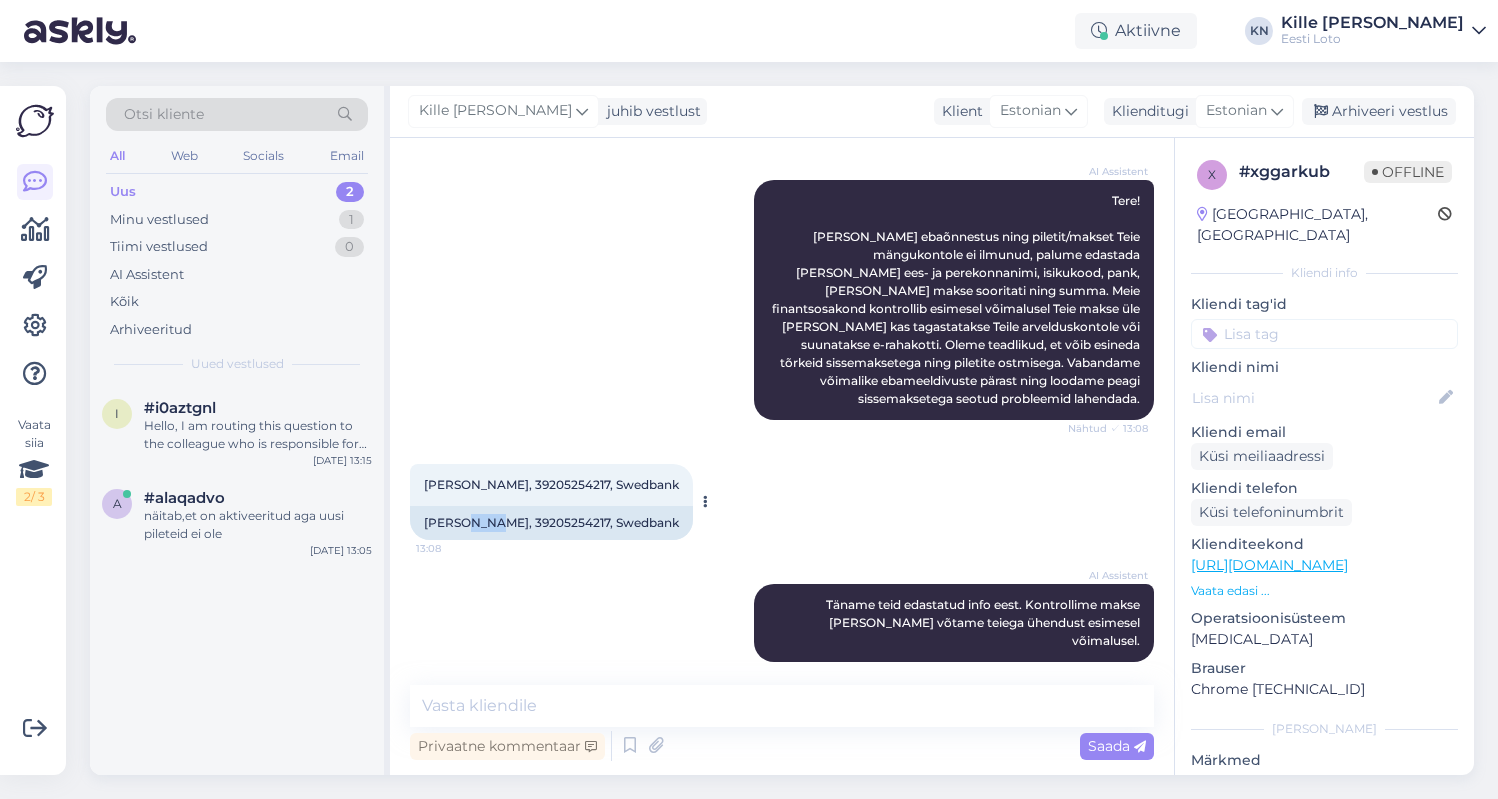 click on "[PERSON_NAME], 39205254217, Swedbank" at bounding box center [551, 523] 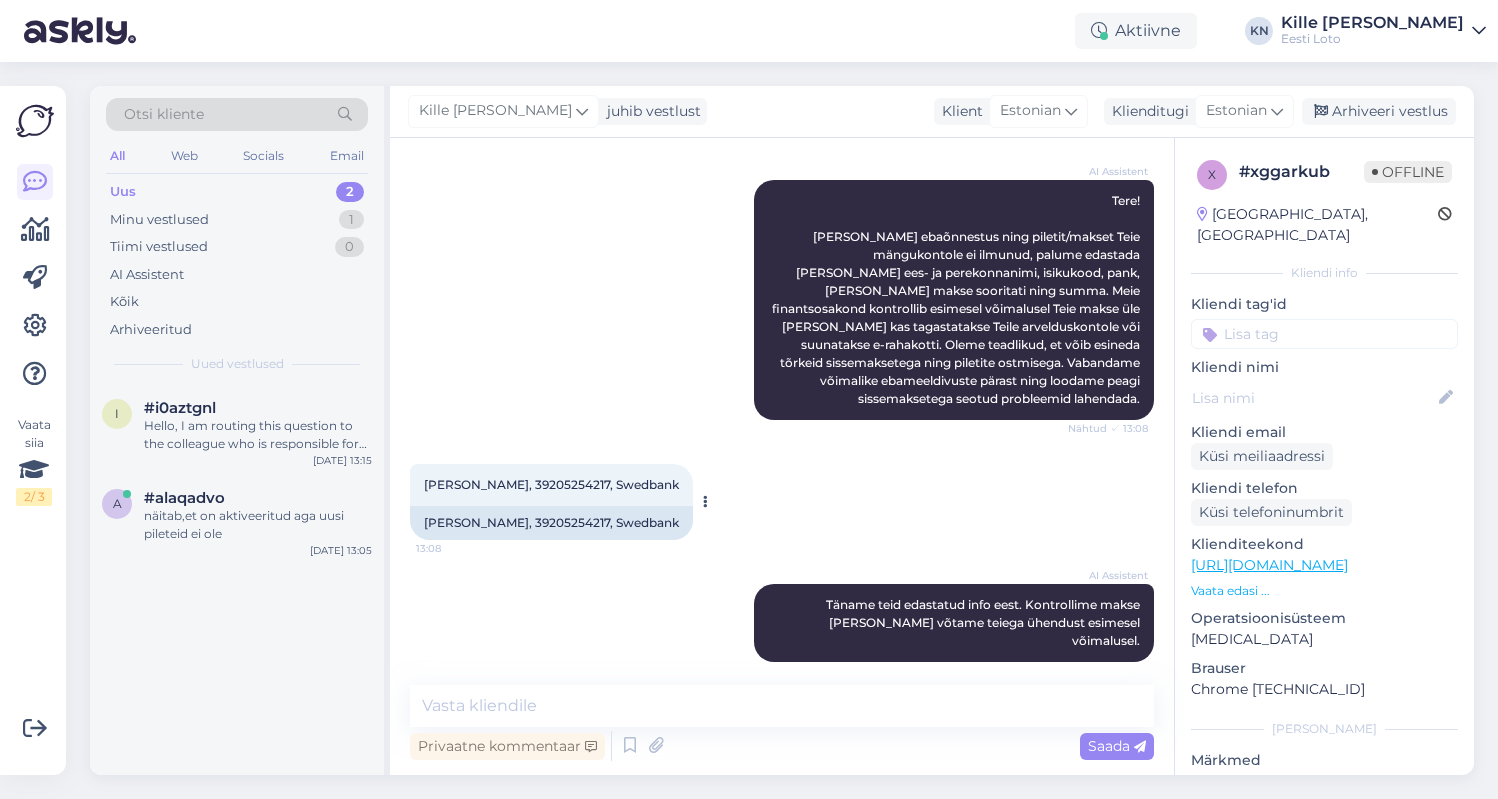 click on "[PERSON_NAME], 39205254217, Swedbank" at bounding box center (551, 523) 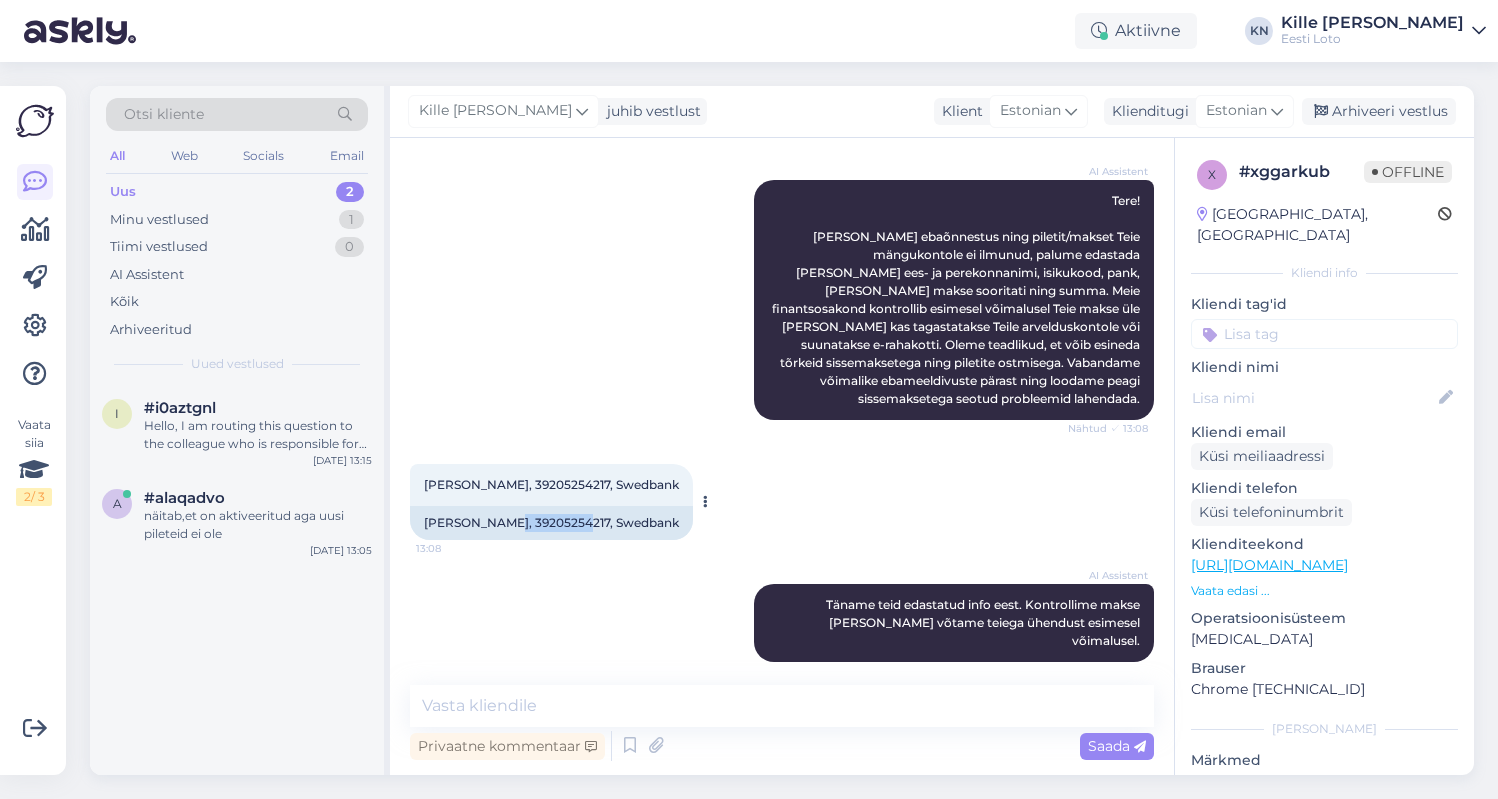 click on "[PERSON_NAME], 39205254217, Swedbank" at bounding box center (551, 523) 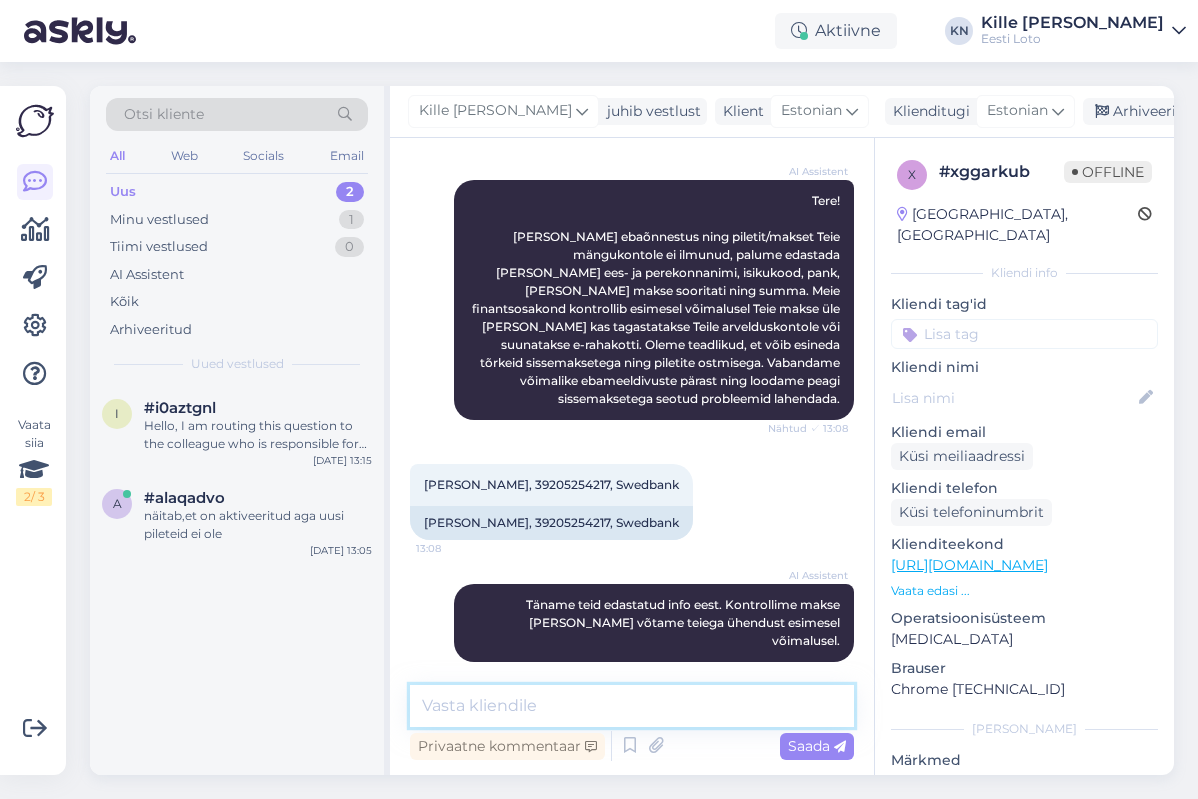 click at bounding box center (632, 706) 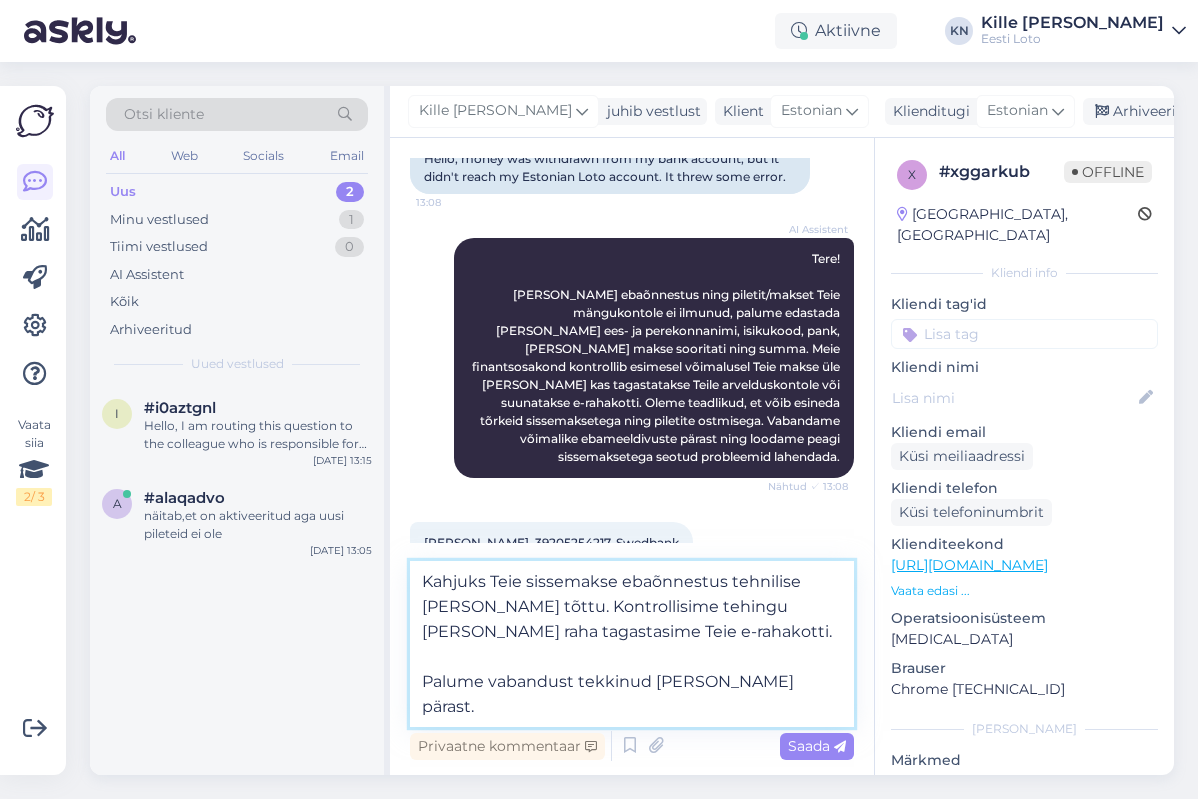 scroll, scrollTop: 364, scrollLeft: 0, axis: vertical 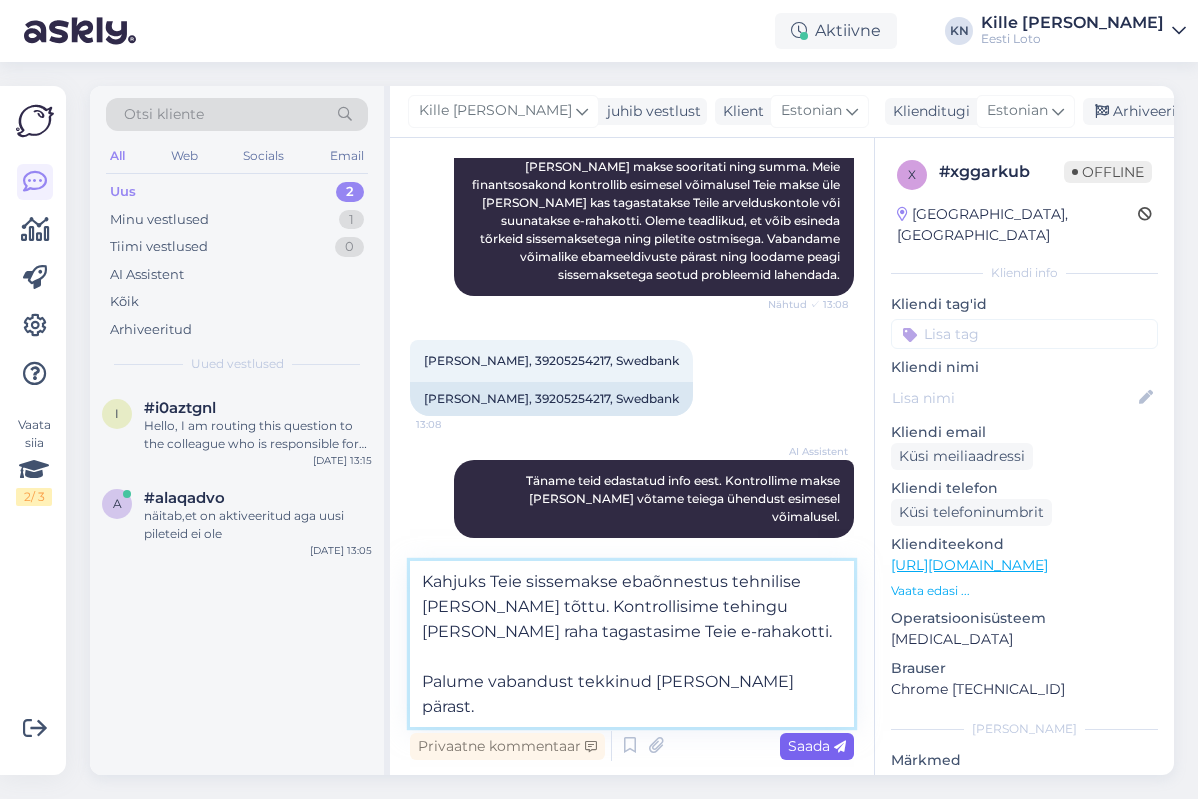 type on "Kahjuks Teie sissemakse ebaõnnestus tehnilise [PERSON_NAME] tõttu. Kontrollisime tehingu [PERSON_NAME] raha tagastasime Teie e-rahakotti.
Palume vabandust tekkinud [PERSON_NAME] pärast." 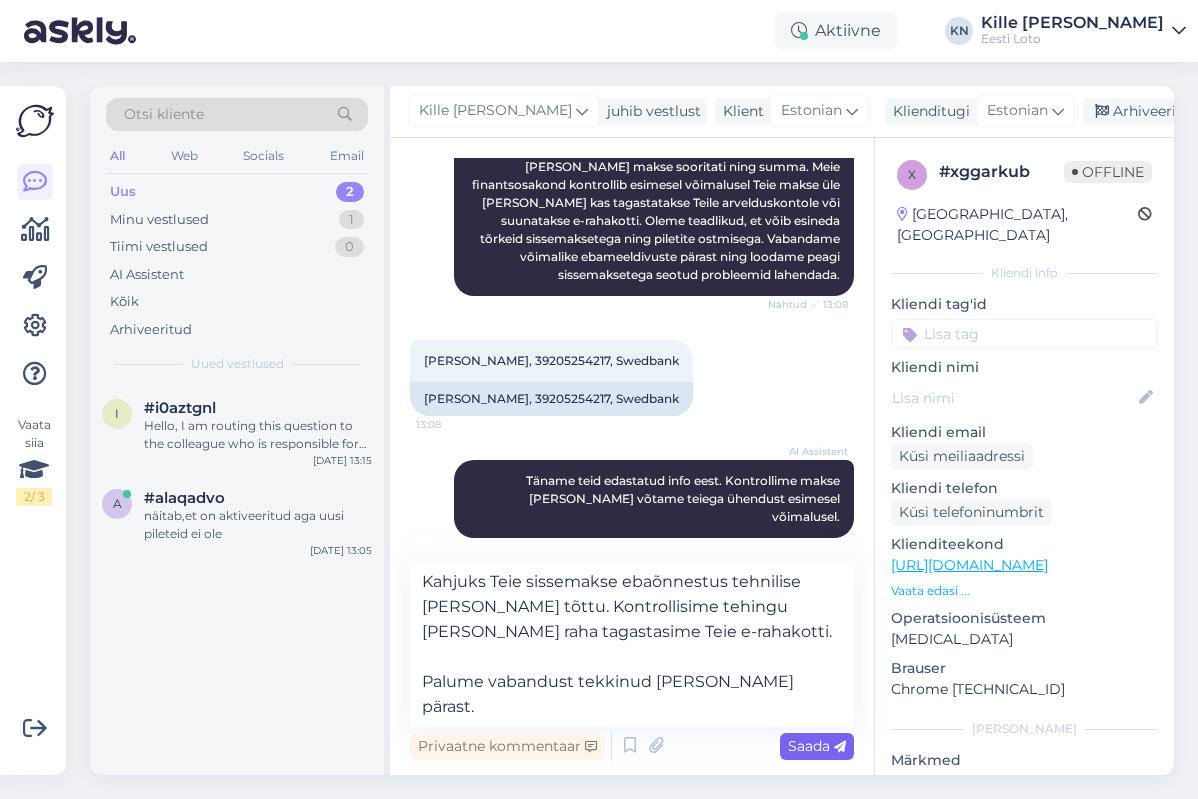 click on "Saada" at bounding box center [817, 746] 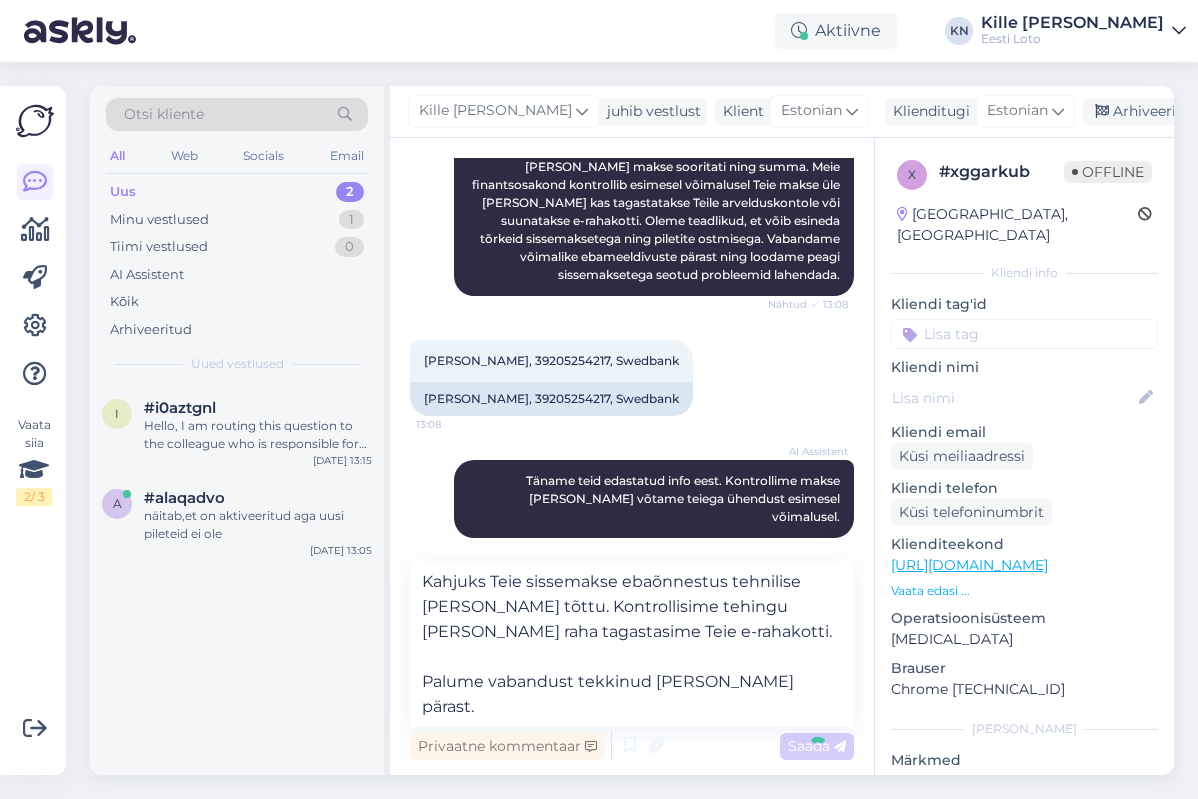 type 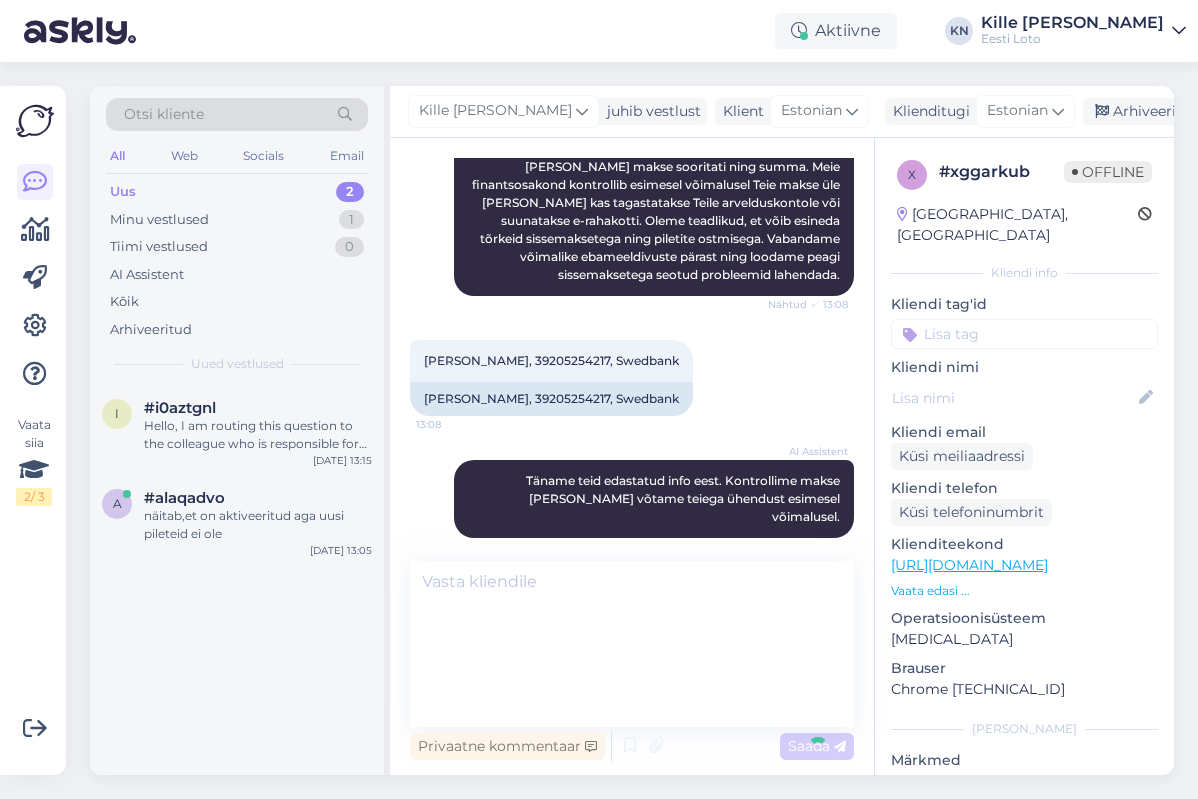 scroll, scrollTop: 416, scrollLeft: 0, axis: vertical 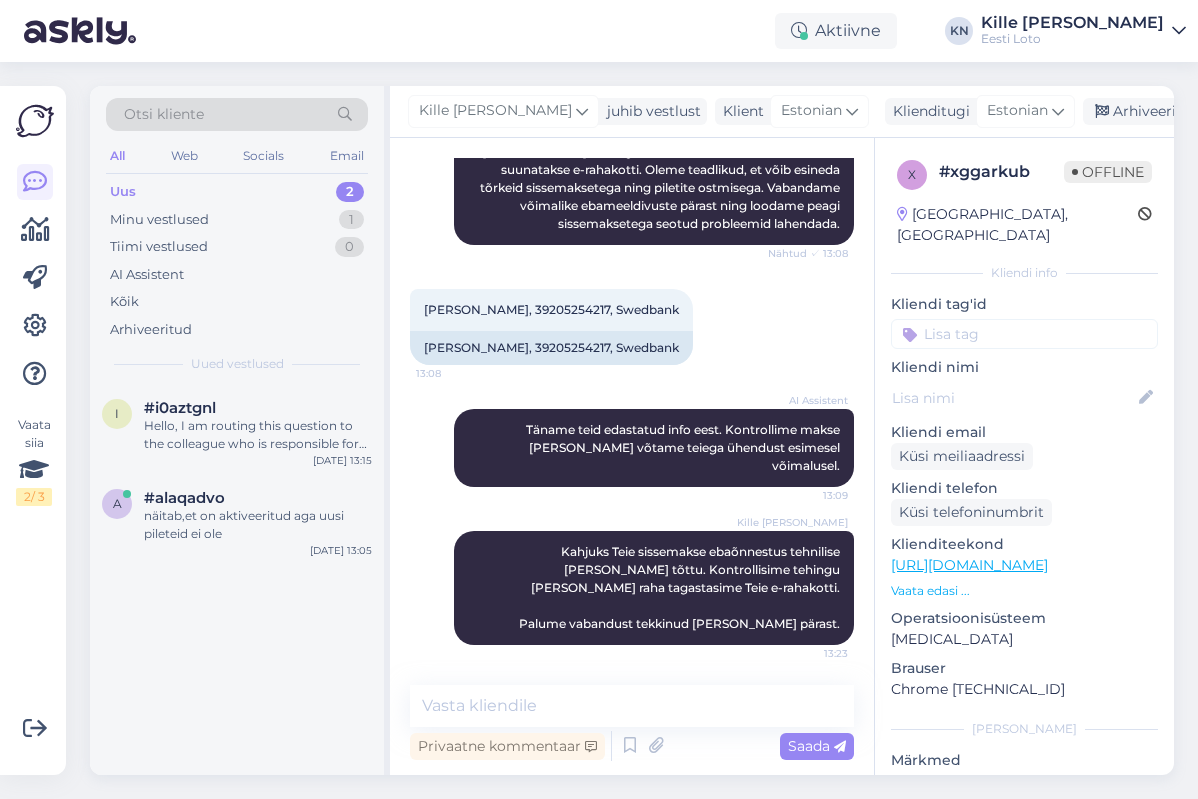 click on "Kliendi tag'id" at bounding box center (1024, 304) 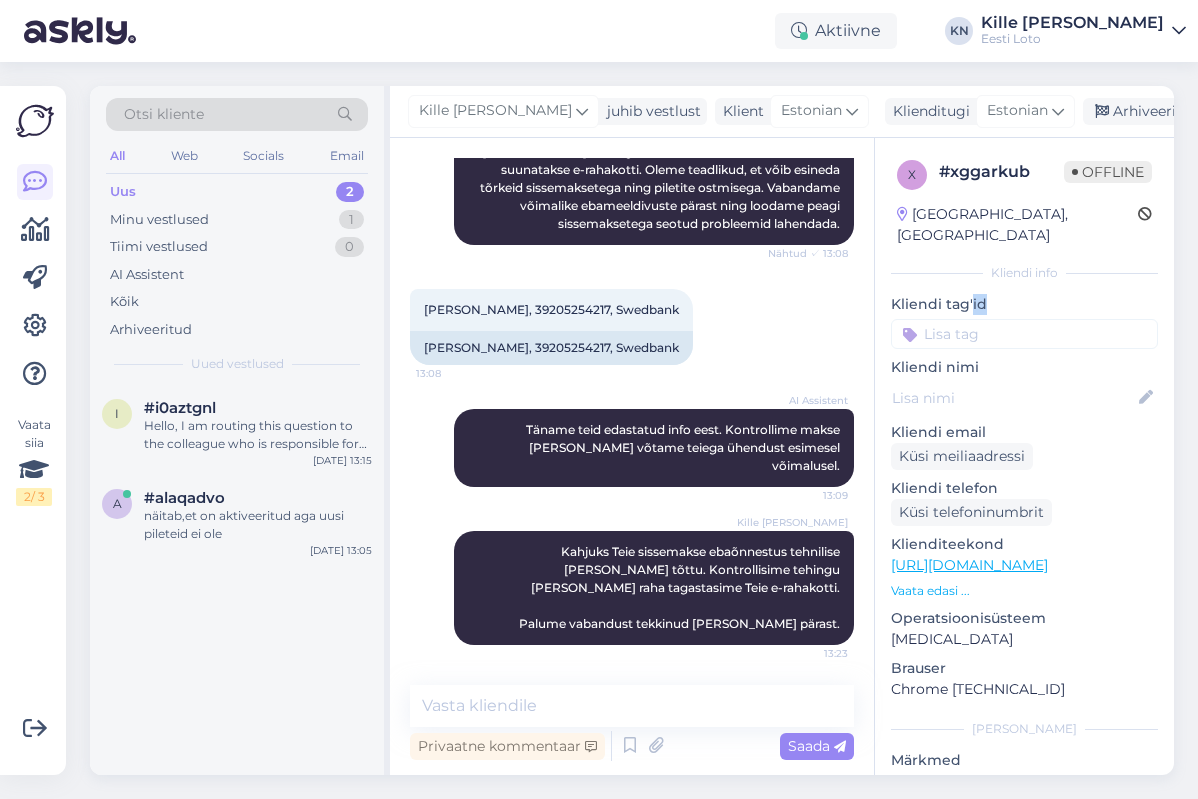 click on "Kliendi tag'id" at bounding box center (1024, 304) 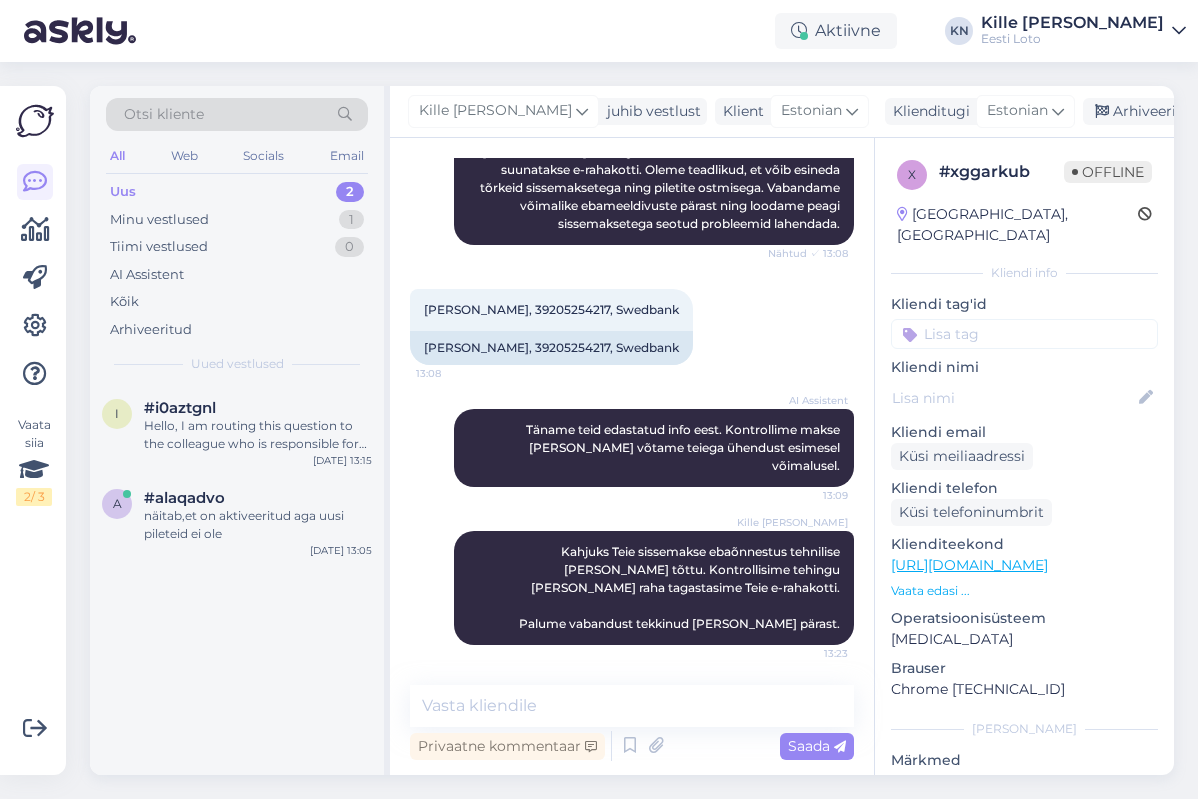 click at bounding box center [1024, 334] 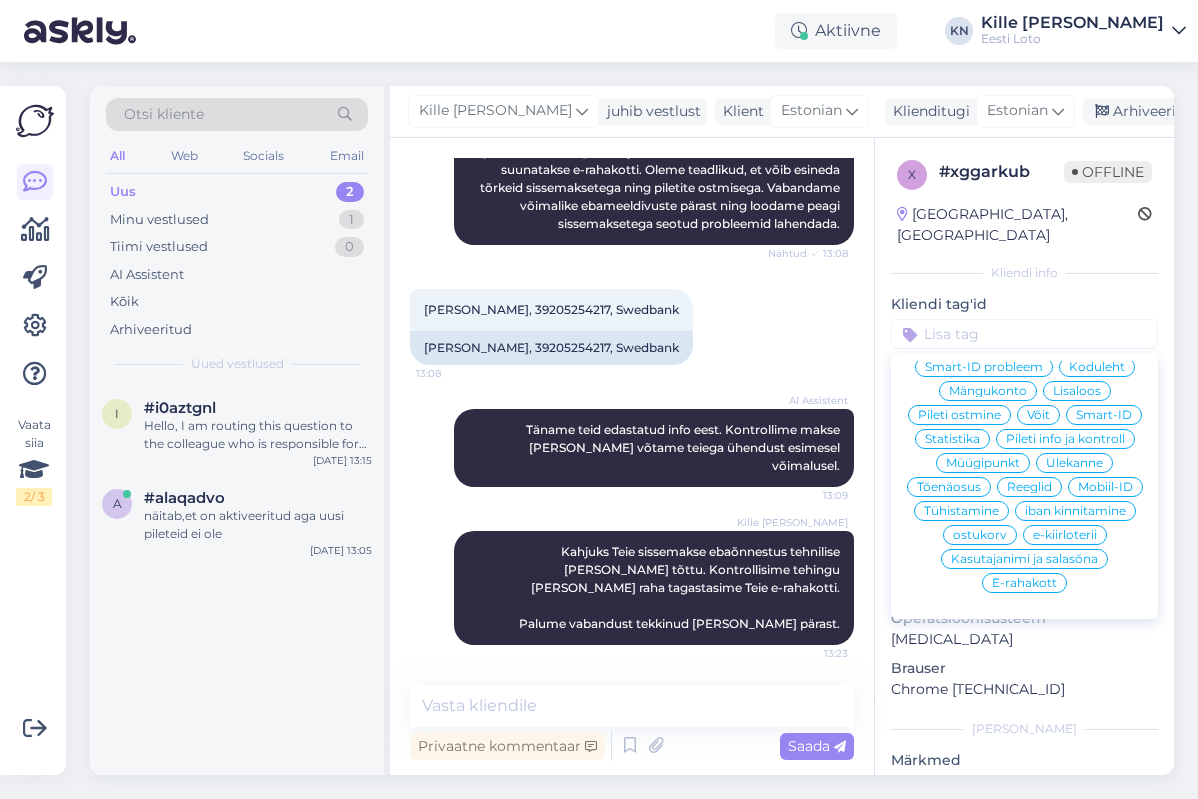 scroll, scrollTop: 190, scrollLeft: 0, axis: vertical 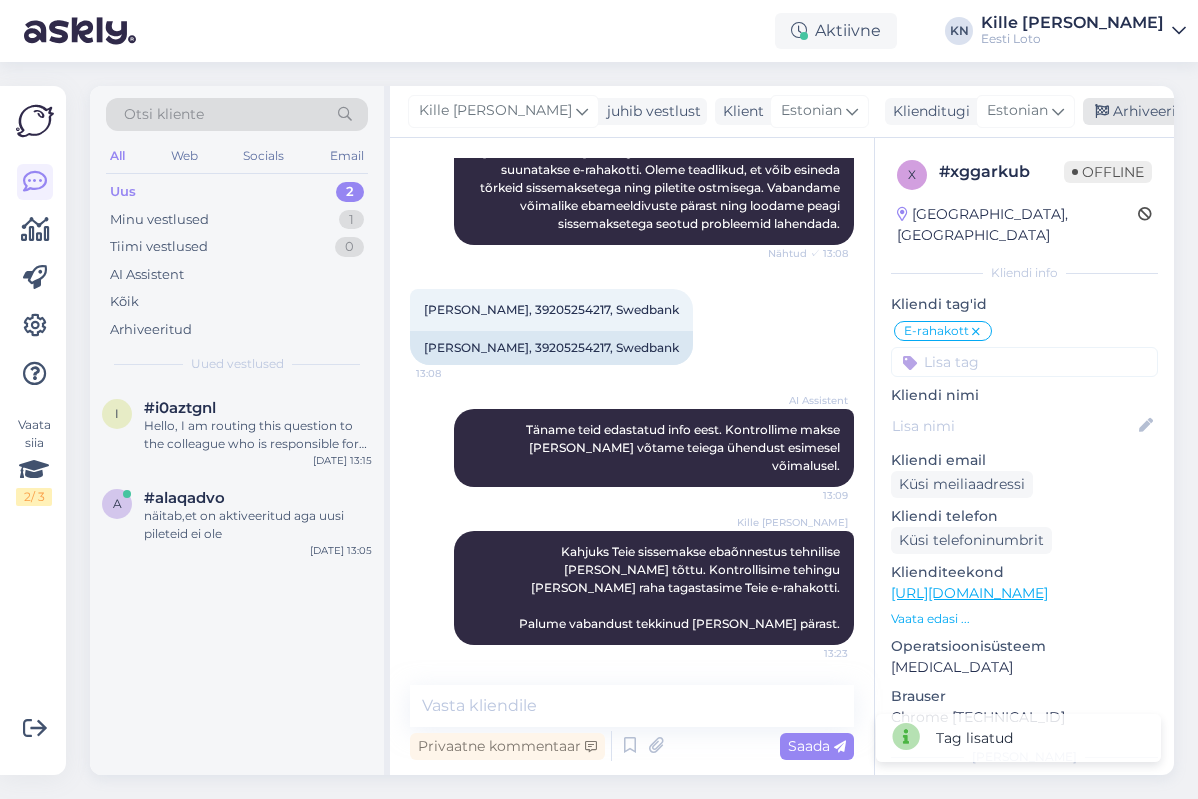 click on "Arhiveeri vestlus" at bounding box center [1160, 111] 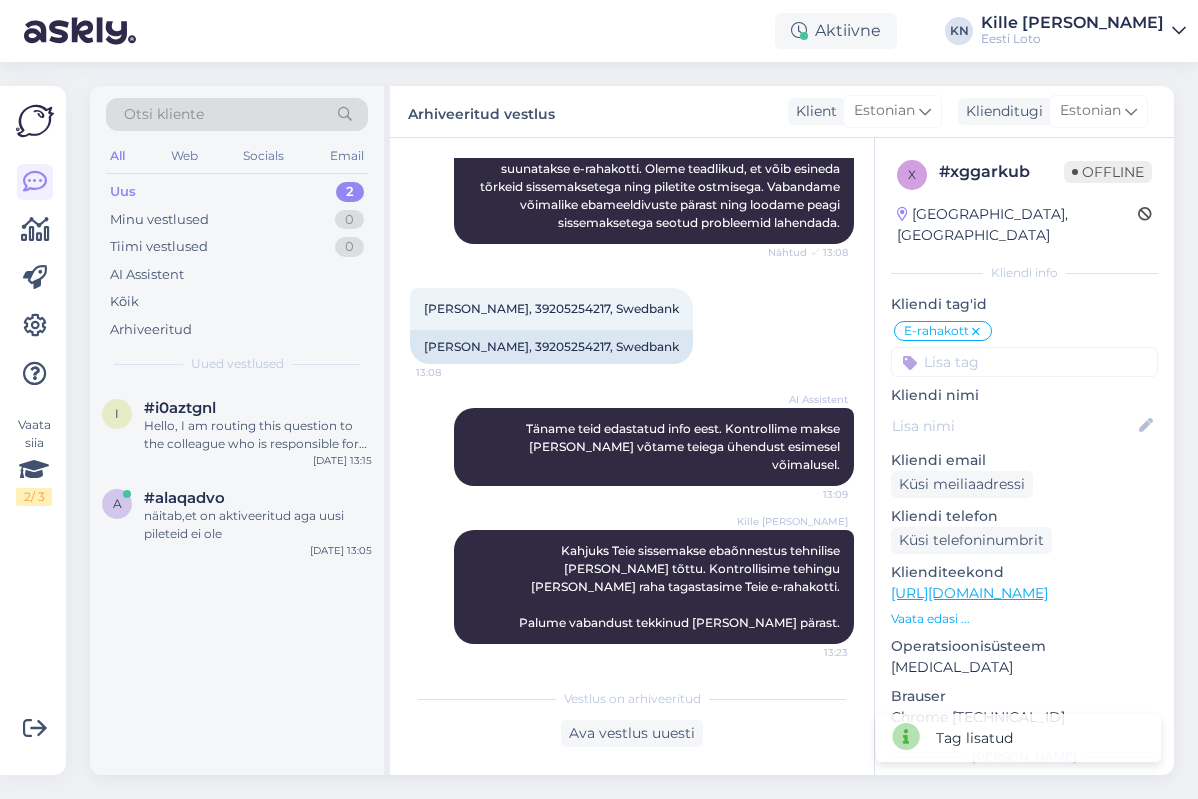 click on "Uus 2" at bounding box center (237, 192) 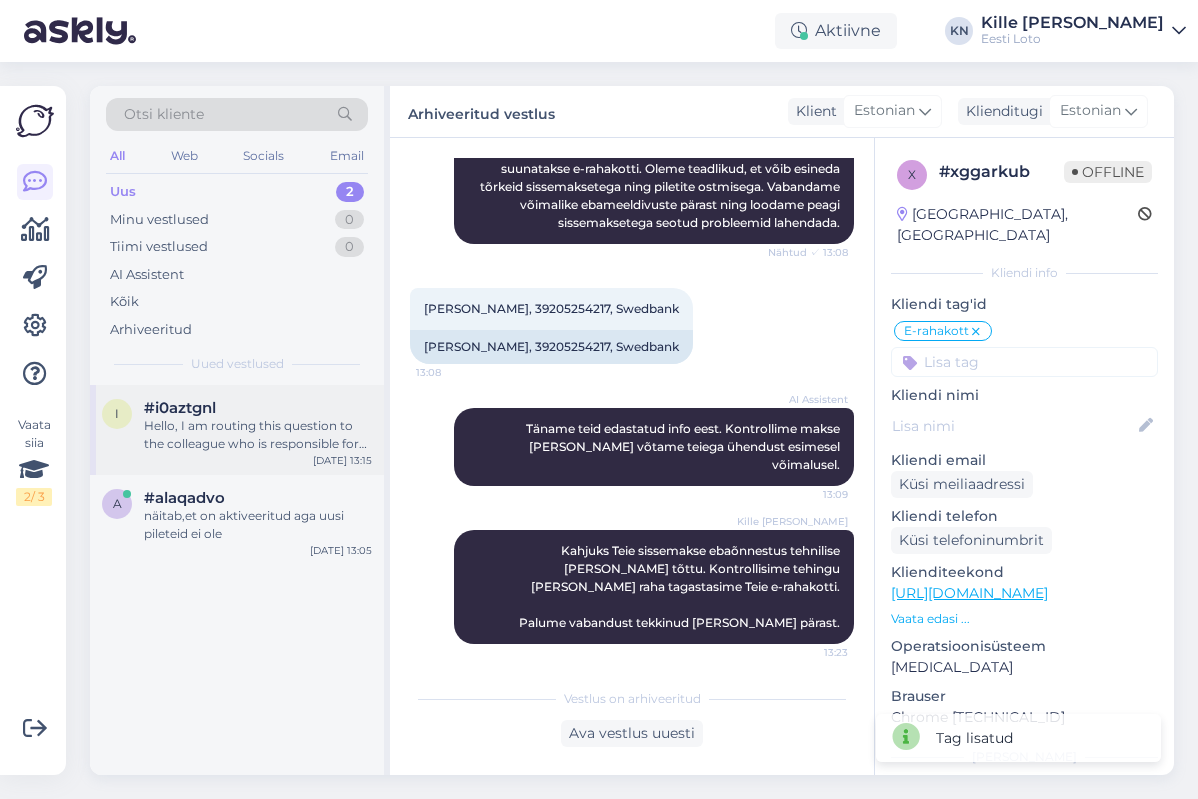 click on "i #i0aztgnl Hello, I am routing this question to the colleague who is responsible for this topic. The reply might take a bit. But it’ll be saved here for you to read later. [DATE] 13:15" at bounding box center (237, 430) 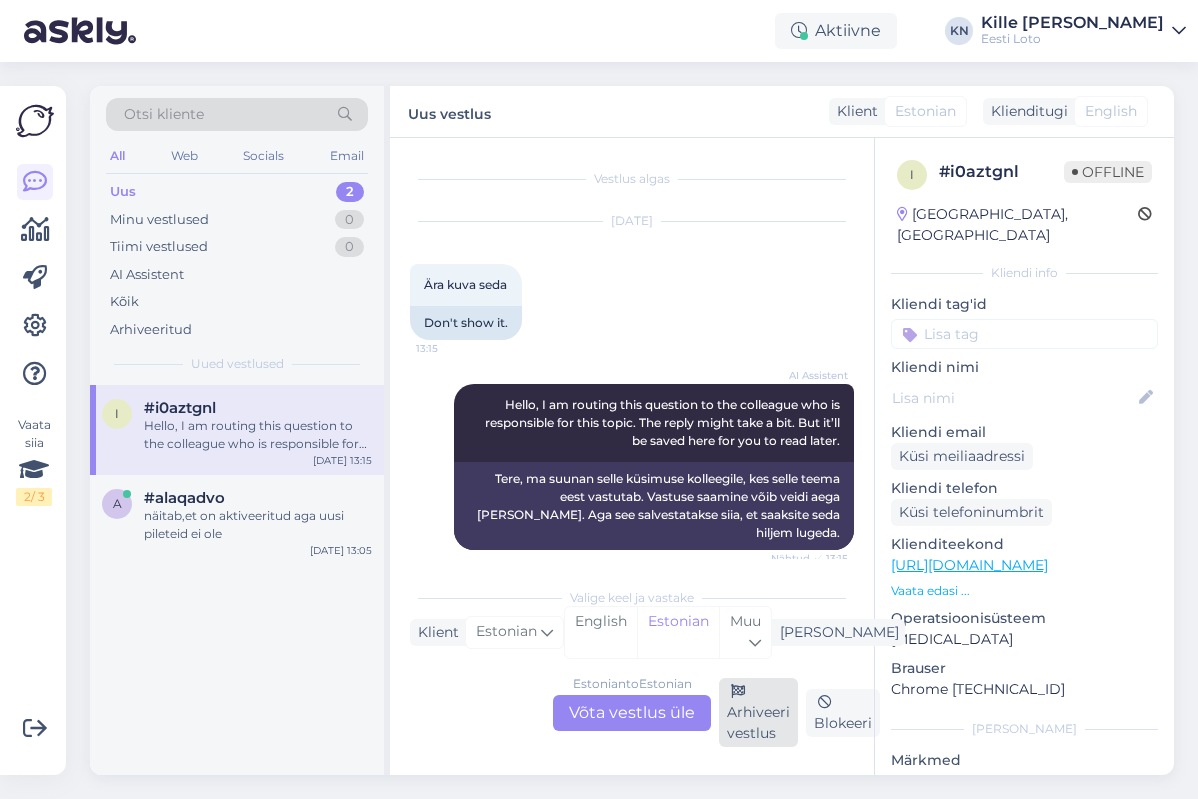 click on "Arhiveeri vestlus" at bounding box center [758, 712] 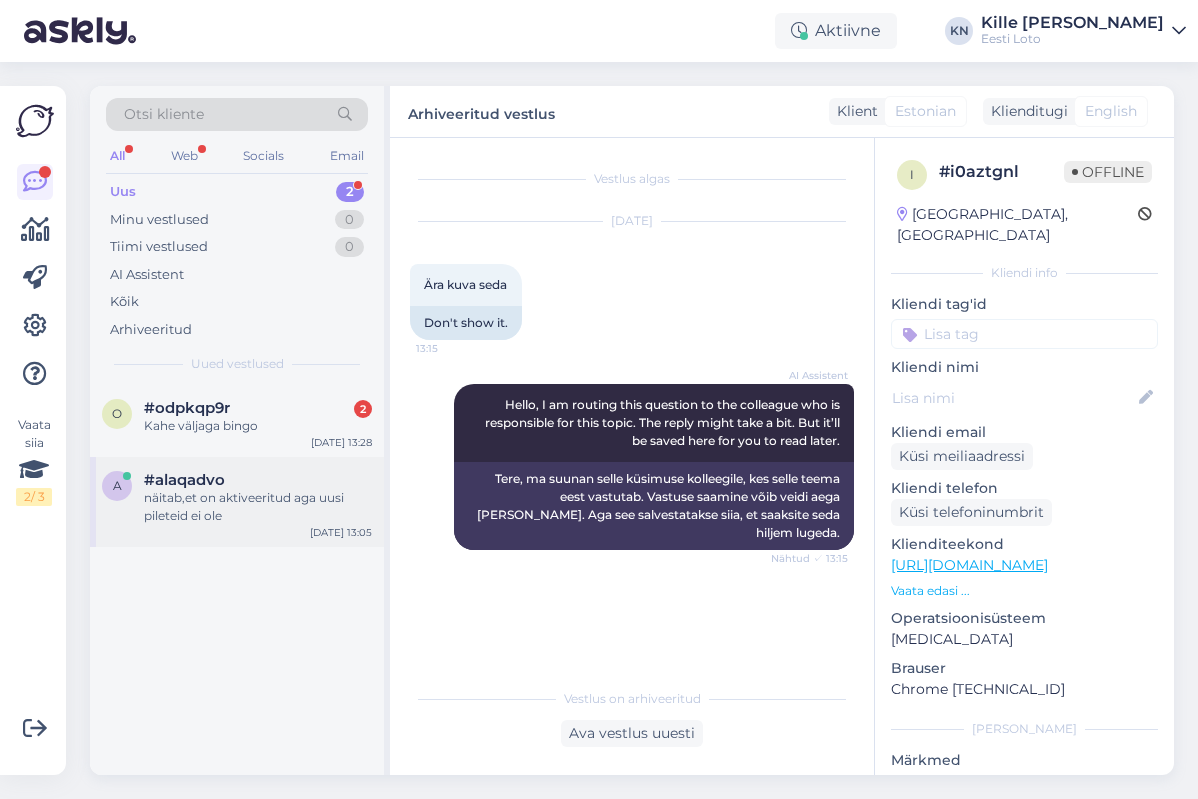 click on "näitab,et on aktiveeritud aga uusi pileteid ei ole" at bounding box center (258, 507) 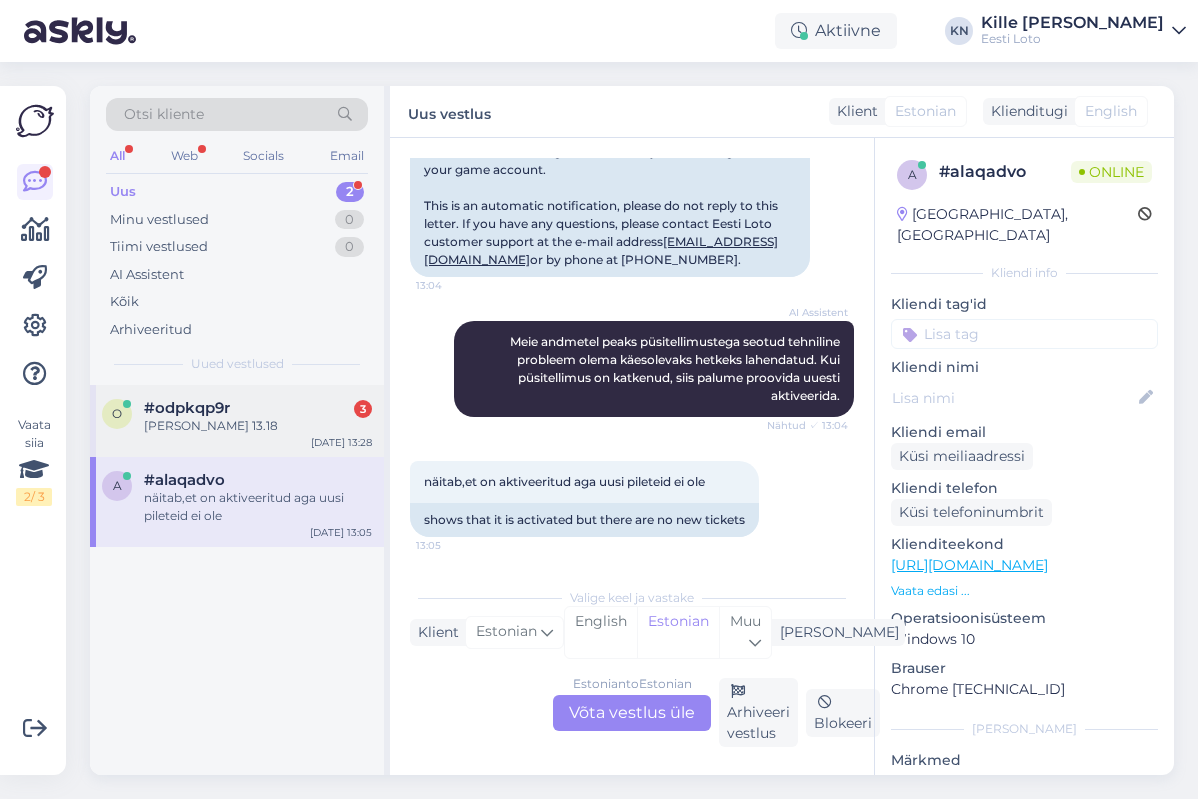 click on "#odpkqp9r" at bounding box center (187, 408) 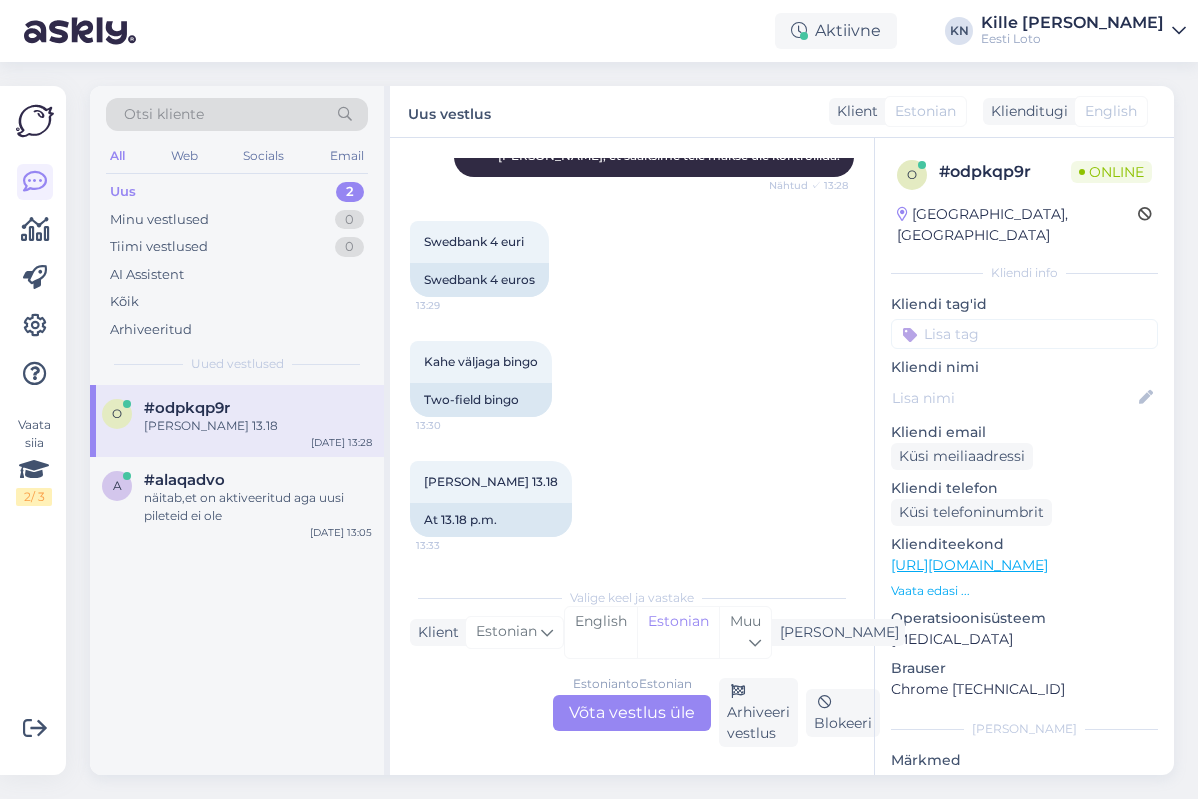 scroll, scrollTop: 518, scrollLeft: 0, axis: vertical 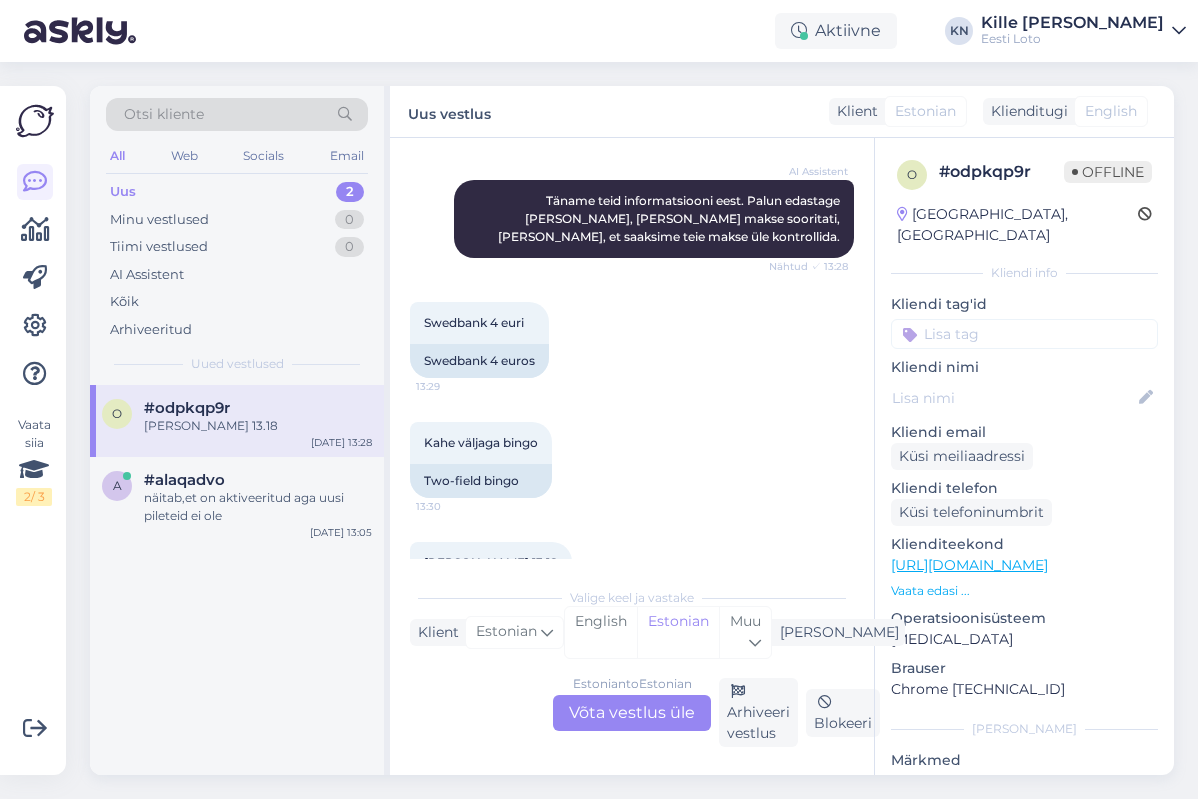 click on "Estonian  to  Estonian Võta vestlus üle" at bounding box center (632, 713) 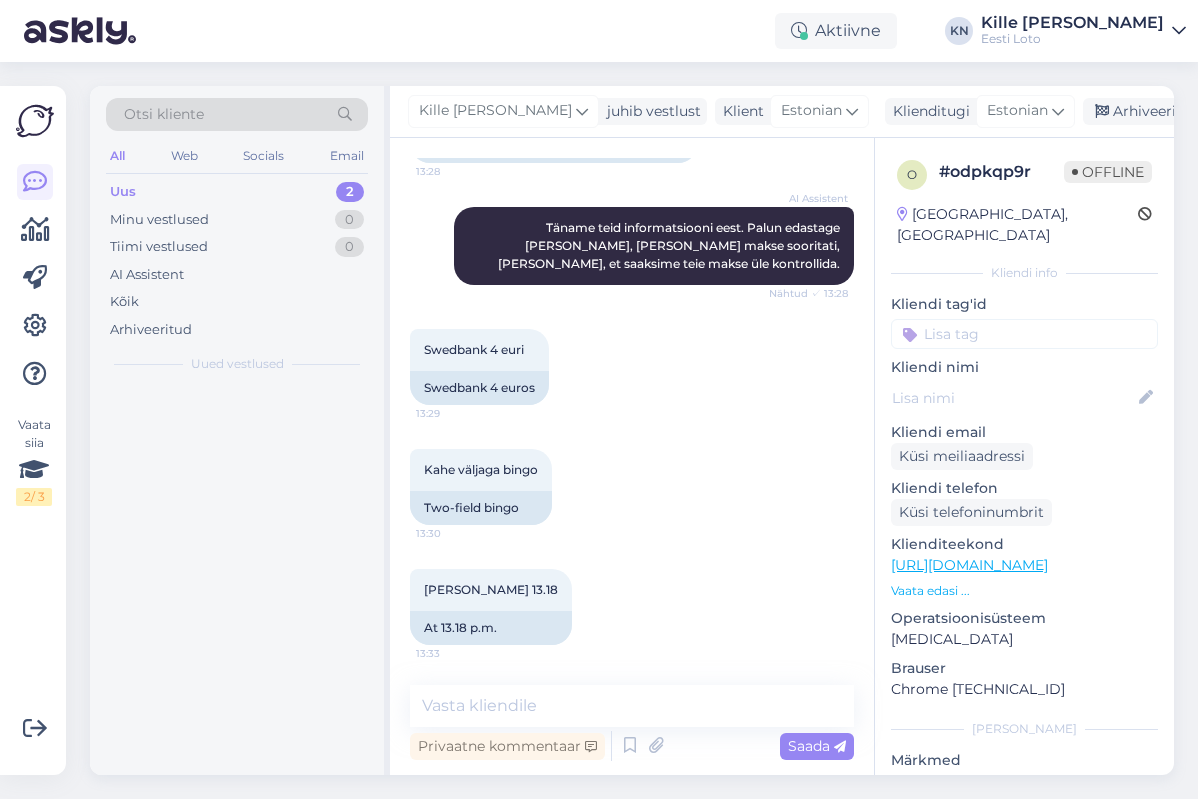 scroll, scrollTop: 492, scrollLeft: 0, axis: vertical 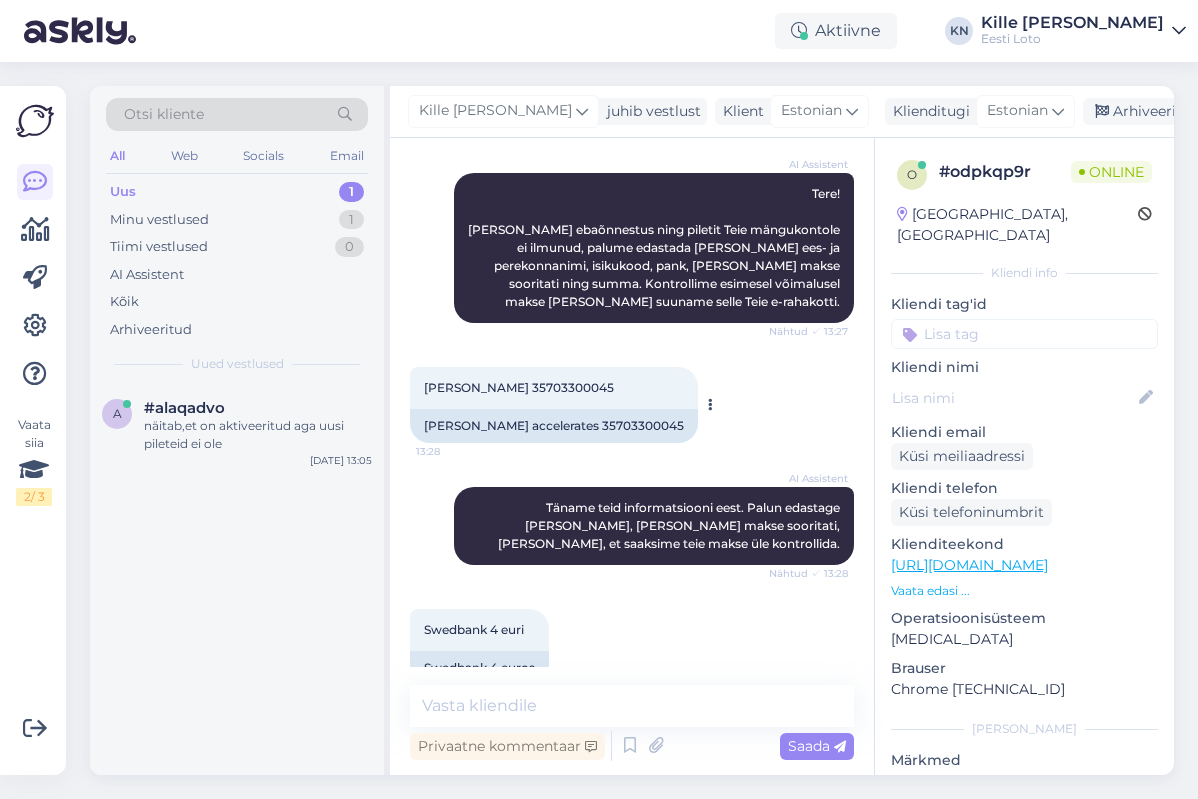 click on "[PERSON_NAME] 35703300045" at bounding box center (519, 387) 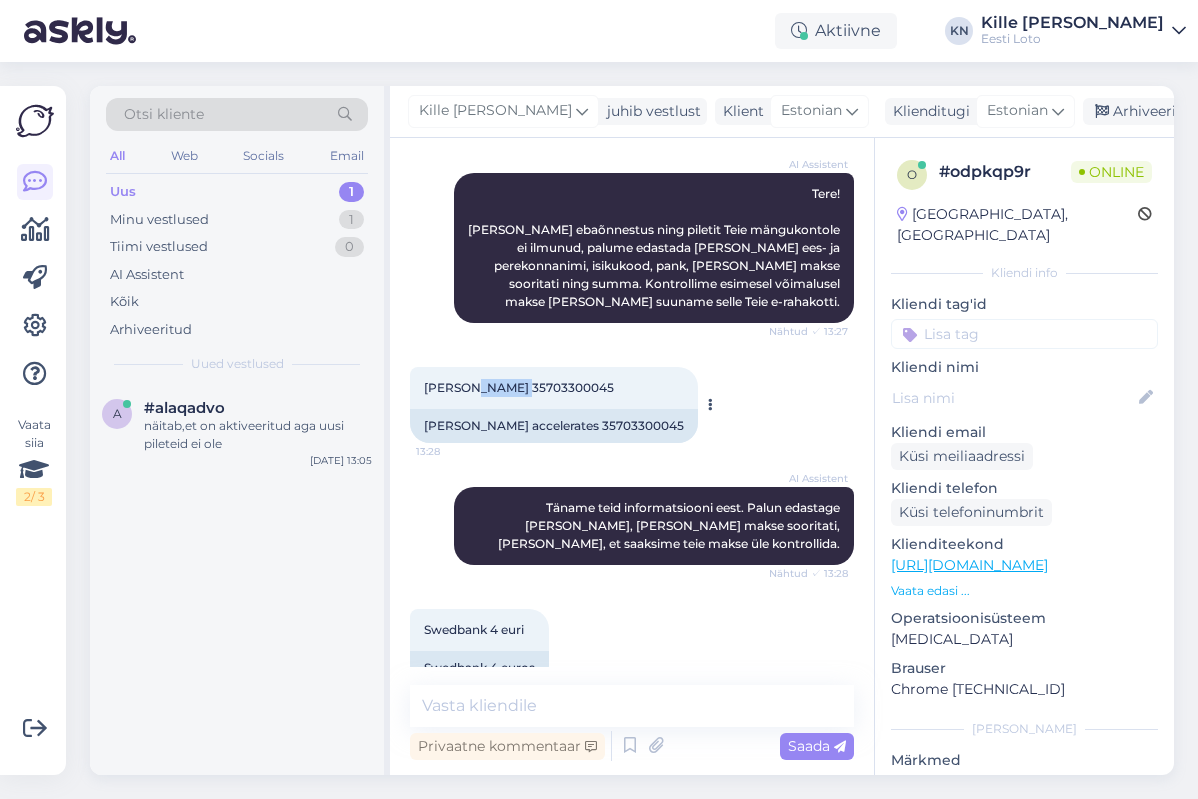 click on "[PERSON_NAME] 35703300045" at bounding box center (519, 387) 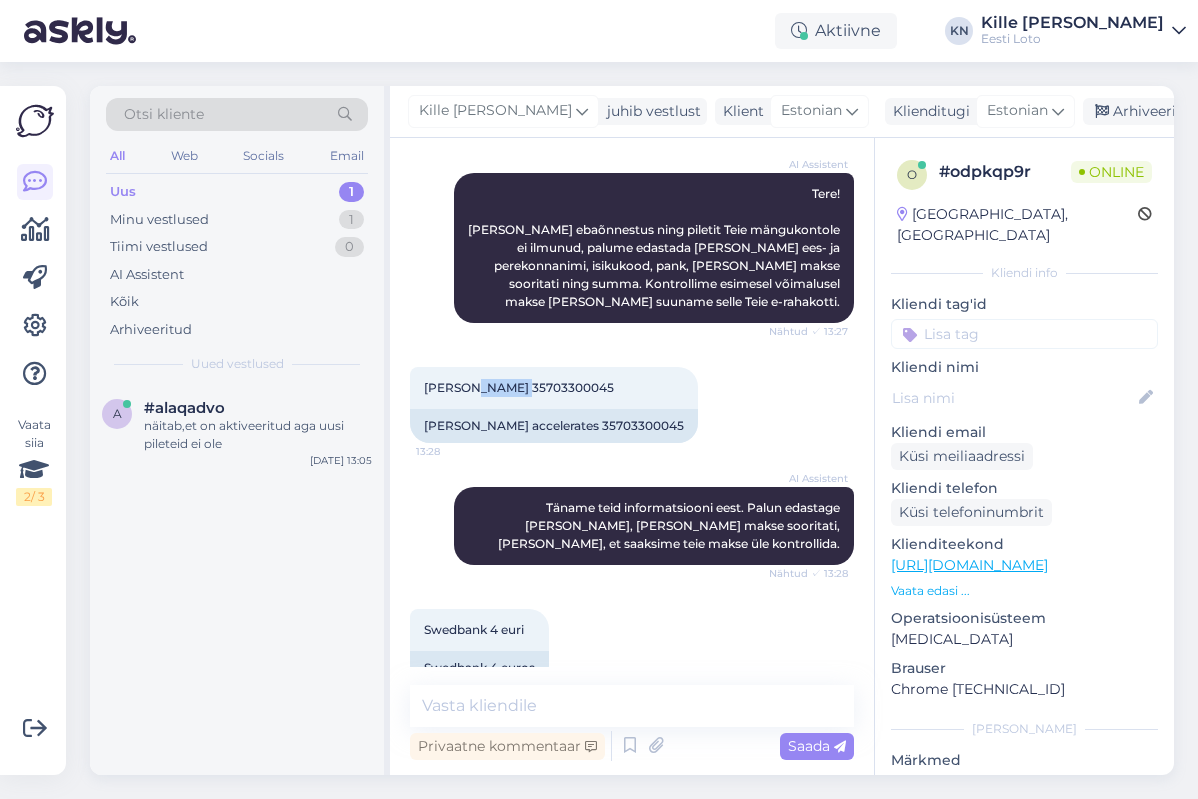 scroll, scrollTop: 492, scrollLeft: 0, axis: vertical 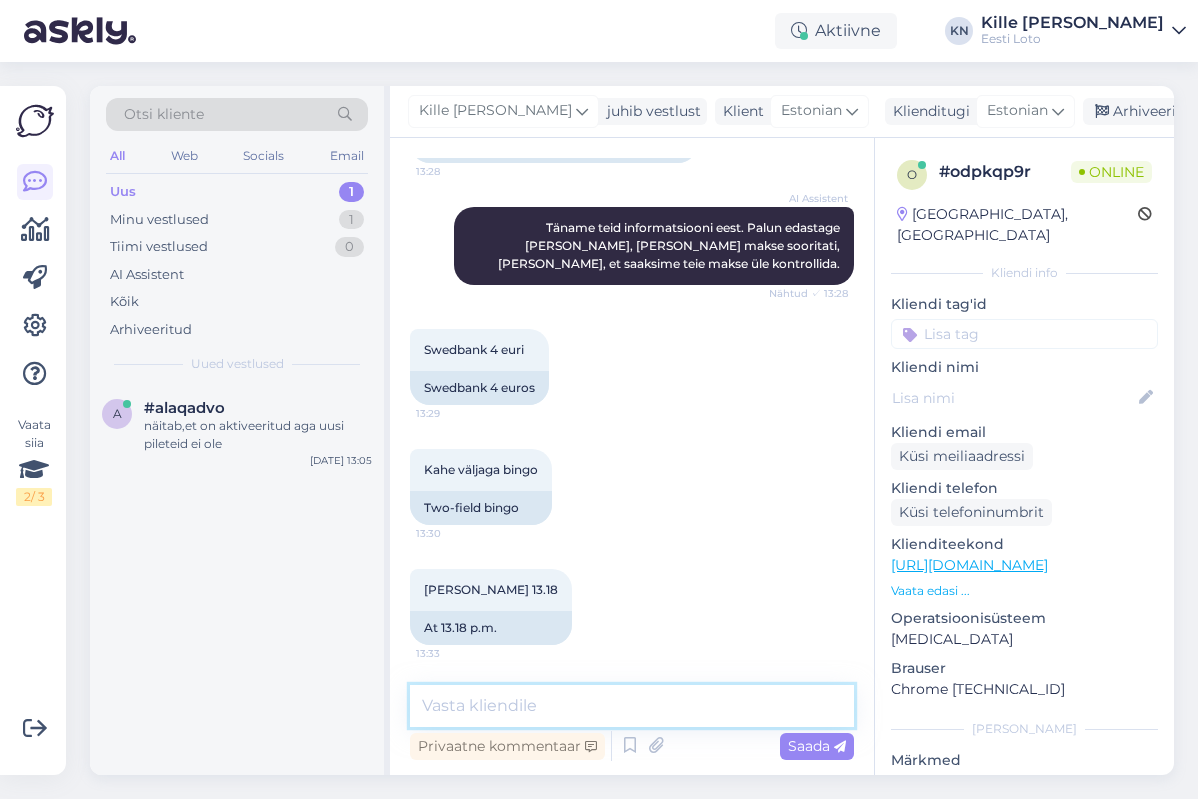 click at bounding box center (632, 706) 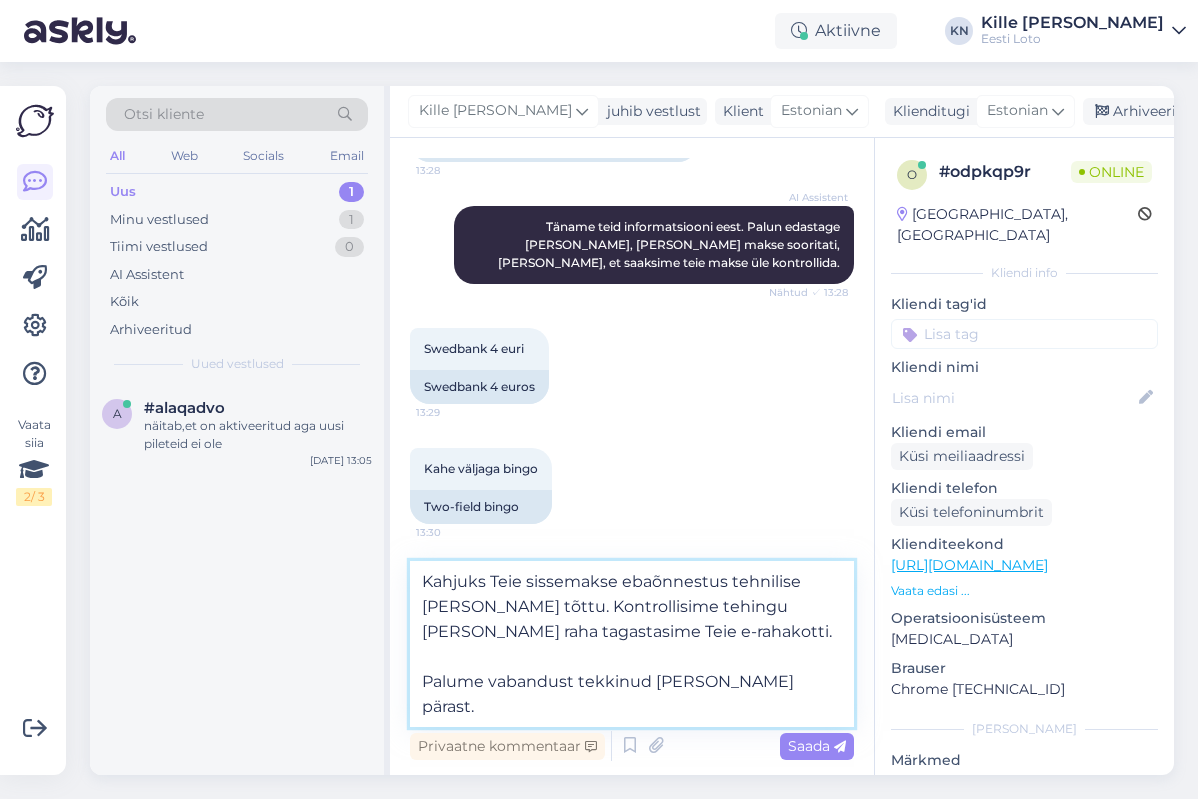 scroll, scrollTop: 0, scrollLeft: 0, axis: both 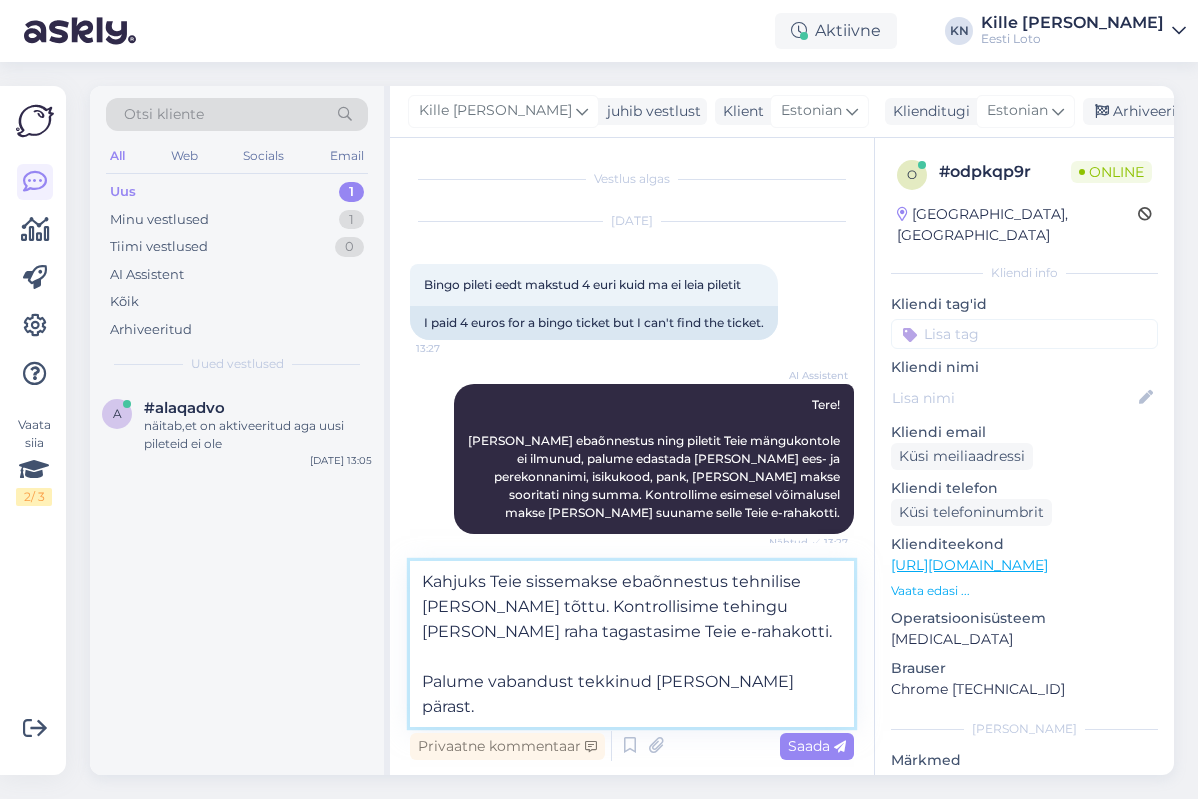 click on "Kahjuks Teie sissemakse ebaõnnestus tehnilise [PERSON_NAME] tõttu. Kontrollisime tehingu [PERSON_NAME] raha tagastasime Teie e-rahakotti.
Palume vabandust tekkinud [PERSON_NAME] pärast." at bounding box center [632, 644] 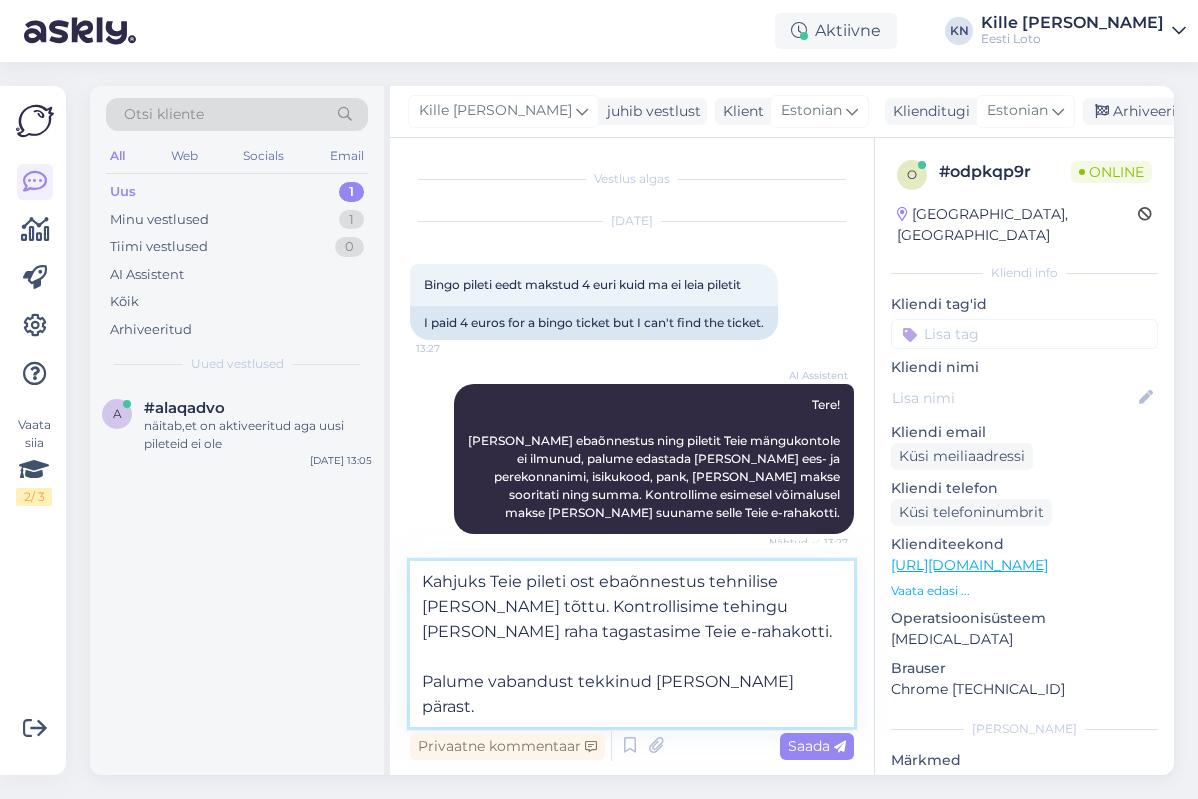click on "Kahjuks Teie pileti ost ebaõnnestus tehnilise [PERSON_NAME] tõttu. Kontrollisime tehingu [PERSON_NAME] raha tagastasime Teie e-rahakotti.
Palume vabandust tekkinud [PERSON_NAME] pärast." at bounding box center (632, 644) 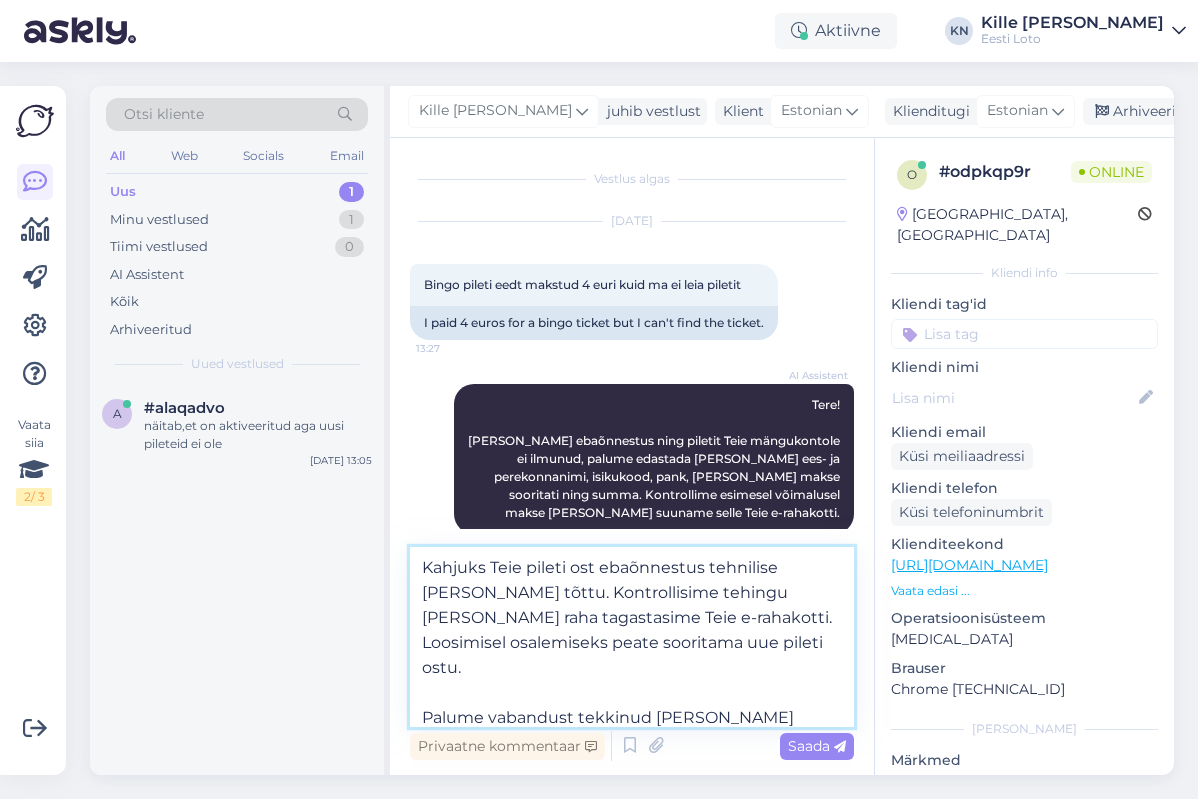 type on "Kahjuks Teie pileti ost ebaõnnestus tehnilise [PERSON_NAME] tõttu. Kontrollisime tehingu [PERSON_NAME] raha tagastasime Teie e-rahakotti. Loosimisel osalemiseks peate sooritama uue pileti ostu.
Palume vabandust tekkinud [PERSON_NAME] pärast." 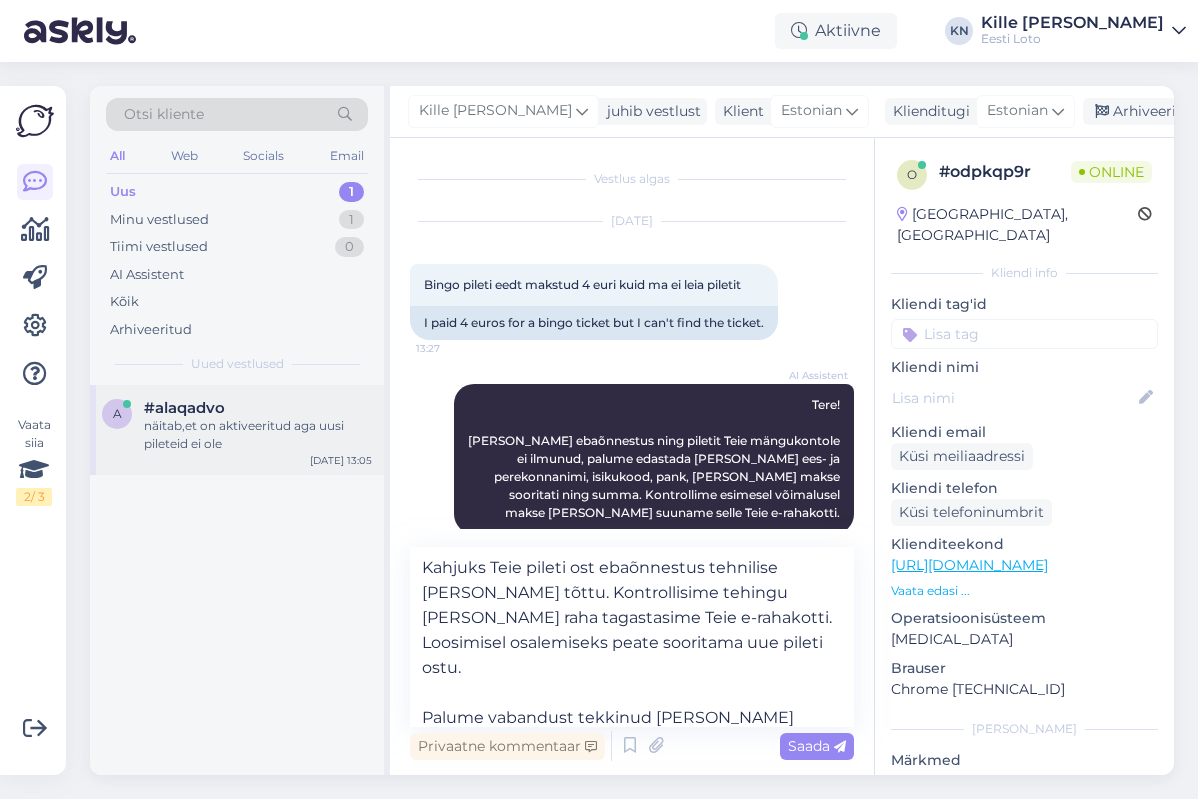 click on "näitab,et on aktiveeritud aga uusi pileteid ei ole" at bounding box center (258, 435) 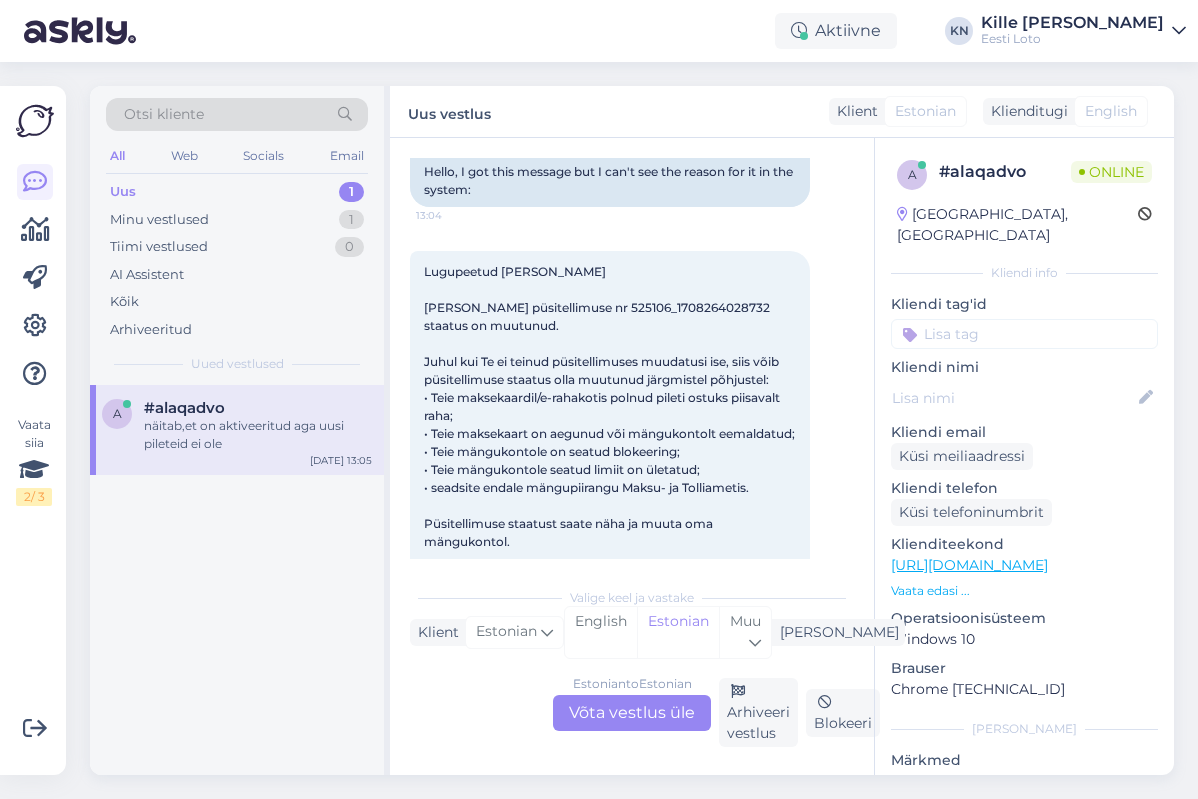 scroll, scrollTop: 78, scrollLeft: 0, axis: vertical 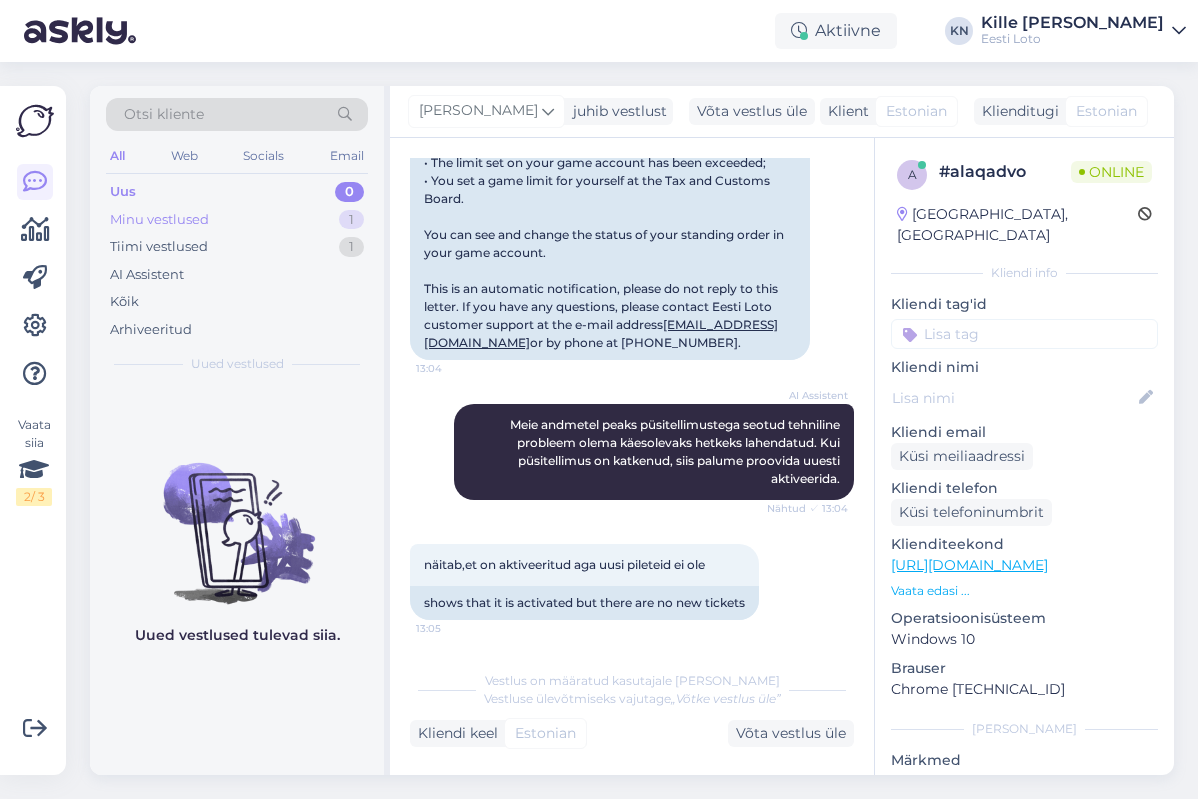 click on "Minu vestlused" at bounding box center (159, 220) 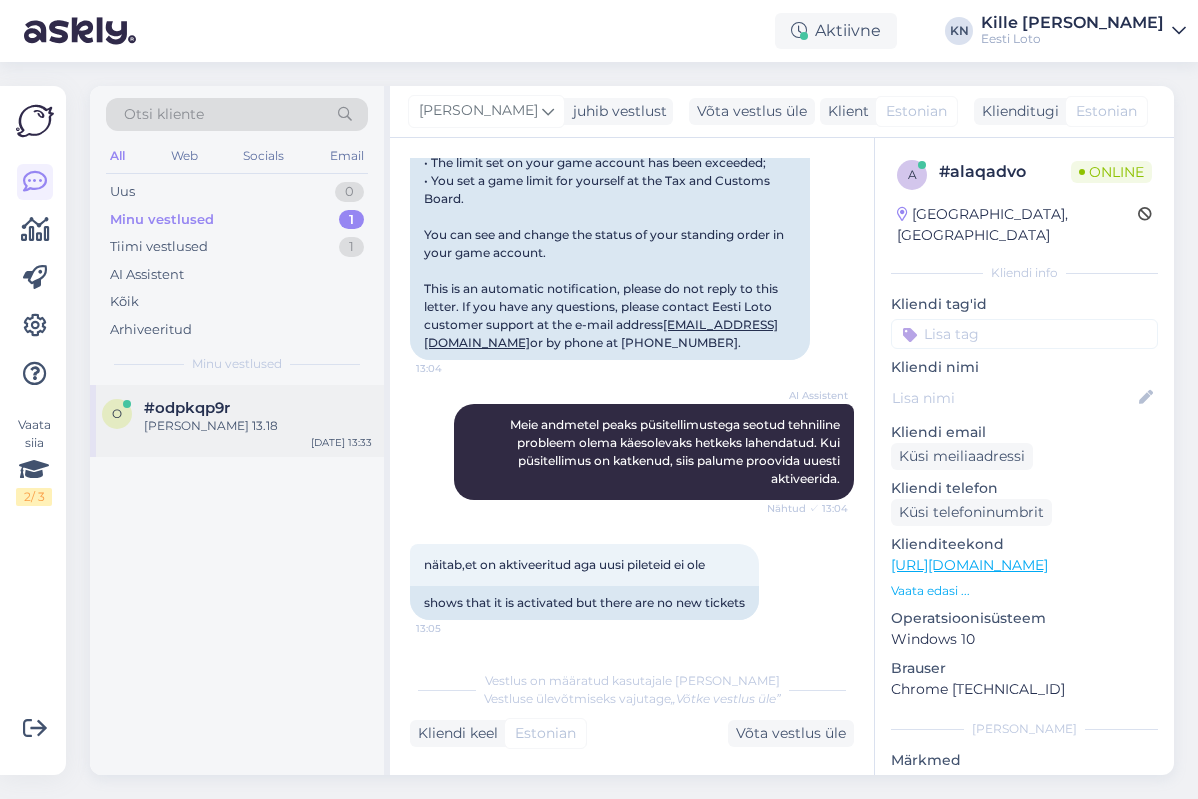 click on "o #odpkqp9r [PERSON_NAME] 13.18 [DATE] 13:33" at bounding box center [237, 421] 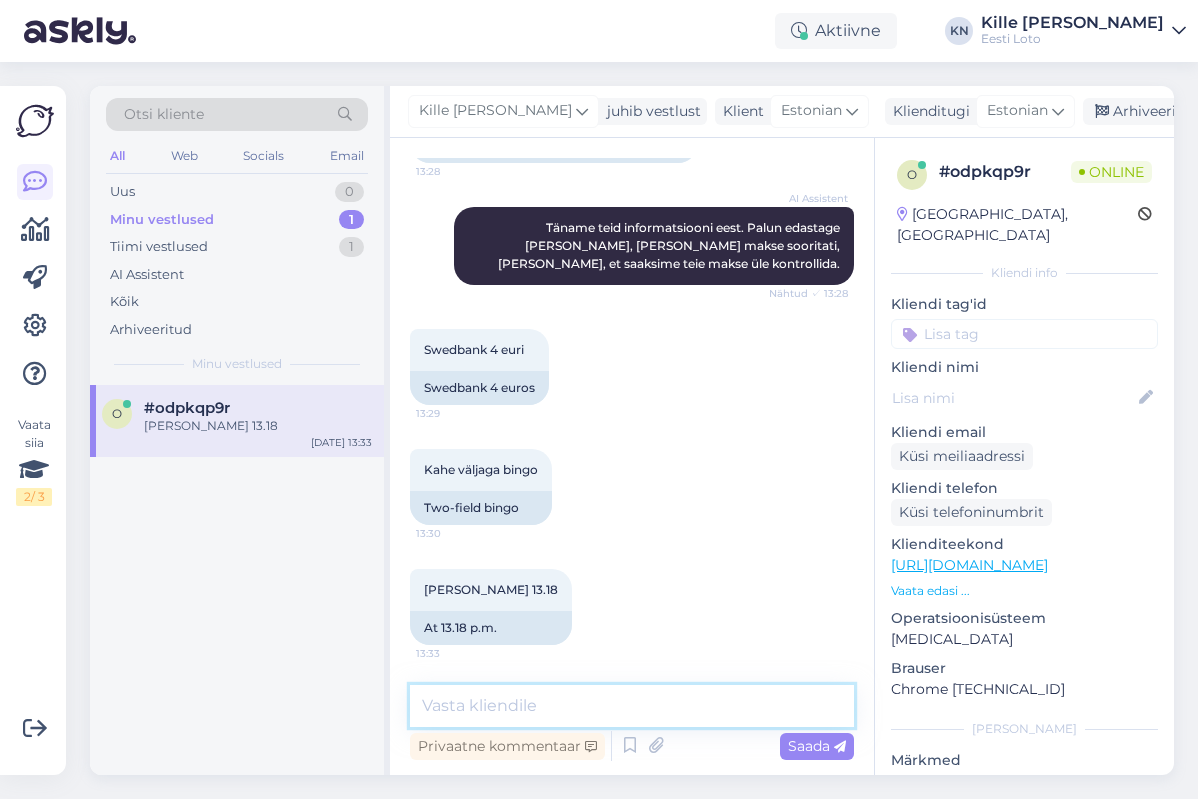 click at bounding box center [632, 706] 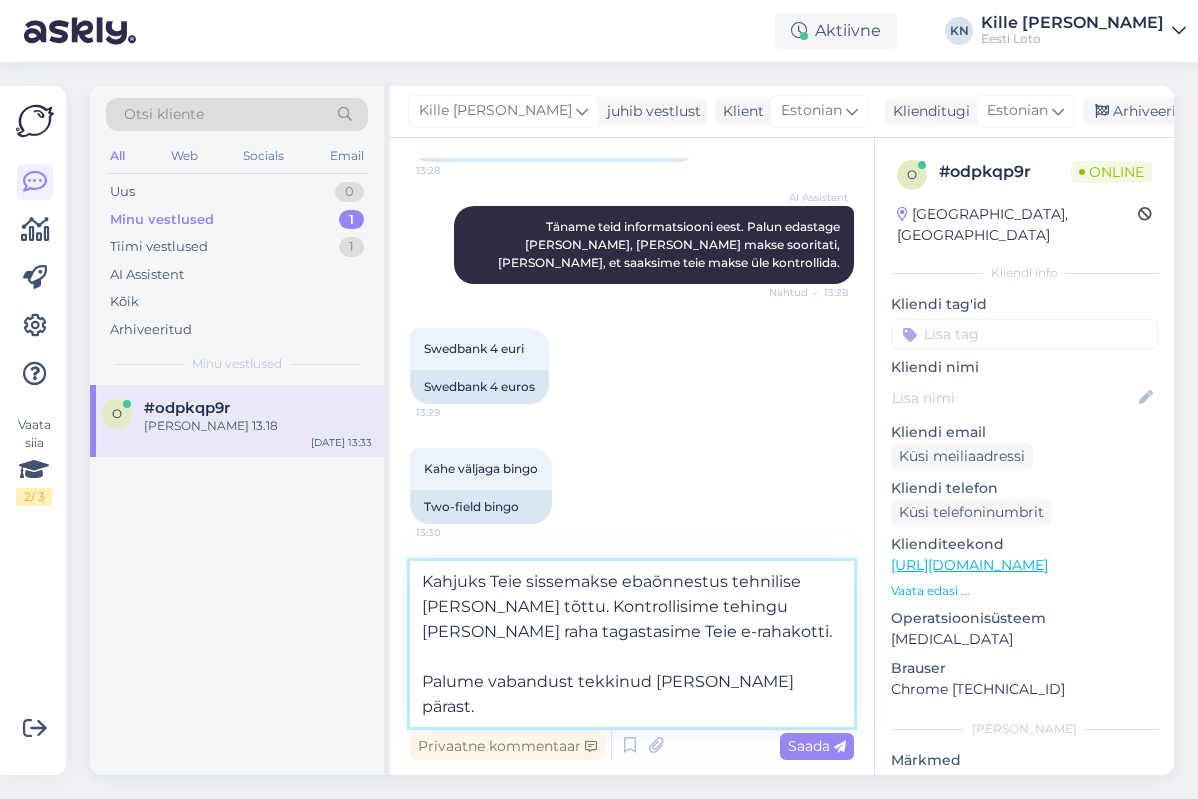 click on "Kahjuks Teie sissemakse ebaõnnestus tehnilise [PERSON_NAME] tõttu. Kontrollisime tehingu [PERSON_NAME] raha tagastasime Teie e-rahakotti.
Palume vabandust tekkinud [PERSON_NAME] pärast." at bounding box center [632, 644] 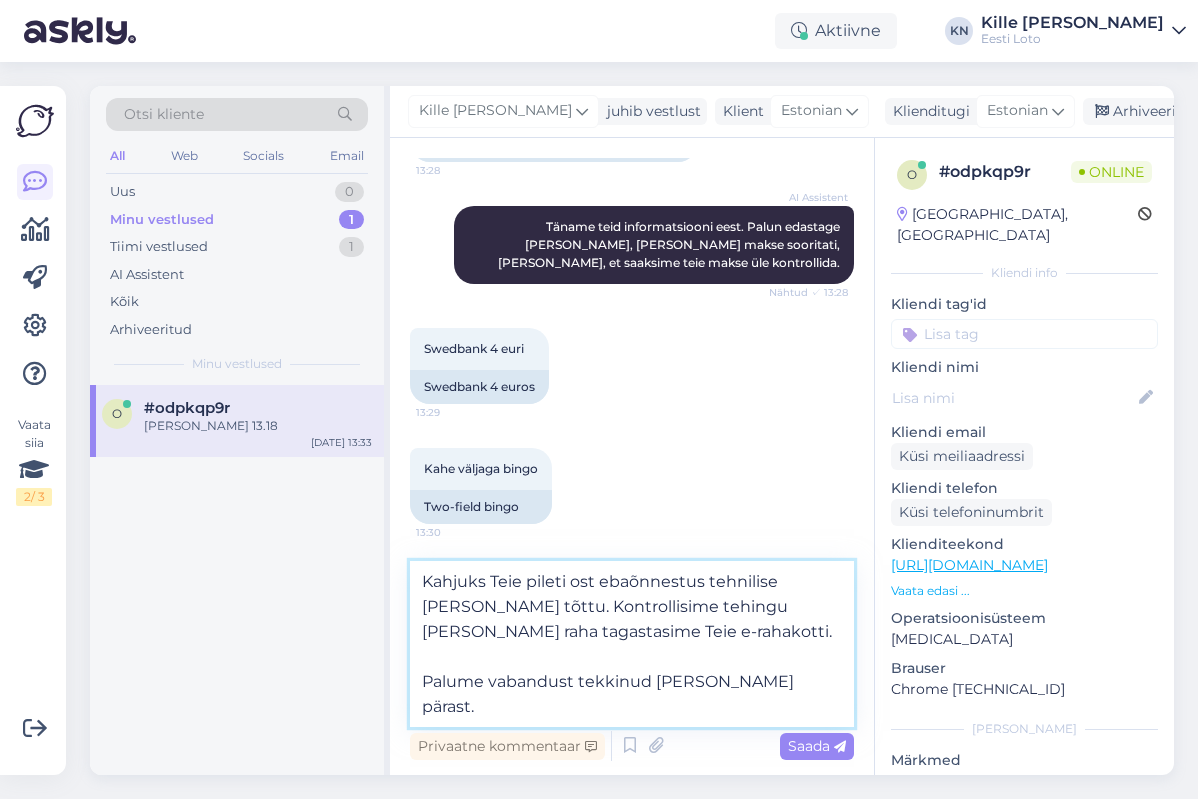 click on "Kahjuks Teie pileti ost ebaõnnestus tehnilise [PERSON_NAME] tõttu. Kontrollisime tehingu [PERSON_NAME] raha tagastasime Teie e-rahakotti.
Palume vabandust tekkinud [PERSON_NAME] pärast." at bounding box center [632, 644] 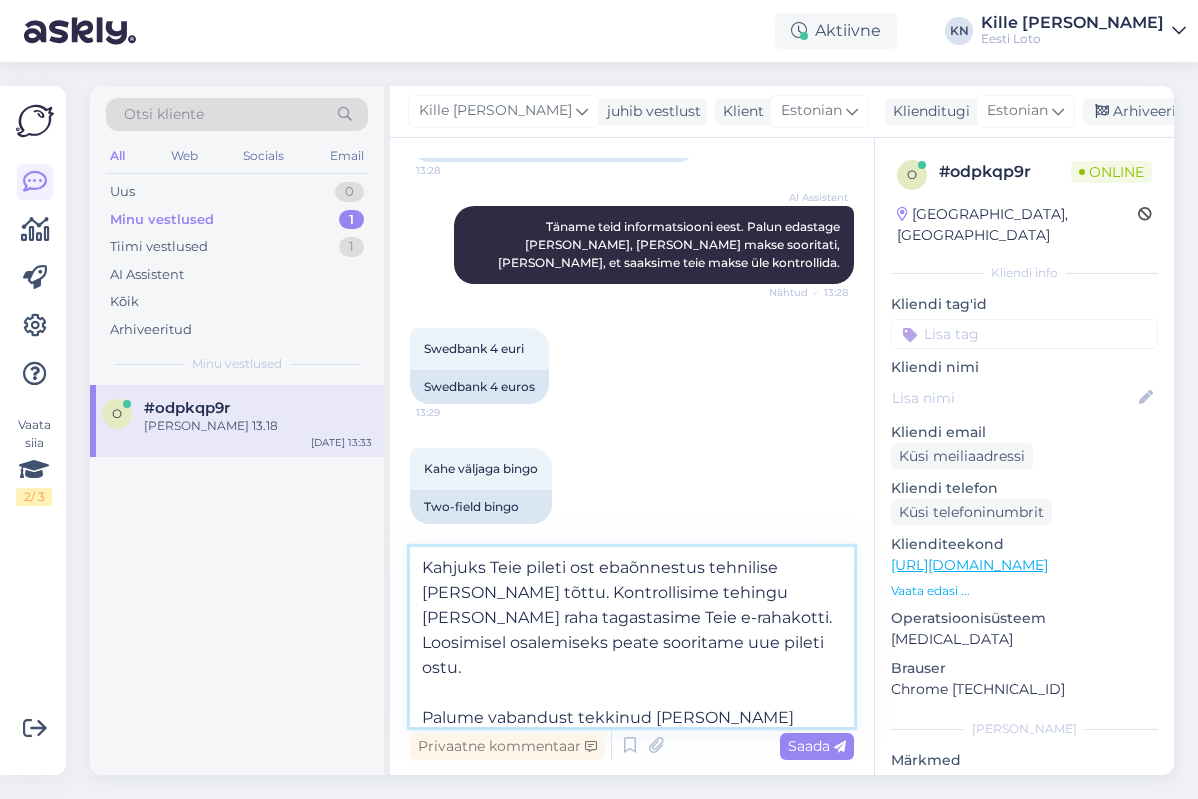 click on "Kahjuks Teie pileti ost ebaõnnestus tehnilise [PERSON_NAME] tõttu. Kontrollisime tehingu [PERSON_NAME] raha tagastasime Teie e-rahakotti. Loosimisel osalemiseks peate sooritame uue pileti ostu.
Palume vabandust tekkinud [PERSON_NAME] pärast." at bounding box center (632, 637) 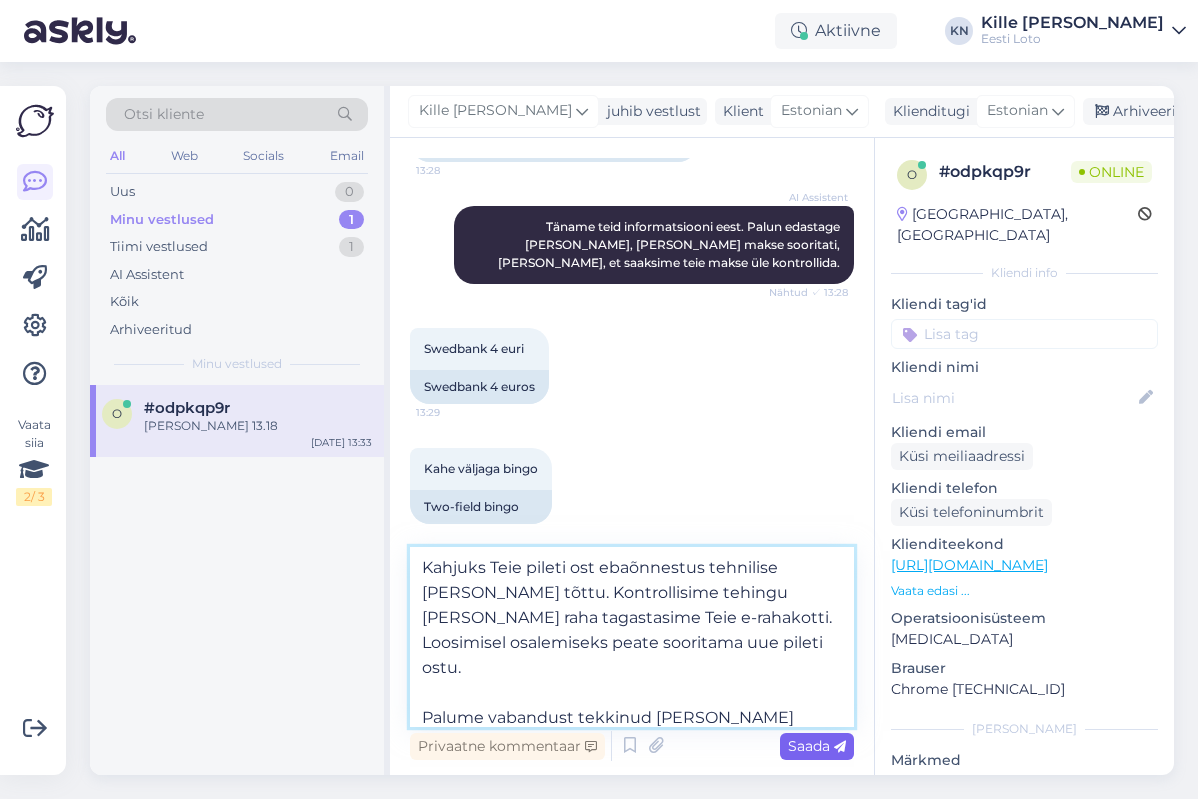 type on "Kahjuks Teie pileti ost ebaõnnestus tehnilise [PERSON_NAME] tõttu. Kontrollisime tehingu [PERSON_NAME] raha tagastasime Teie e-rahakotti. Loosimisel osalemiseks peate sooritama uue pileti ostu.
Palume vabandust tekkinud [PERSON_NAME] pärast." 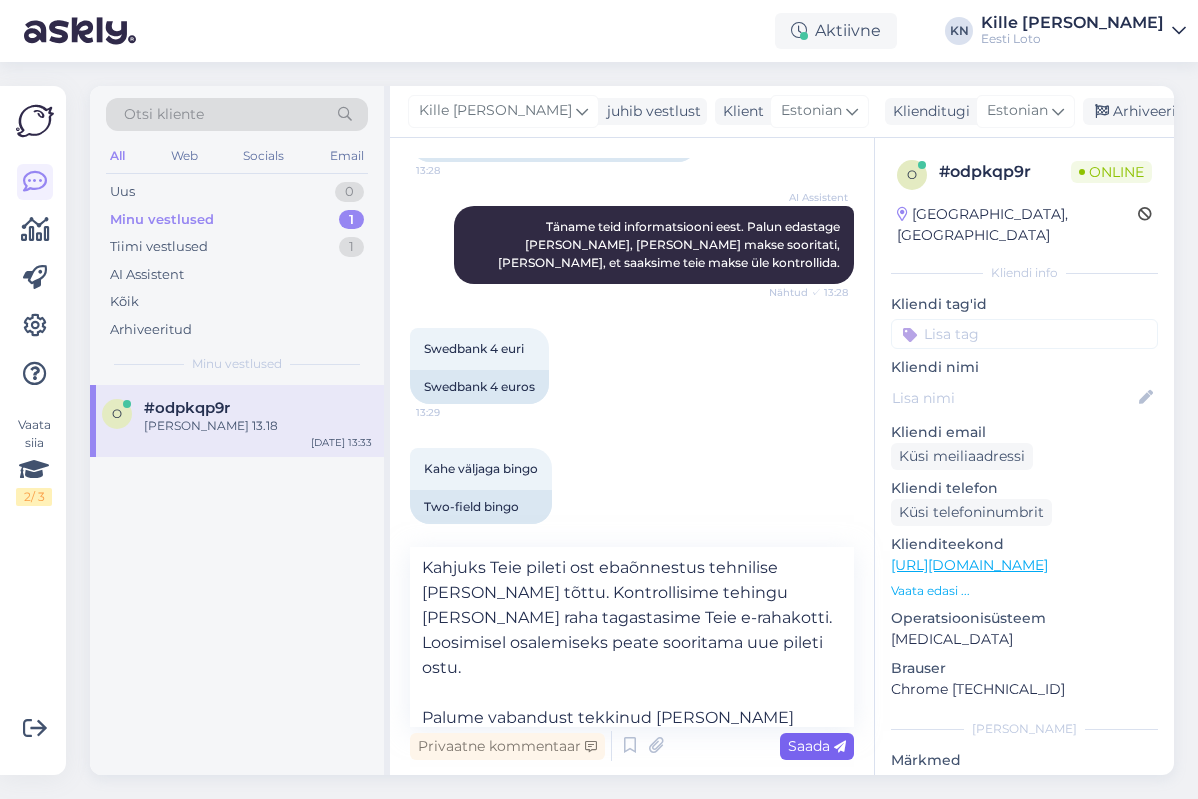 click on "Saada" at bounding box center (817, 746) 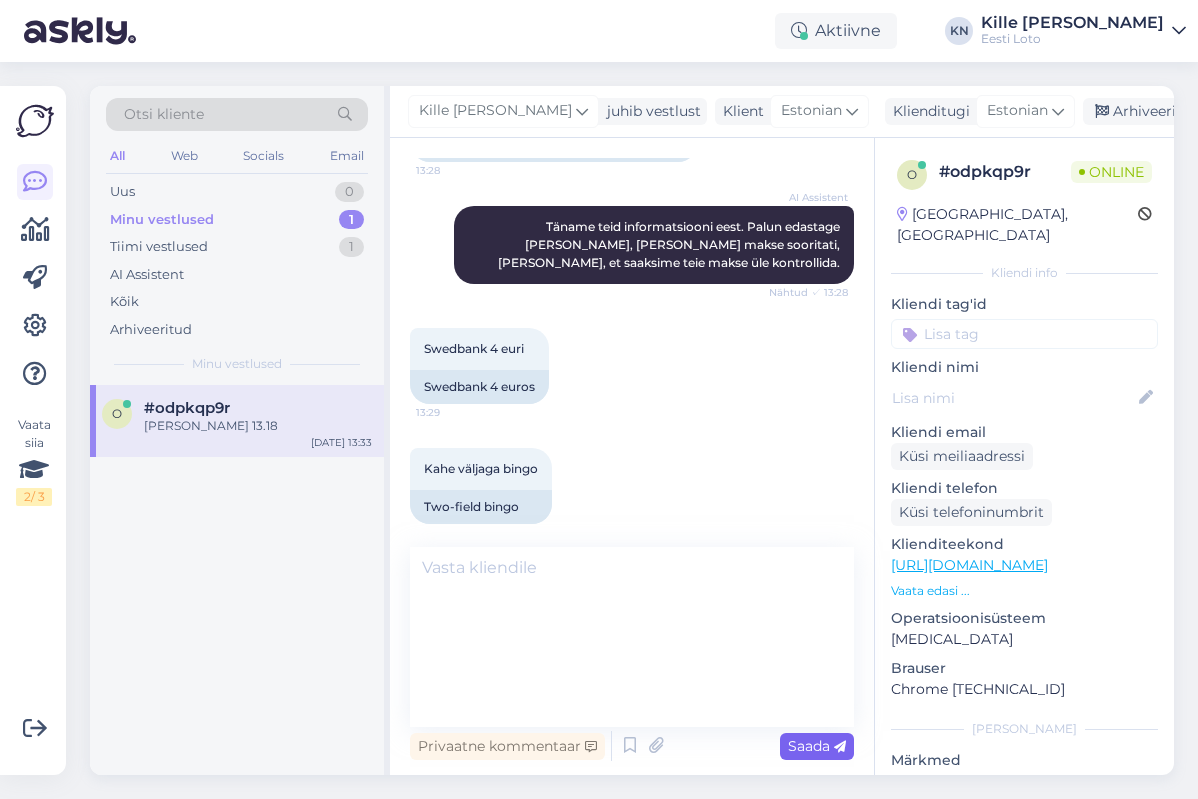 scroll, scrollTop: 686, scrollLeft: 0, axis: vertical 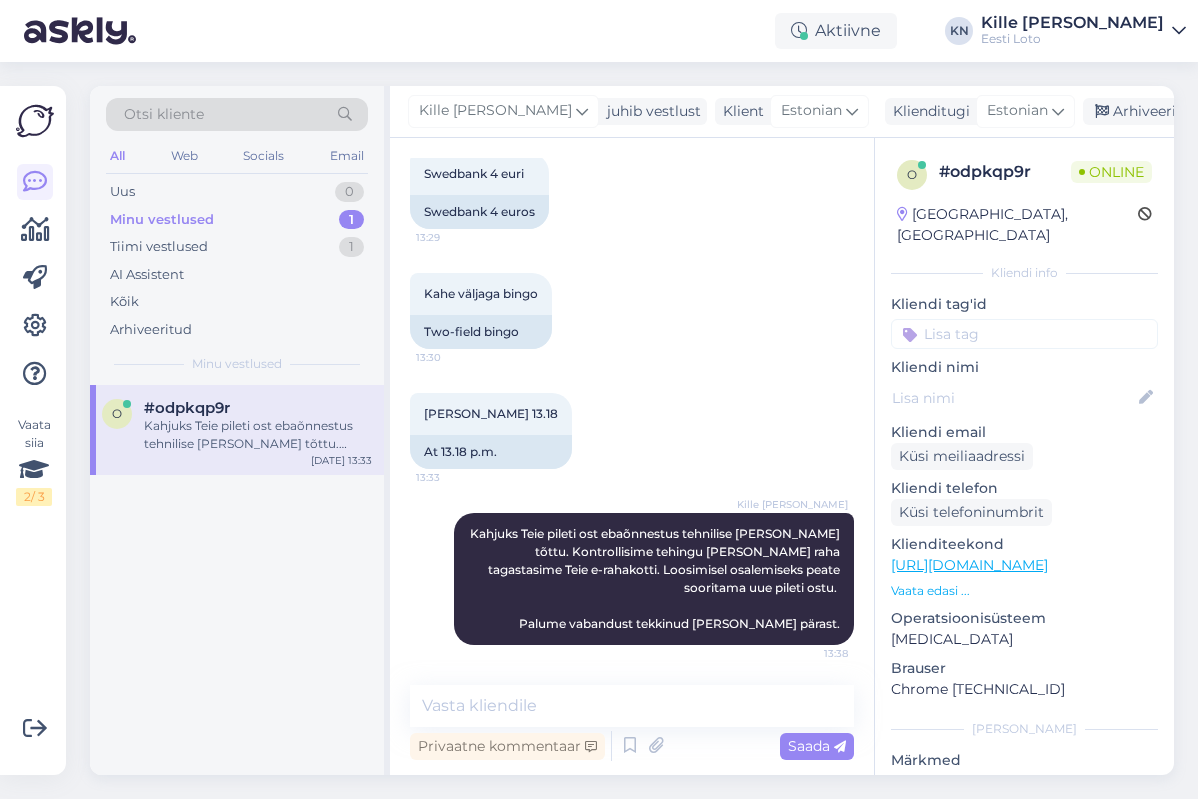 click at bounding box center (1024, 334) 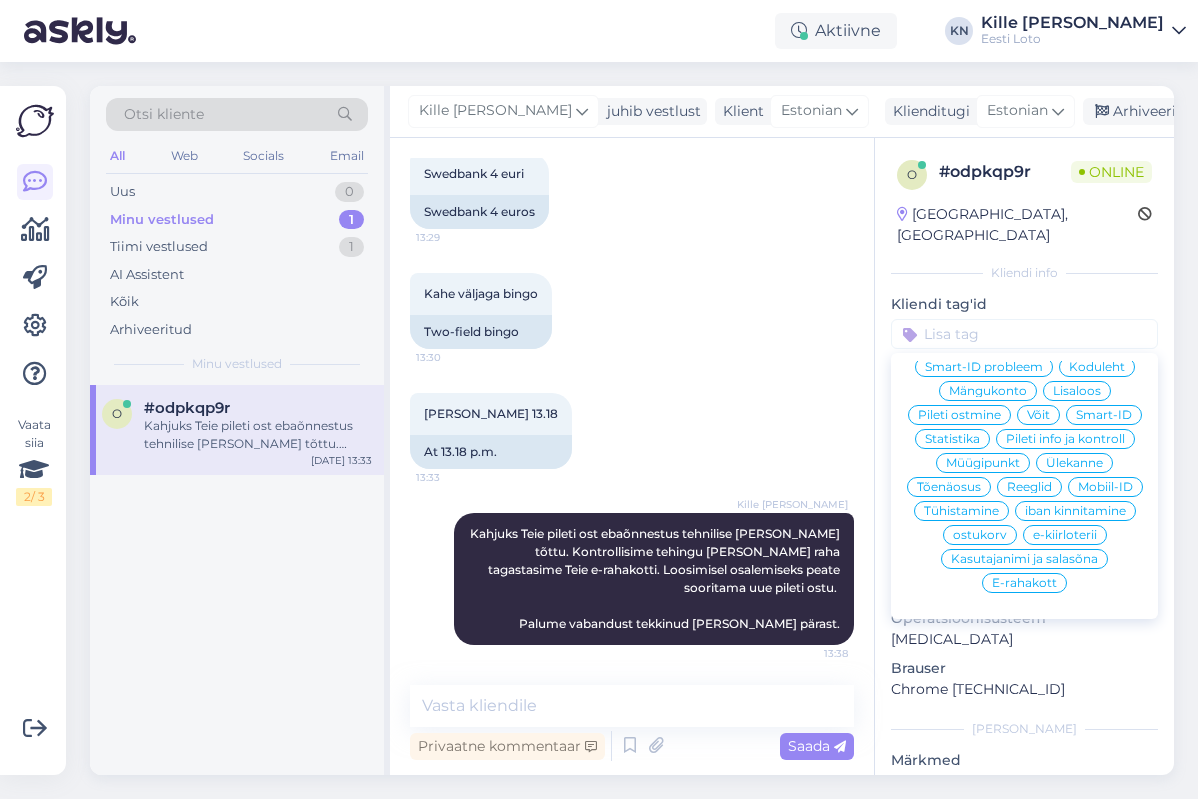 click on "E-rahakott" at bounding box center [1024, 583] 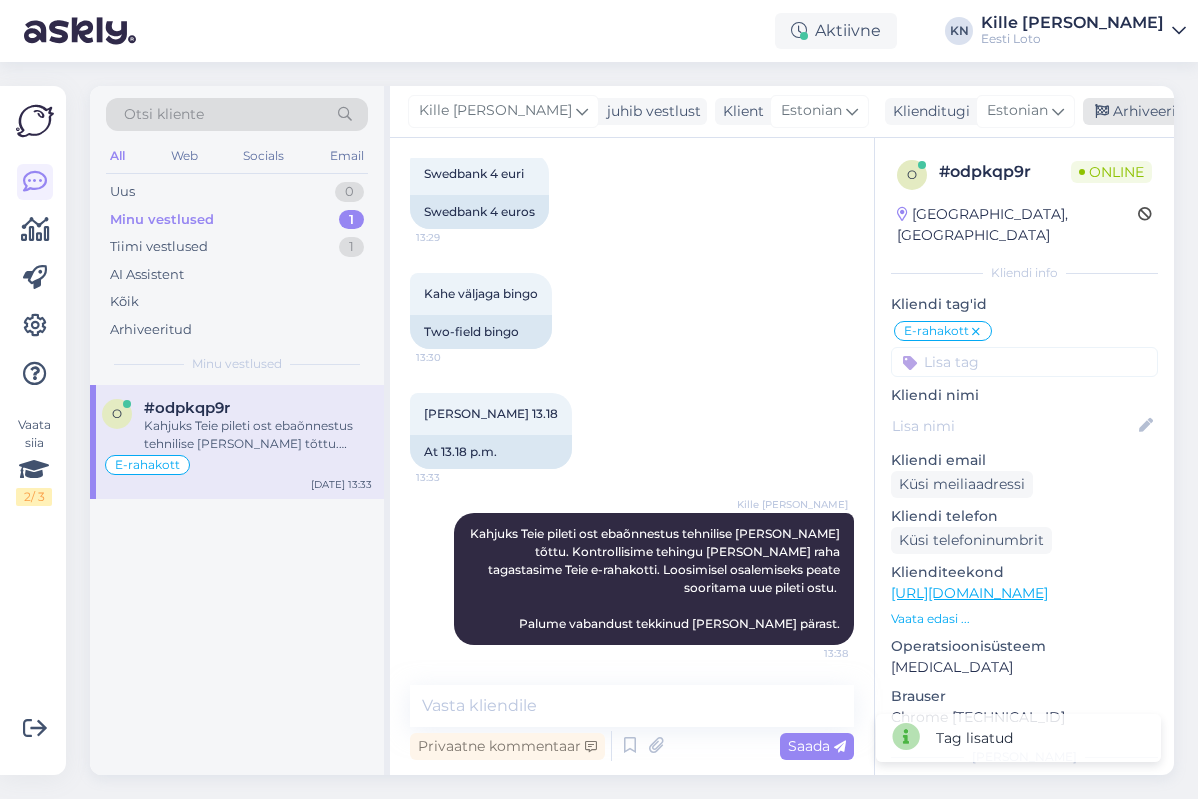 click on "Arhiveeri vestlus" at bounding box center [1160, 111] 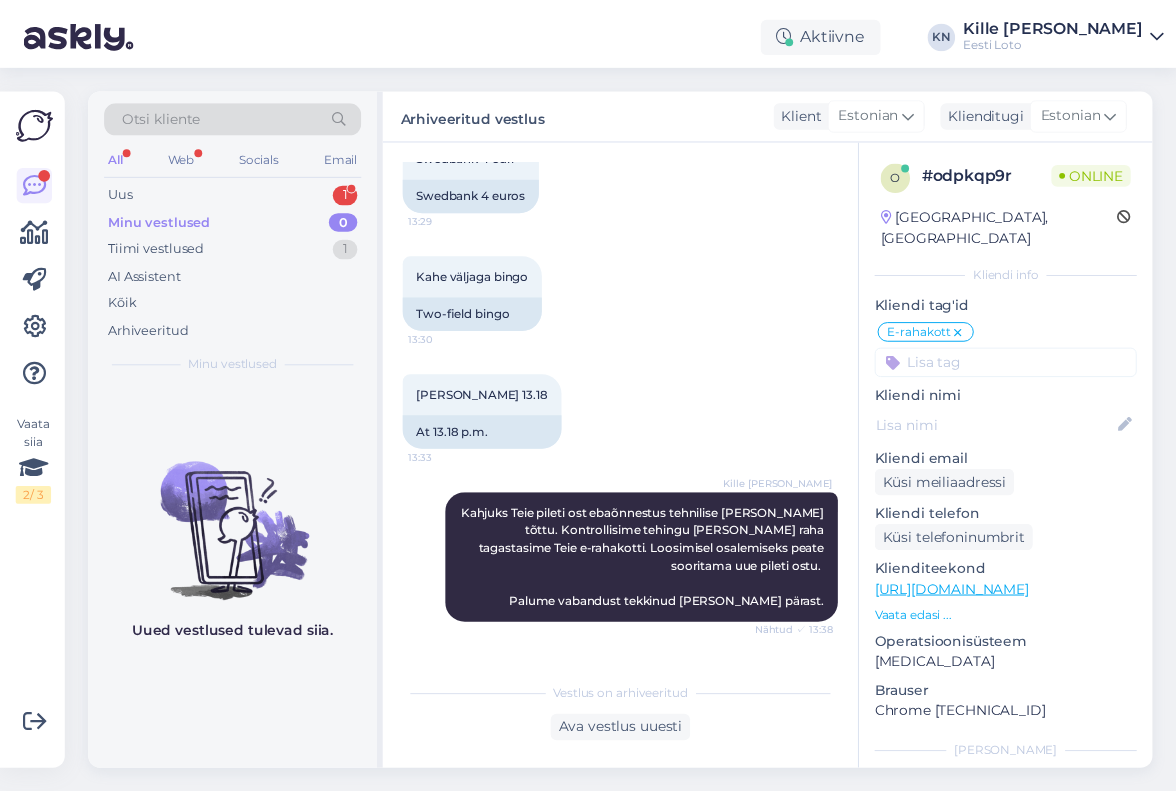 scroll, scrollTop: 917, scrollLeft: 0, axis: vertical 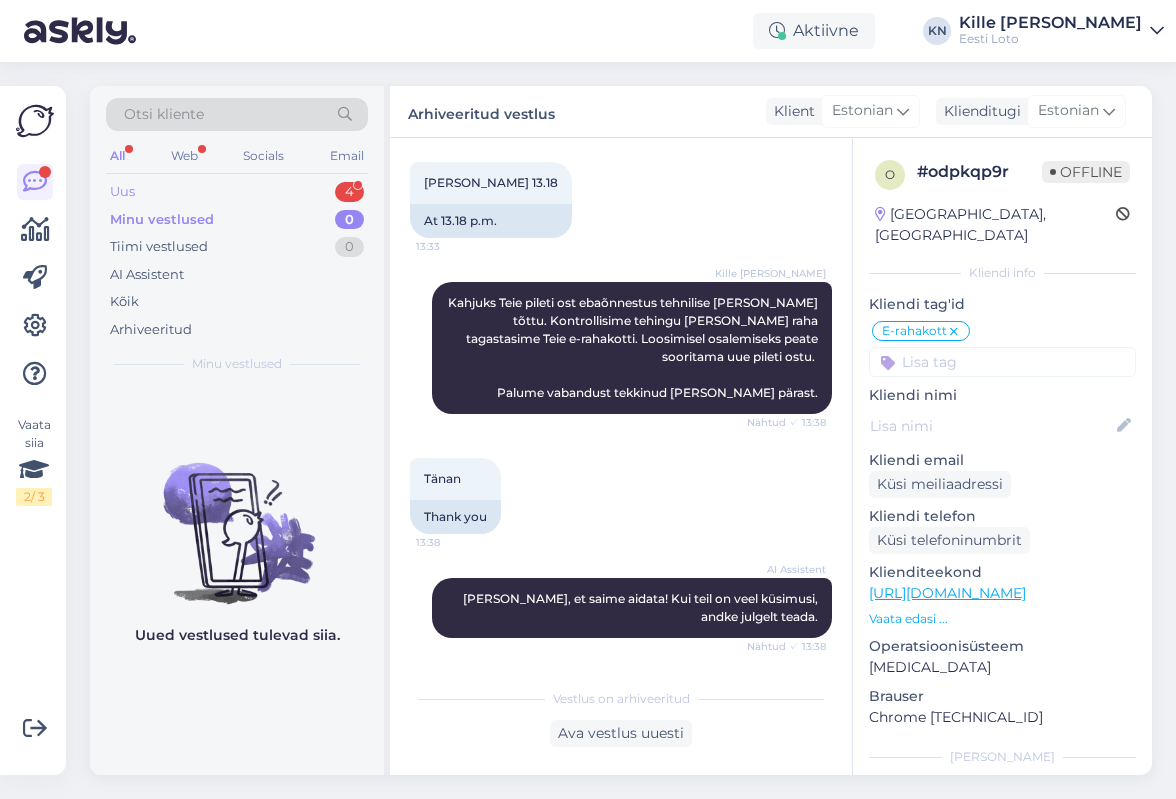 click on "Uus 4" at bounding box center (237, 192) 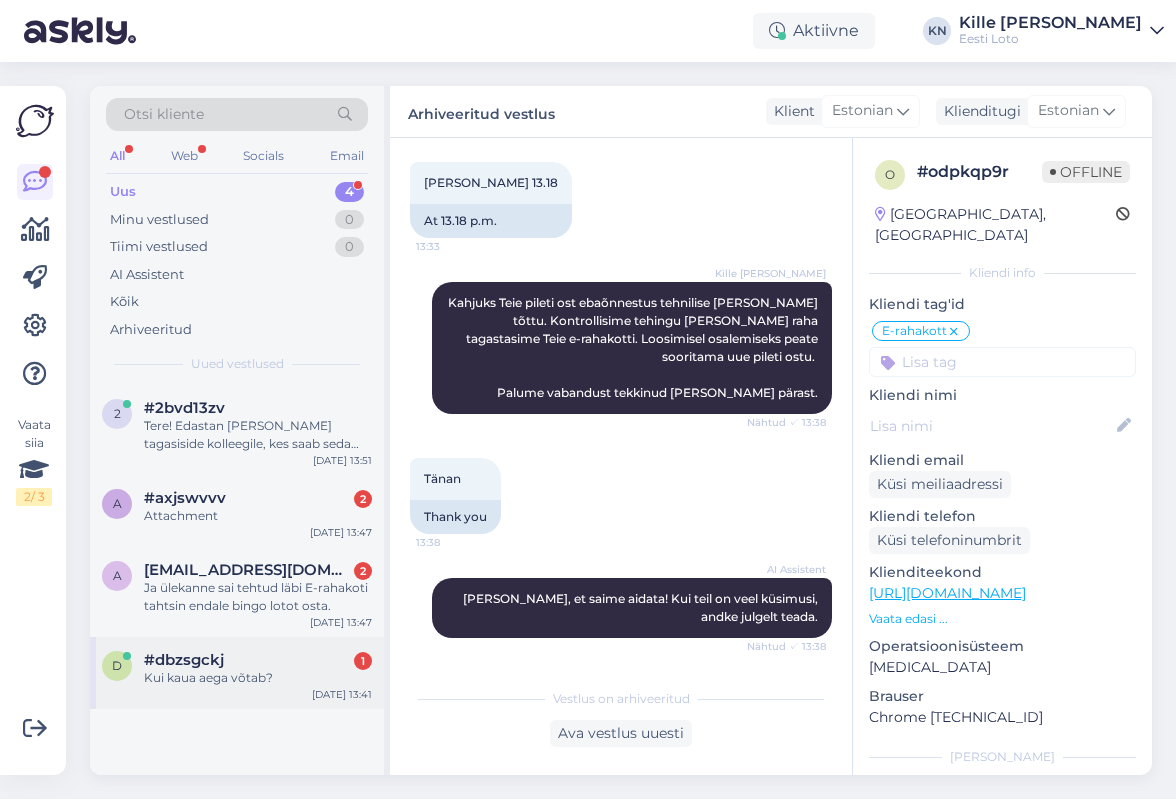 click on "d #dbzsgckj 1 Kui kaua aega võtab? [DATE] 13:41" at bounding box center [237, 673] 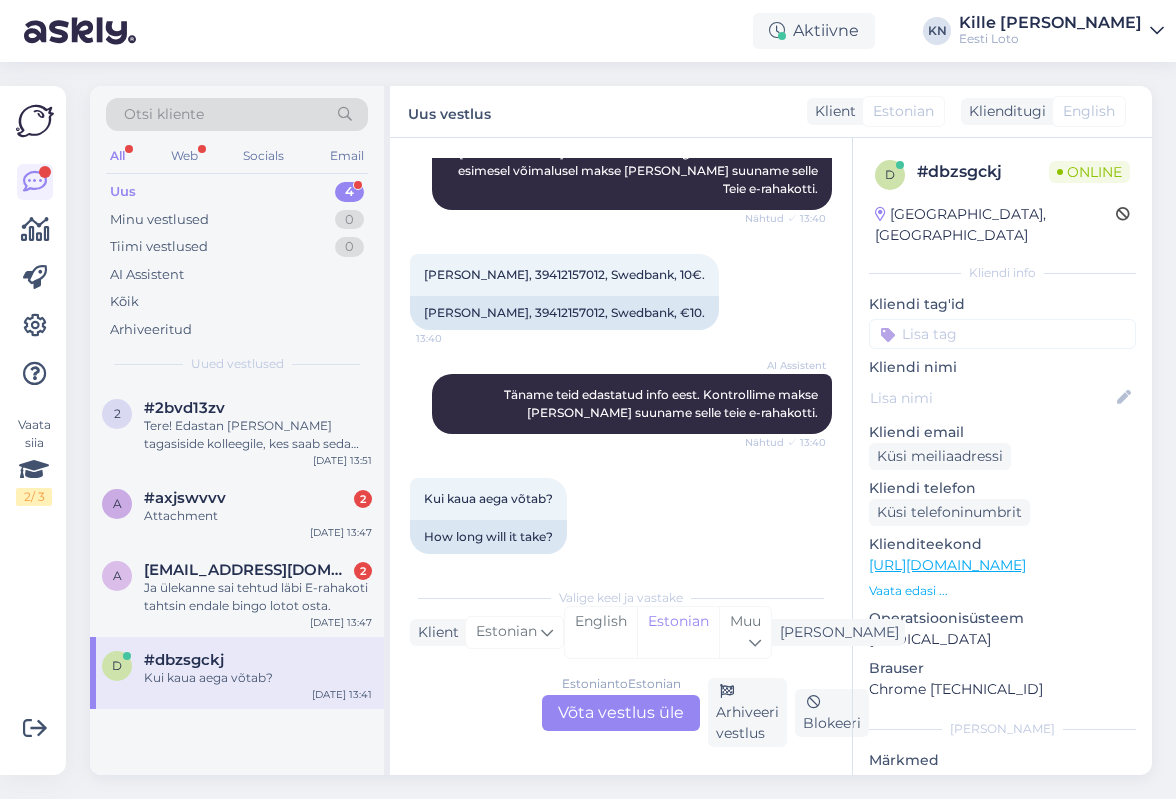 scroll, scrollTop: 470, scrollLeft: 0, axis: vertical 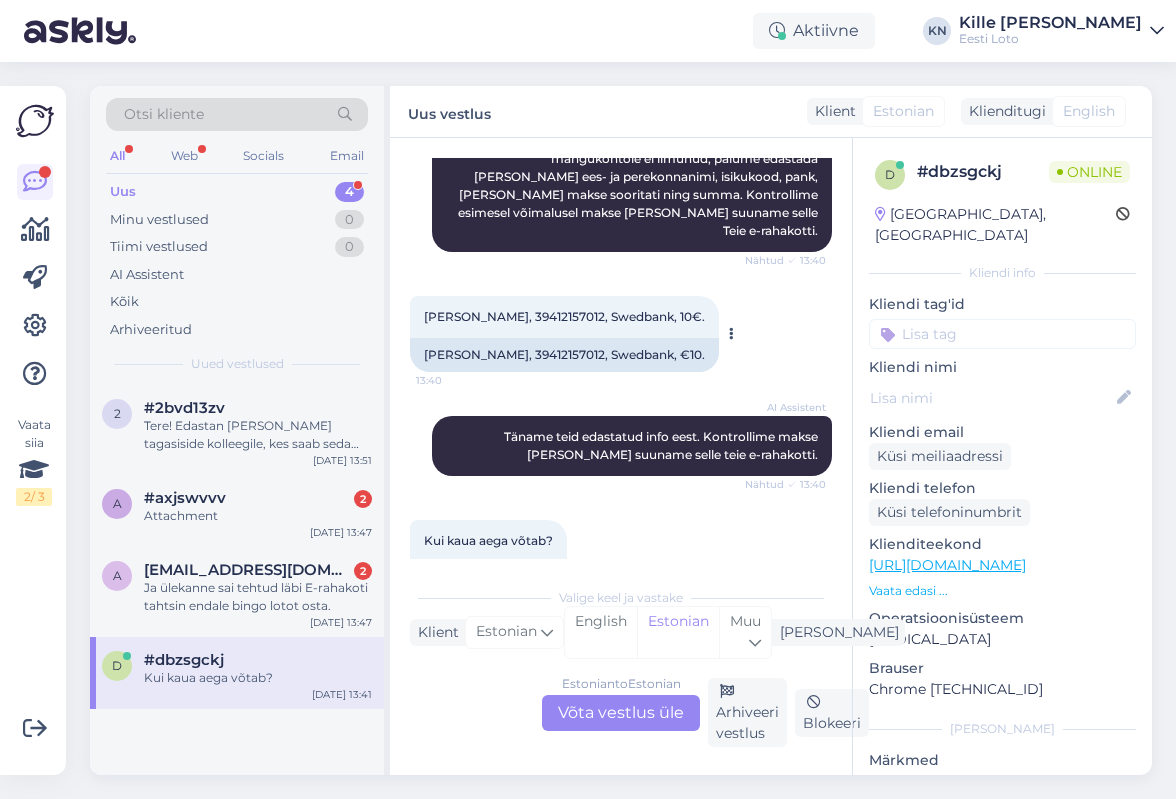 click on "[PERSON_NAME], 39412157012, Swedbank, 10€." at bounding box center [564, 316] 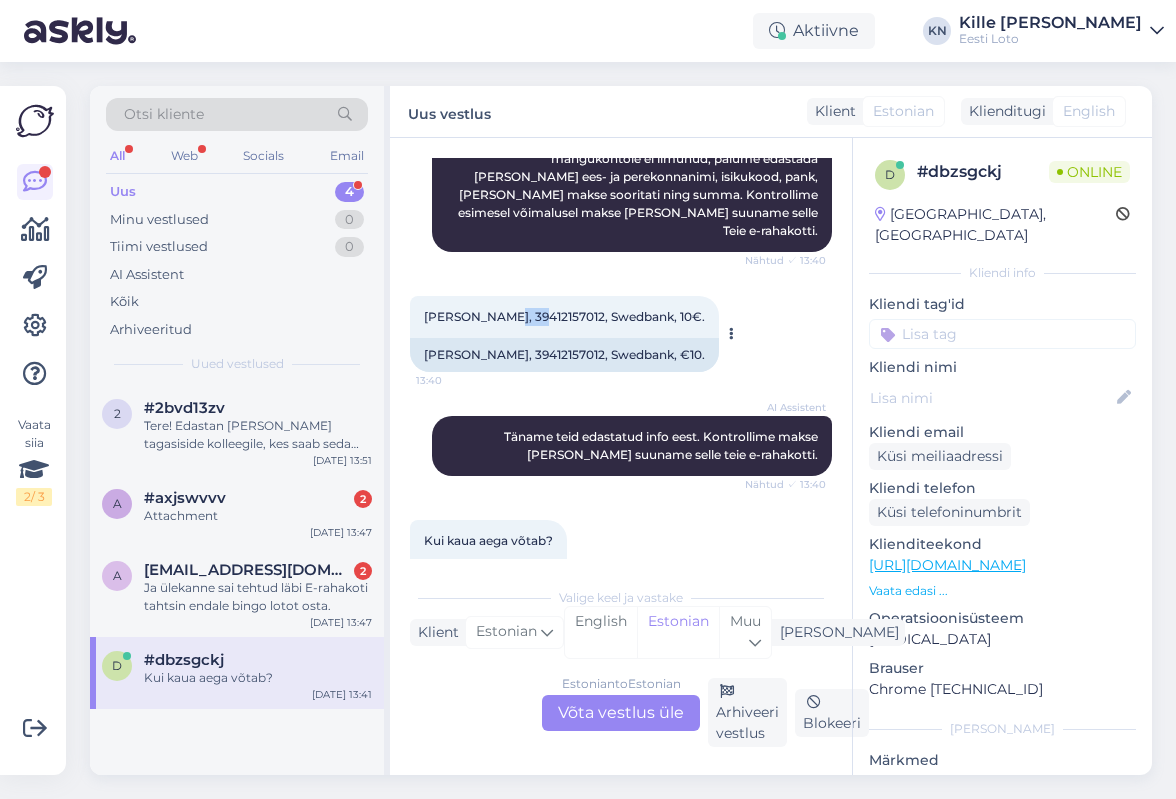 click on "[PERSON_NAME], 39412157012, Swedbank, 10€." at bounding box center [564, 316] 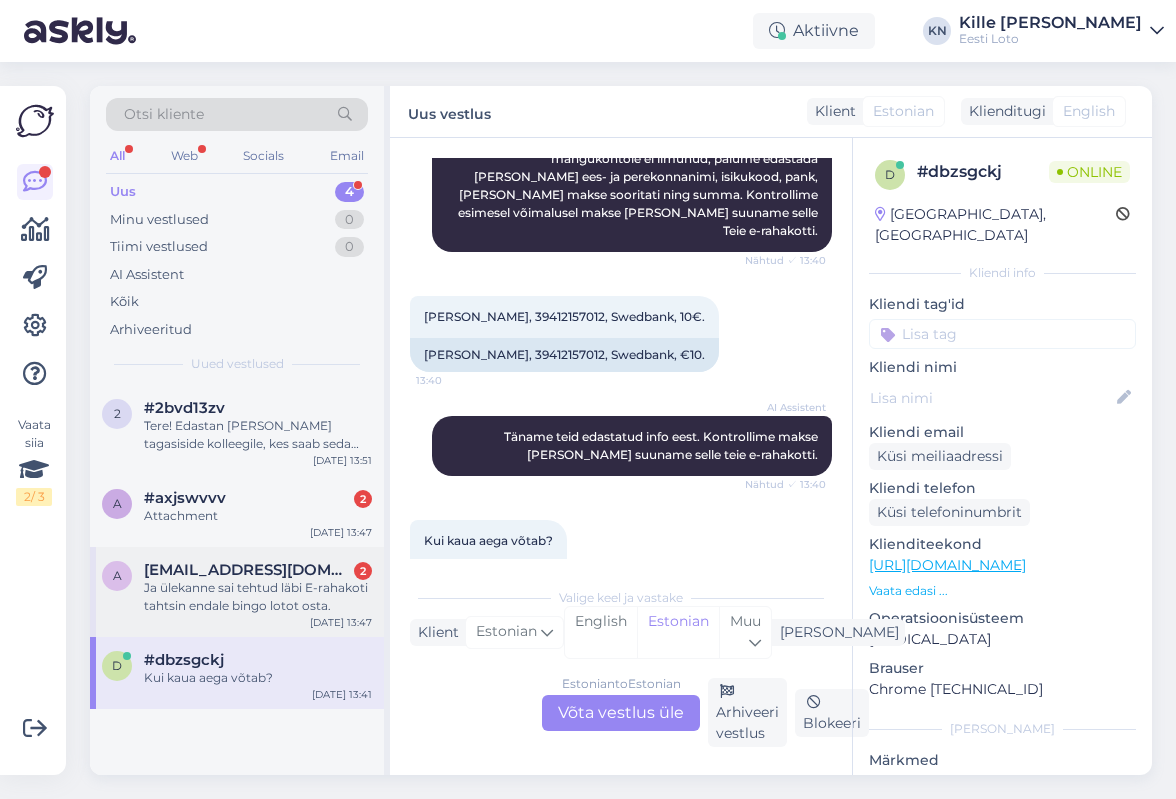 click on "Ja ülekanne sai tehtud läbi E-rahakoti tahtsin endale bingo lotot osta." at bounding box center (258, 597) 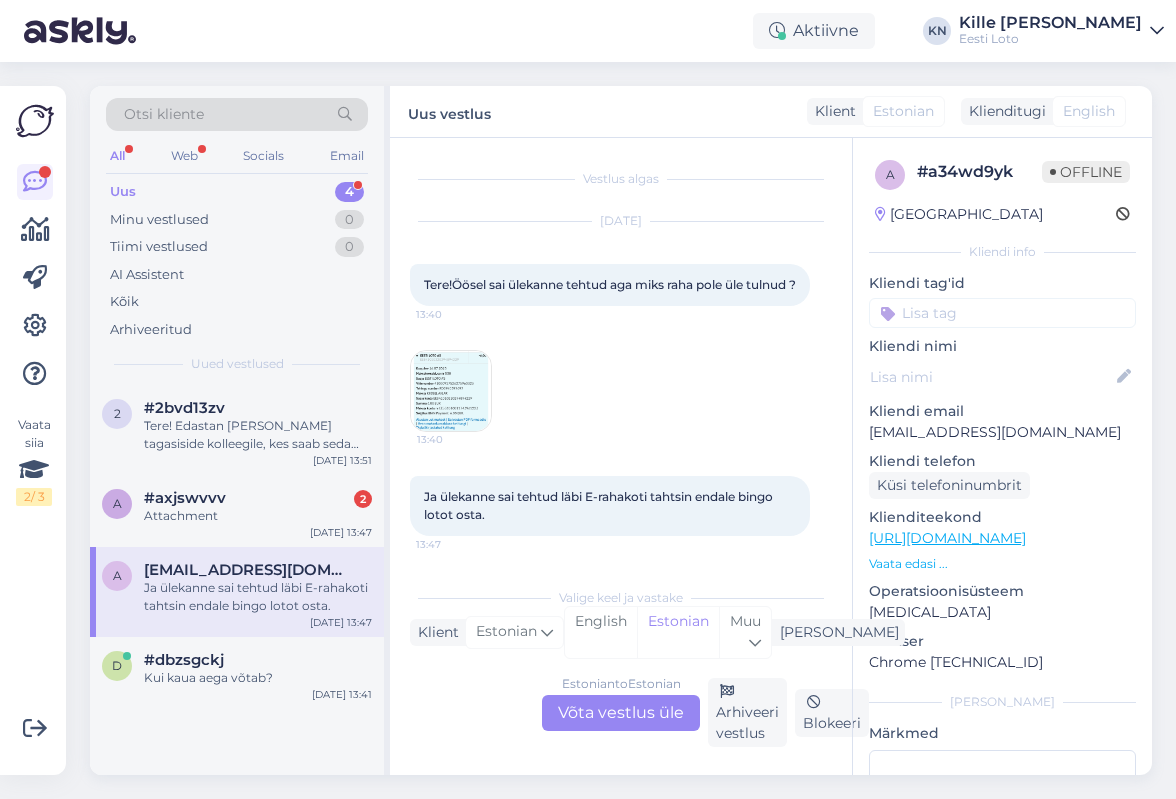 scroll, scrollTop: 18, scrollLeft: 0, axis: vertical 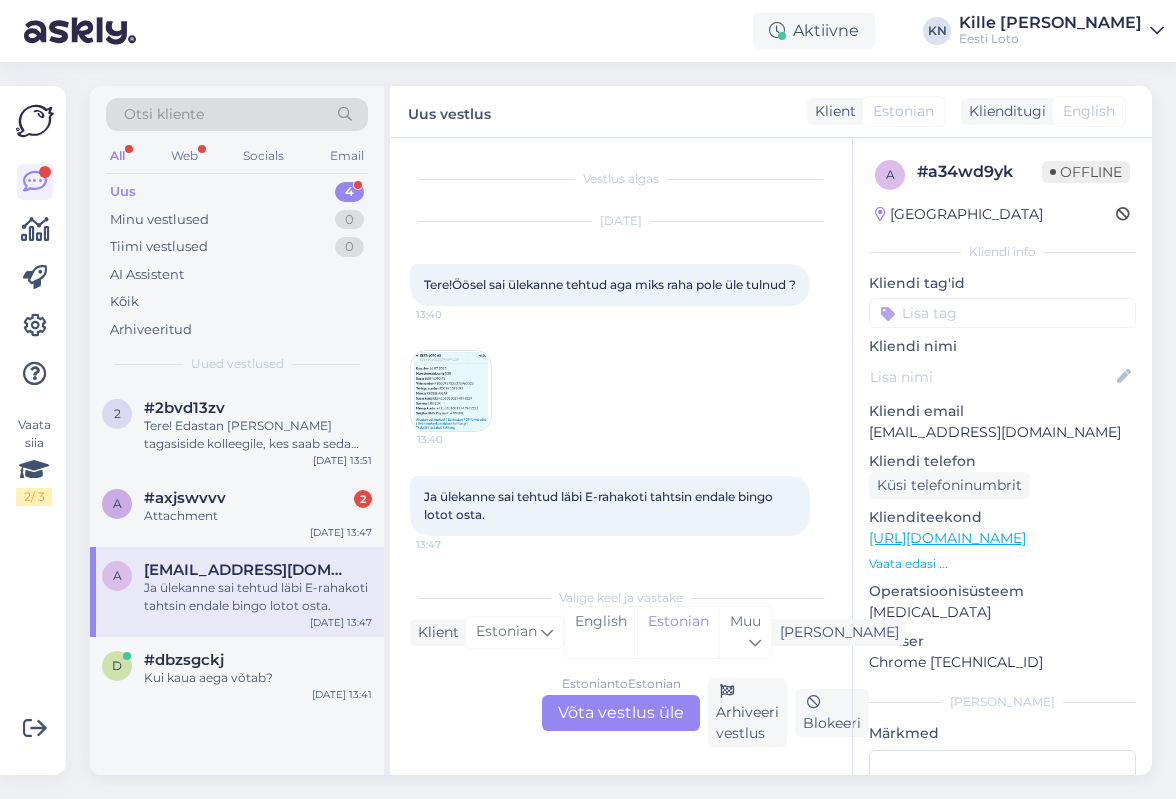 click on "Vestlus algas [DATE] Tere!Öösel sai ülekanne tehtud aga miks raha pole üle tulnud ? 13:40  13:40  Ja ülekanne sai tehtud läbi E-rahakoti tahtsin endale bingo lotot osta. 13:47  Valige [PERSON_NAME] vastake Klient Estonian Mina English Estonian Muu Estonian  to  Estonian Võta vestlus üle Arhiveeri vestlus Blokeeri" at bounding box center [621, 456] 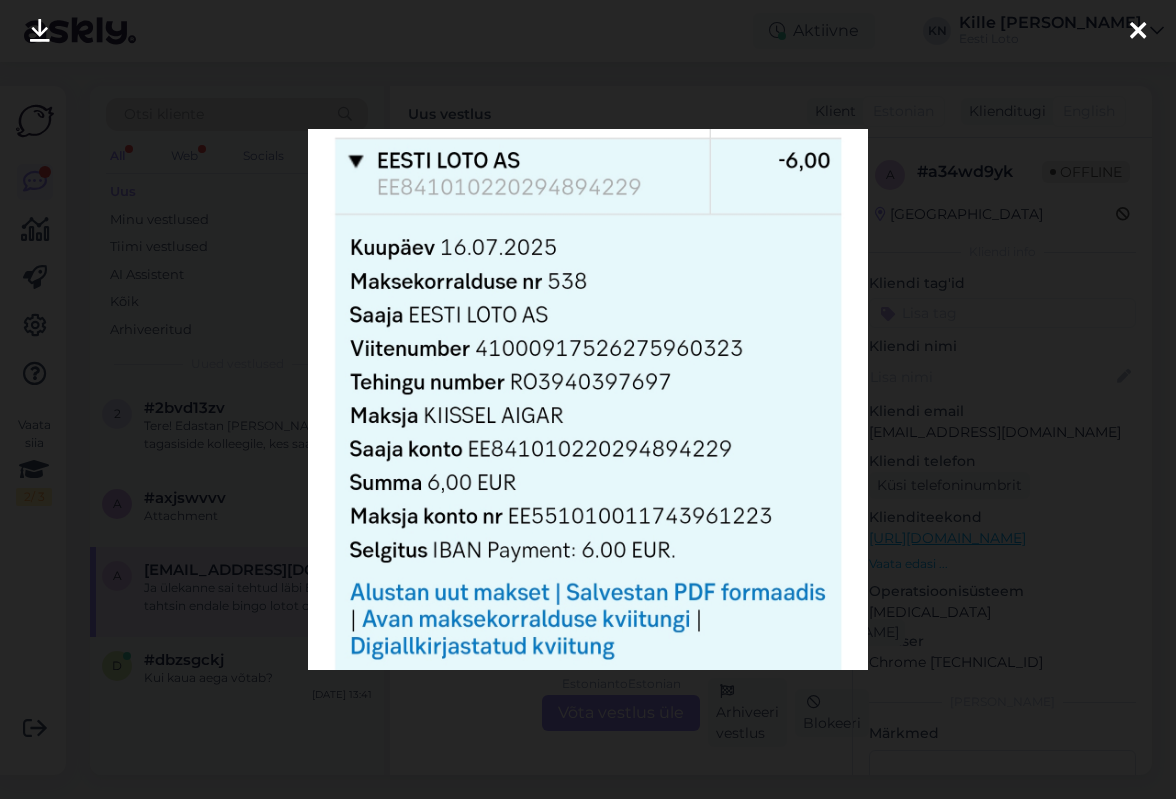 click at bounding box center [588, 399] 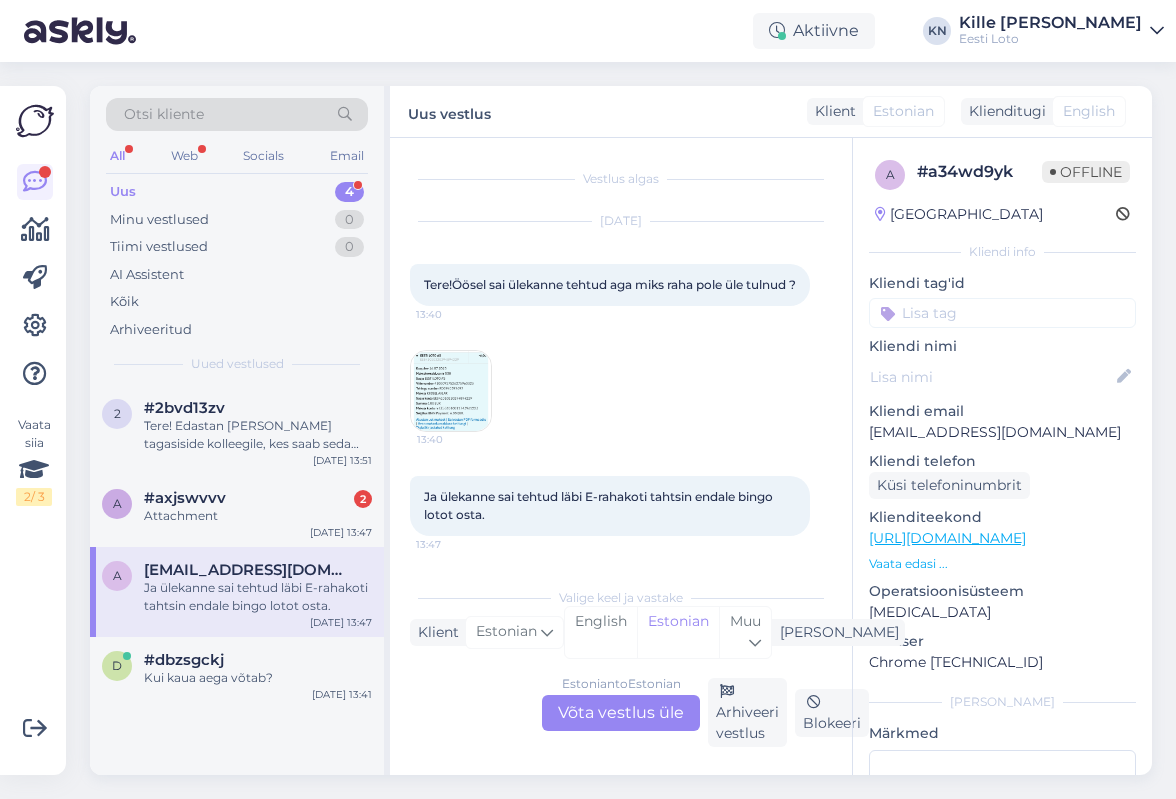 click at bounding box center (451, 391) 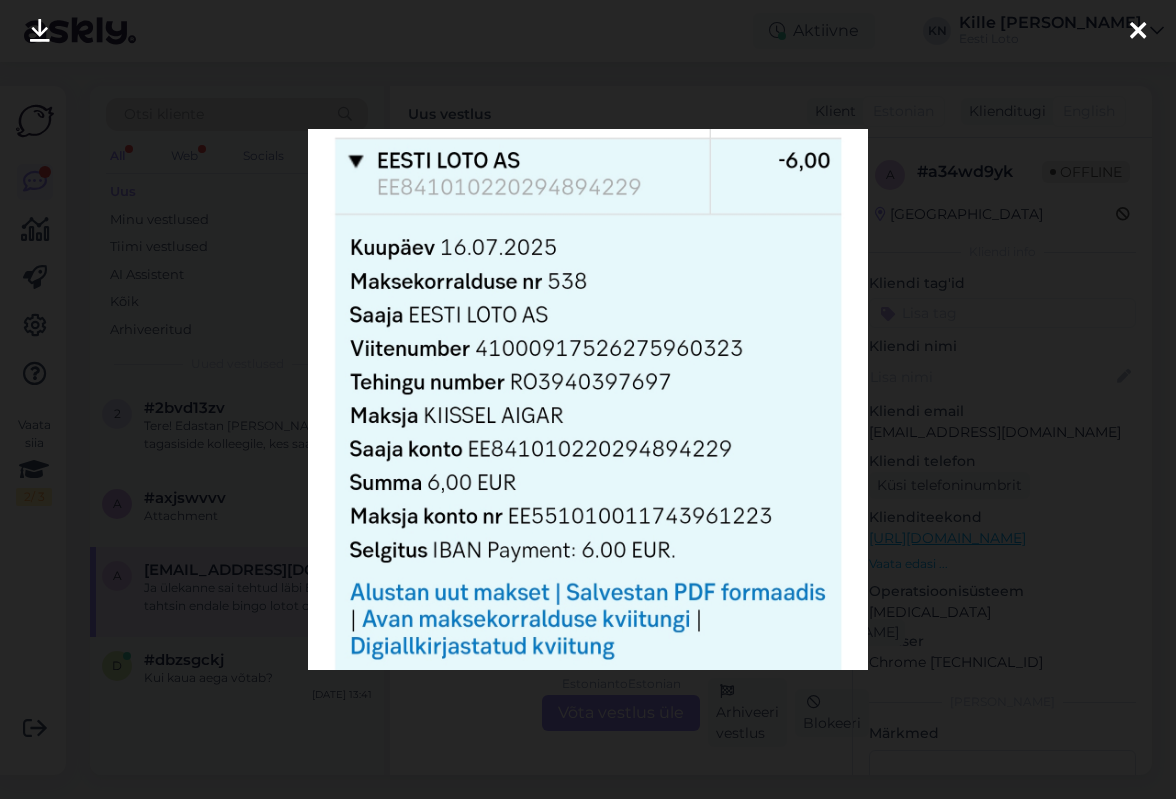 click at bounding box center [588, 399] 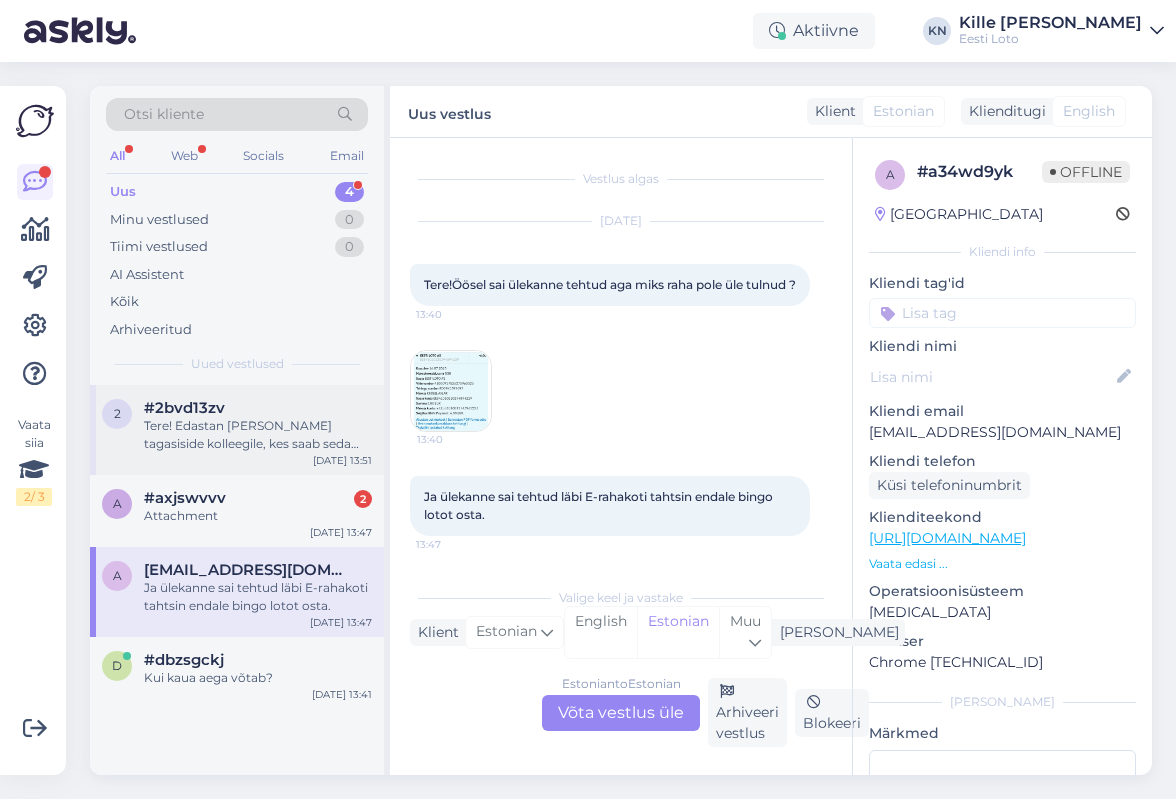 click on "2 #2bvd13zv Tere!
Edastan [PERSON_NAME] tagasiside kolleegile, kes saab seda probleemi edasi uurida. Vastan Teile esimesel võimalusel. [DATE] 13:51" at bounding box center [237, 430] 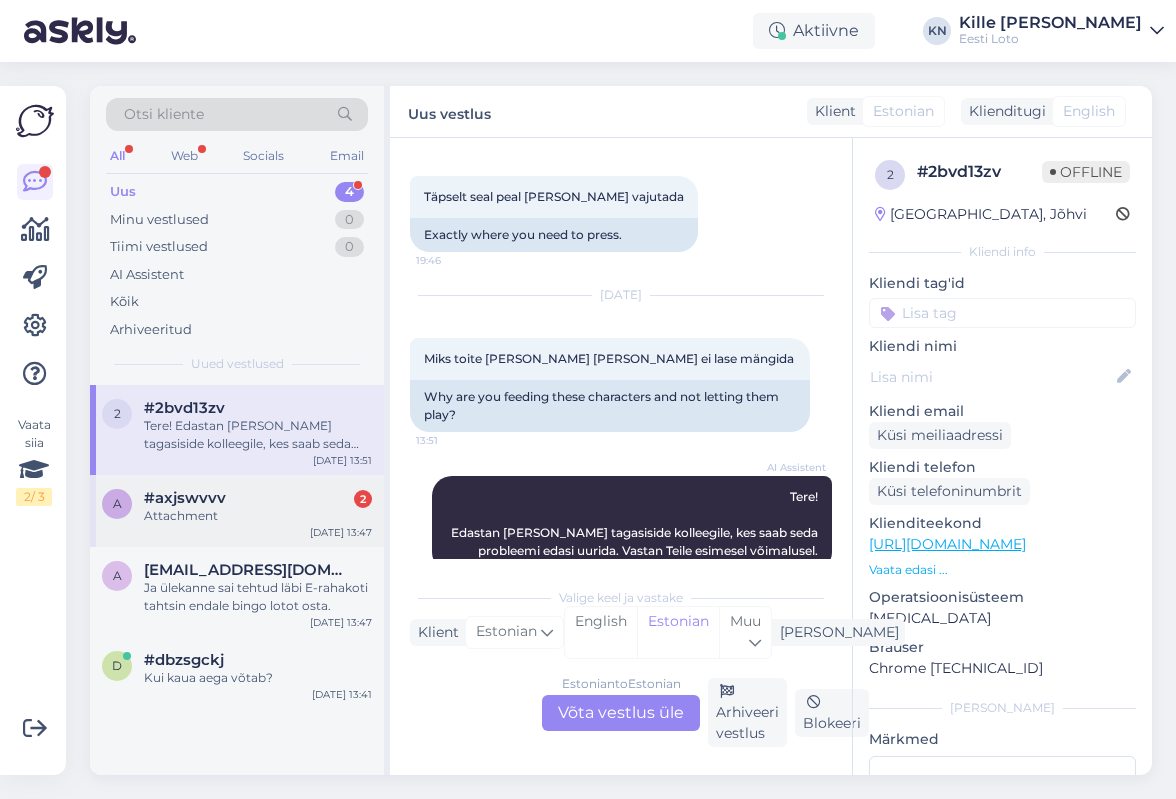 click on "#axjswvvv" at bounding box center (185, 498) 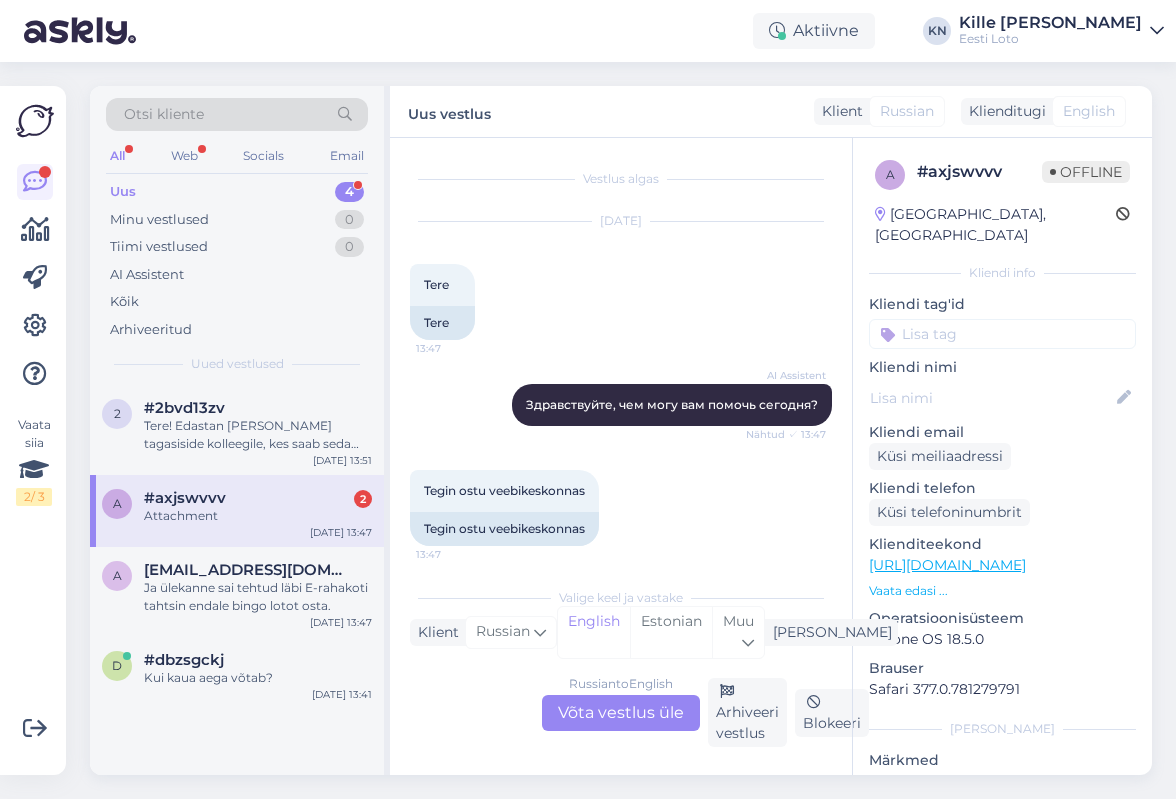 scroll, scrollTop: 466, scrollLeft: 0, axis: vertical 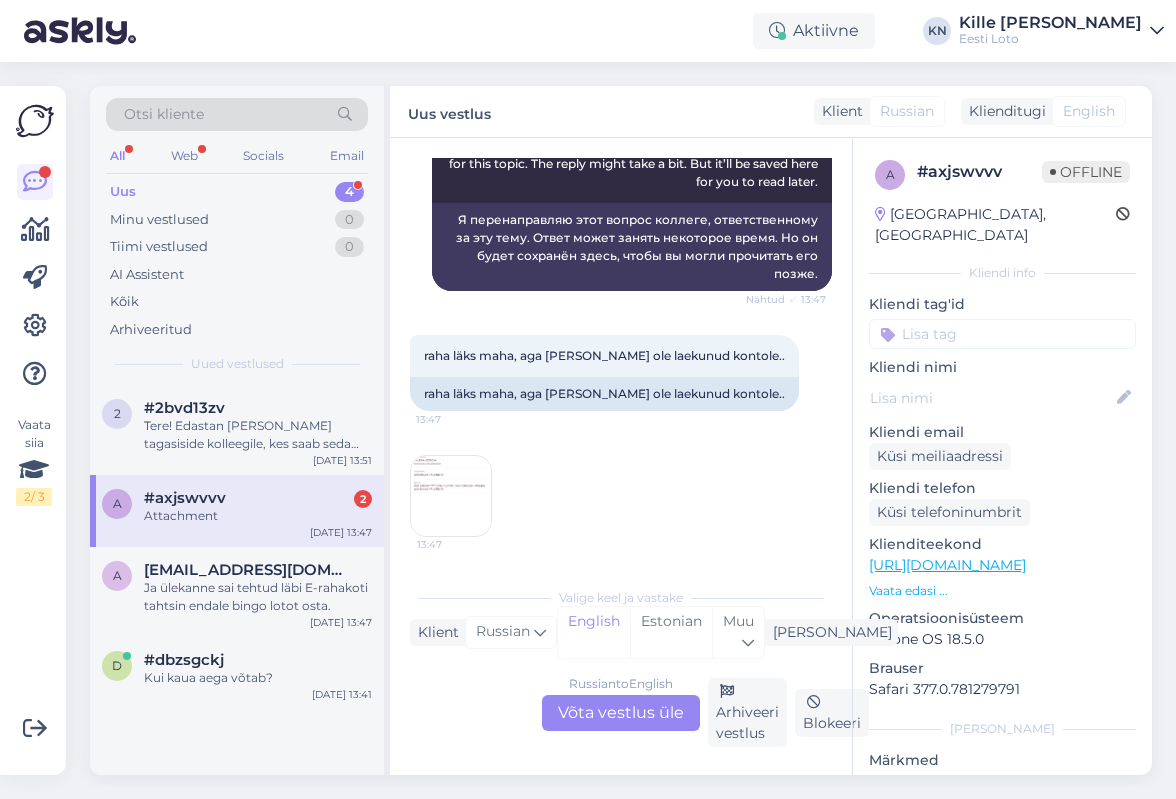 click at bounding box center [451, 496] 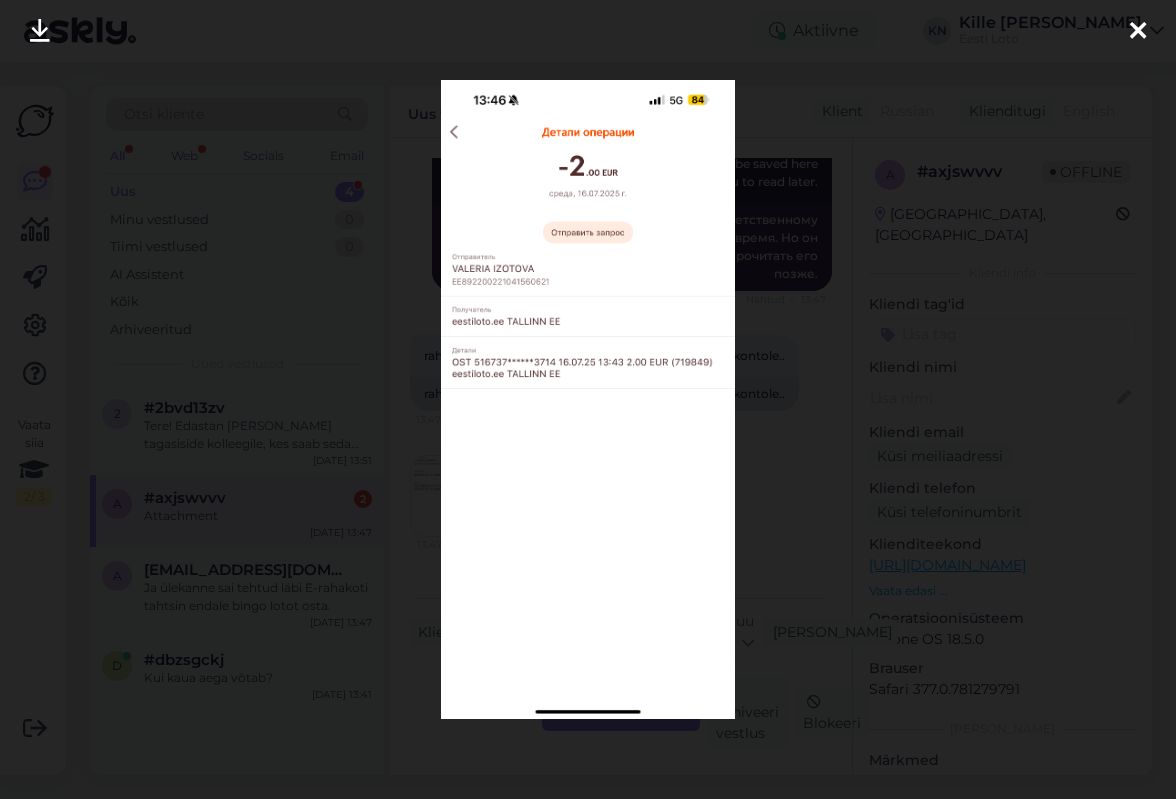 click at bounding box center [588, 399] 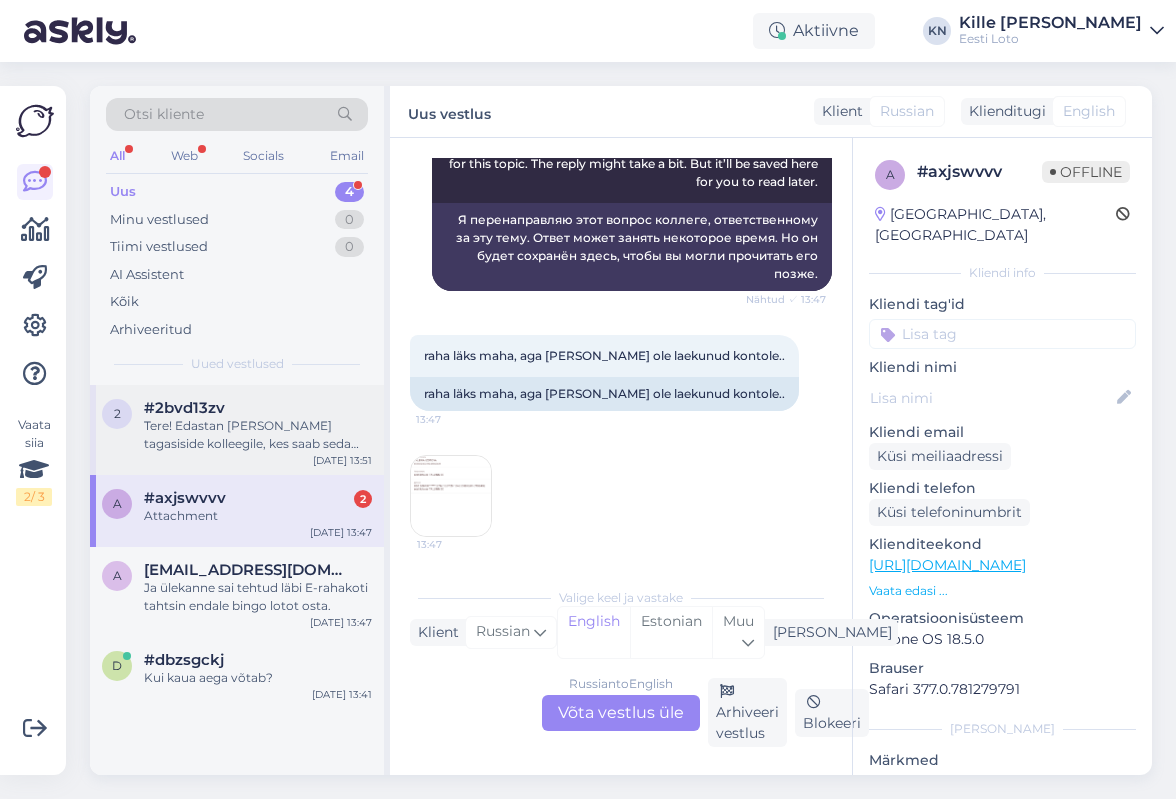 click on "Tere!
Edastan [PERSON_NAME] tagasiside kolleegile, kes saab seda probleemi edasi uurida. Vastan Teile esimesel võimalusel." at bounding box center [258, 435] 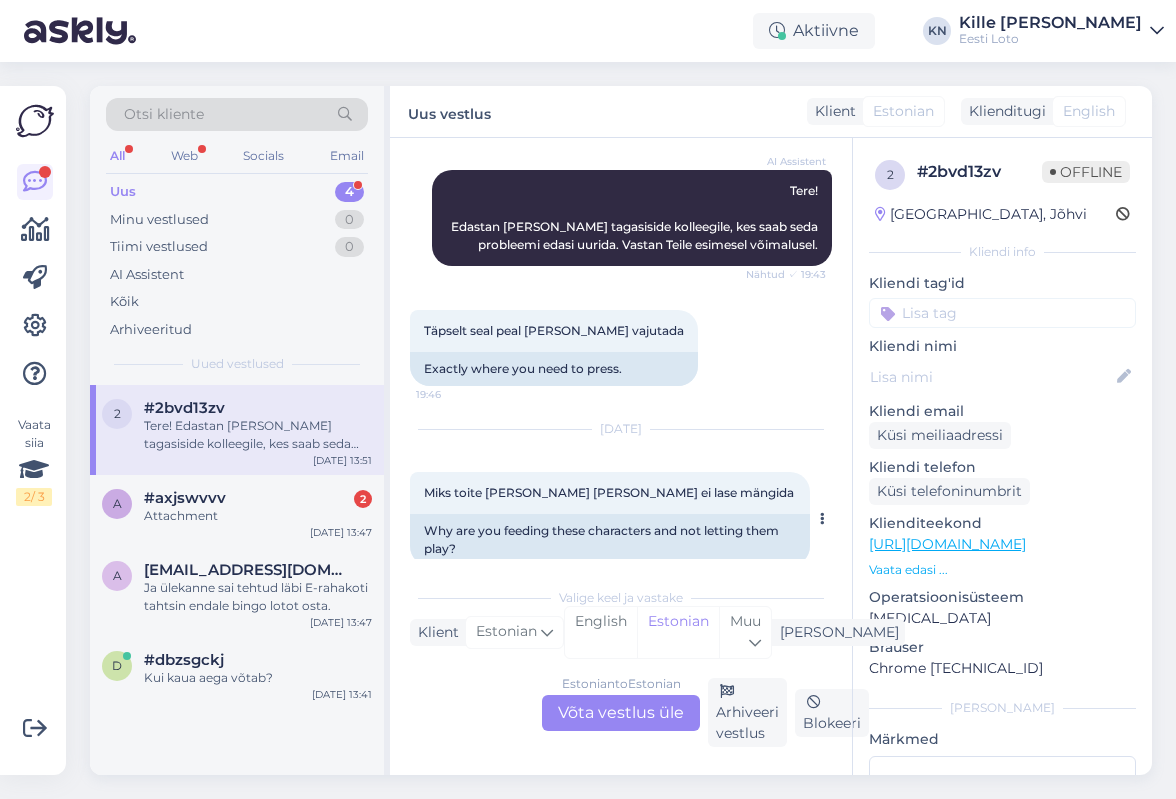 scroll, scrollTop: 1510, scrollLeft: 0, axis: vertical 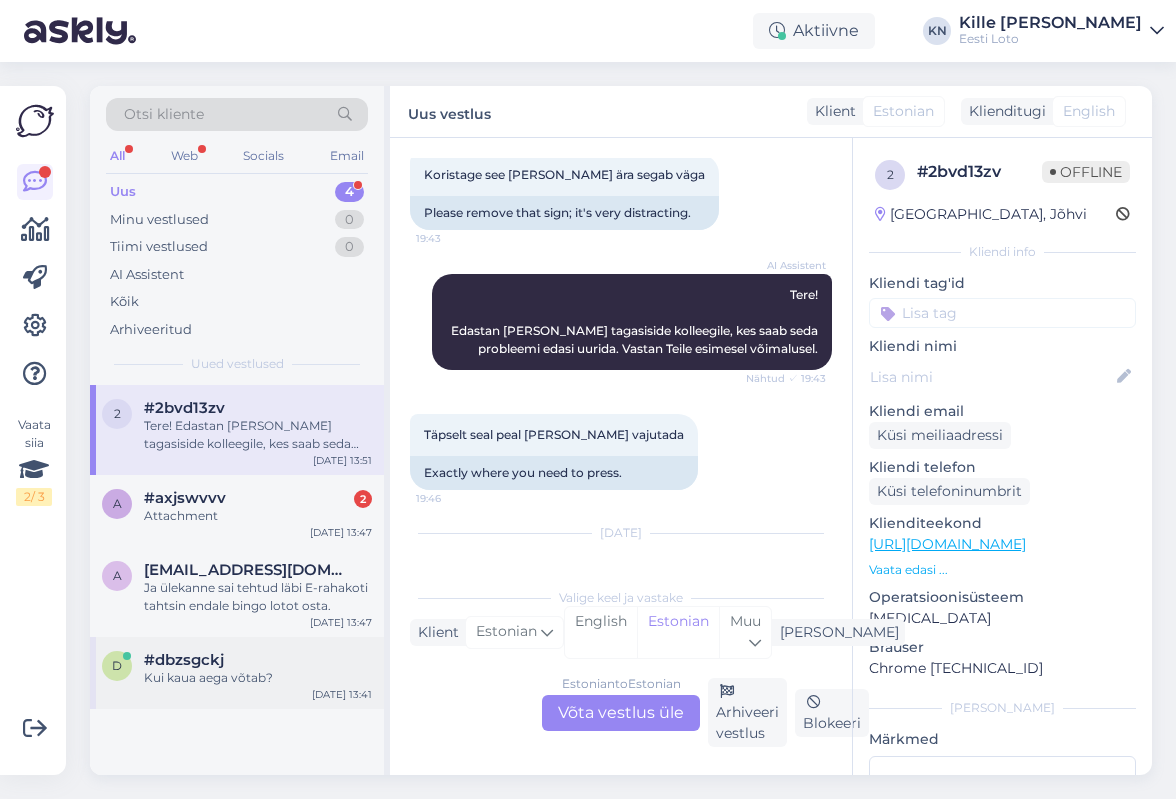 click on "d #dbzsgckj Kui kaua aega võtab? [DATE] 13:41" at bounding box center [237, 673] 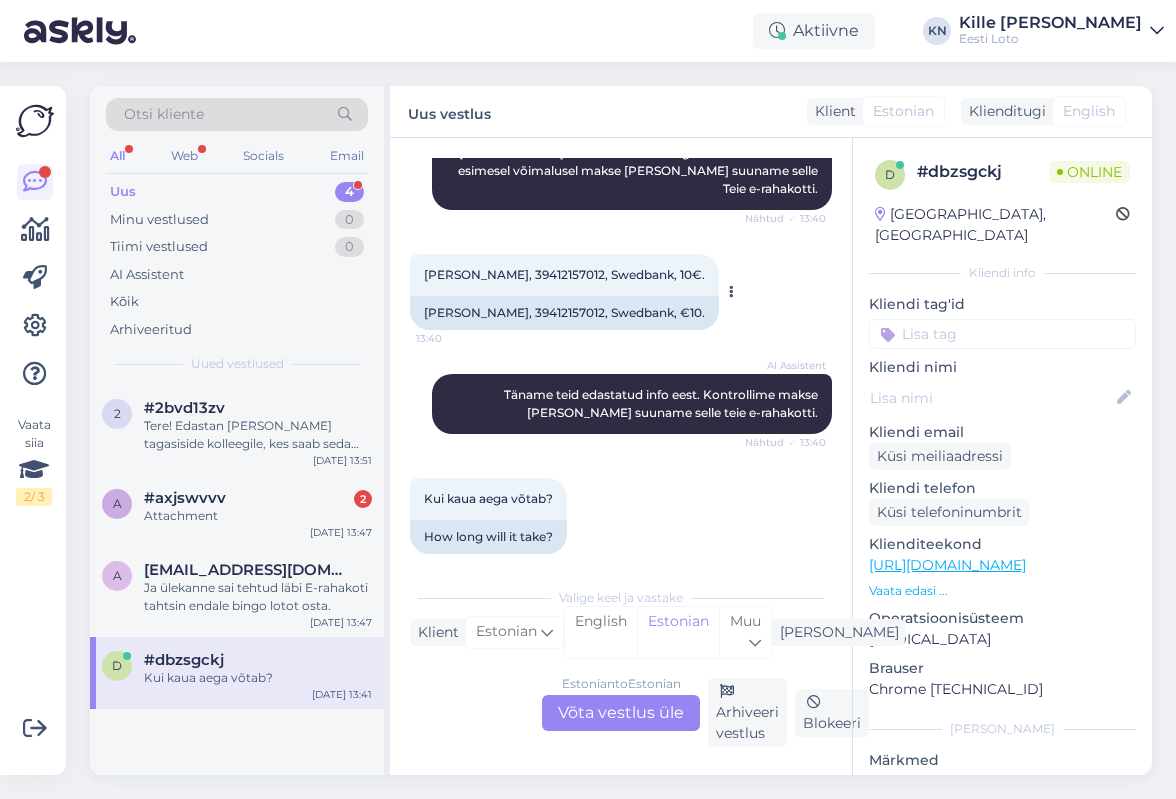 click on "[PERSON_NAME], 39412157012, Swedbank, 10€." at bounding box center [564, 274] 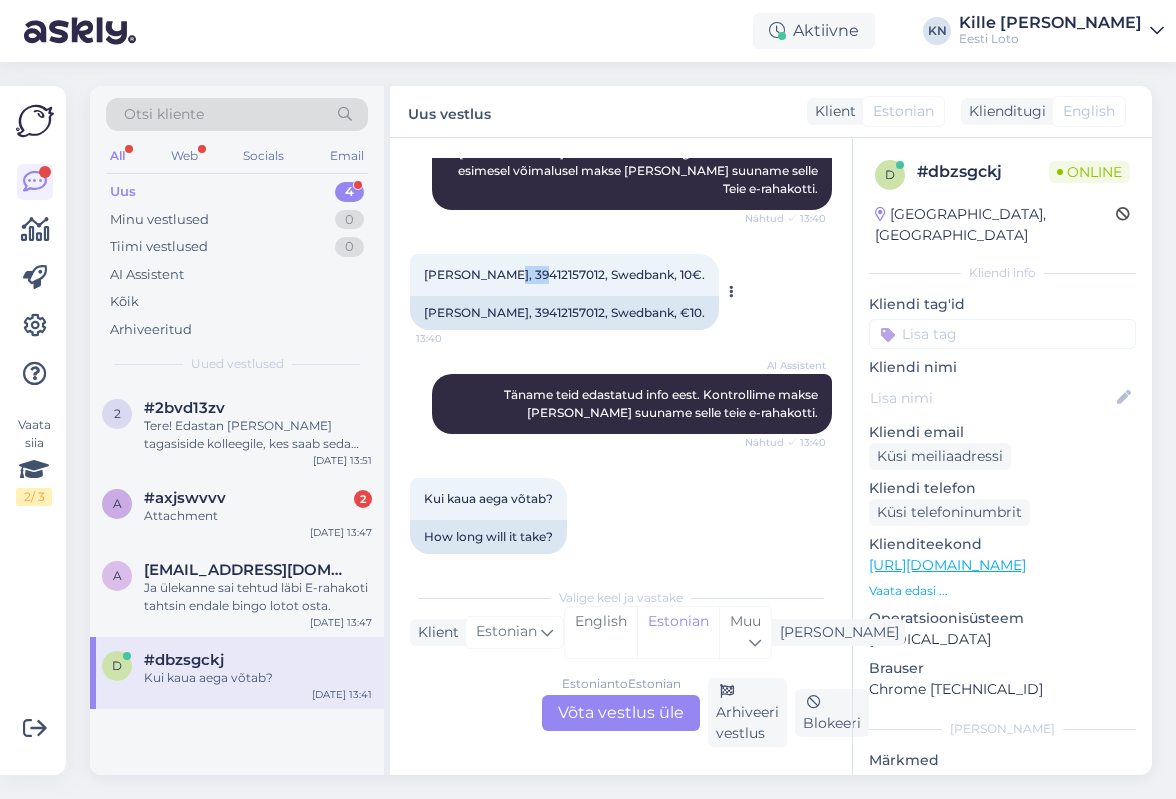 click on "[PERSON_NAME], 39412157012, Swedbank, 10€." at bounding box center [564, 274] 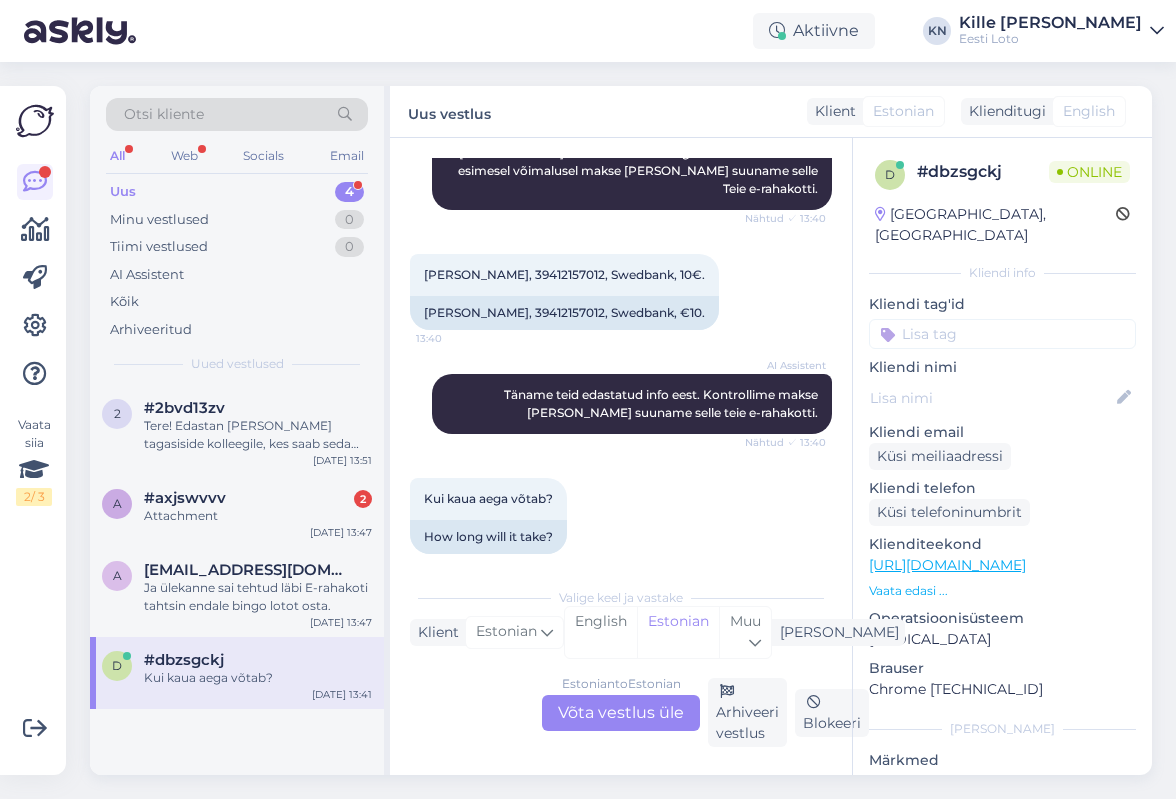 click on "Estonian  to  Estonian Võta vestlus üle" at bounding box center (621, 713) 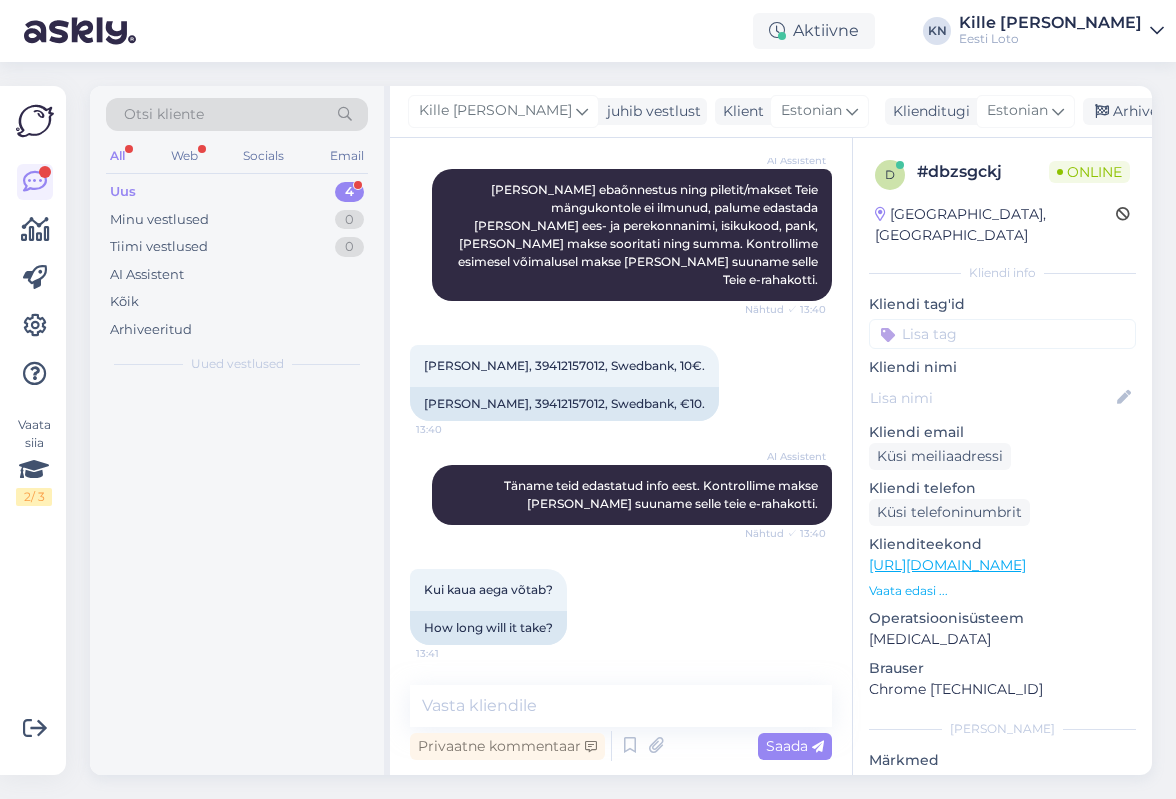 scroll, scrollTop: 404, scrollLeft: 0, axis: vertical 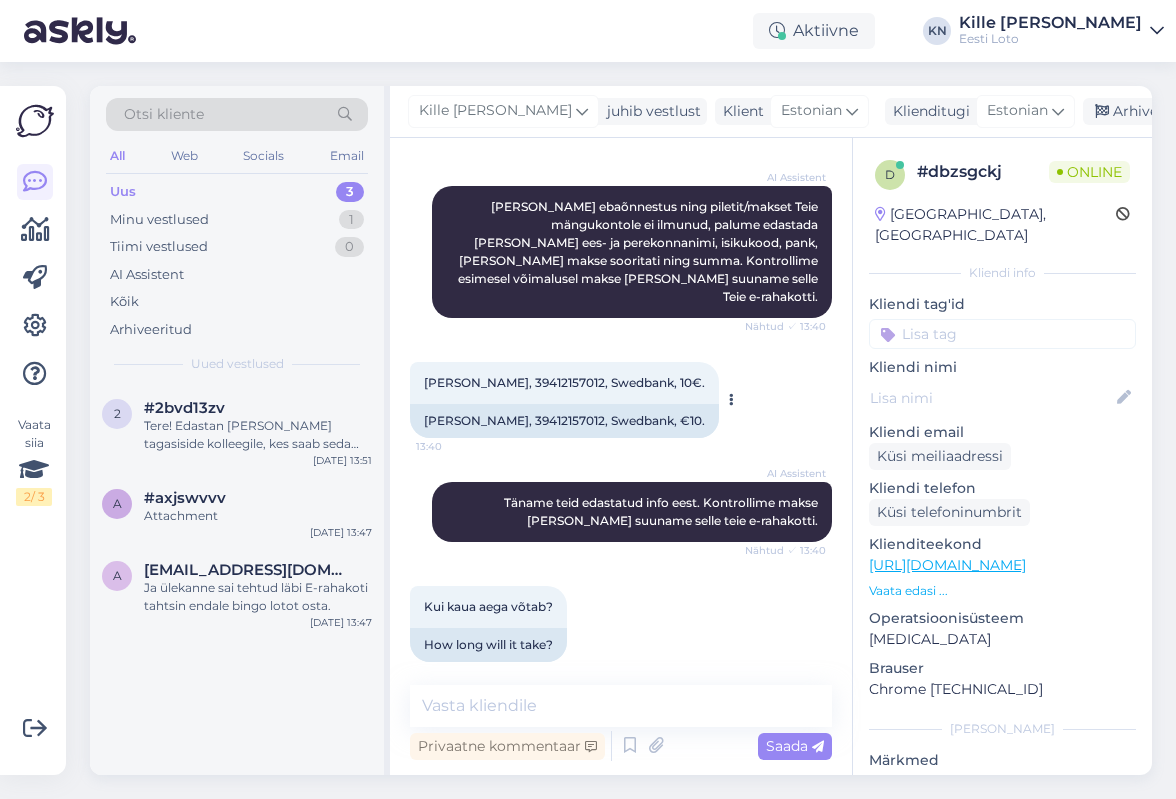 click on "[PERSON_NAME], 39412157012, Swedbank, €10." at bounding box center [564, 421] 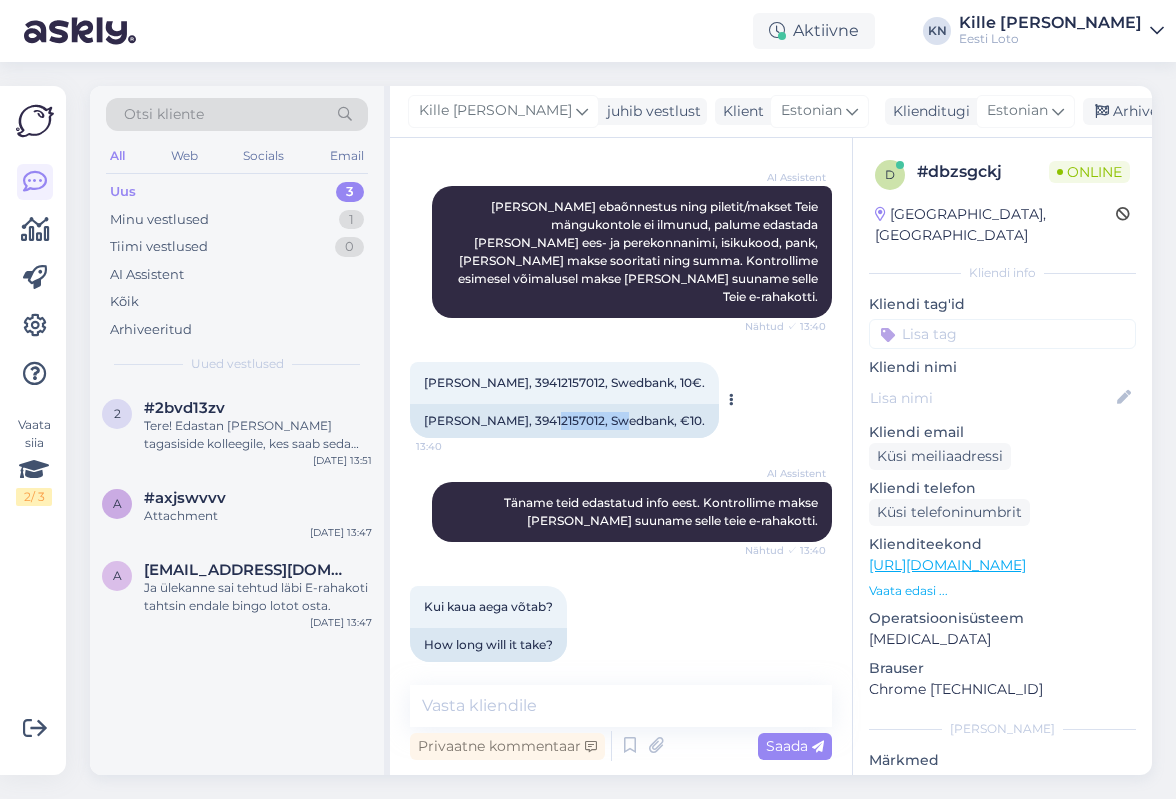 click on "[PERSON_NAME], 39412157012, Swedbank, €10." at bounding box center (564, 421) 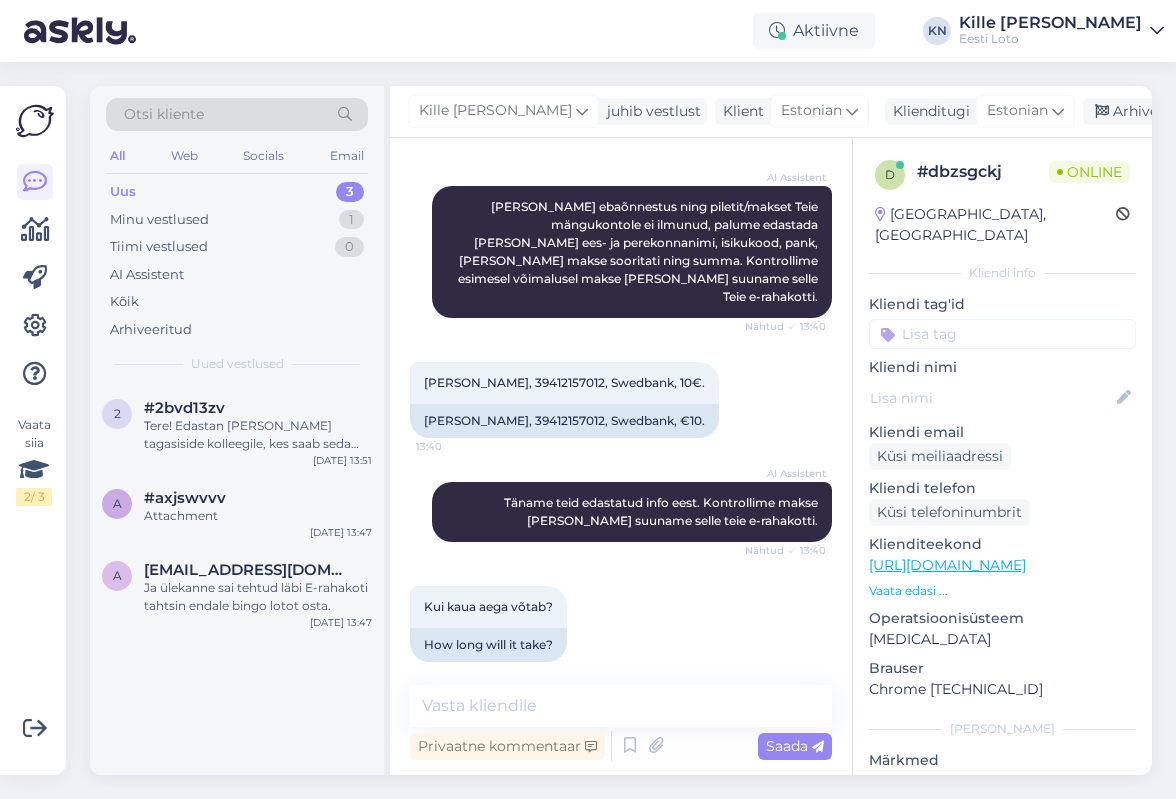click at bounding box center (1002, 334) 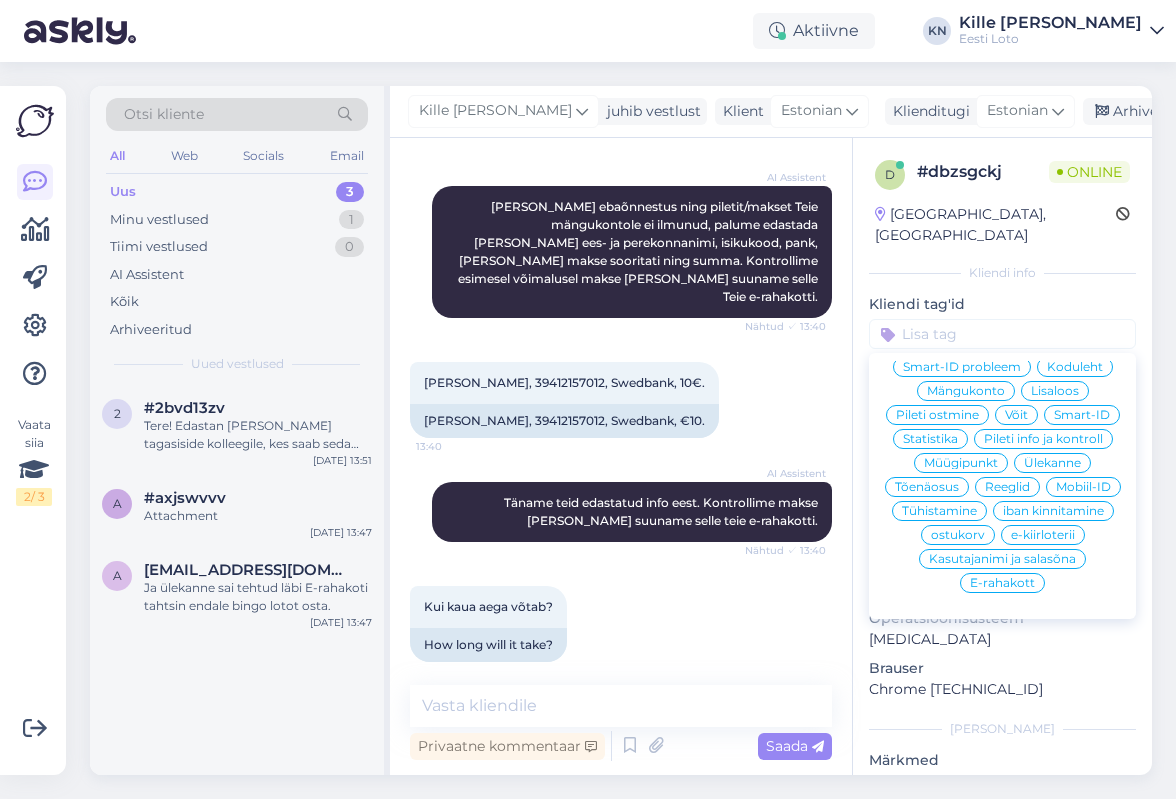 click on "E-rahakott" at bounding box center [1002, 583] 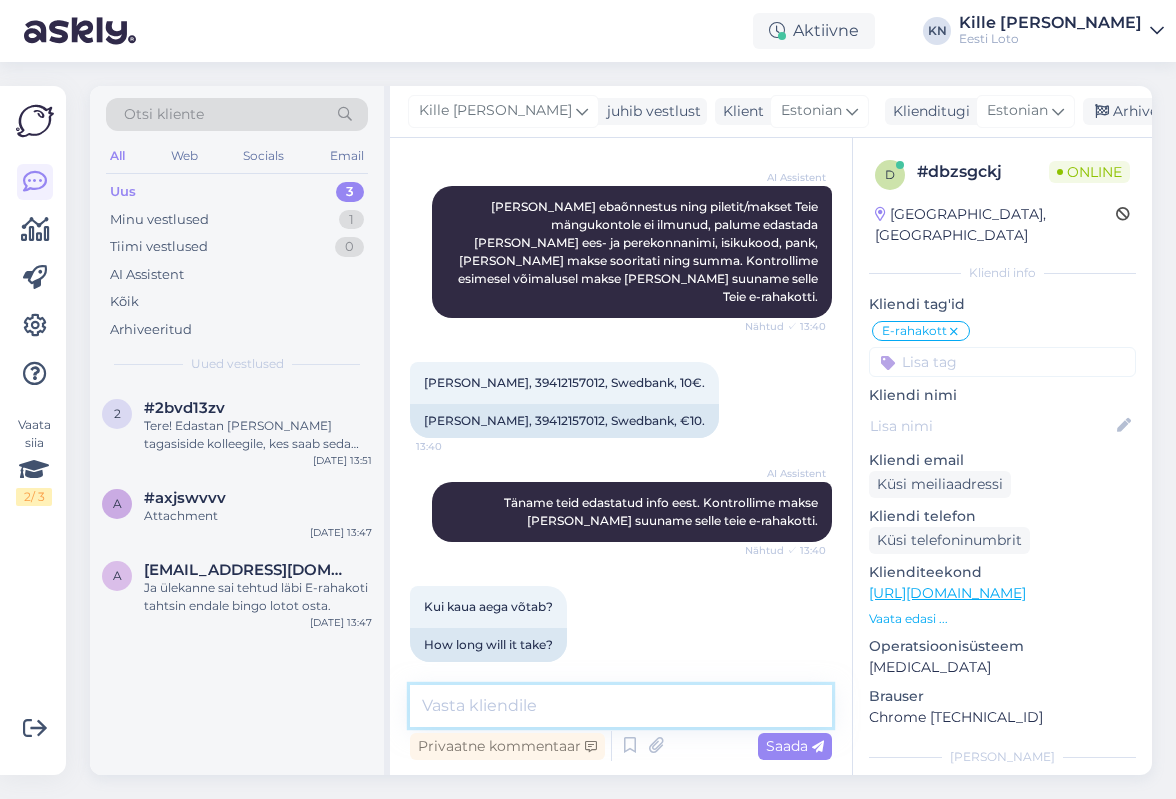 click at bounding box center [621, 706] 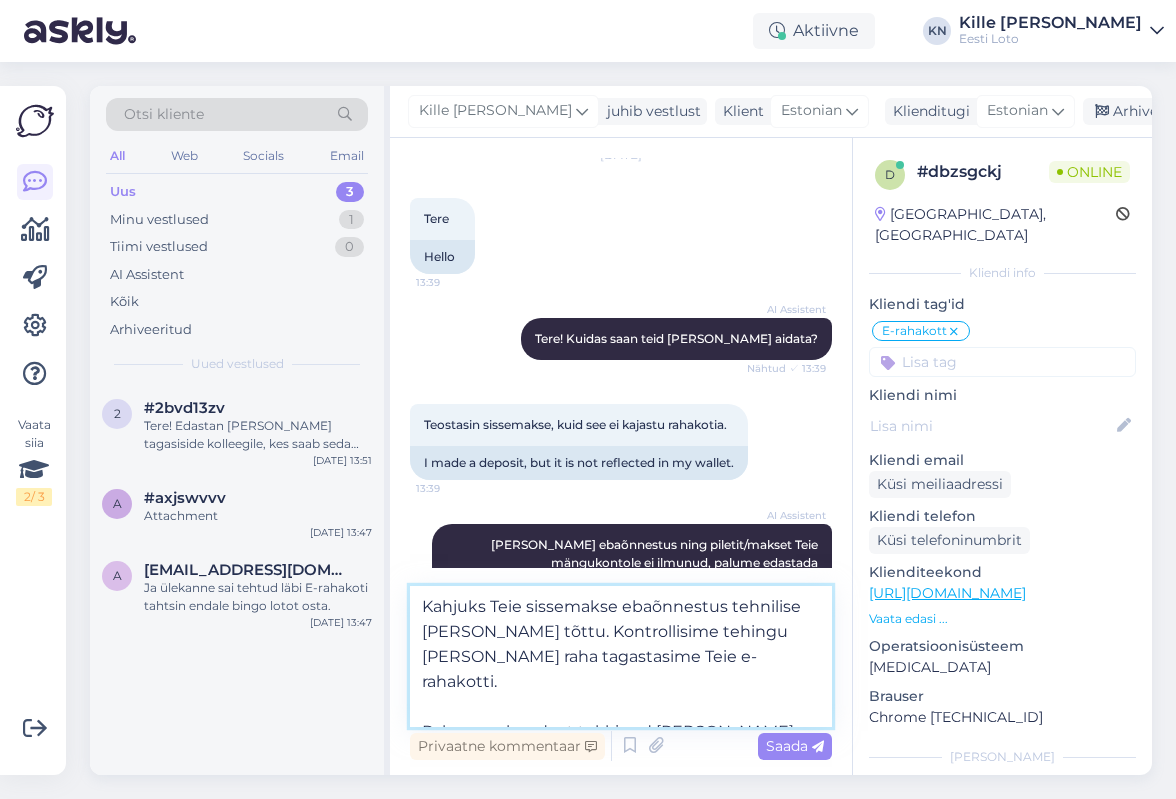scroll, scrollTop: 503, scrollLeft: 0, axis: vertical 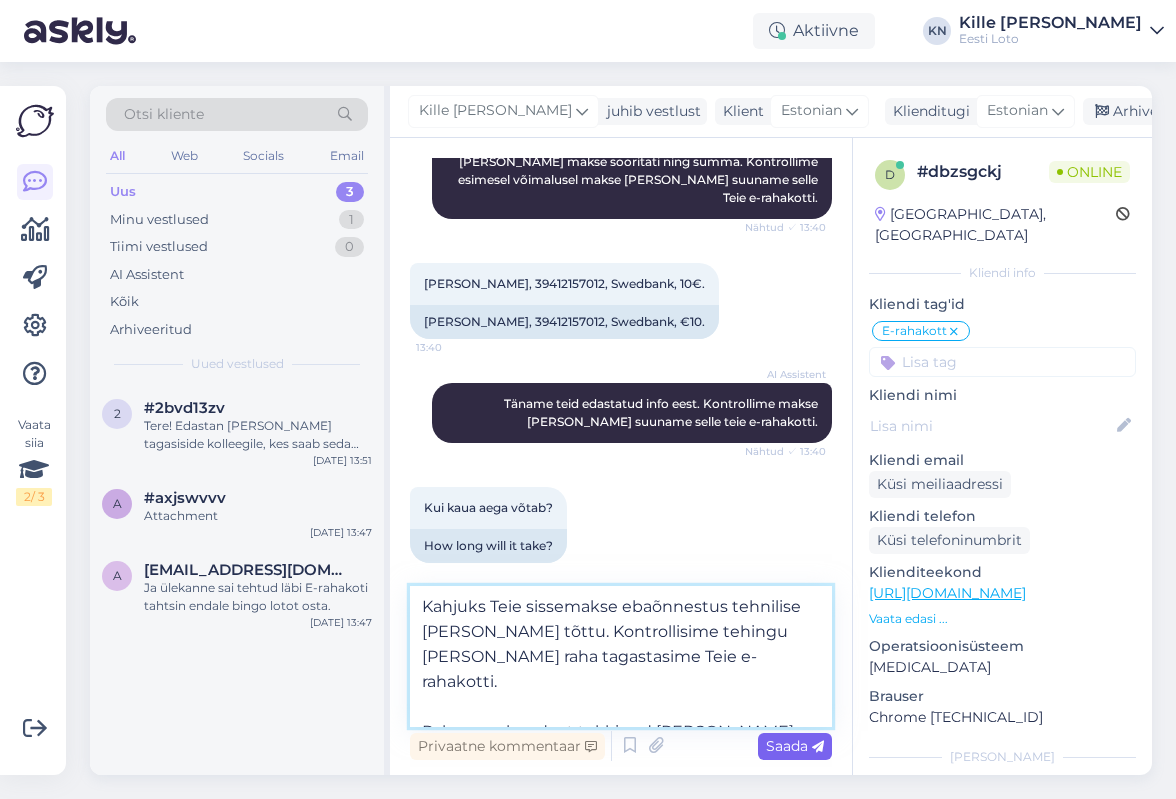 type on "Kahjuks Teie sissemakse ebaõnnestus tehnilise [PERSON_NAME] tõttu. Kontrollisime tehingu [PERSON_NAME] raha tagastasime Teie e-rahakotti.
Palume vabandust tekkinud [PERSON_NAME] pärast." 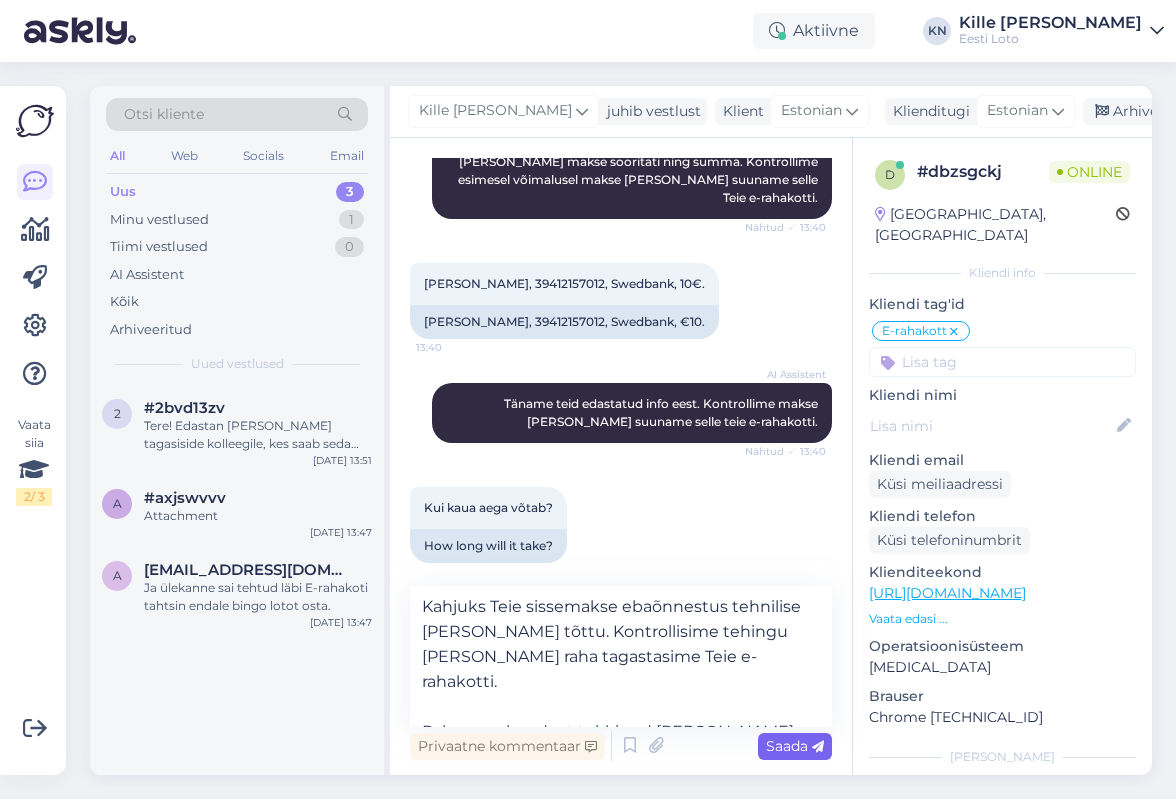 click on "Saada" at bounding box center [795, 746] 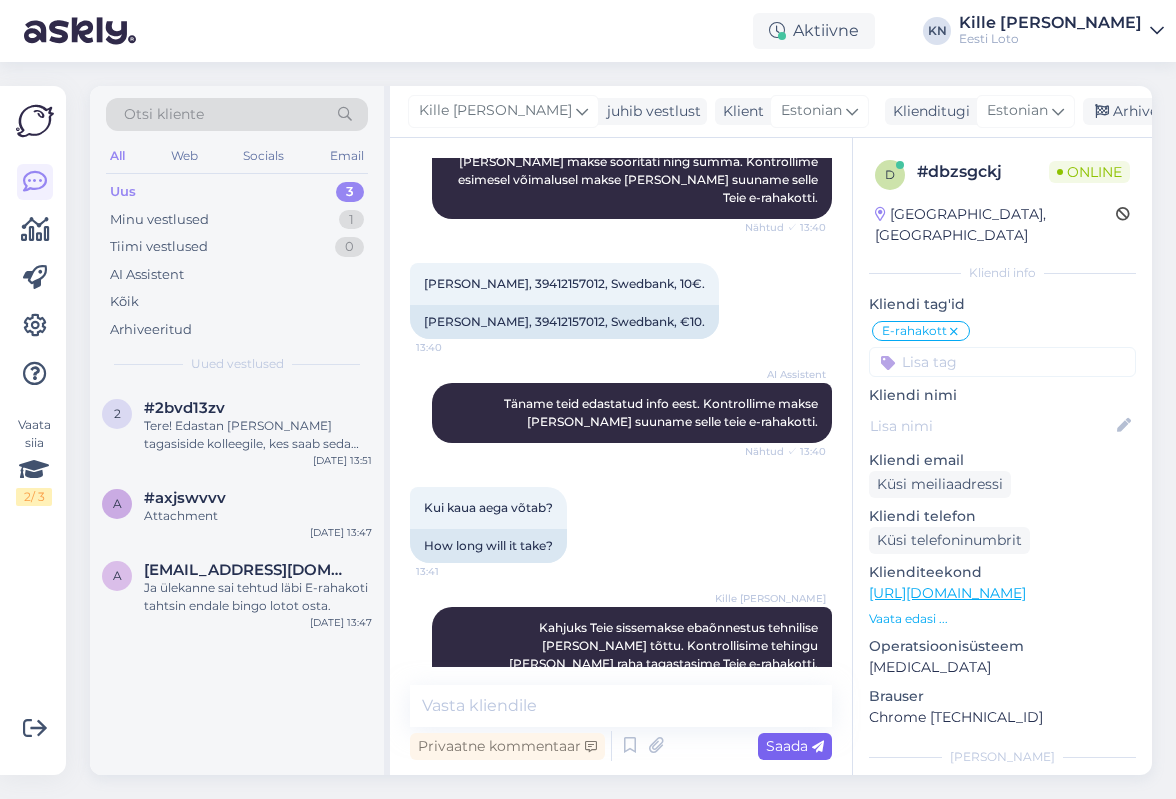 scroll, scrollTop: 562, scrollLeft: 0, axis: vertical 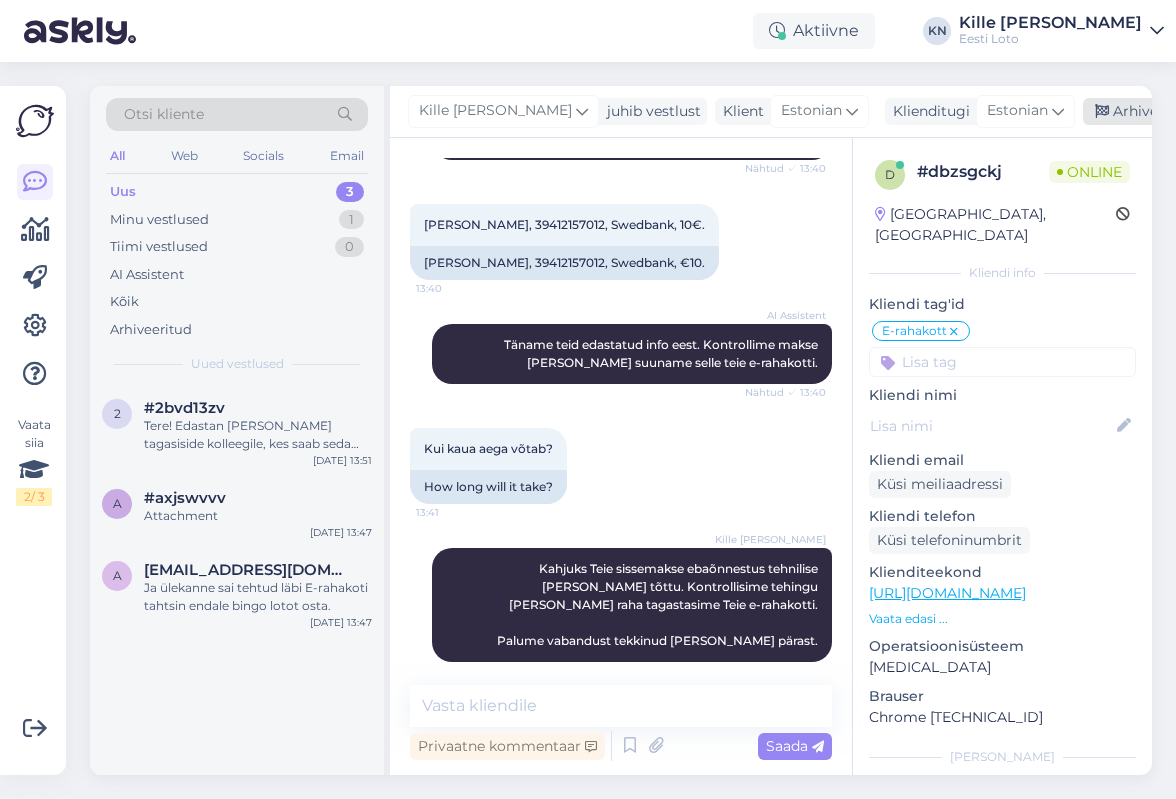 click on "Arhiveeri vestlus" at bounding box center (1160, 111) 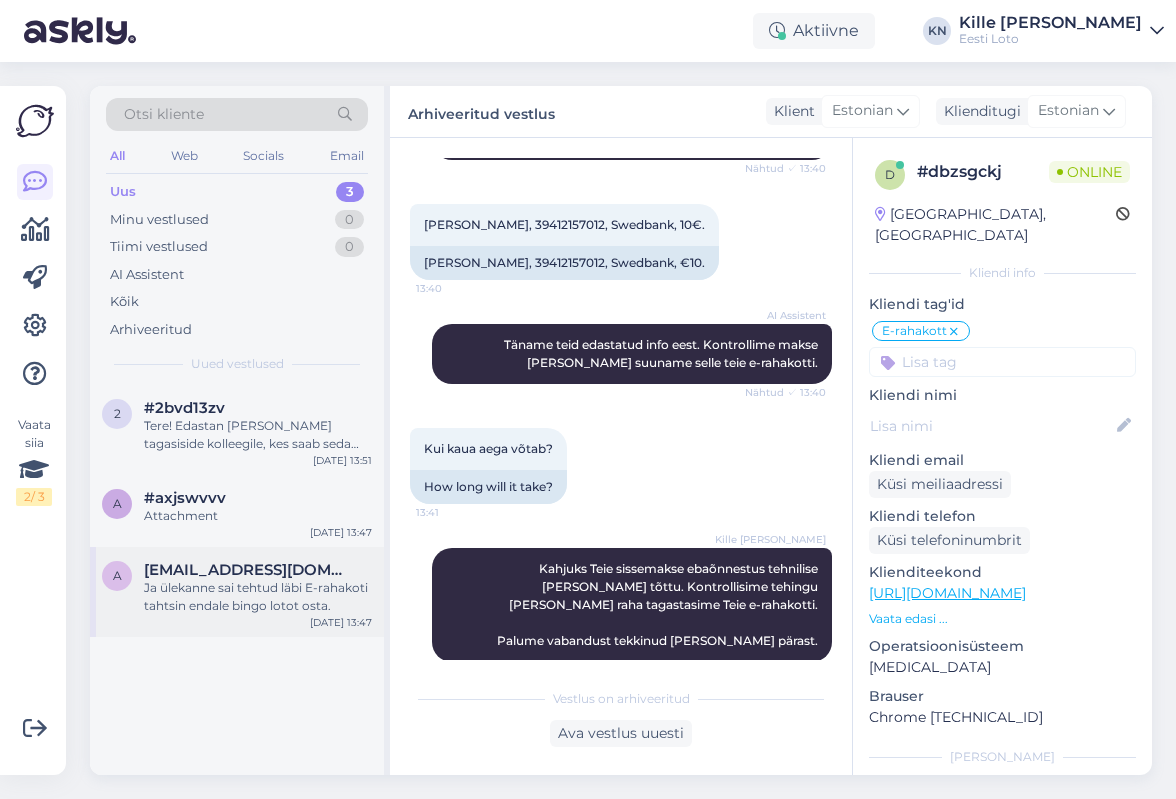 click on "Ja ülekanne sai tehtud läbi E-rahakoti tahtsin endale bingo lotot osta." at bounding box center [258, 597] 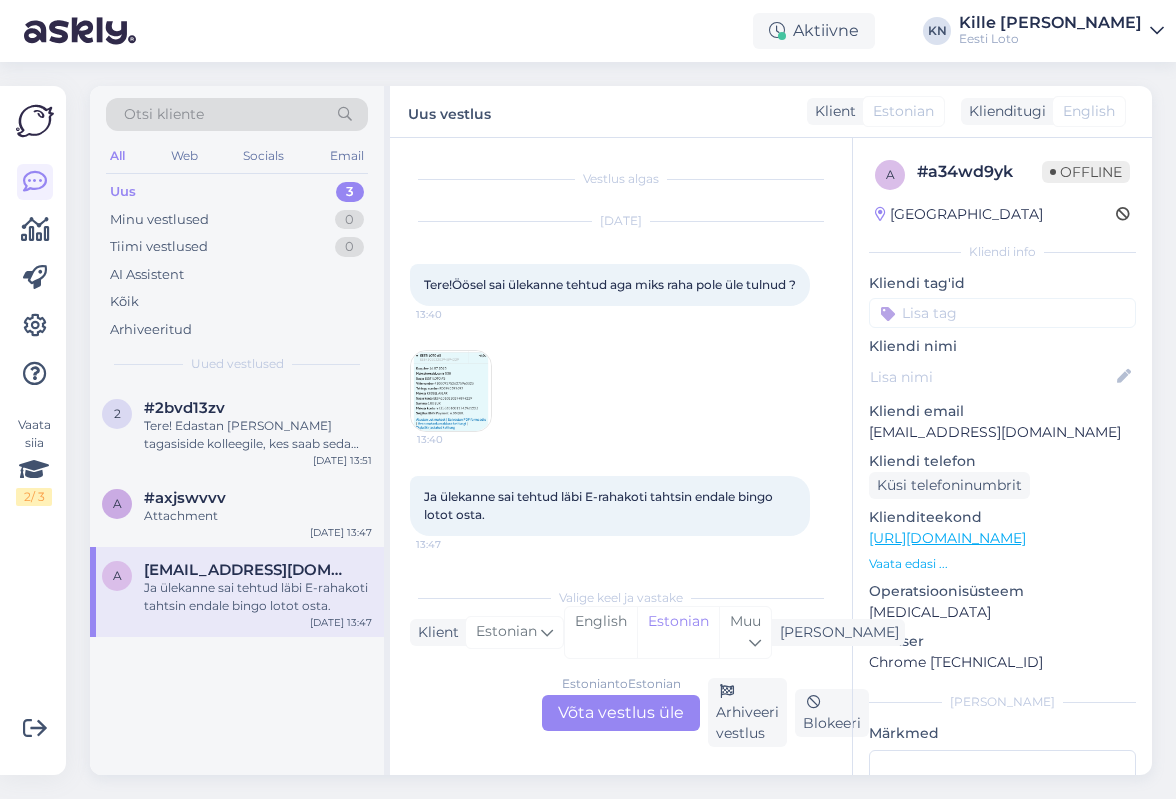 scroll, scrollTop: 18, scrollLeft: 0, axis: vertical 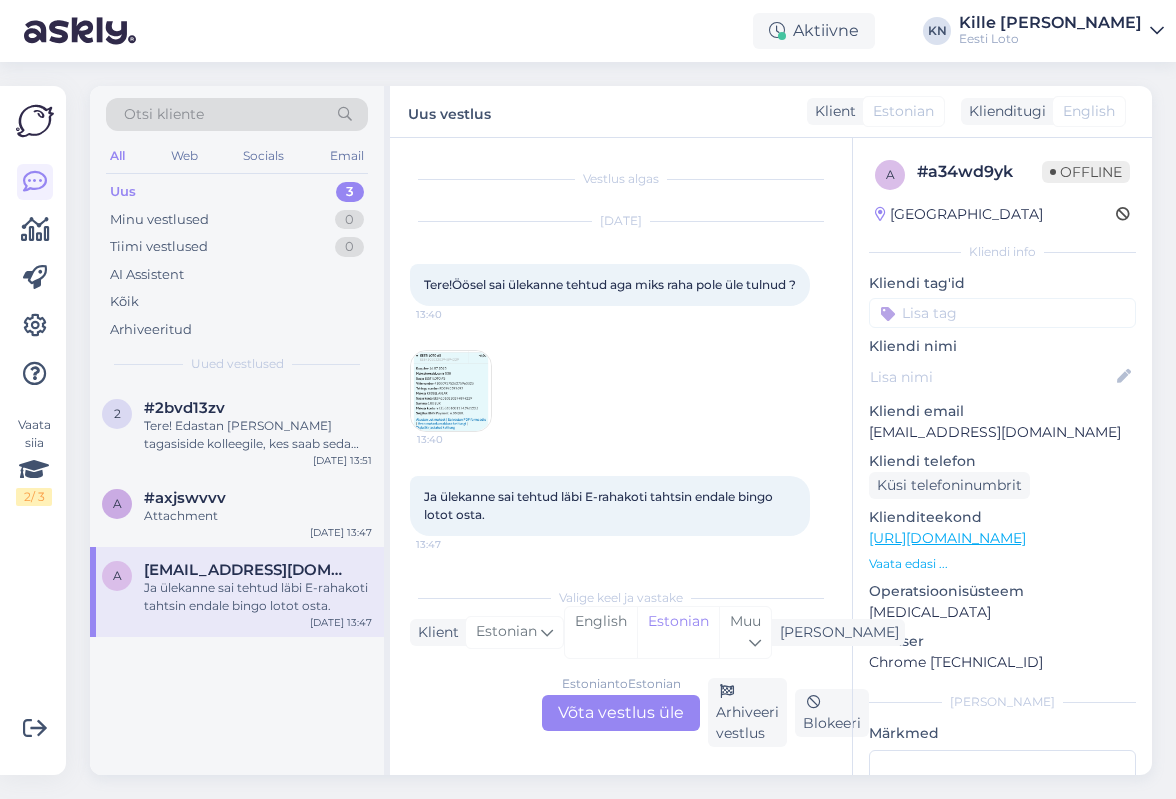 click at bounding box center [451, 391] 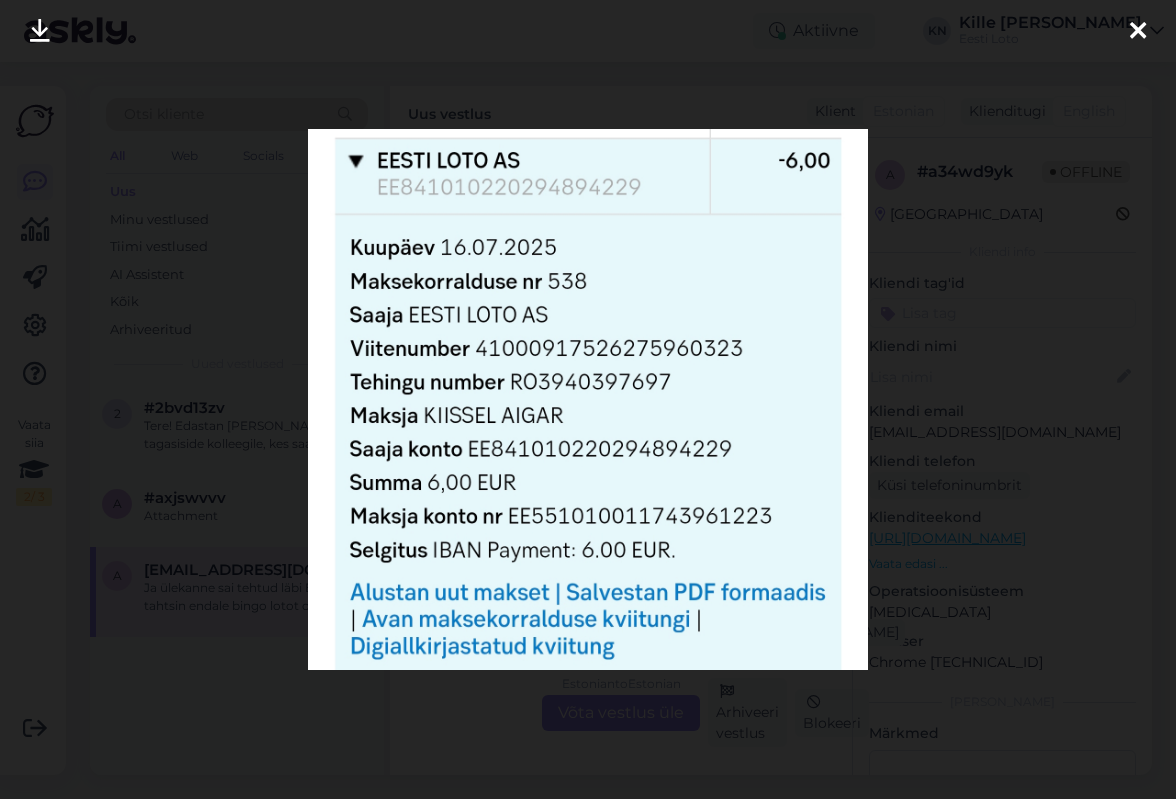 click at bounding box center [588, 399] 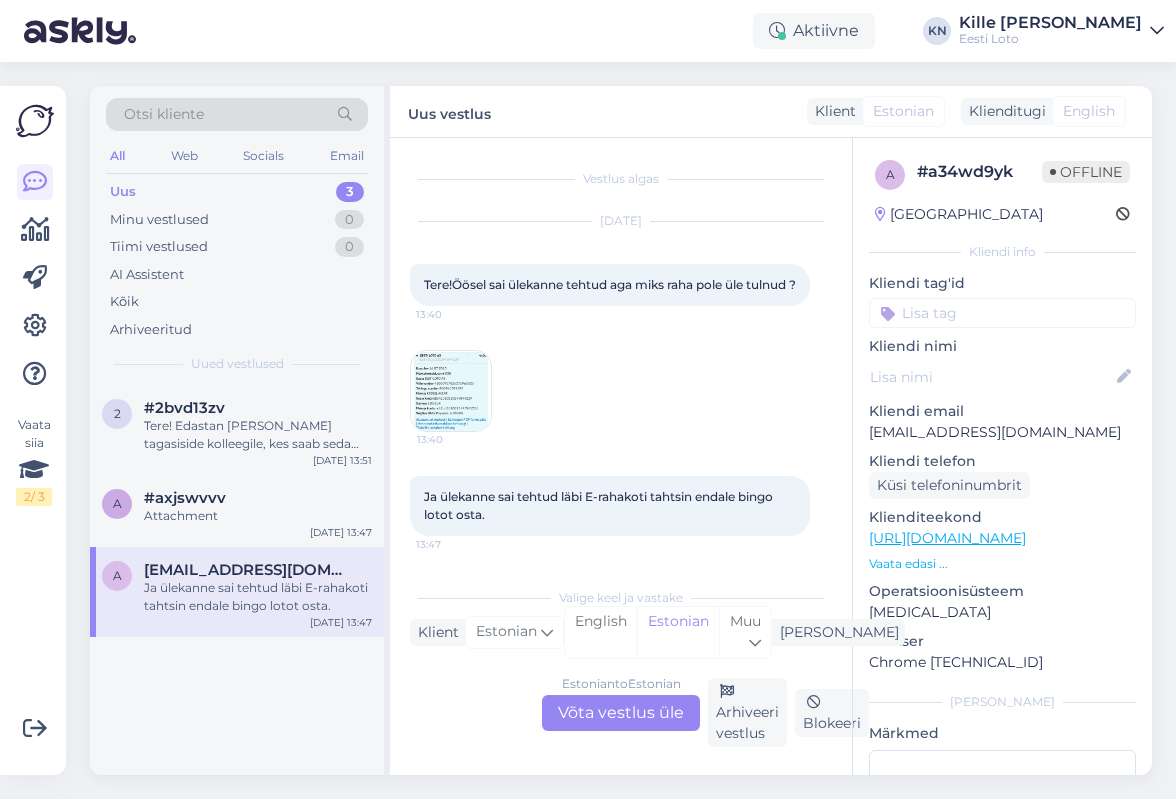 click at bounding box center [451, 391] 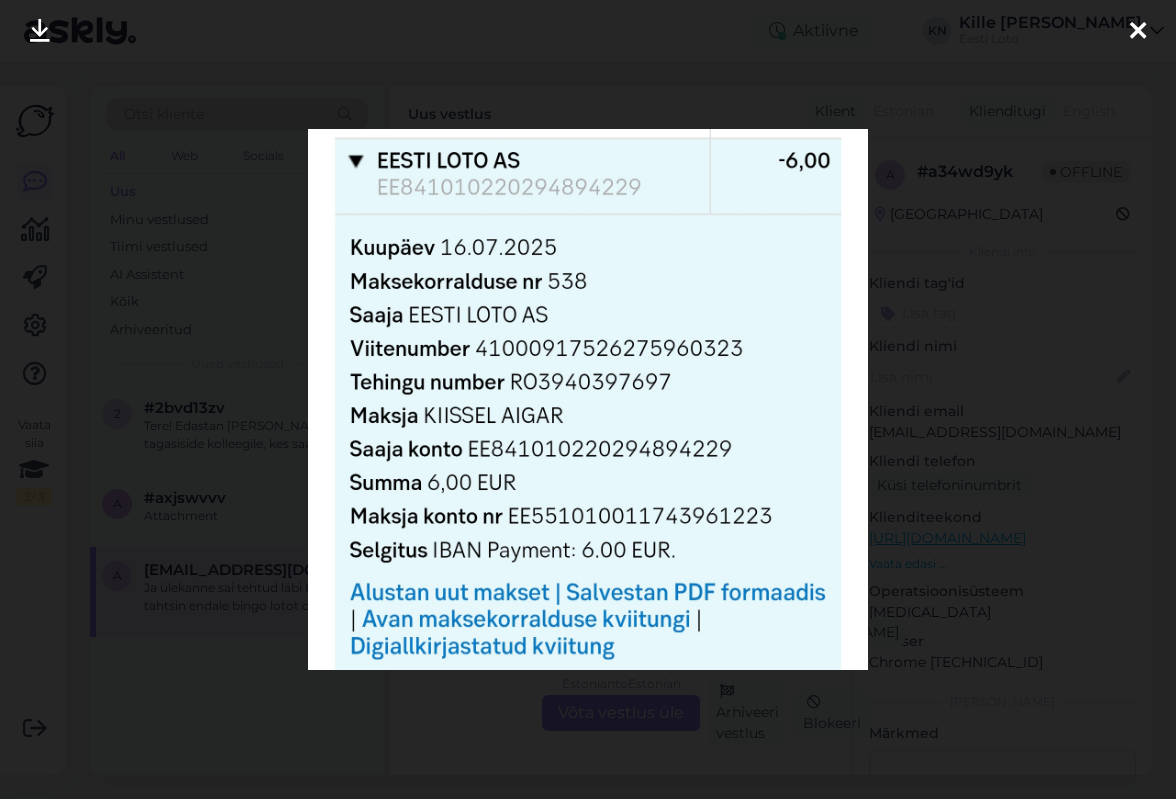 click at bounding box center (588, 399) 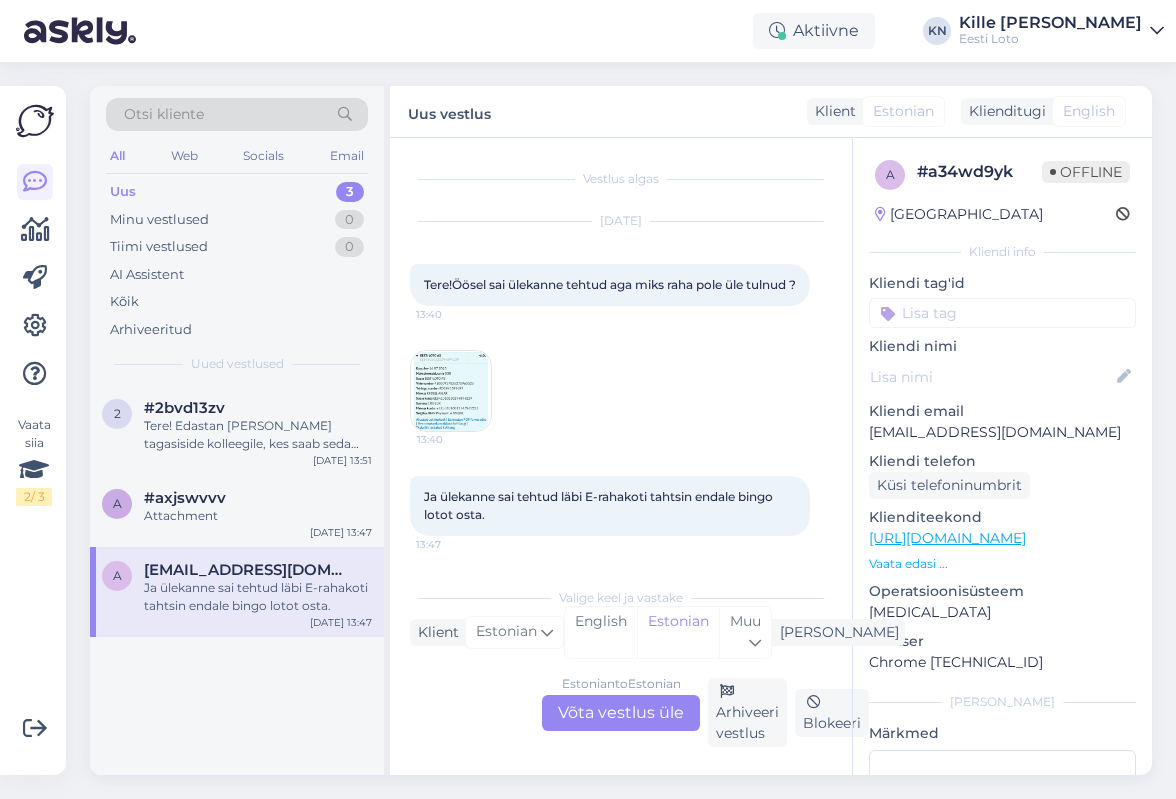 click on "Estonian  to  Estonian Võta vestlus üle" at bounding box center [621, 713] 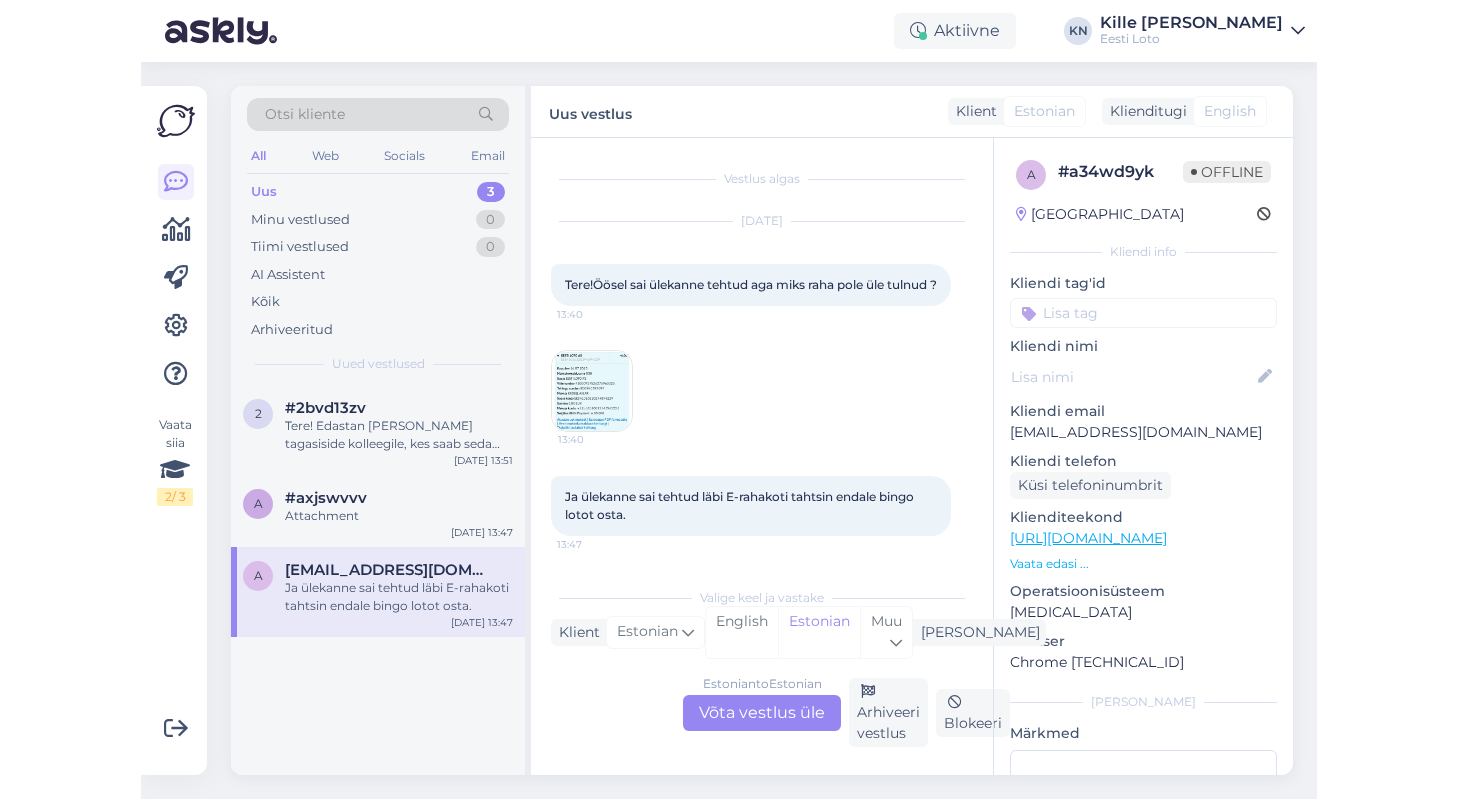 scroll, scrollTop: 0, scrollLeft: 0, axis: both 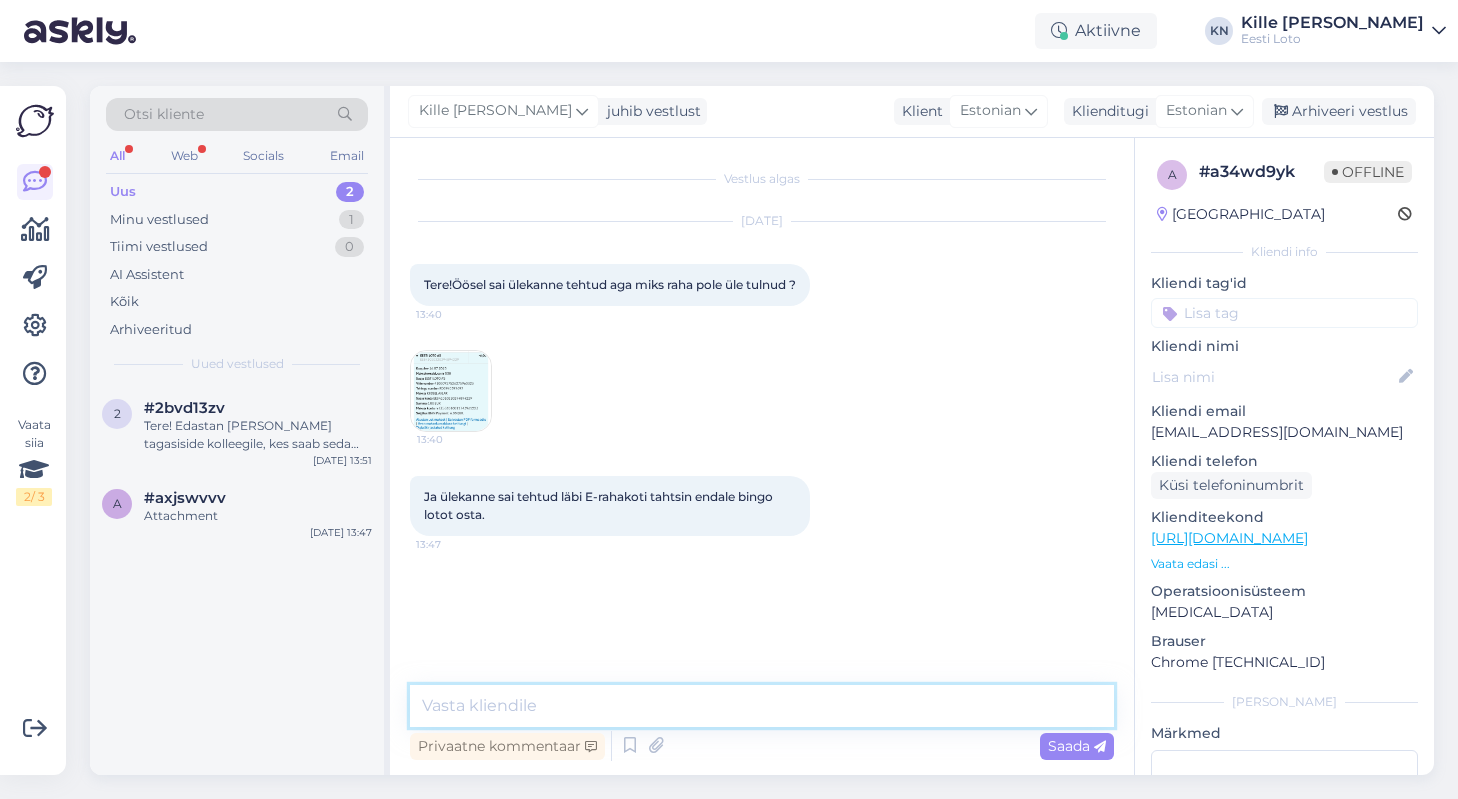 click at bounding box center [762, 706] 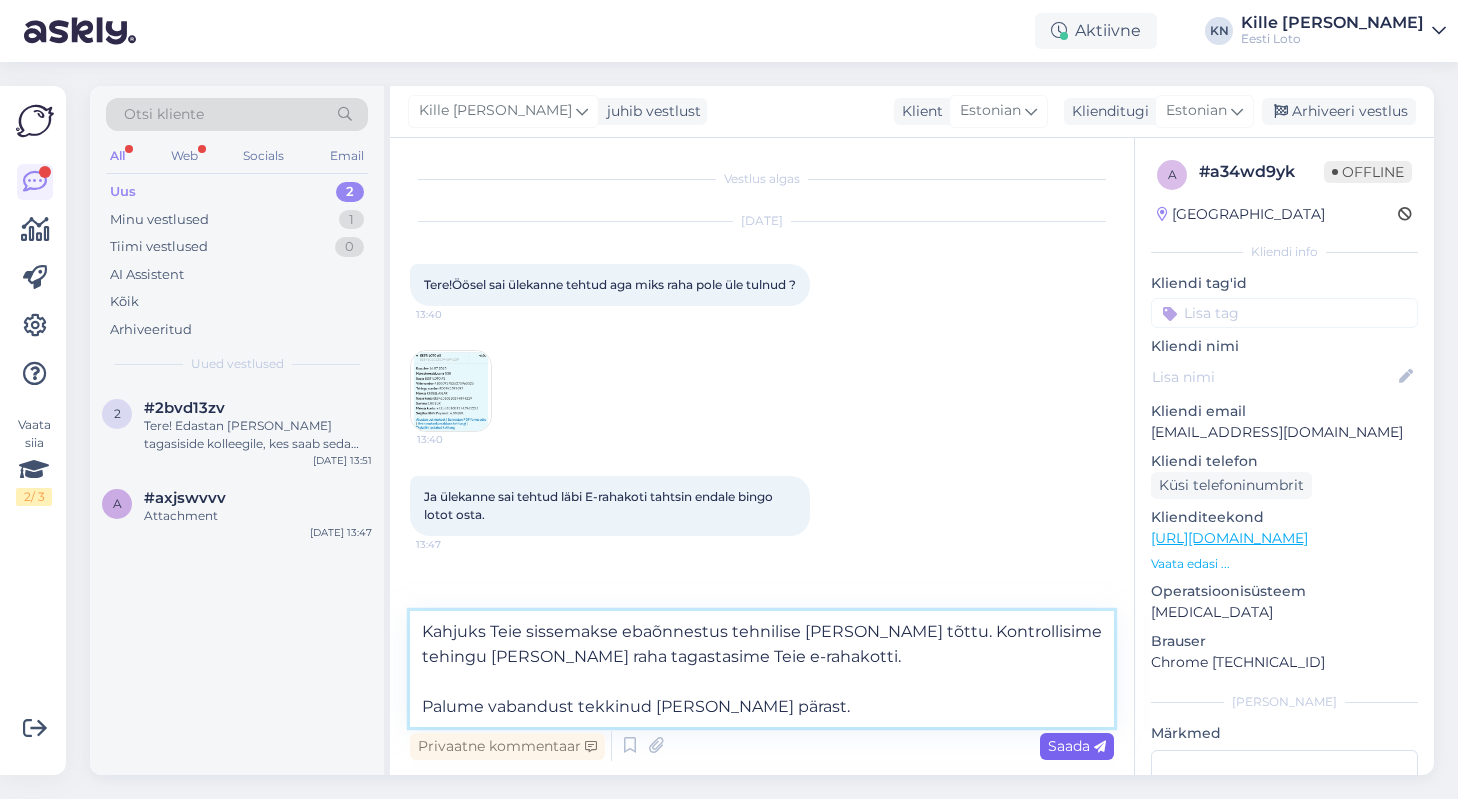type on "Kahjuks Teie sissemakse ebaõnnestus tehnilise [PERSON_NAME] tõttu. Kontrollisime tehingu [PERSON_NAME] raha tagastasime Teie e-rahakotti.
Palume vabandust tekkinud [PERSON_NAME] pärast." 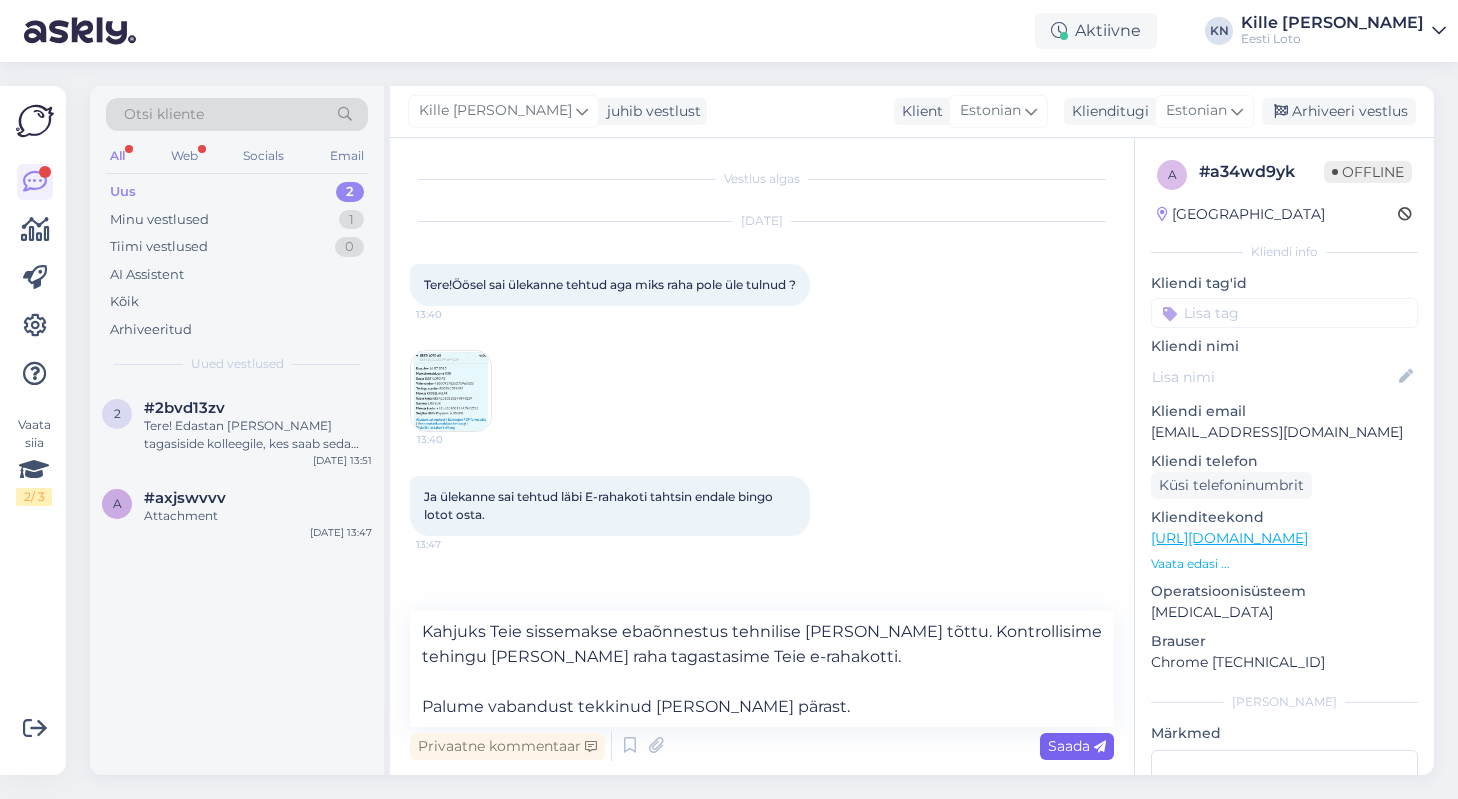 click on "Saada" at bounding box center [1077, 746] 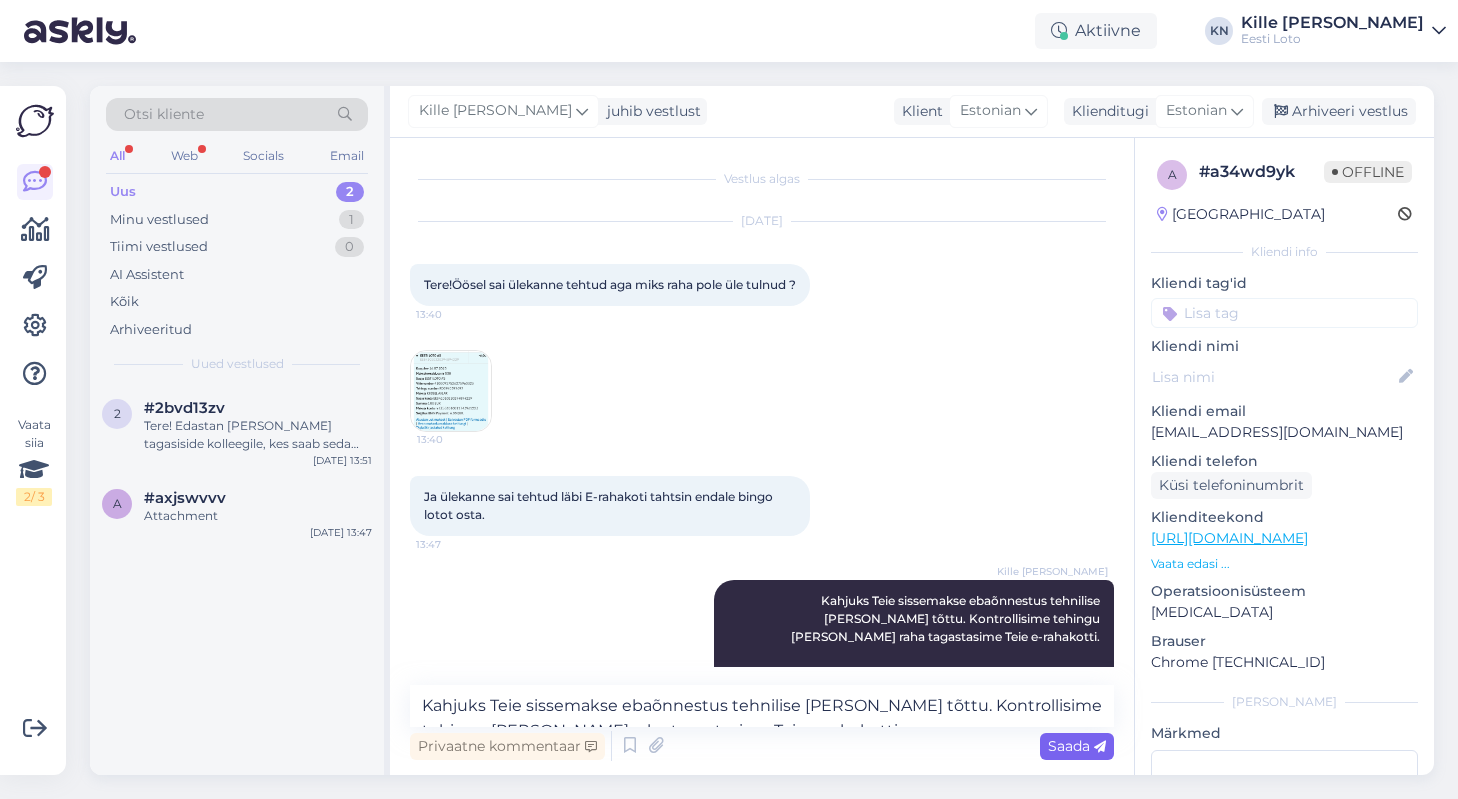 type 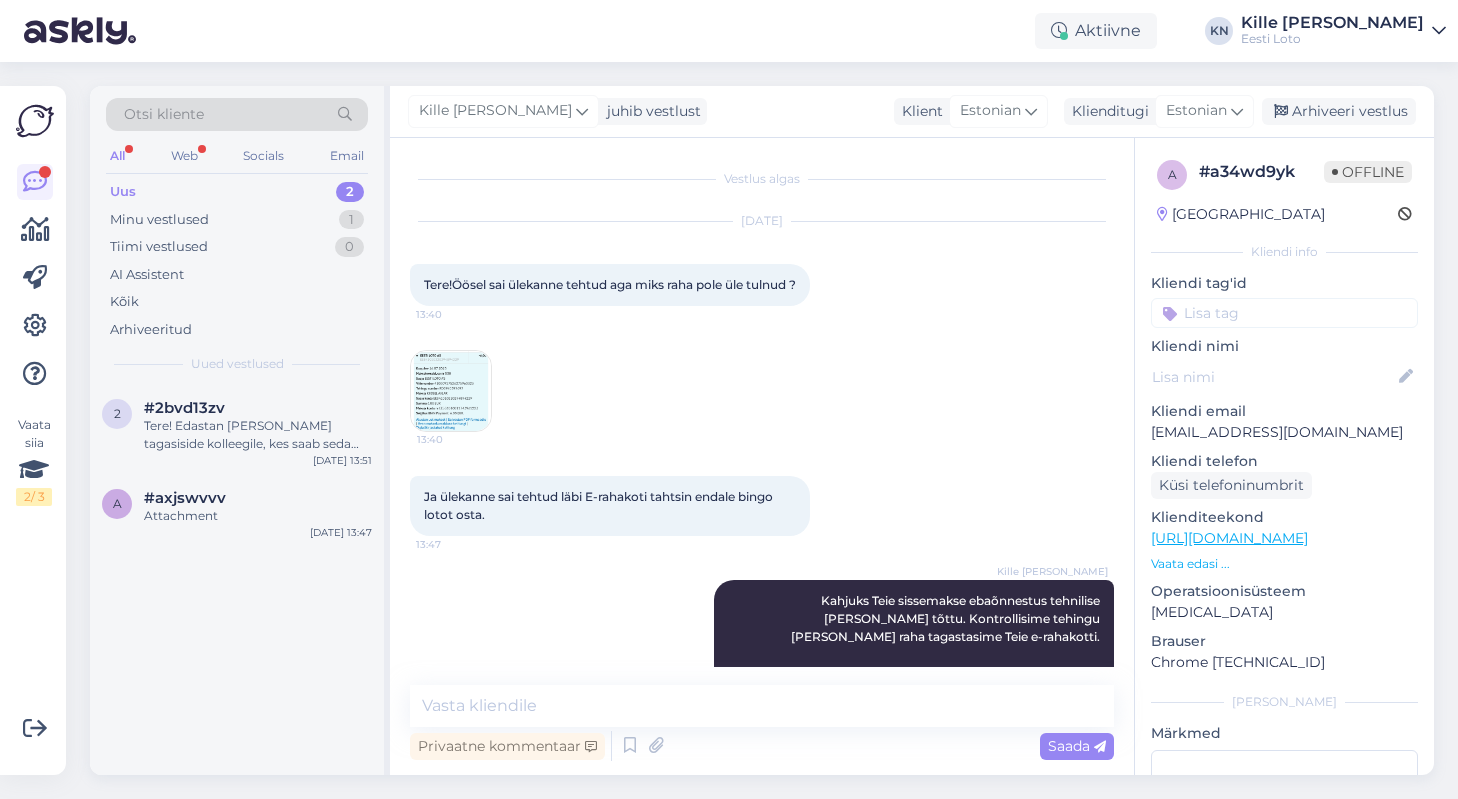 scroll, scrollTop: 68, scrollLeft: 0, axis: vertical 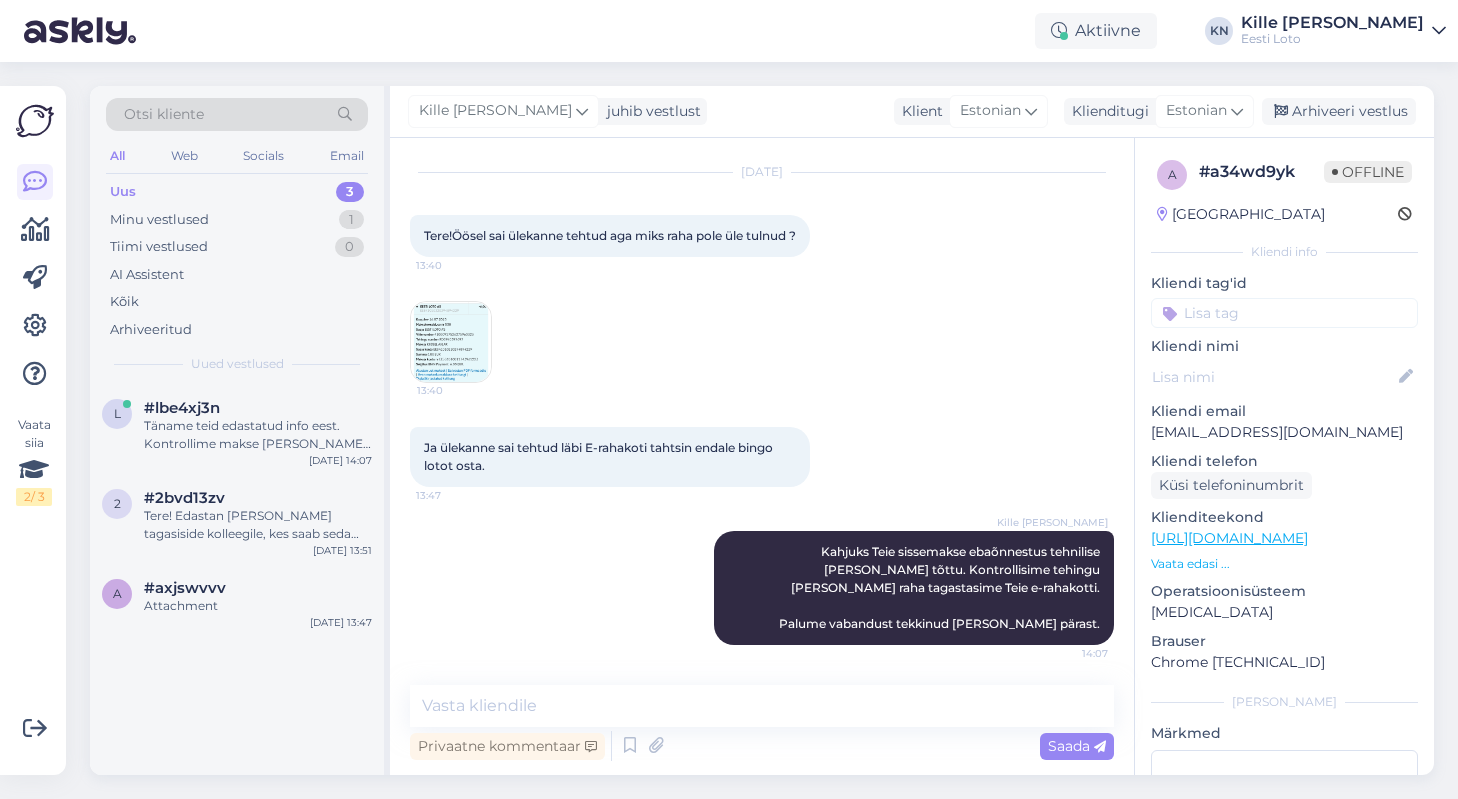 click at bounding box center (1284, 313) 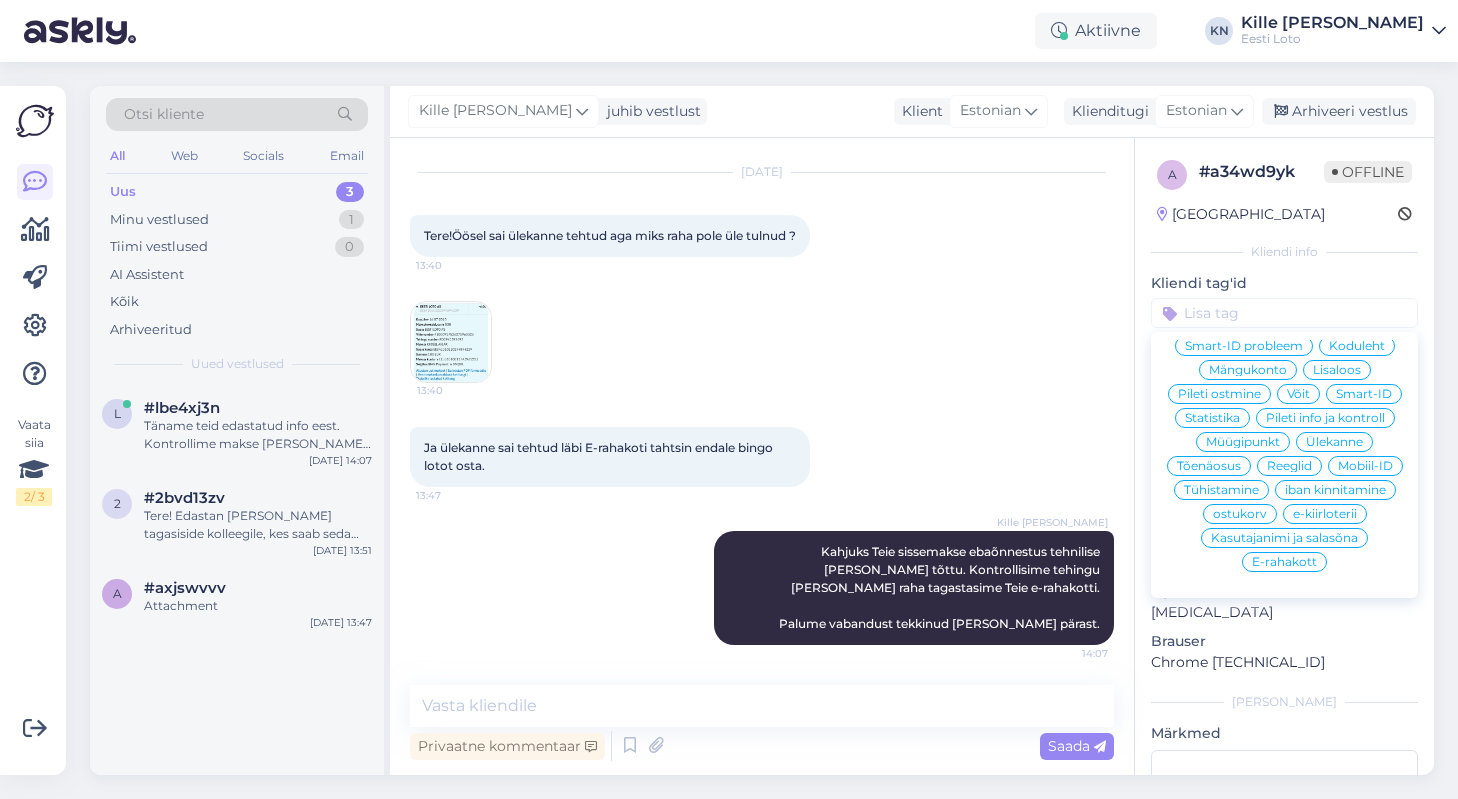 click on "E-rahakott" at bounding box center [1284, 562] 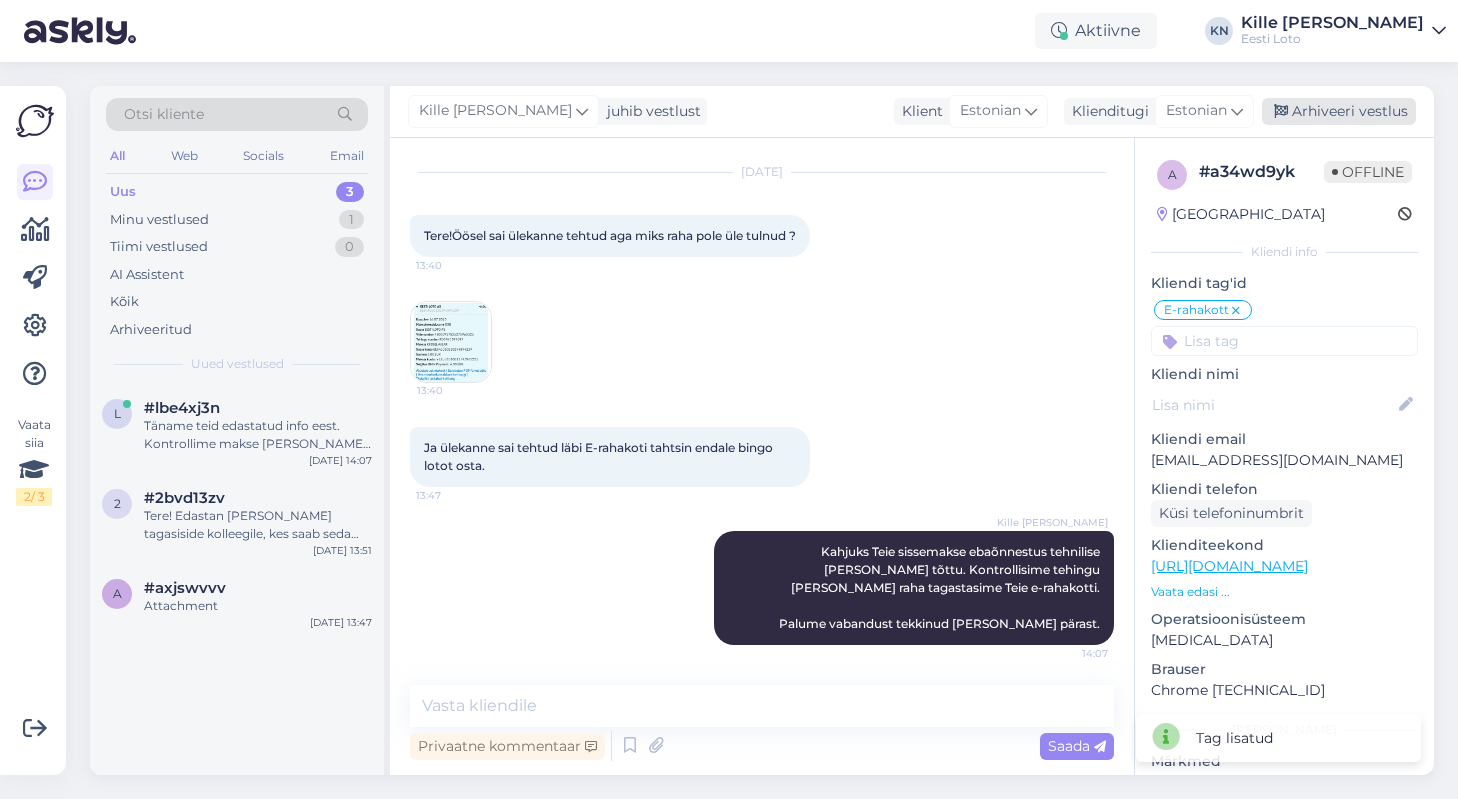 click on "Arhiveeri vestlus" at bounding box center [1339, 111] 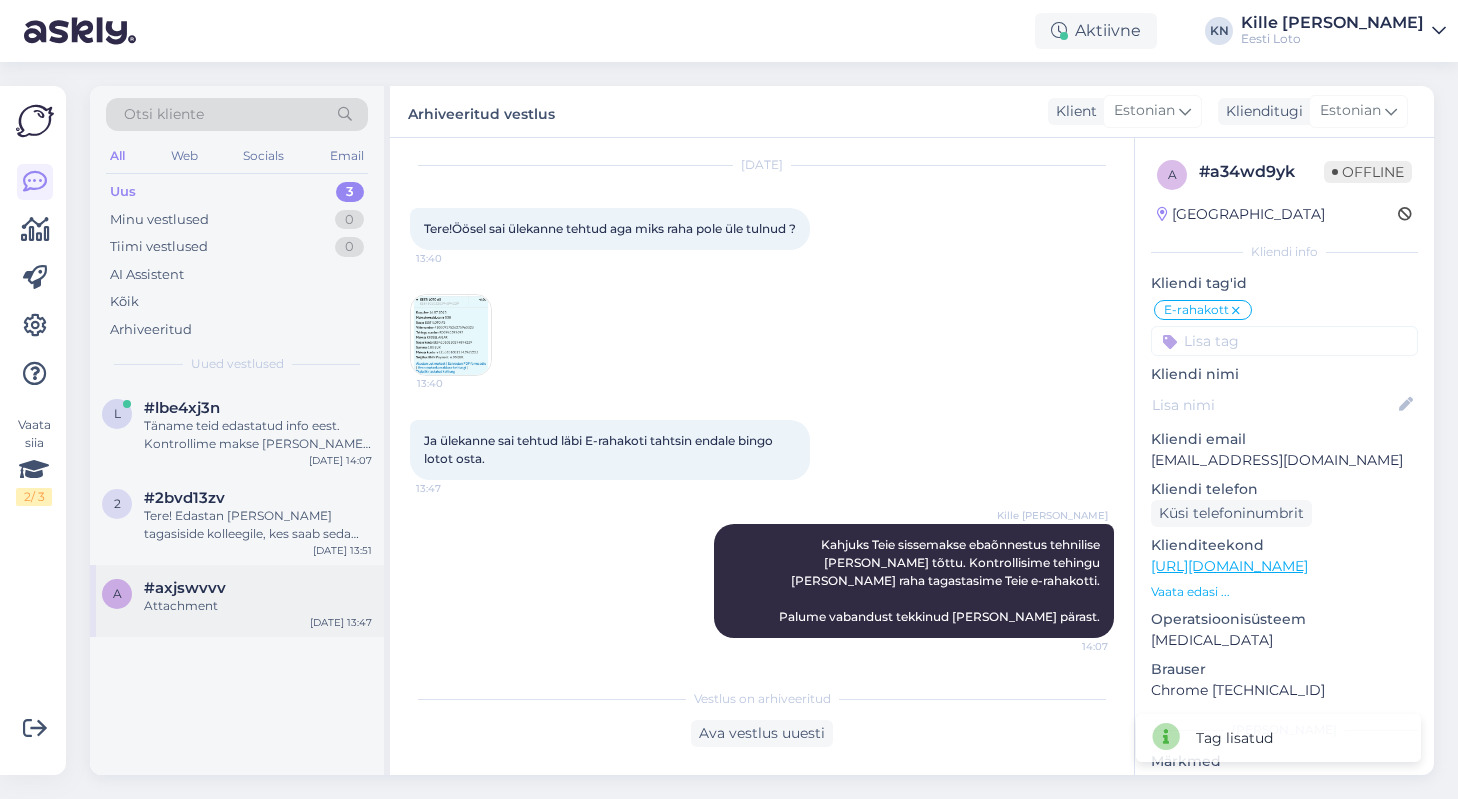 click on "a #axjswvvv Attachment [DATE] 13:47" at bounding box center [237, 601] 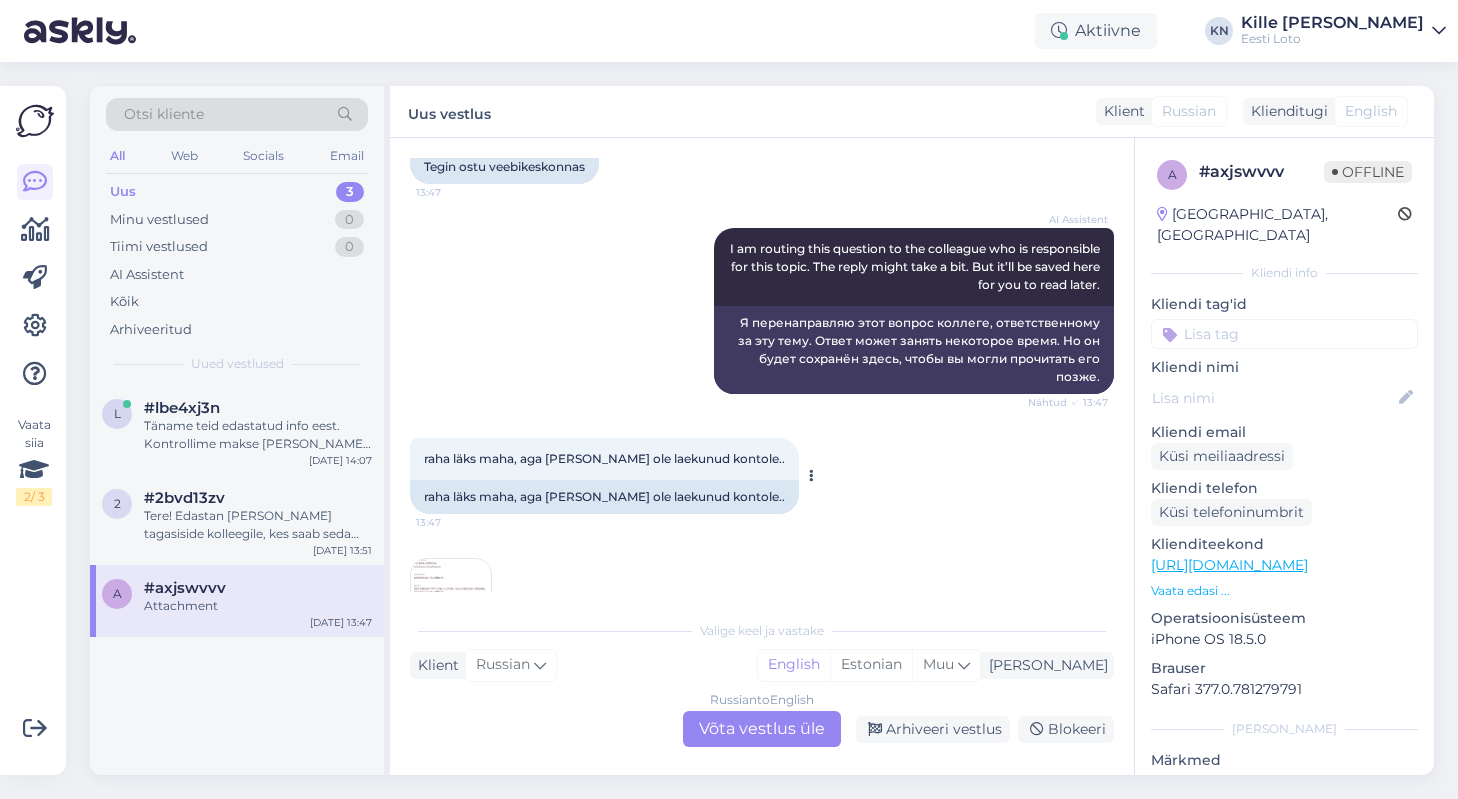 scroll, scrollTop: 433, scrollLeft: 0, axis: vertical 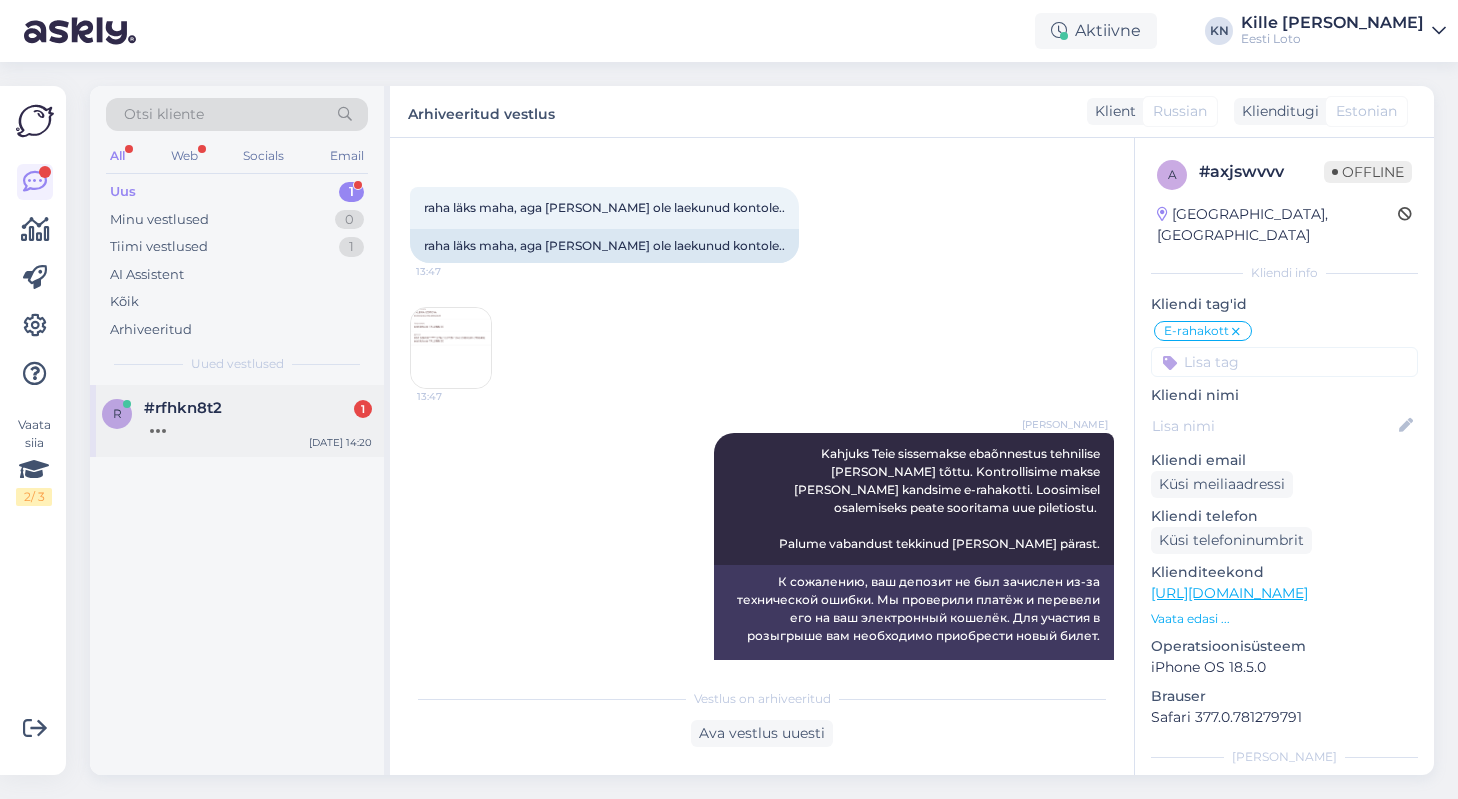 click on "#rfhkn8t2 1" at bounding box center [258, 408] 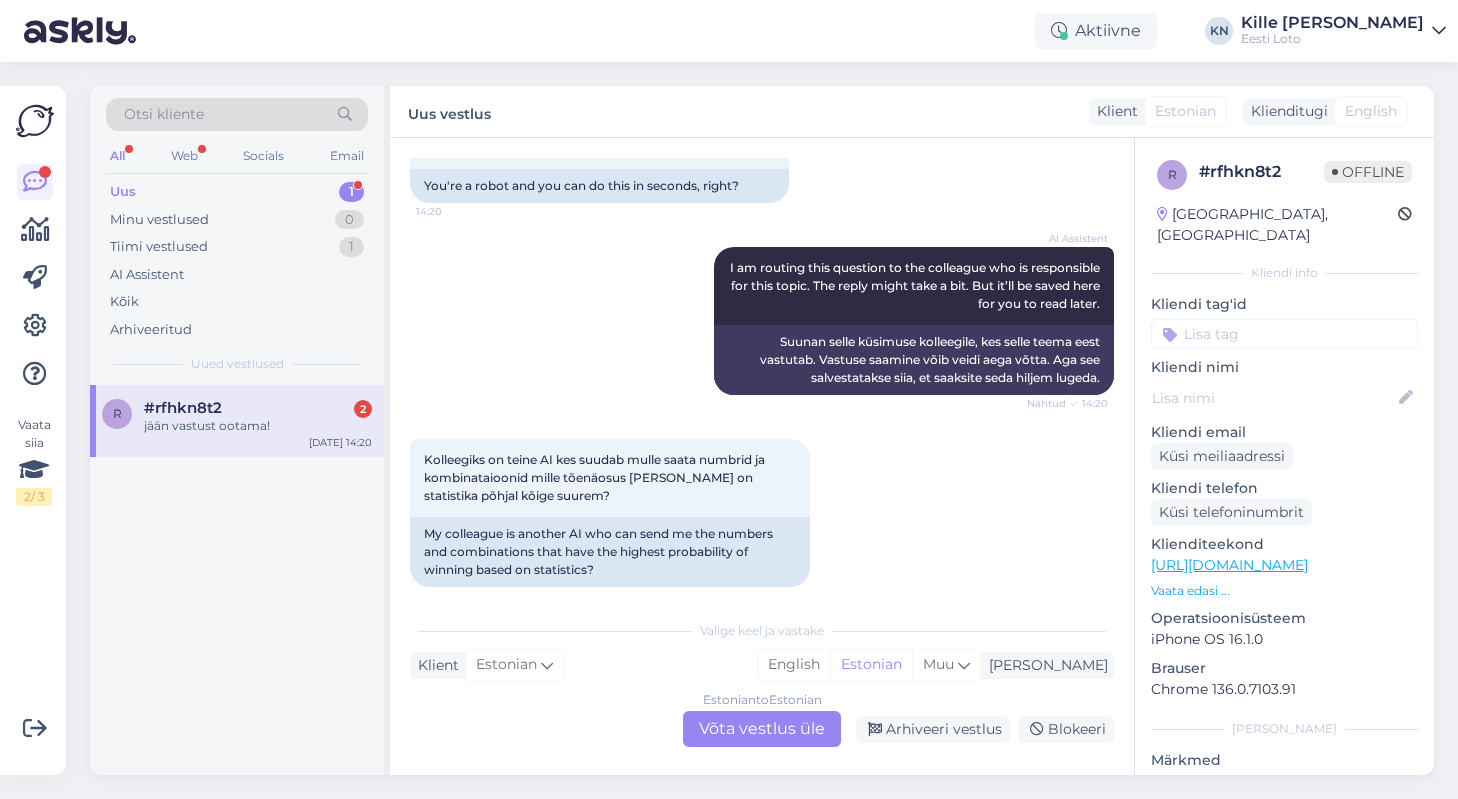 scroll, scrollTop: 2279, scrollLeft: 0, axis: vertical 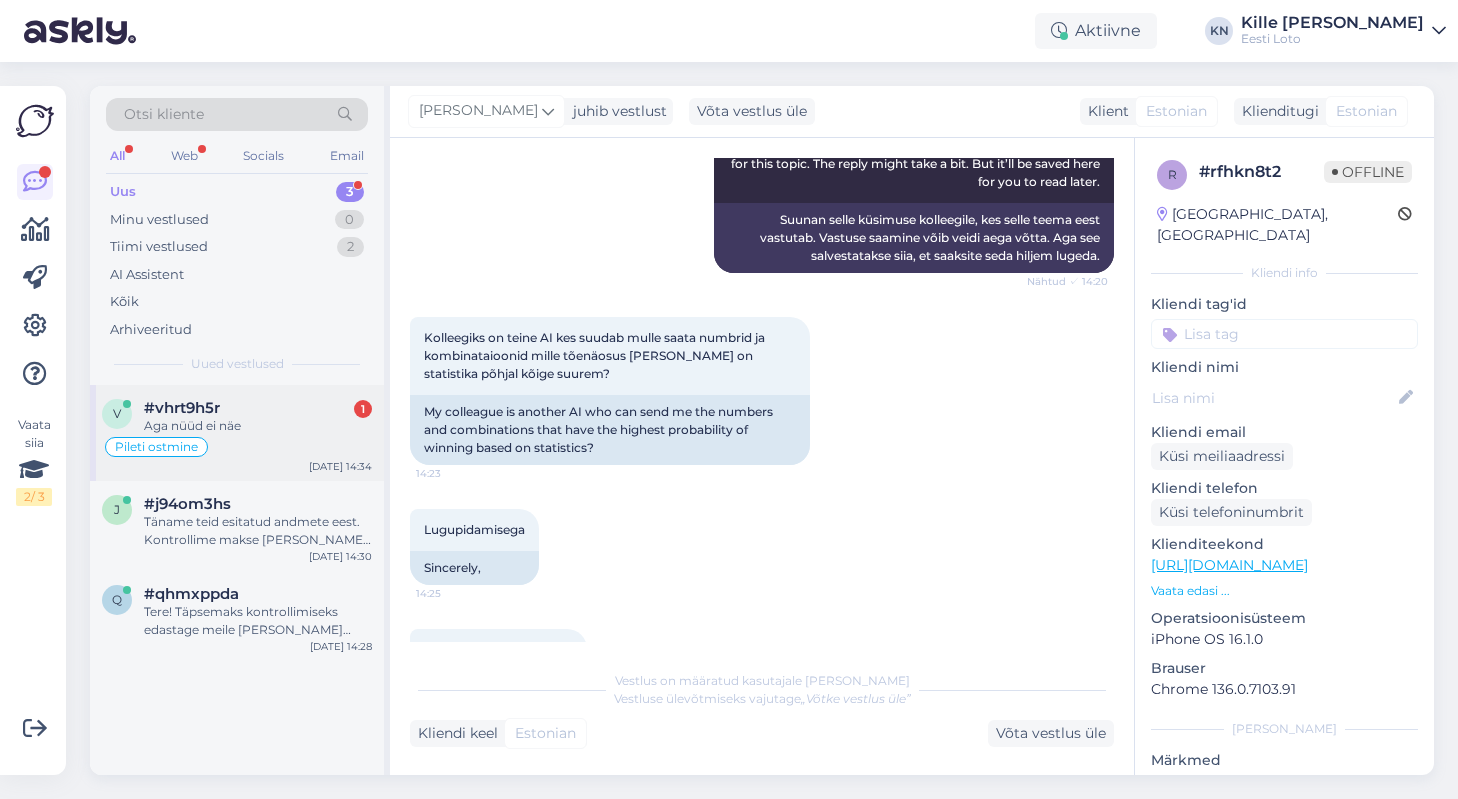 click on "Aga nüüd ei näe" at bounding box center [258, 426] 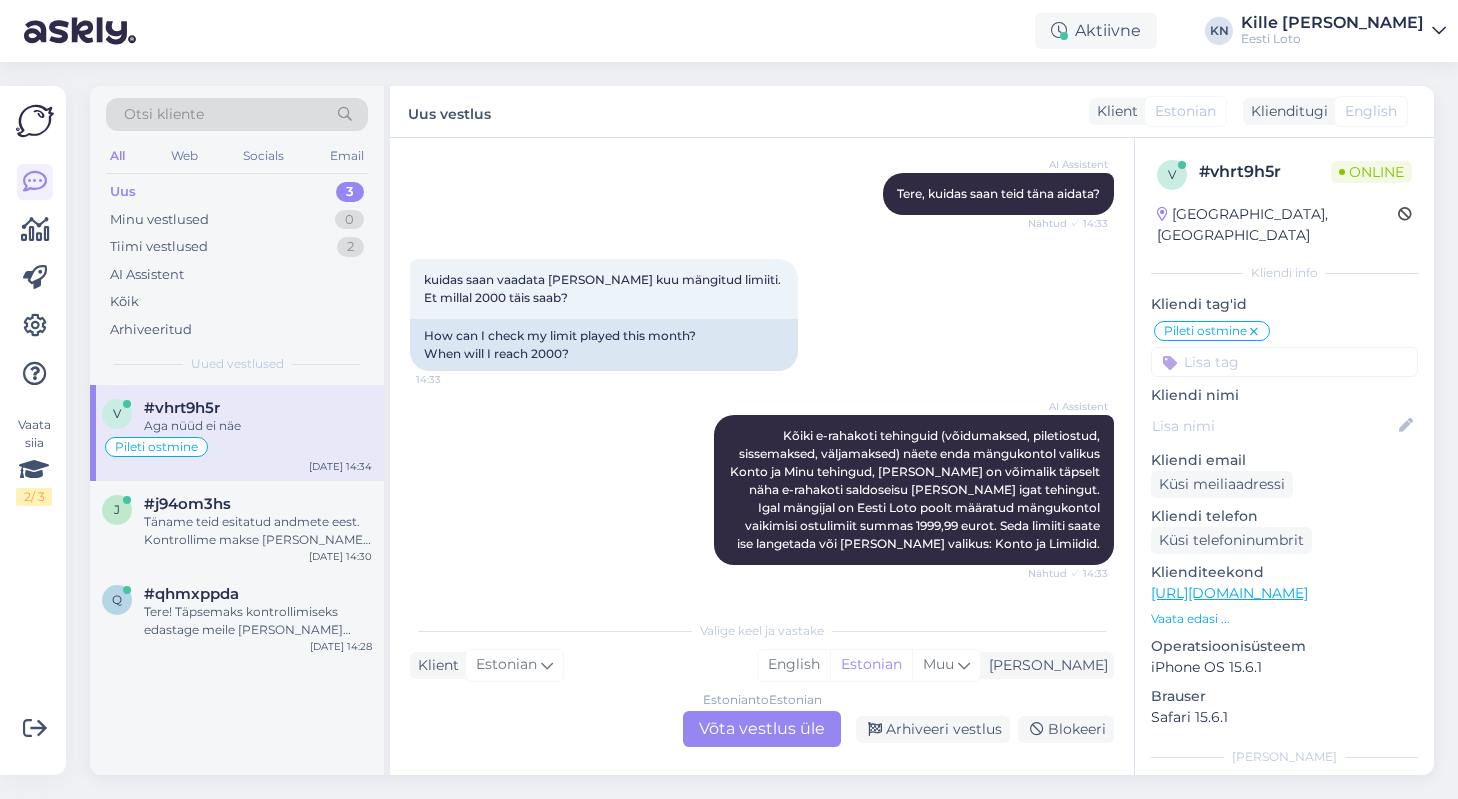 scroll, scrollTop: 1631, scrollLeft: 0, axis: vertical 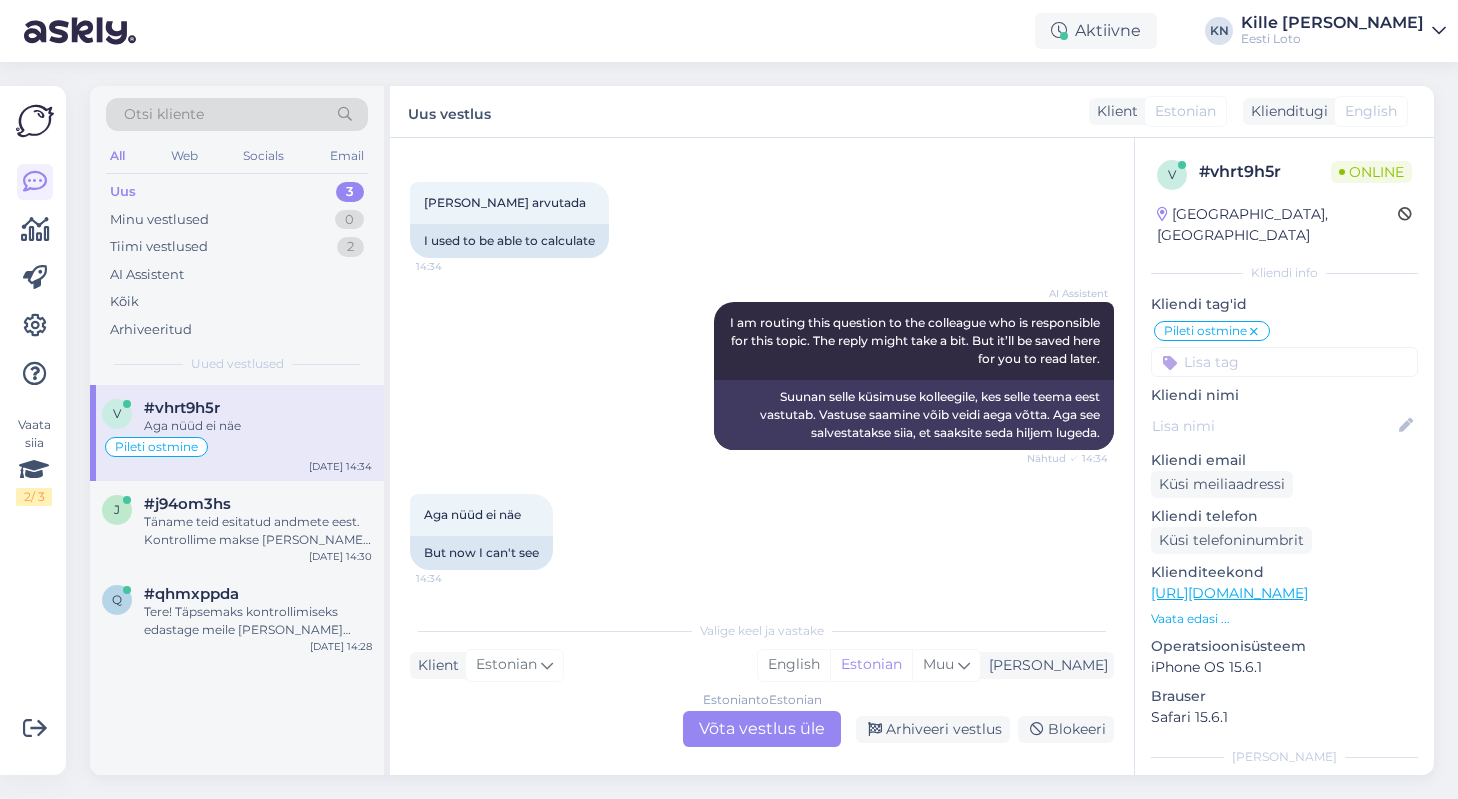 click on "Uus 3" at bounding box center [237, 192] 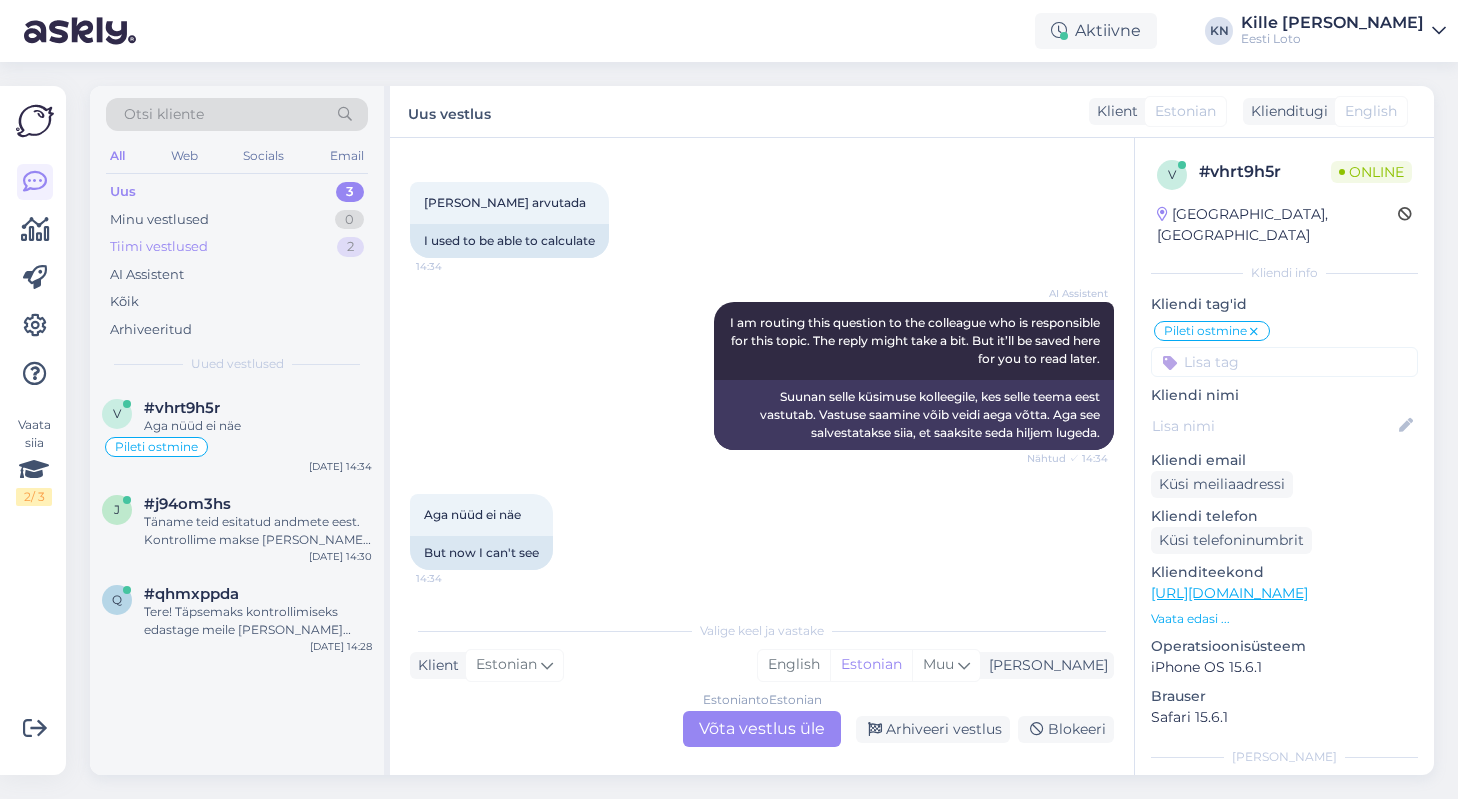 click on "Tiimi vestlused 2" at bounding box center [237, 247] 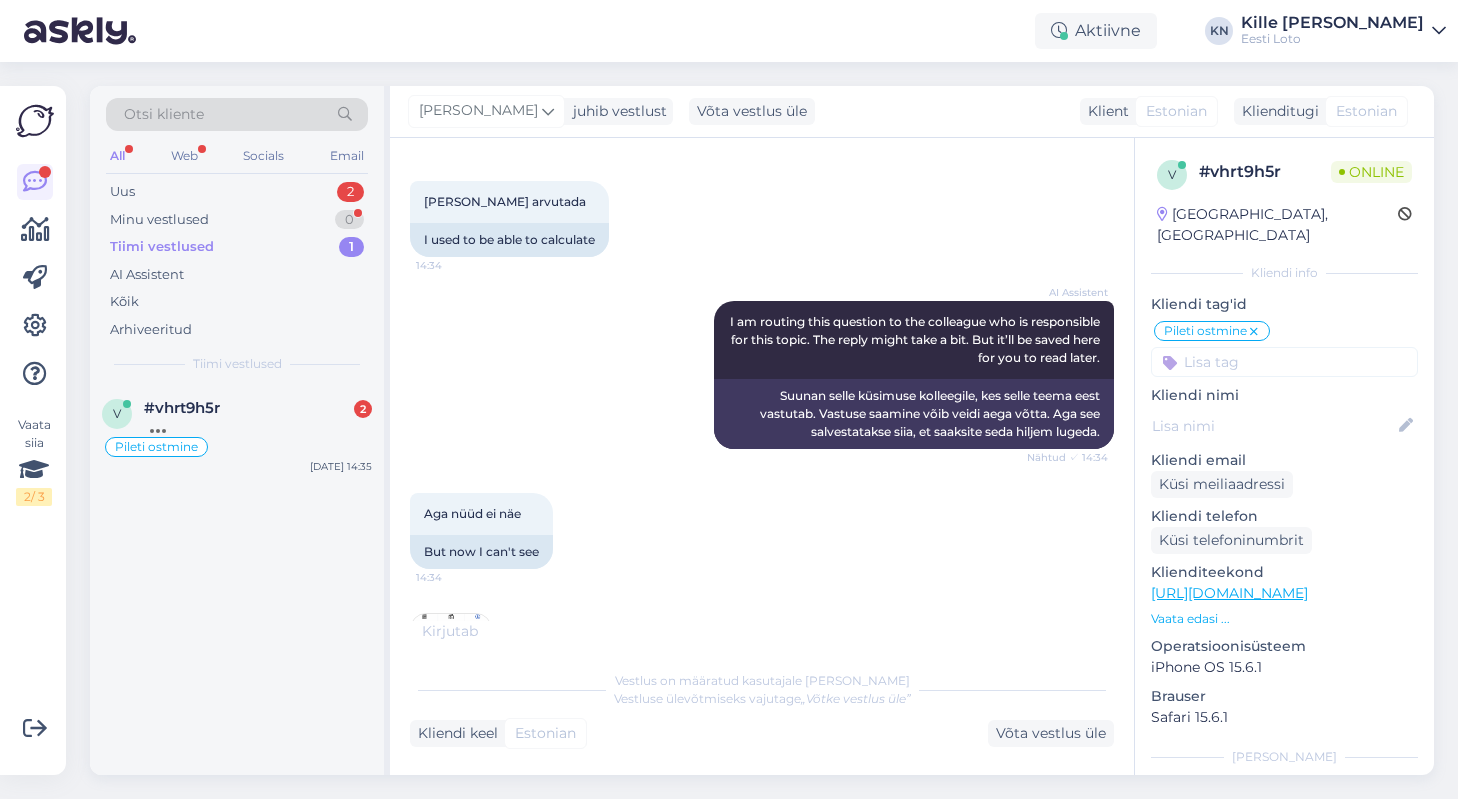 scroll, scrollTop: 1983, scrollLeft: 0, axis: vertical 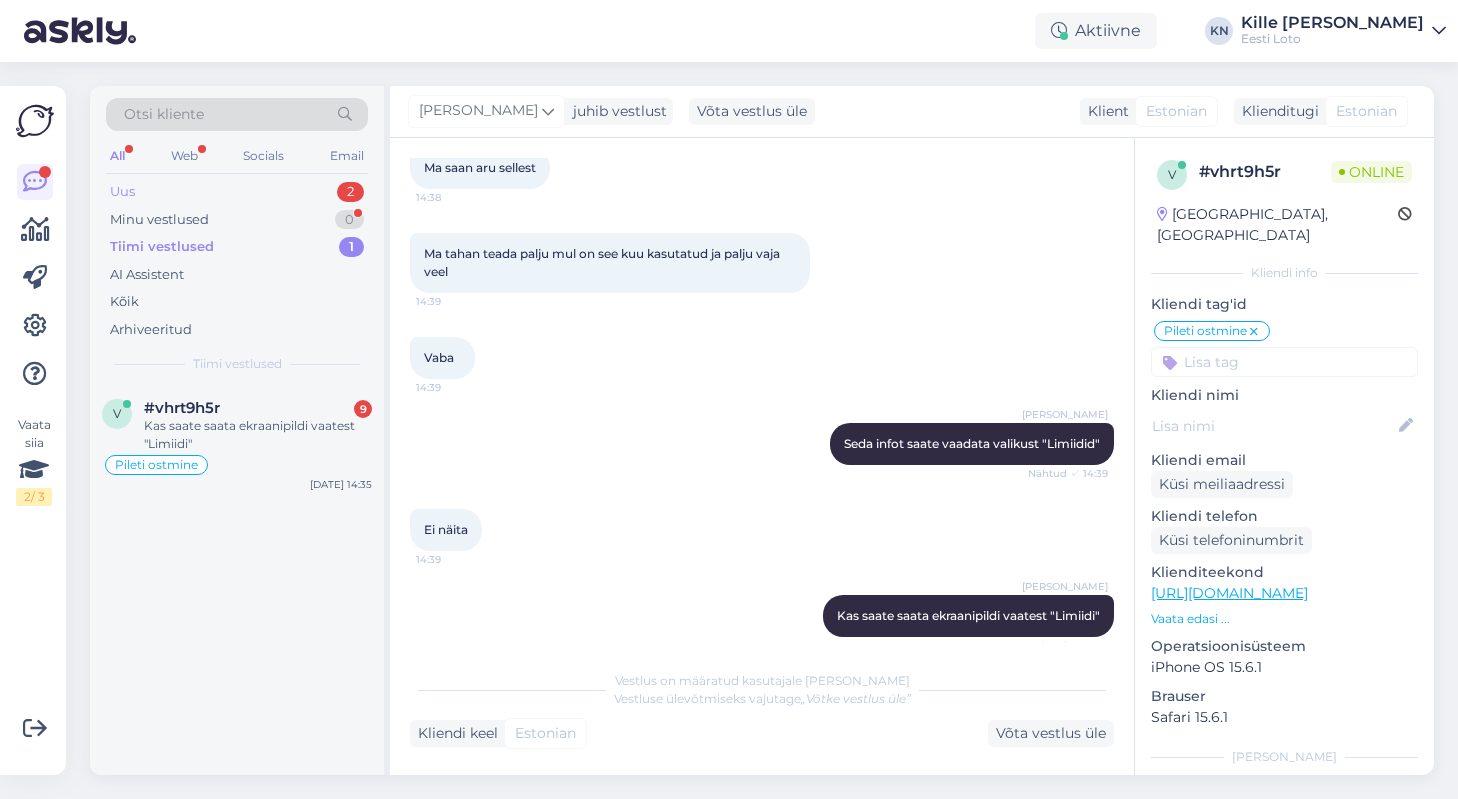 click on "Uus 2" at bounding box center (237, 192) 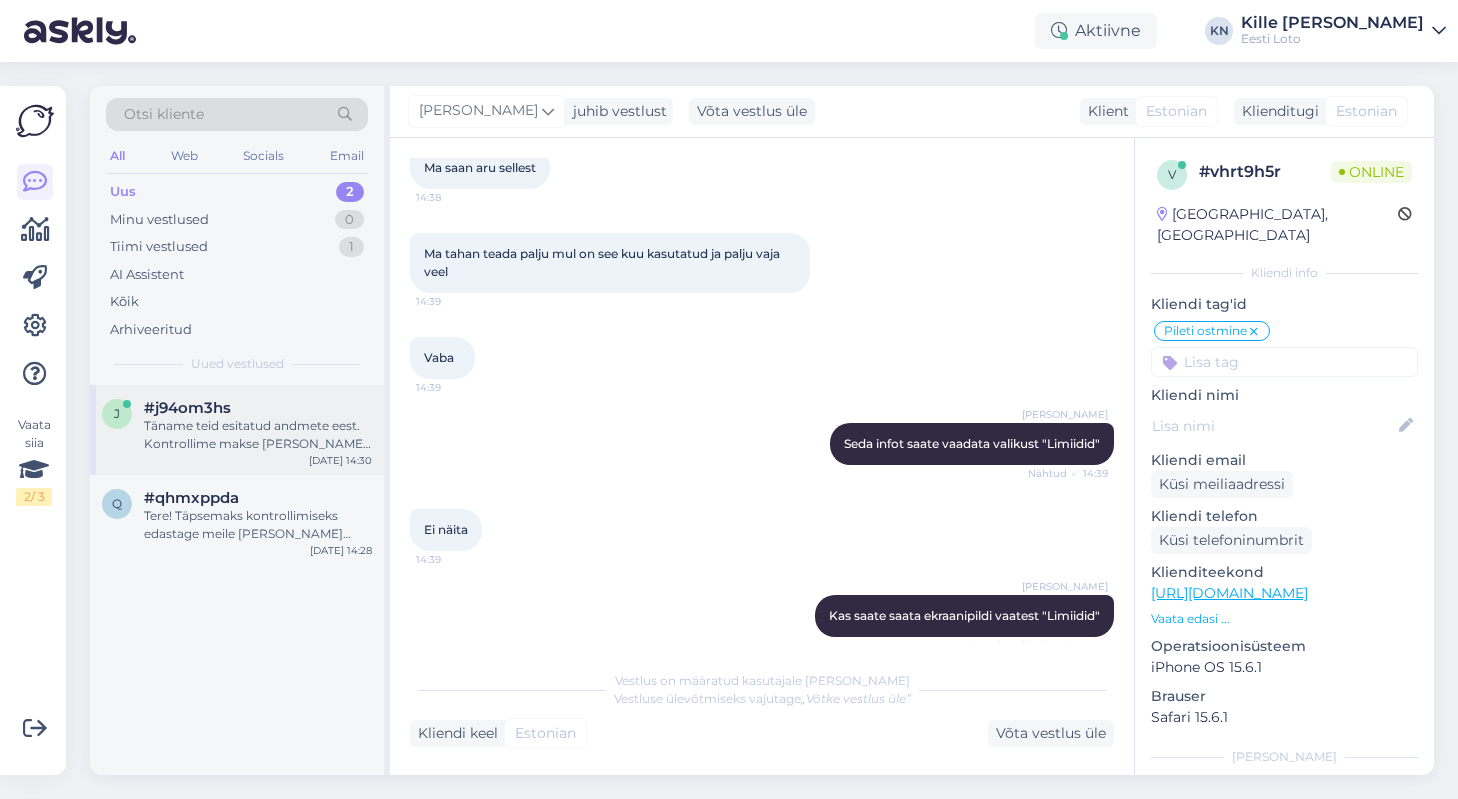 click on "Täname teid esitatud andmete eest. Kontrollime makse [PERSON_NAME] suuname selle teie e-rahakotti." at bounding box center [258, 435] 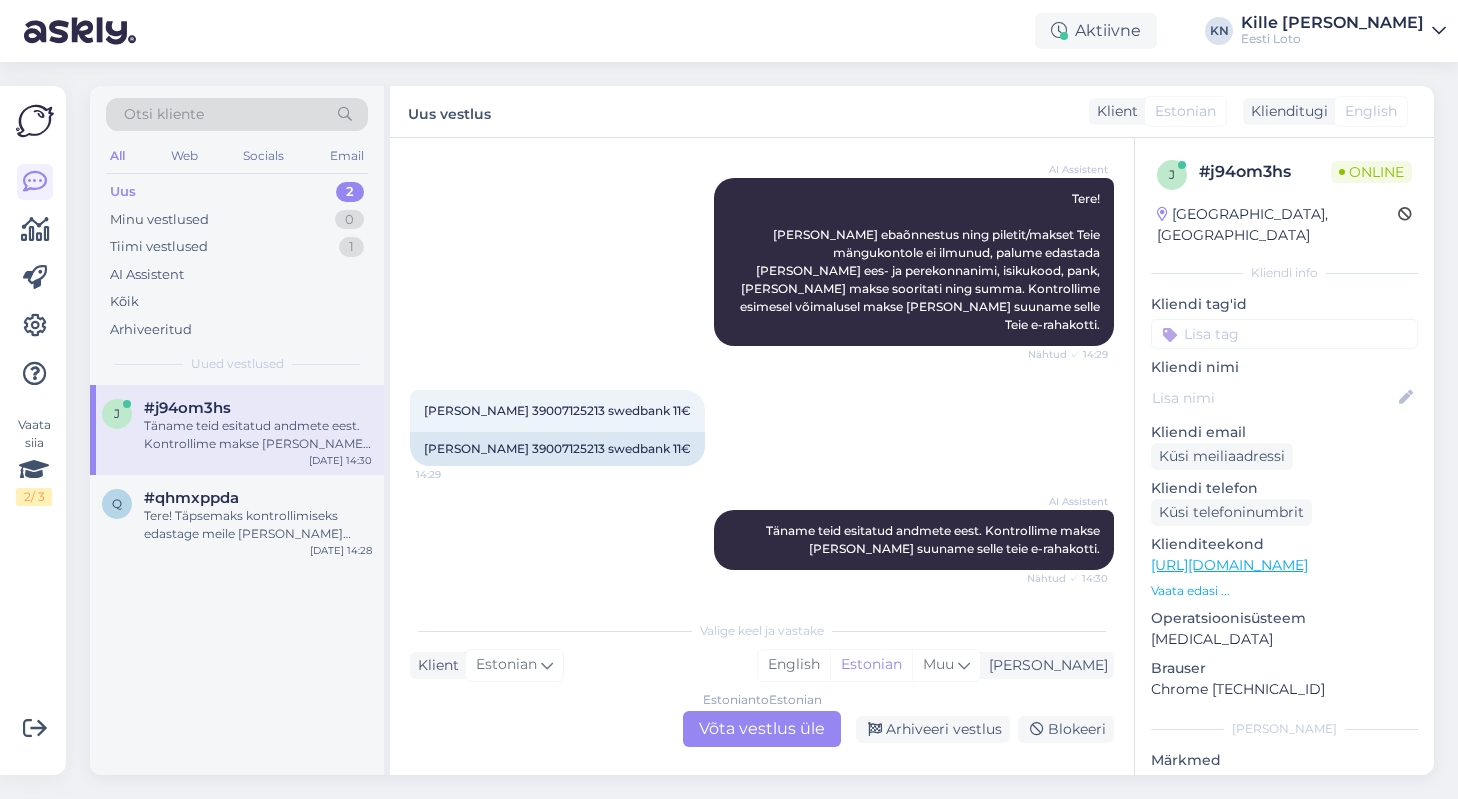 scroll, scrollTop: 243, scrollLeft: 0, axis: vertical 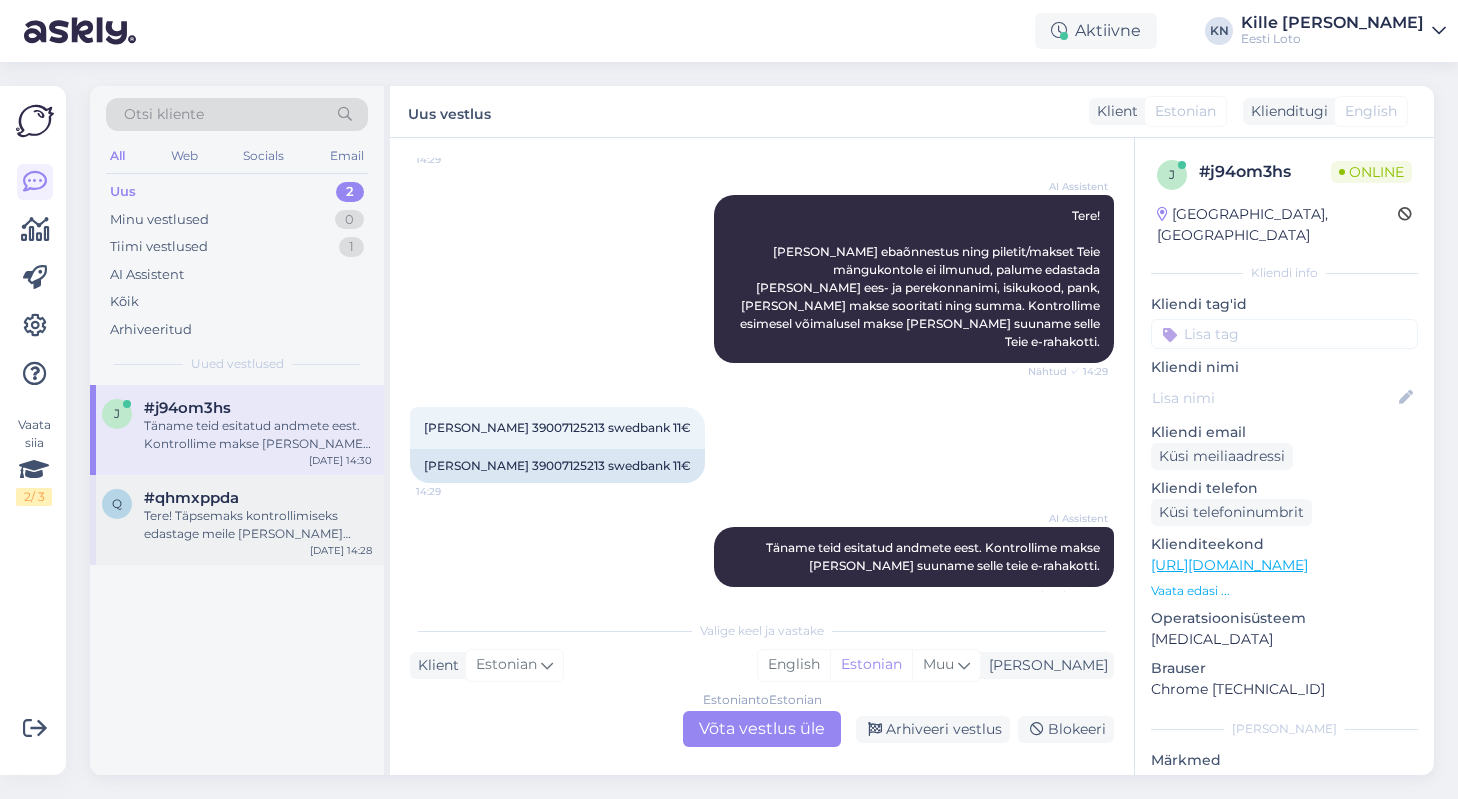 click on "Tere!
Täpsemaks kontrollimiseks edastage meile [PERSON_NAME] isikukood." at bounding box center (258, 525) 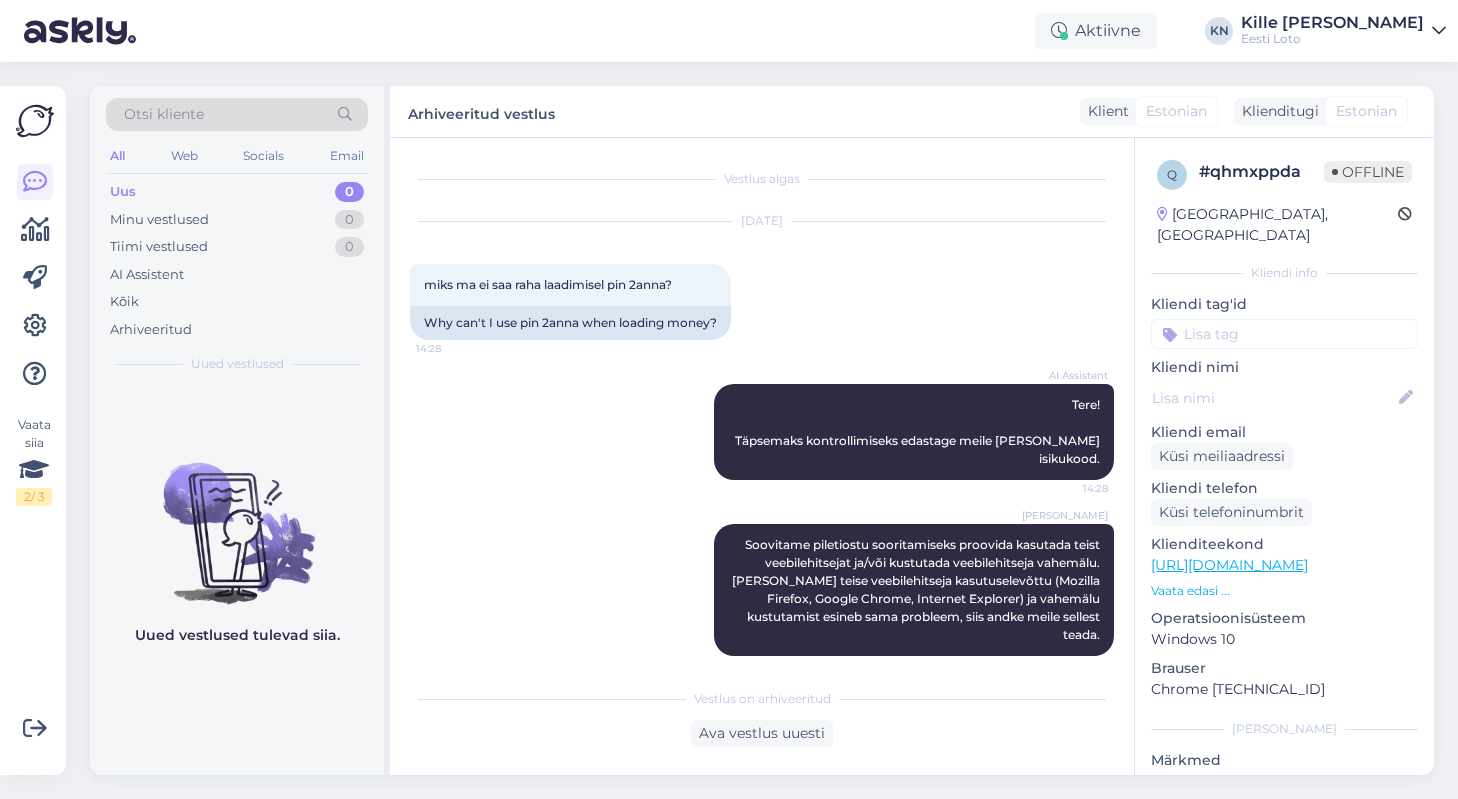 scroll, scrollTop: 1, scrollLeft: 0, axis: vertical 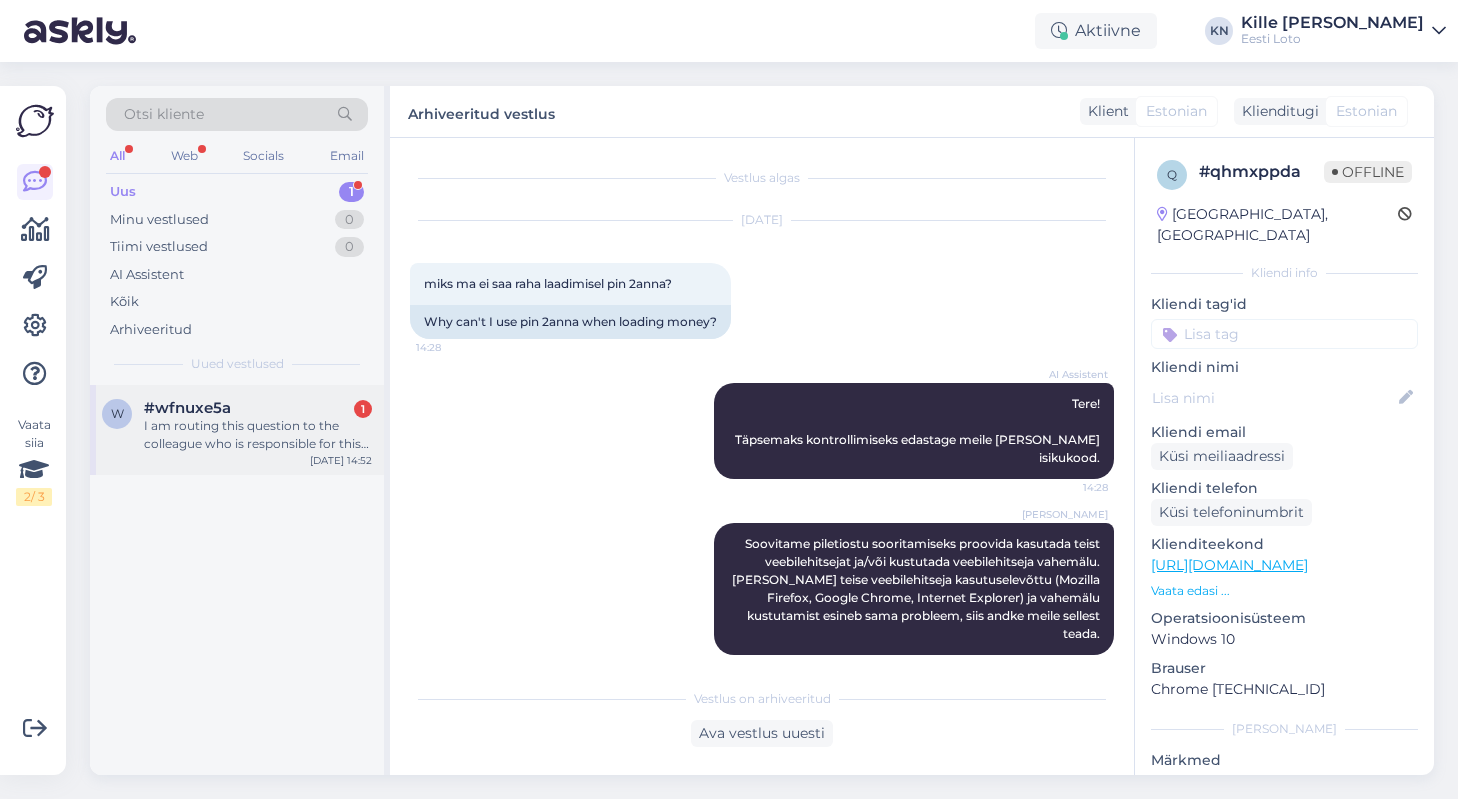 click on "I am routing this question to the colleague who is responsible for this topic. The reply might take a bit. But it’ll be saved here for you to read later." at bounding box center [258, 435] 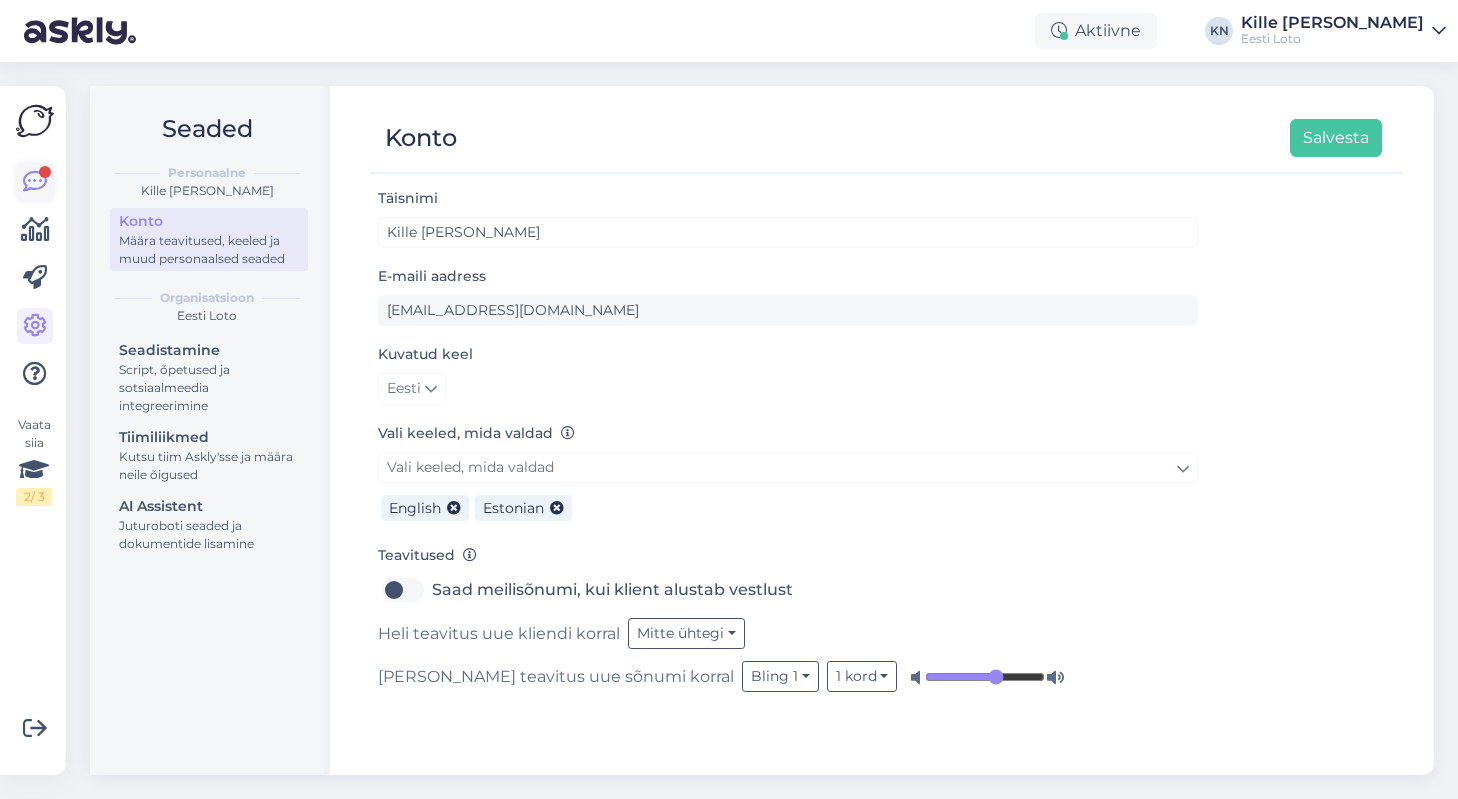click at bounding box center [35, 182] 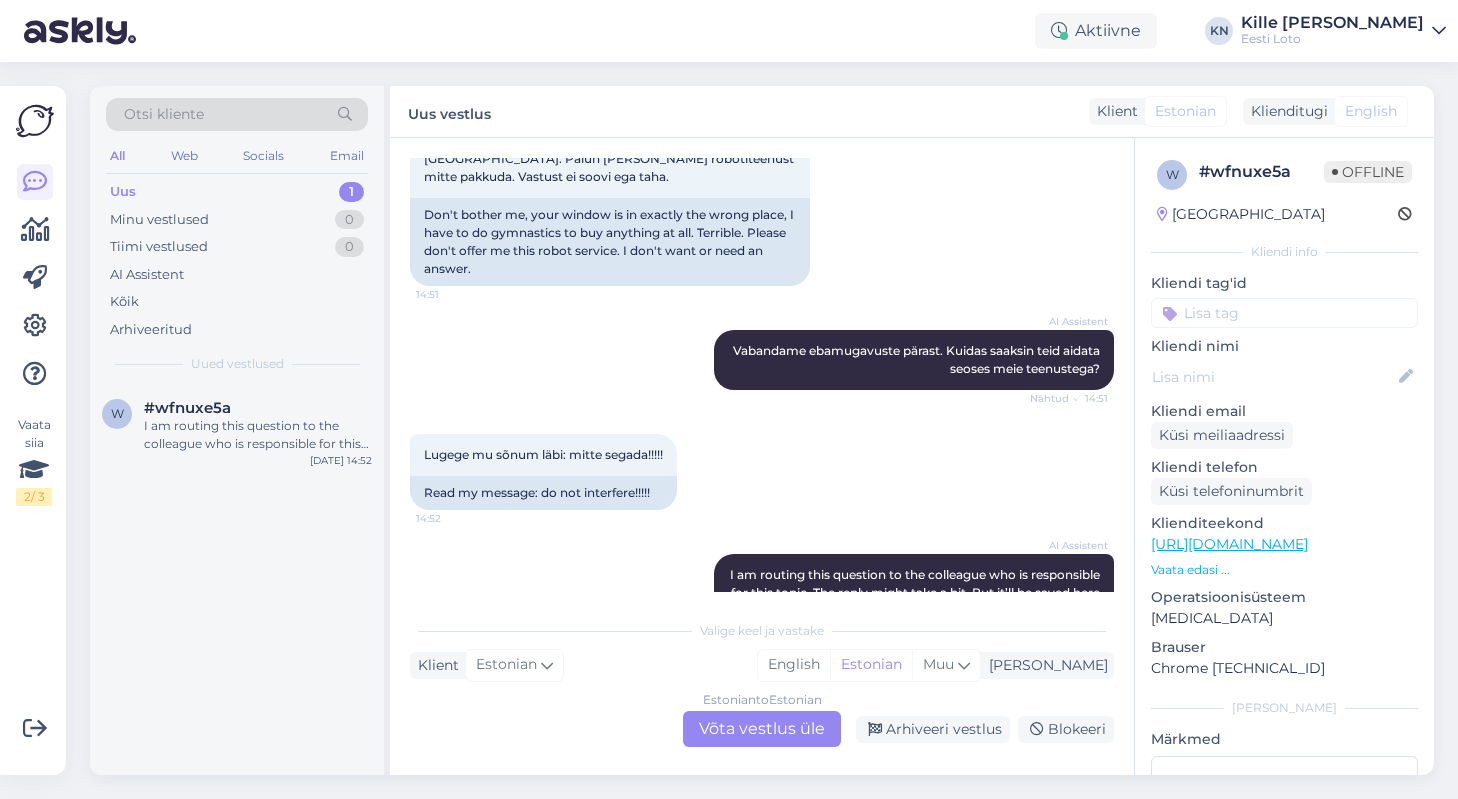 scroll, scrollTop: 849, scrollLeft: 0, axis: vertical 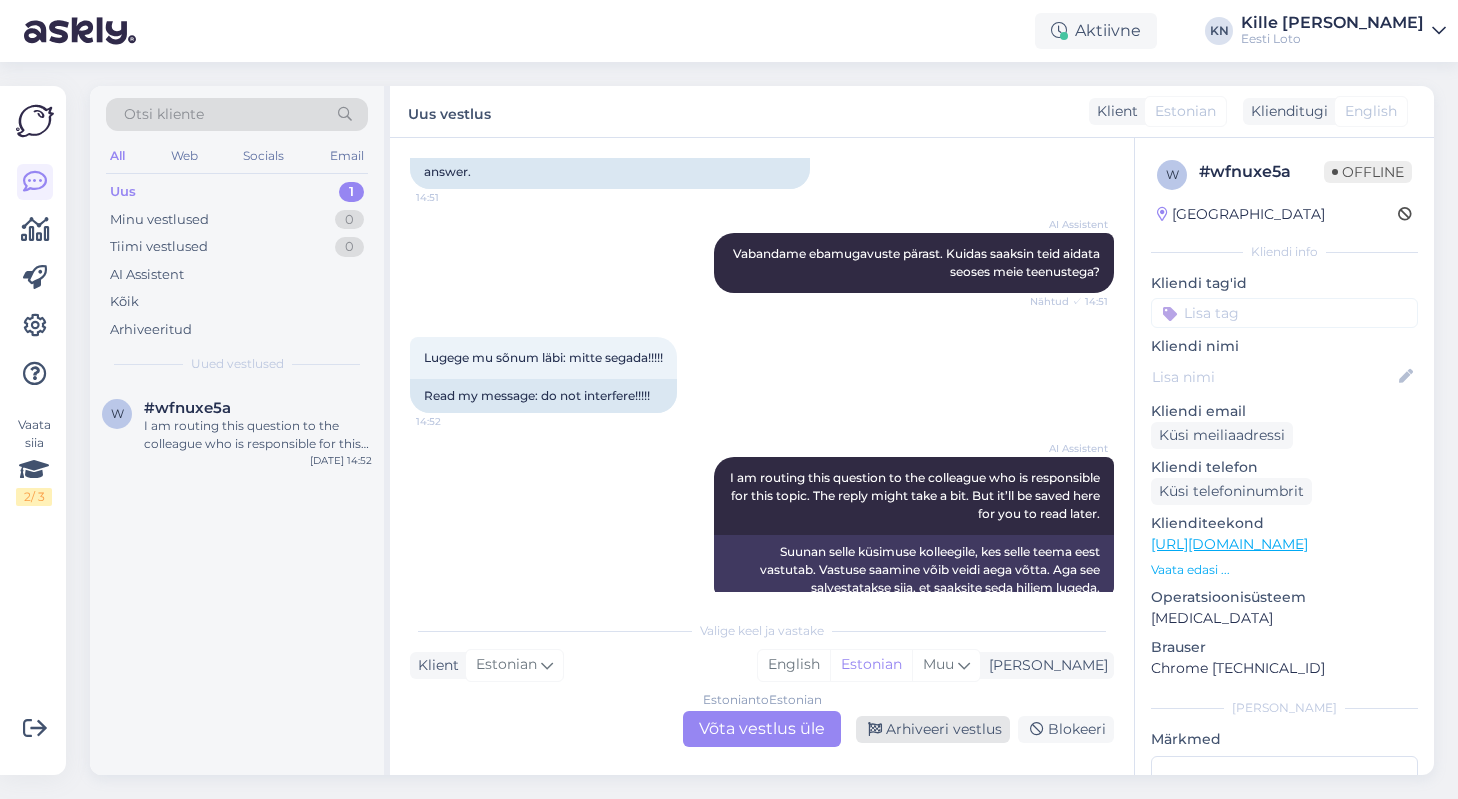 click on "Arhiveeri vestlus" at bounding box center [933, 729] 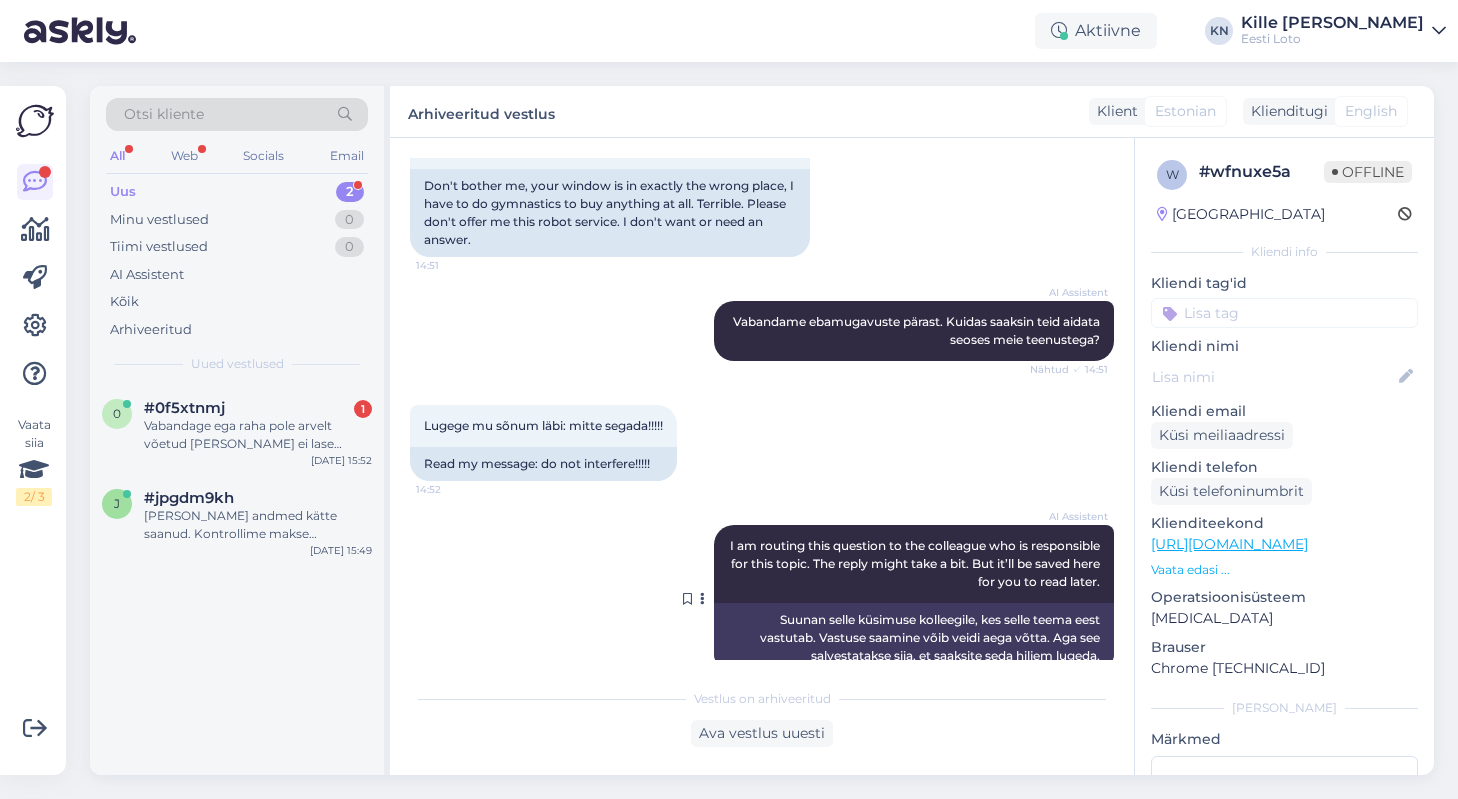 click on "Suunan selle küsimuse kolleegile, kes selle teema eest vastutab. Vastuse saamine võib veidi aega võtta. Aga see salvestatakse siia, et saaksite seda hiljem lugeda." at bounding box center [914, 638] 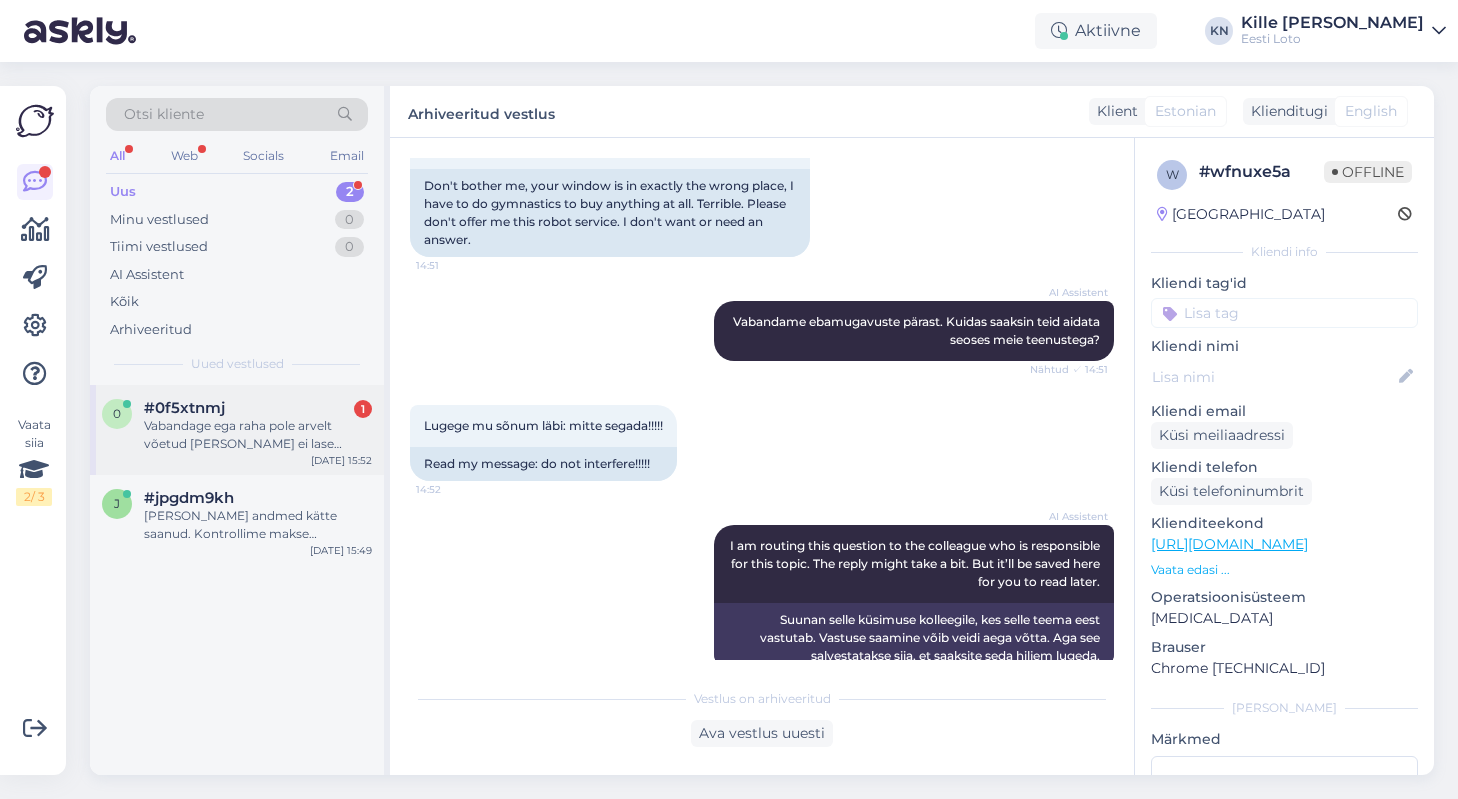 click on "Vabandage ega raha pole arvelt võetud [PERSON_NAME] ei lase [PERSON_NAME] sisenemist kannet lõpuni viia" at bounding box center [258, 435] 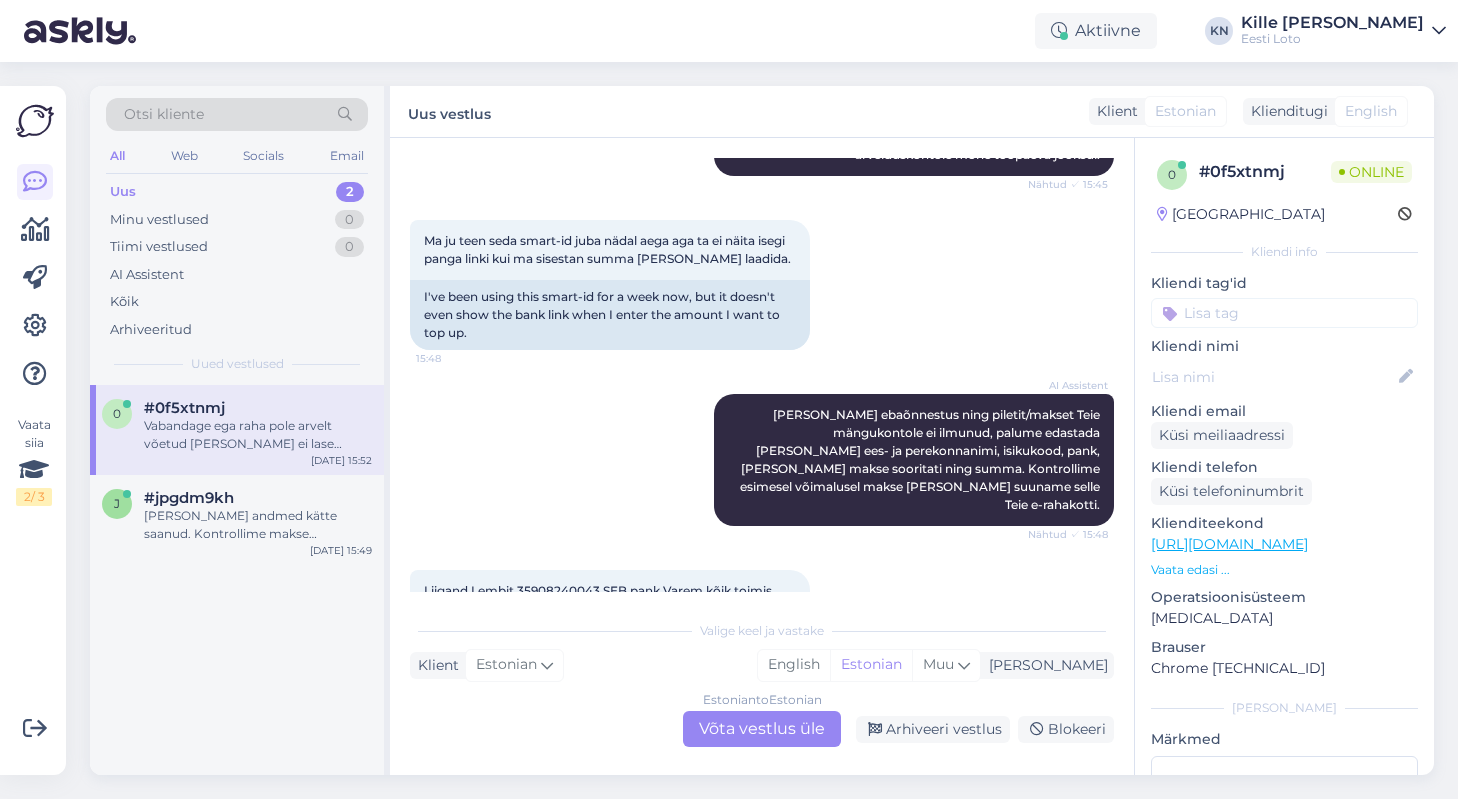 scroll, scrollTop: 0, scrollLeft: 0, axis: both 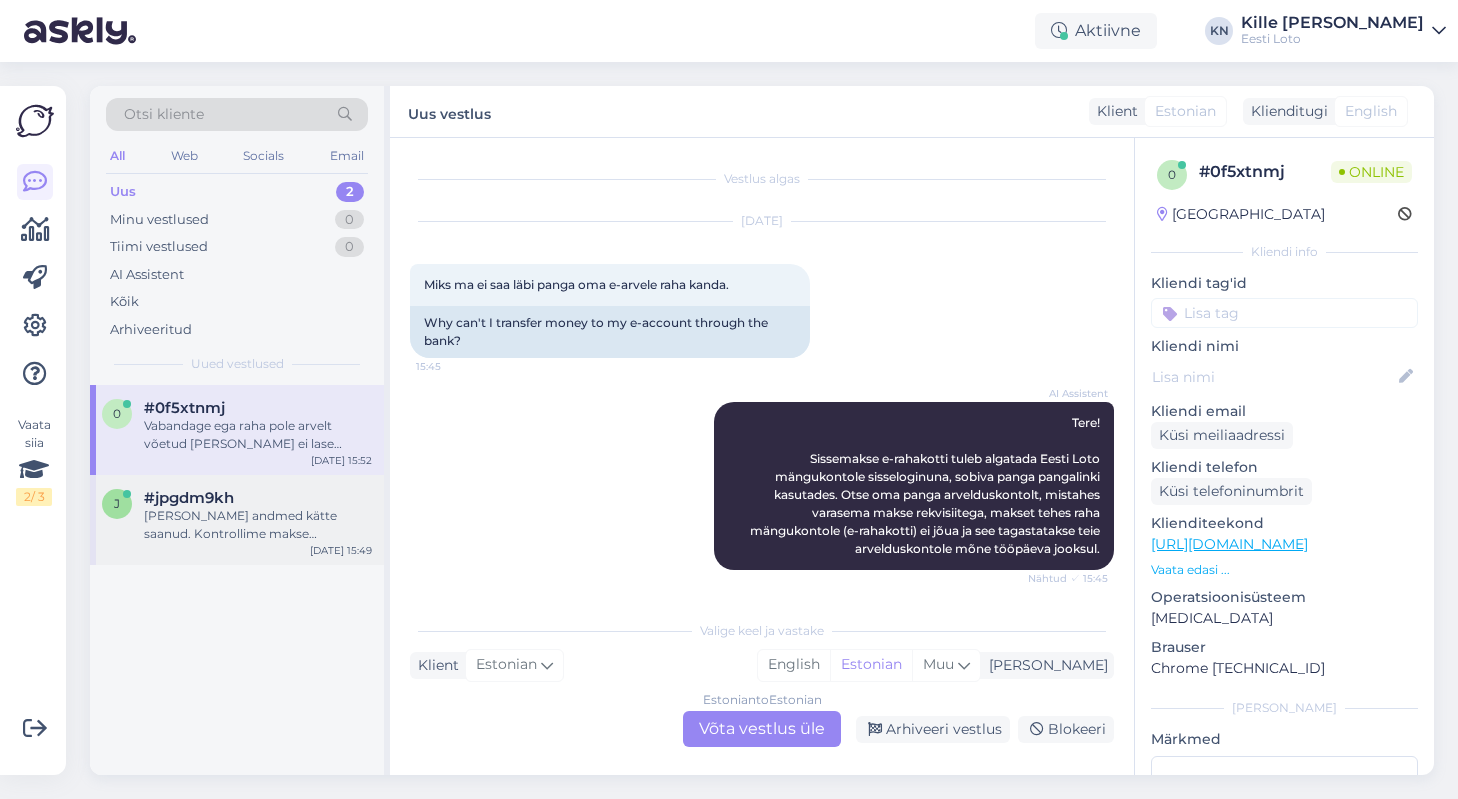 click on "#jpgdm9kh" at bounding box center [189, 498] 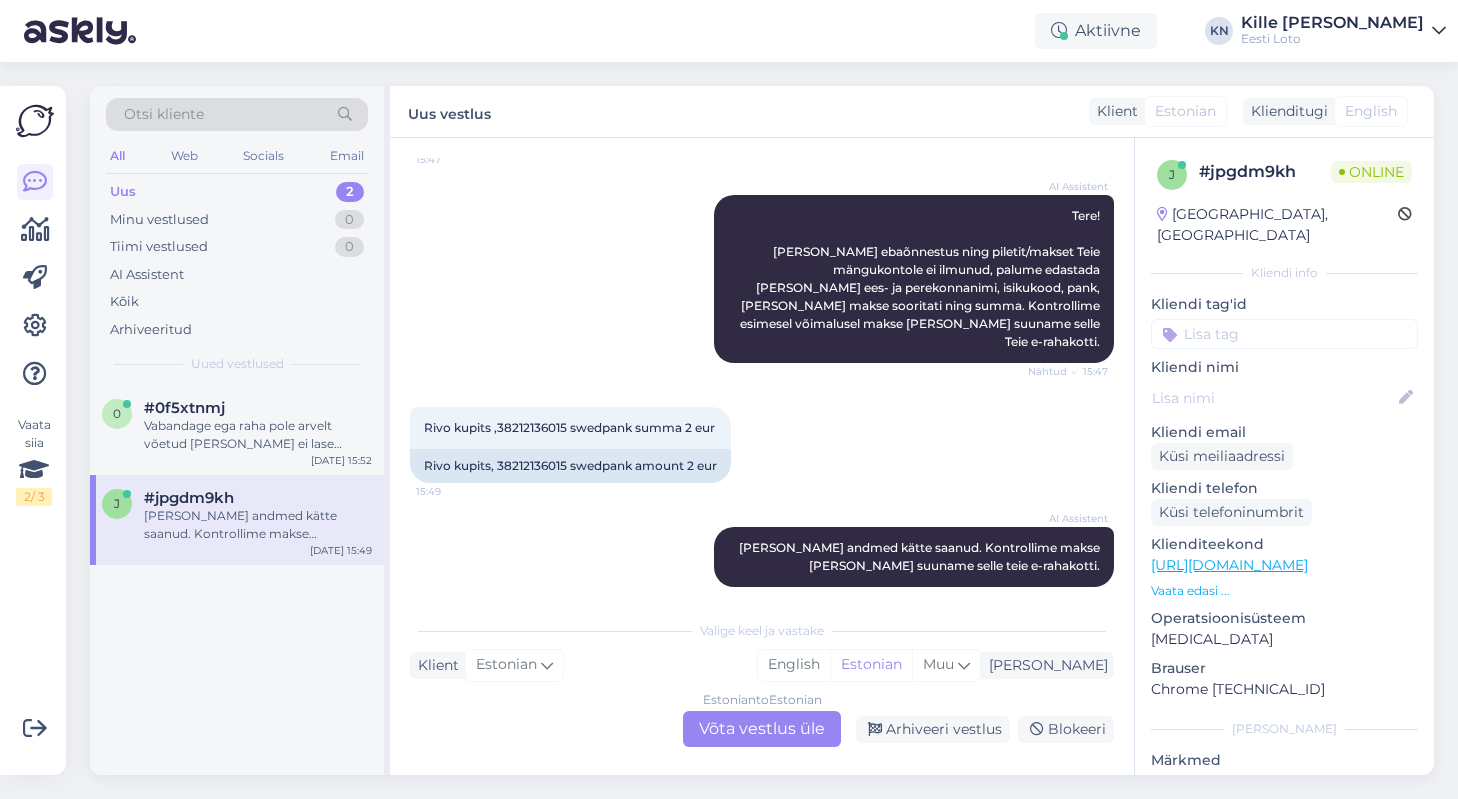 scroll, scrollTop: 0, scrollLeft: 0, axis: both 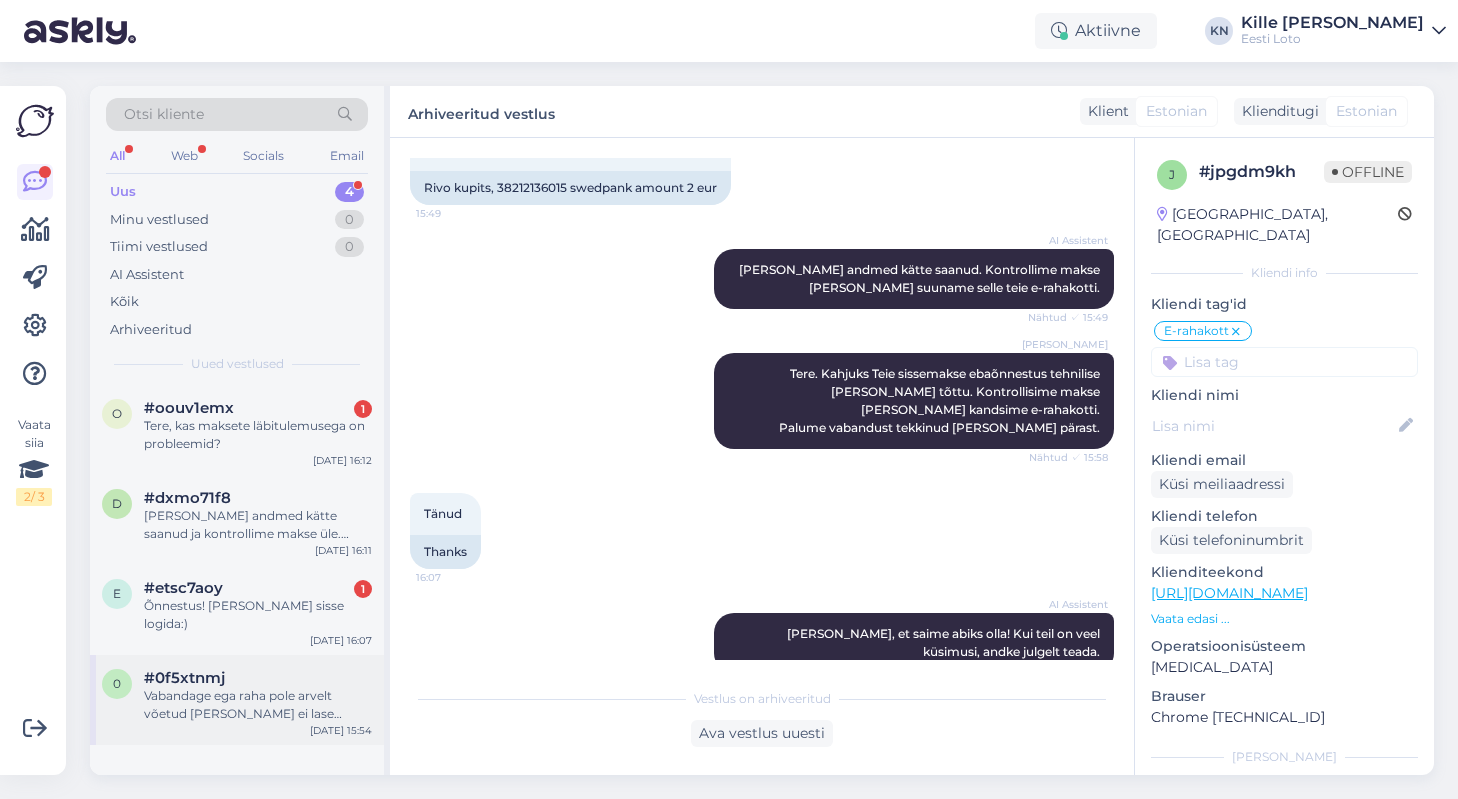 click on "#0f5xtnmj" at bounding box center (184, 678) 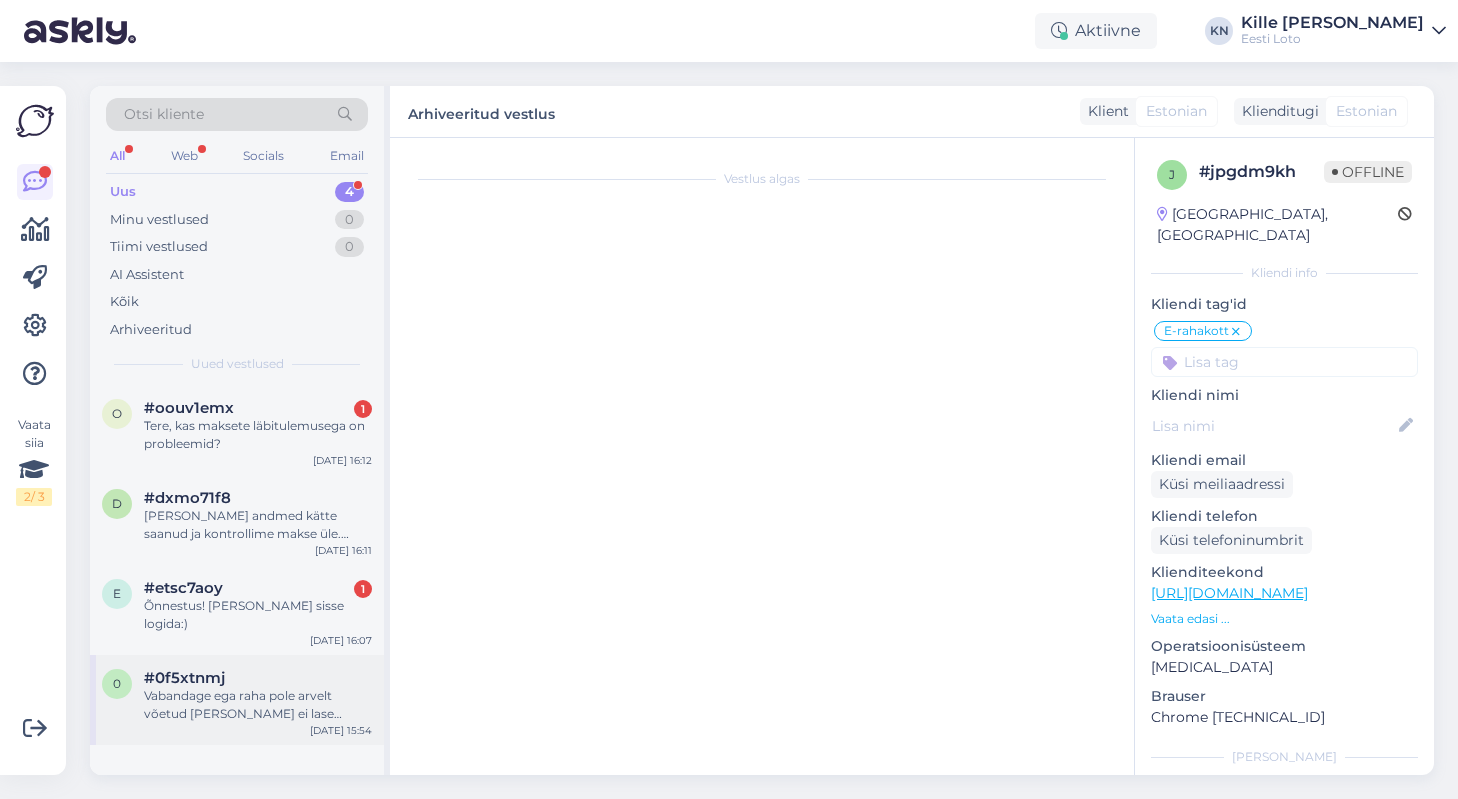 scroll, scrollTop: 803, scrollLeft: 0, axis: vertical 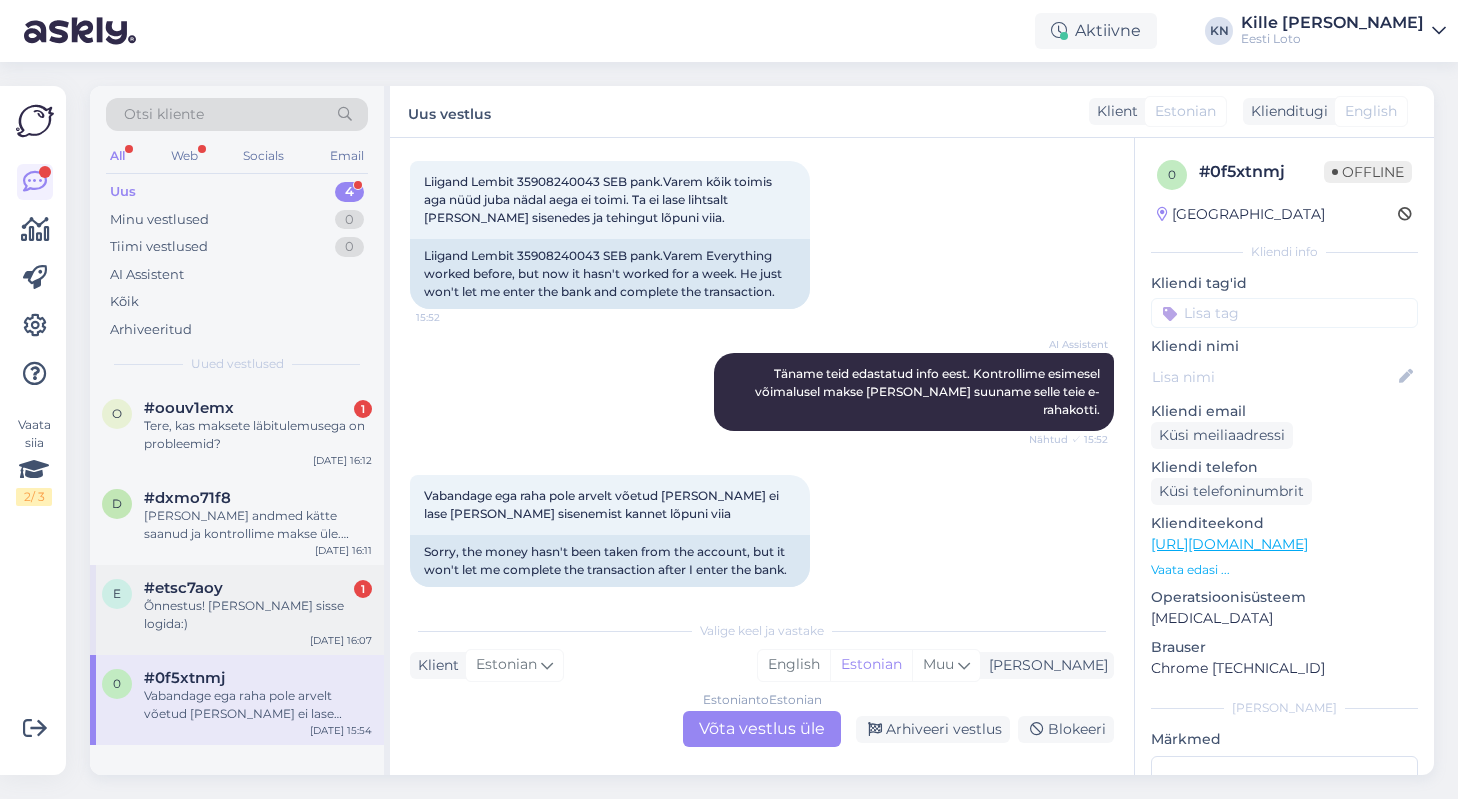 click on "e #etsc7aoy 1 Õnnestus! [PERSON_NAME] sisse logida:) [DATE] 16:07" at bounding box center (237, 610) 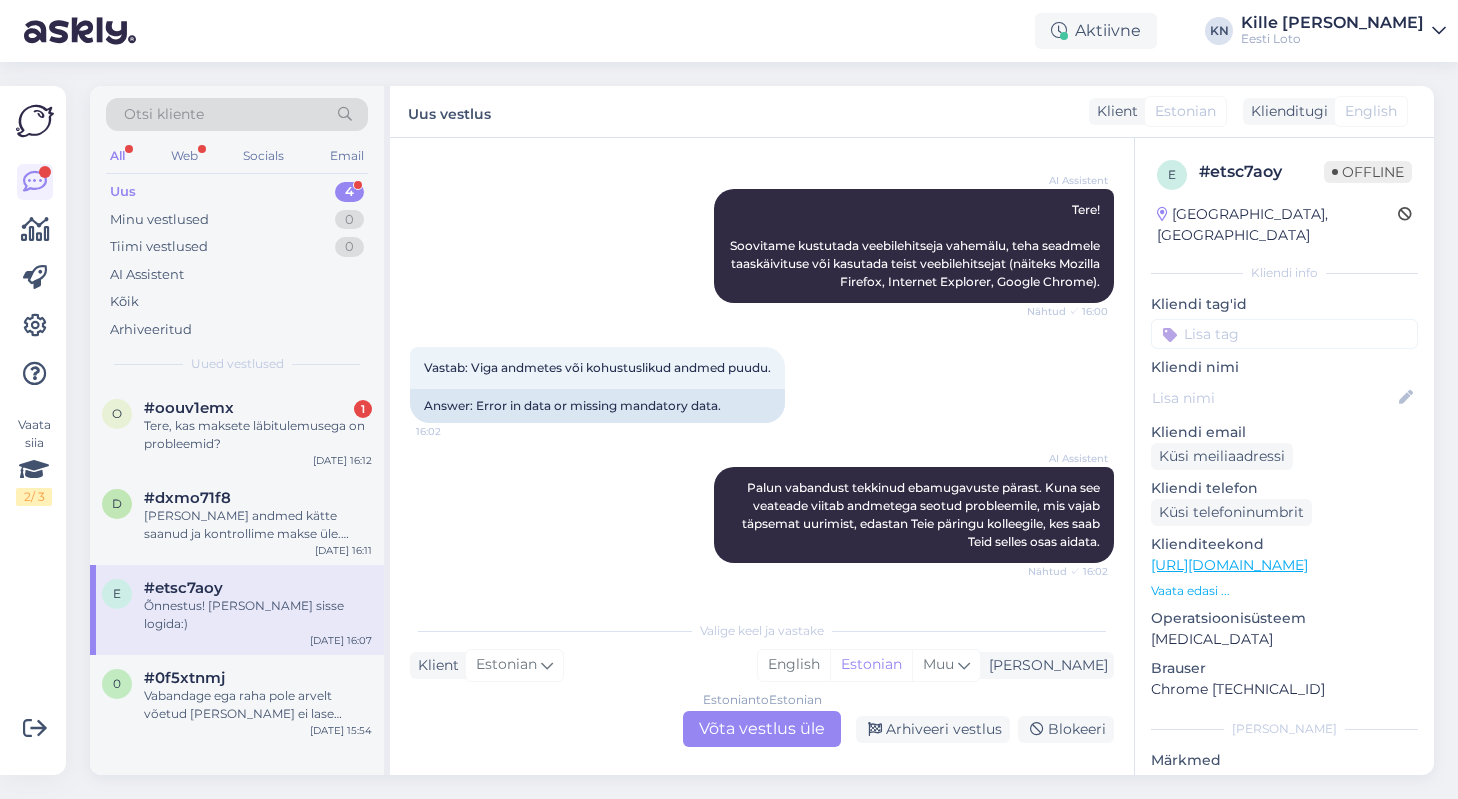 scroll, scrollTop: 309, scrollLeft: 0, axis: vertical 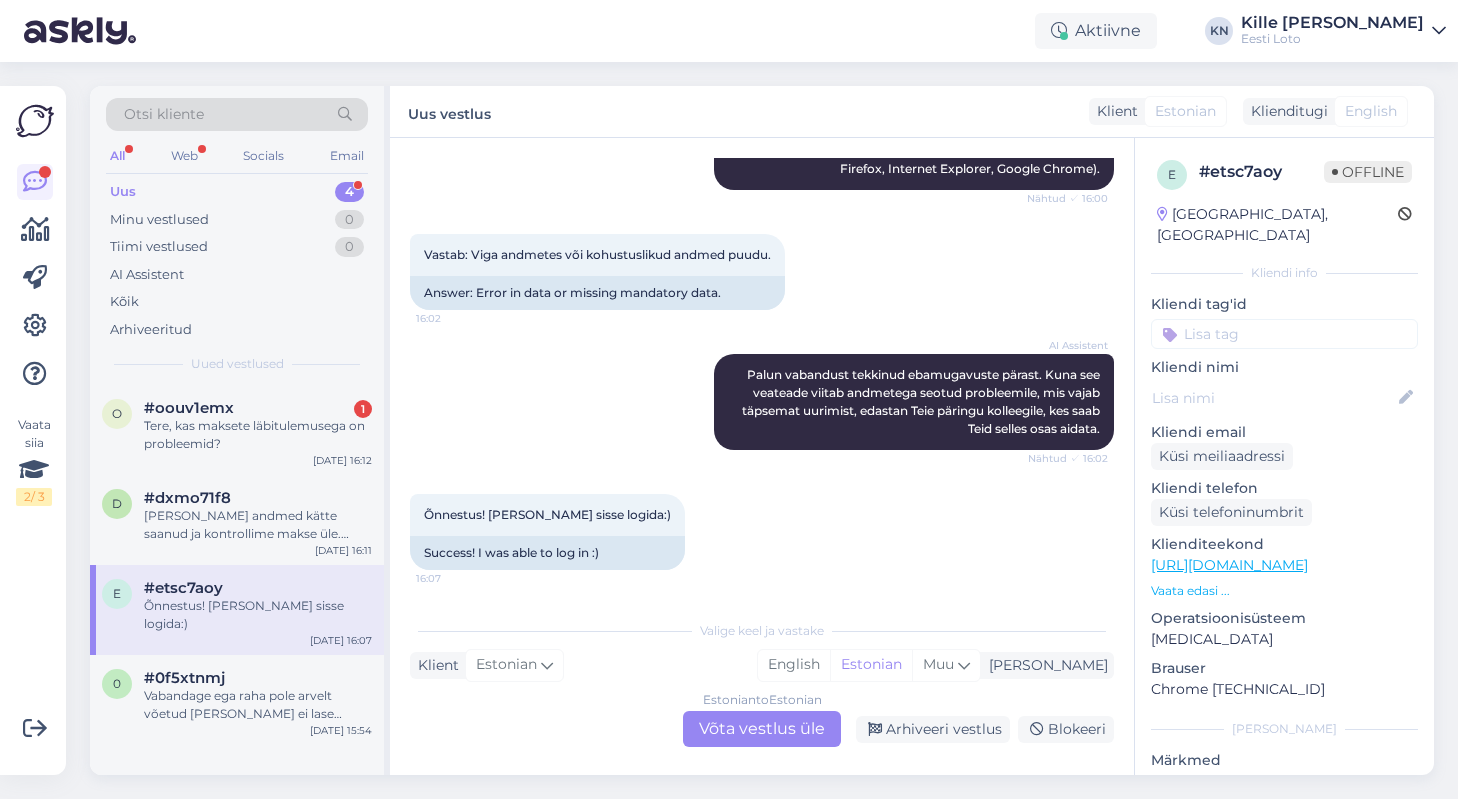 click at bounding box center (1284, 334) 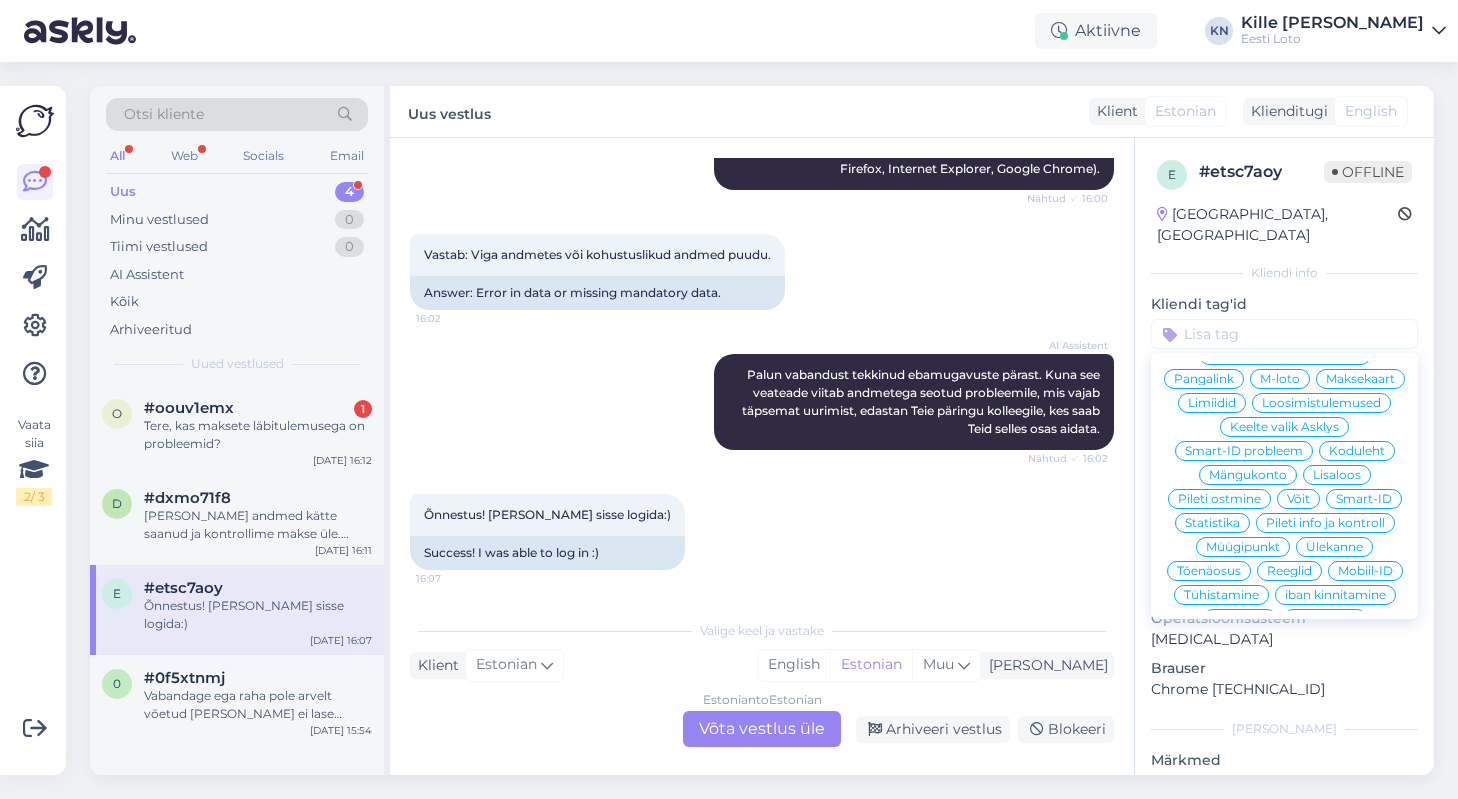 scroll, scrollTop: 0, scrollLeft: 0, axis: both 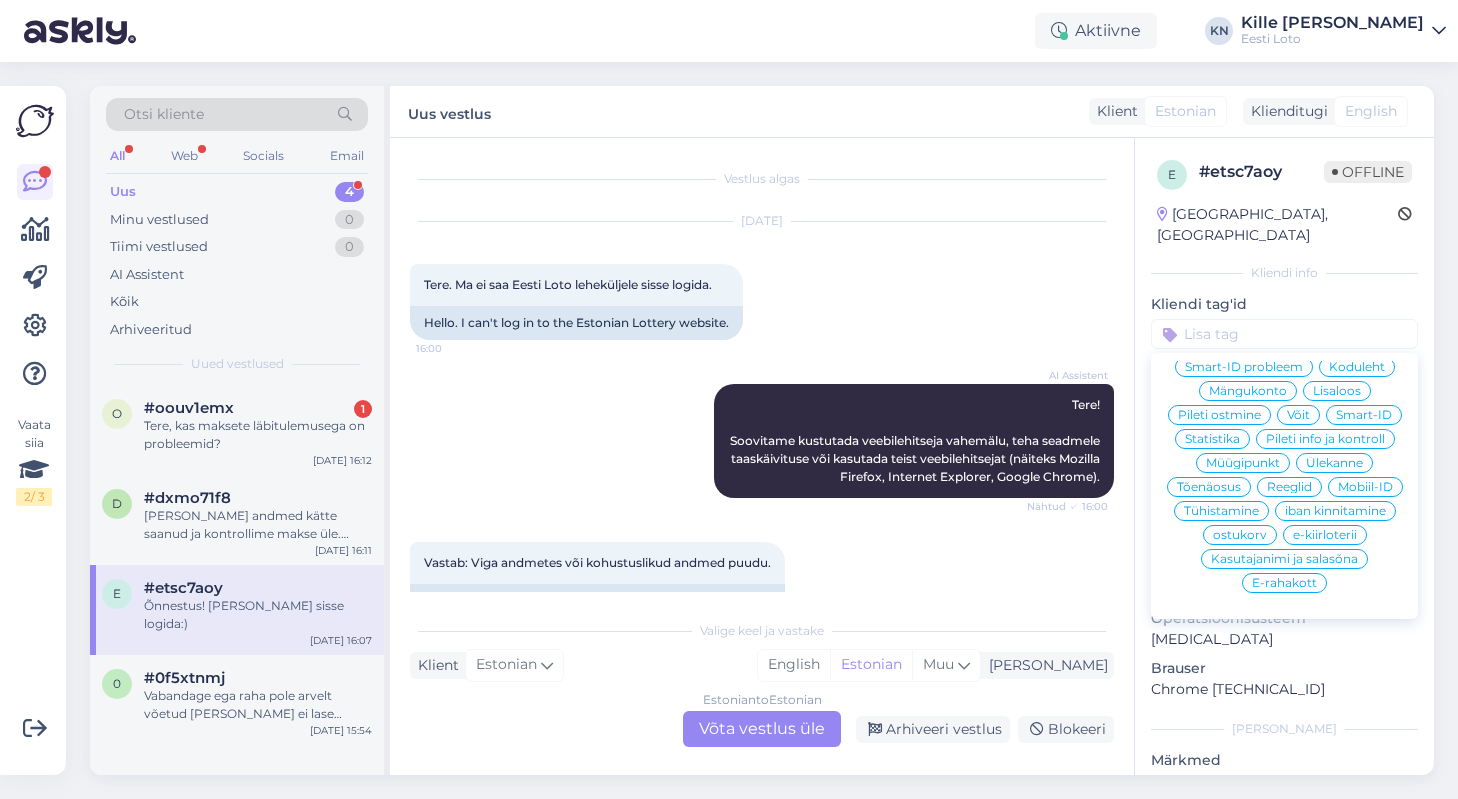 click on "Brauser" at bounding box center (1284, 668) 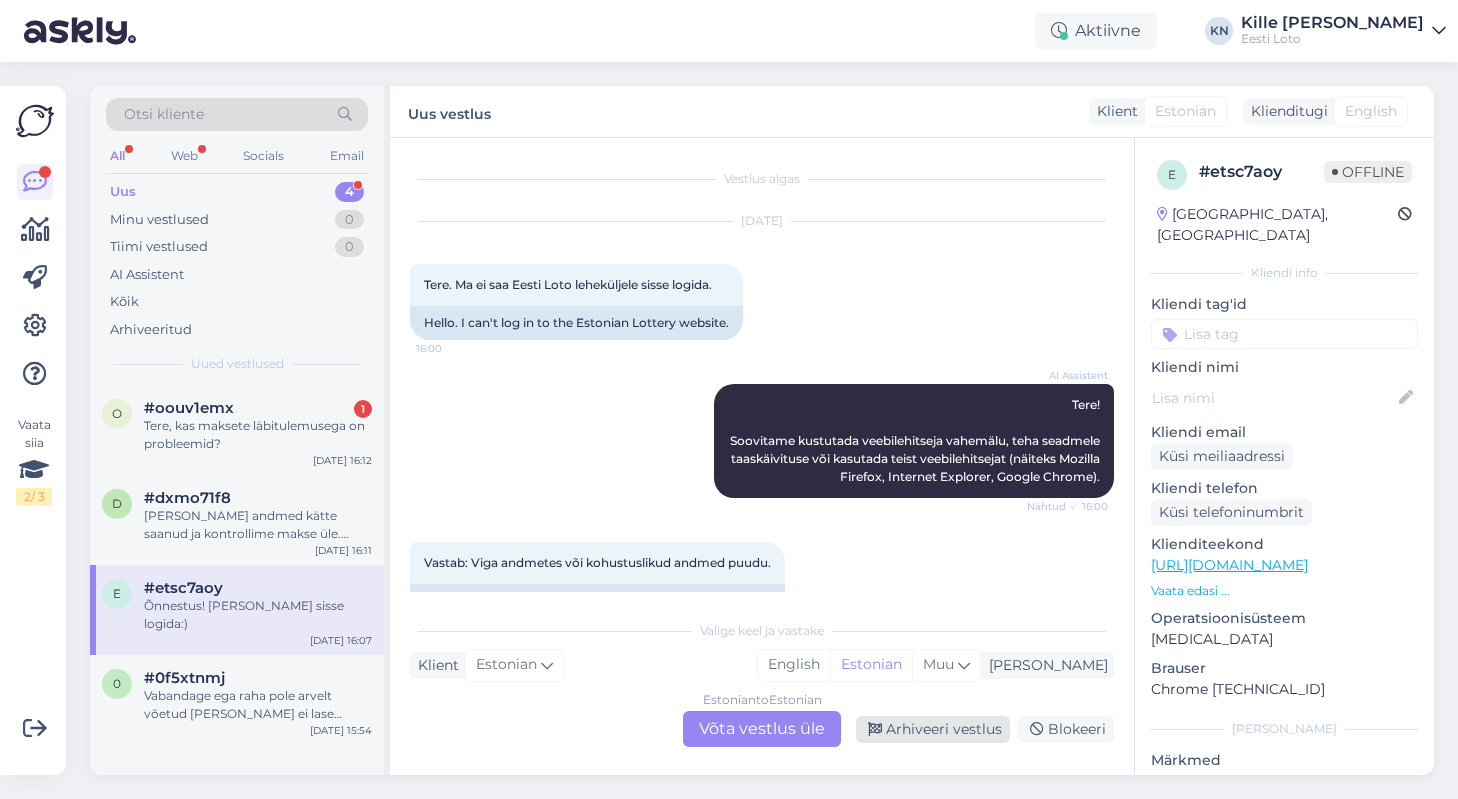 click on "Arhiveeri vestlus" at bounding box center [933, 729] 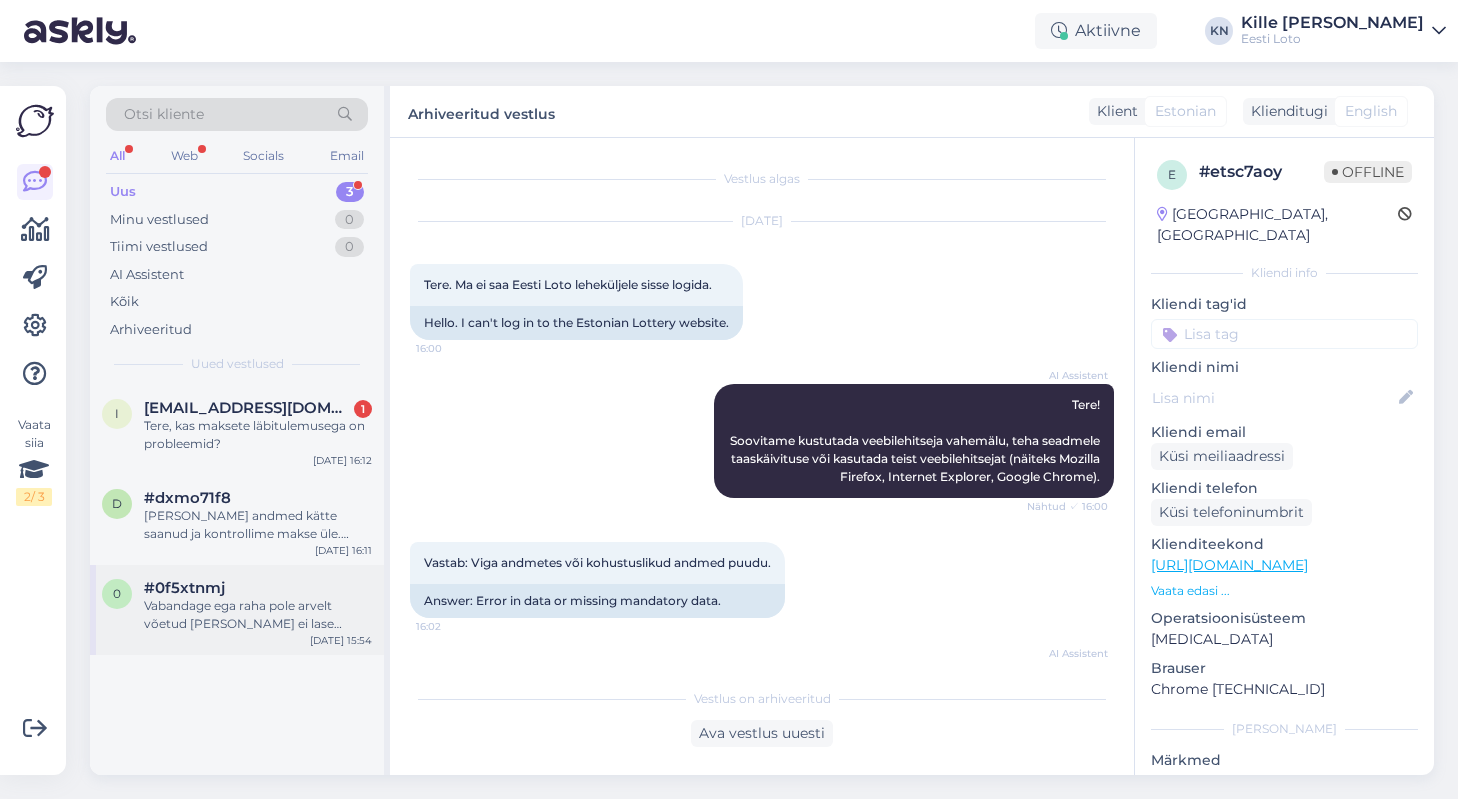 click on "Vabandage ega raha pole arvelt võetud [PERSON_NAME] ei lase [PERSON_NAME] sisenemist kannet lõpuni viia" at bounding box center [258, 615] 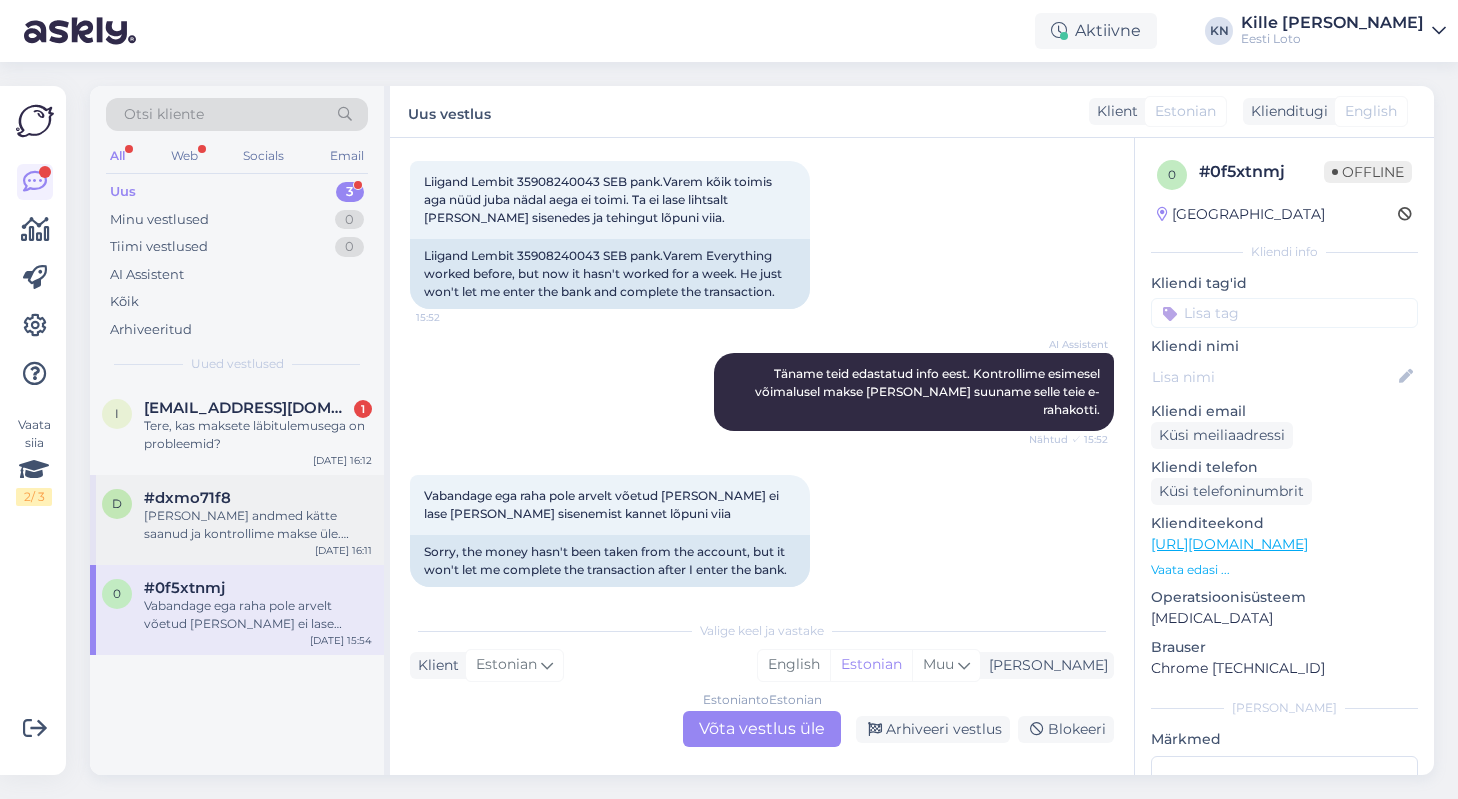 click on "[PERSON_NAME] andmed kätte saanud ja kontrollime makse üle. Suuname selle esimesel võimalusel Teie e-rahakotti." at bounding box center [258, 525] 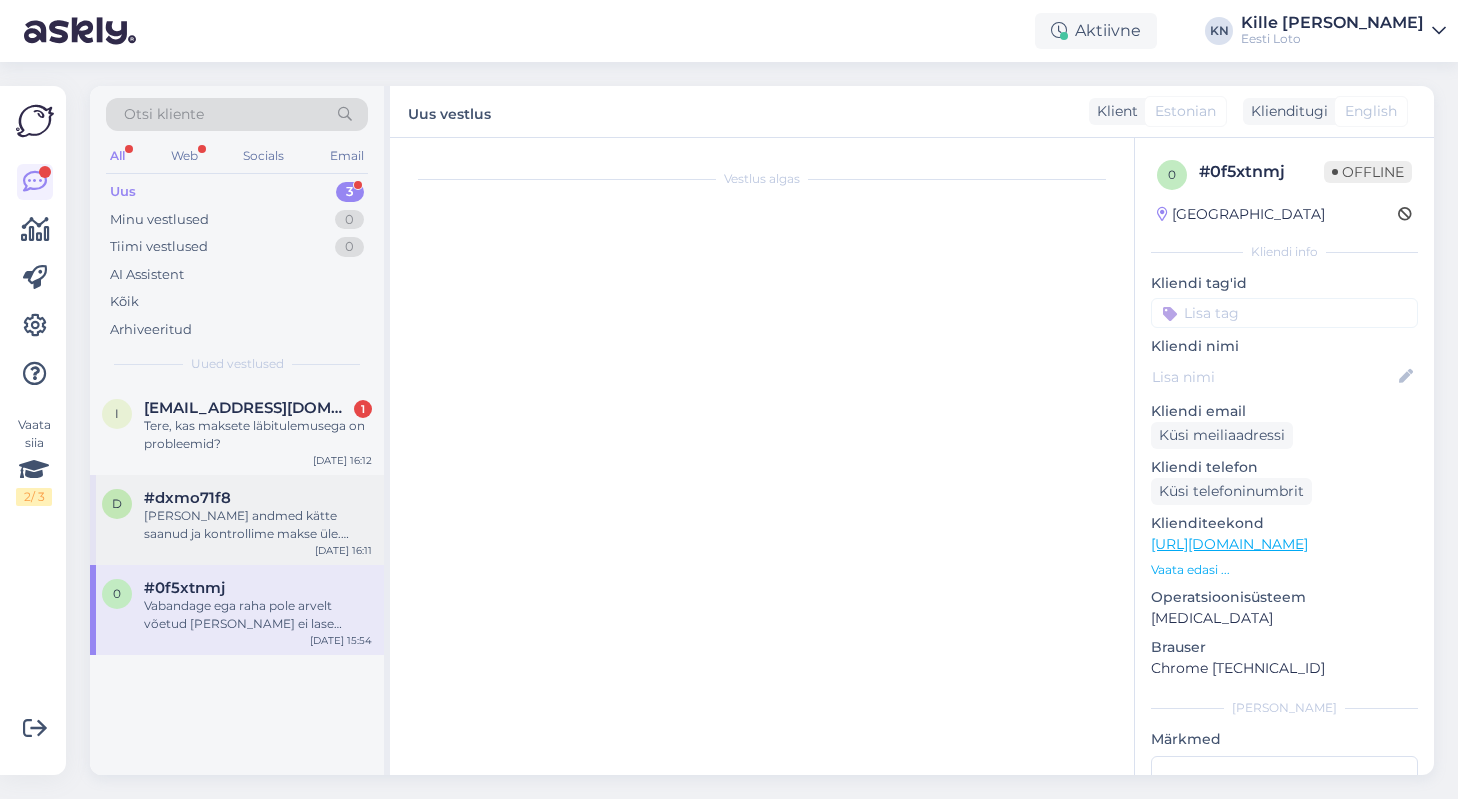 scroll, scrollTop: 243, scrollLeft: 0, axis: vertical 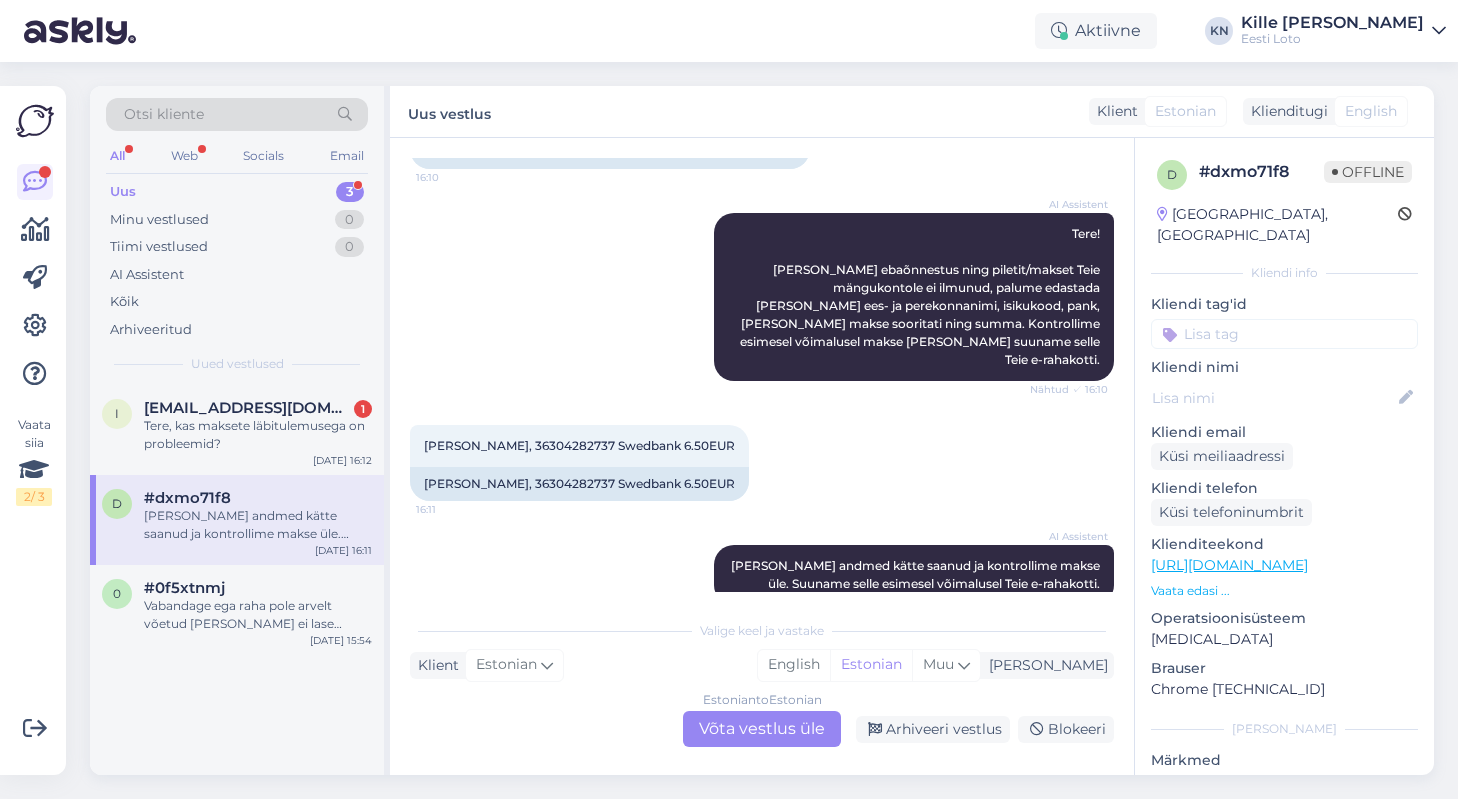 click on "Estonian  to  Estonian Võta vestlus üle" at bounding box center [762, 729] 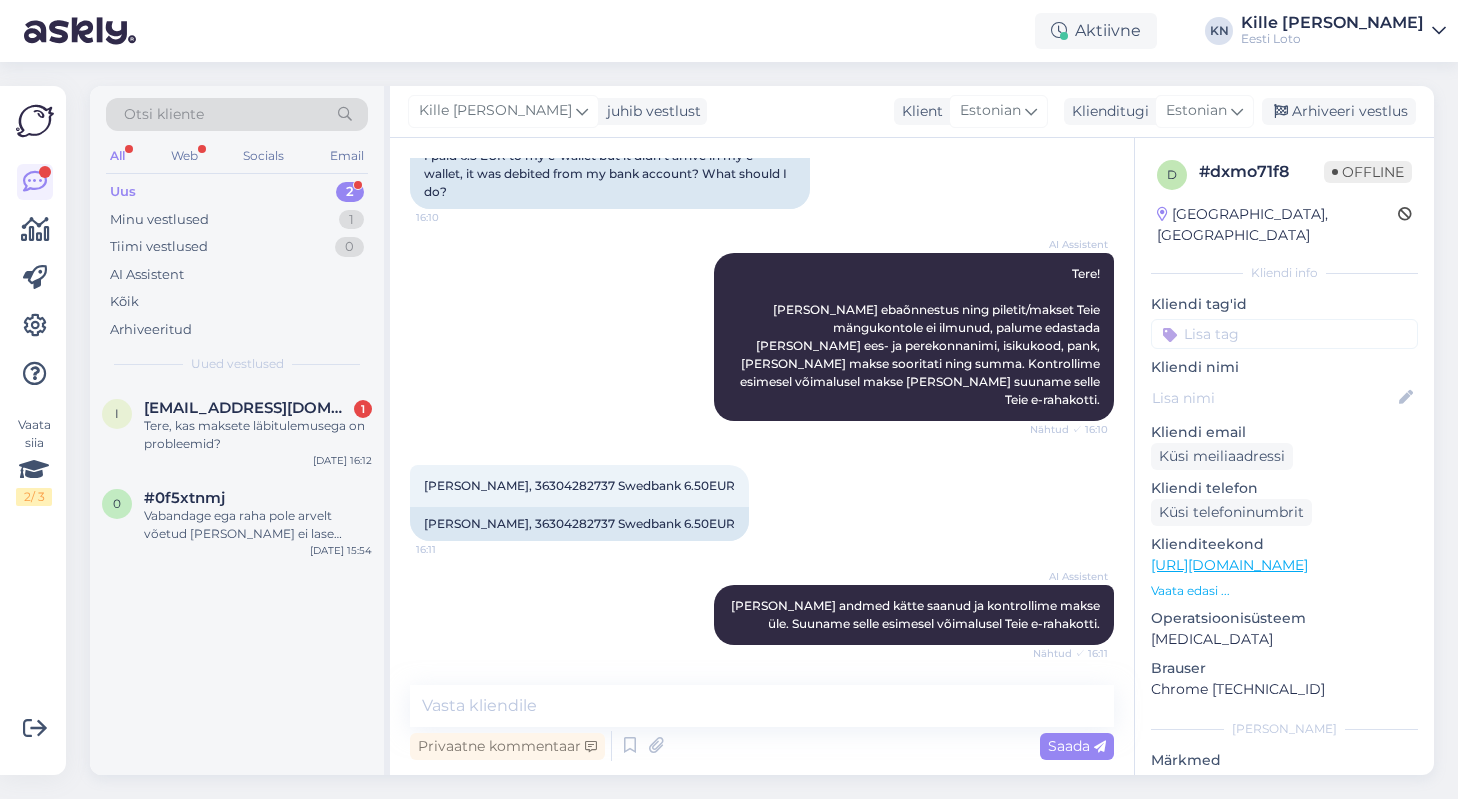 scroll, scrollTop: 168, scrollLeft: 0, axis: vertical 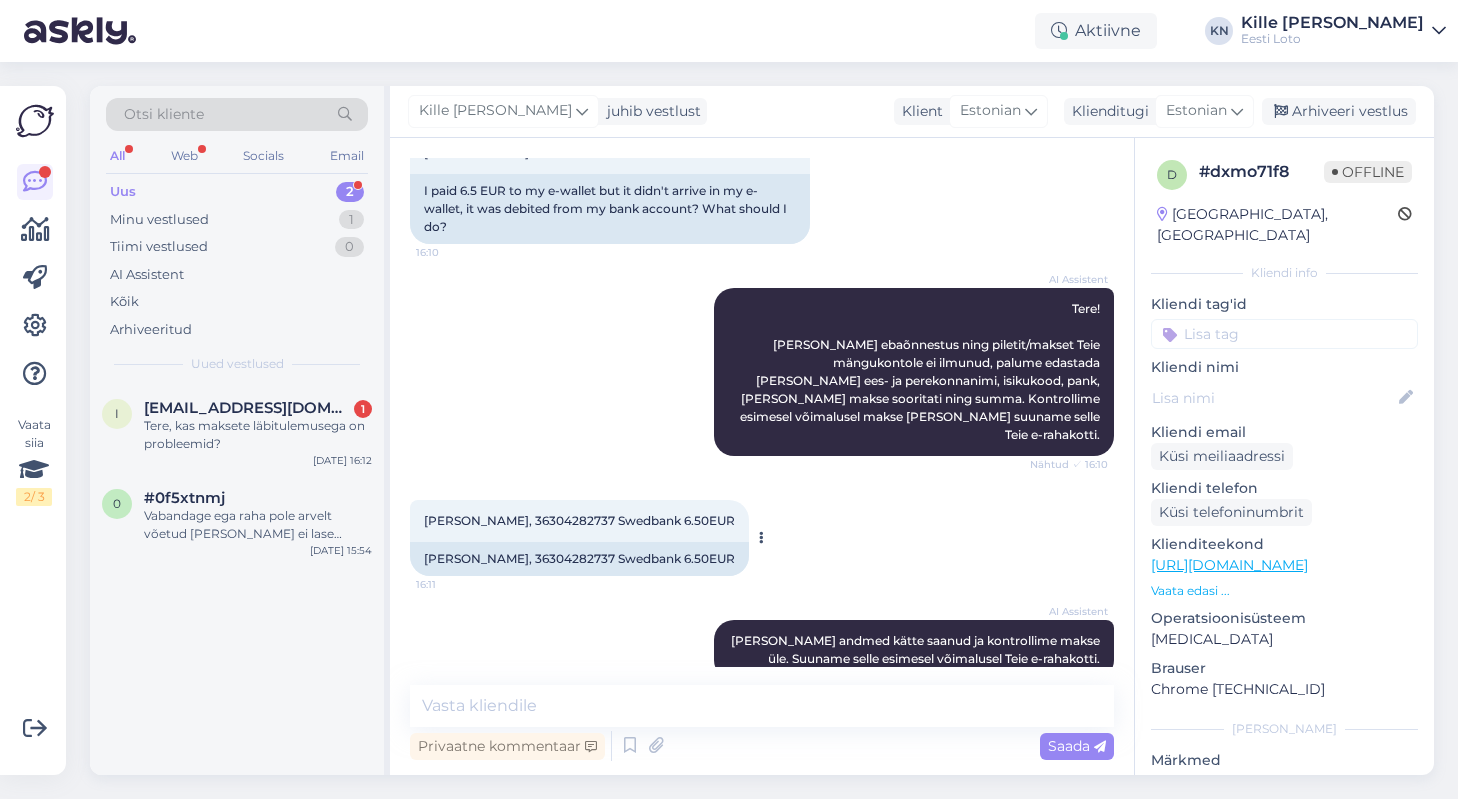 click on "[PERSON_NAME], 36304282737 Swedbank 6.50EUR" at bounding box center [579, 559] 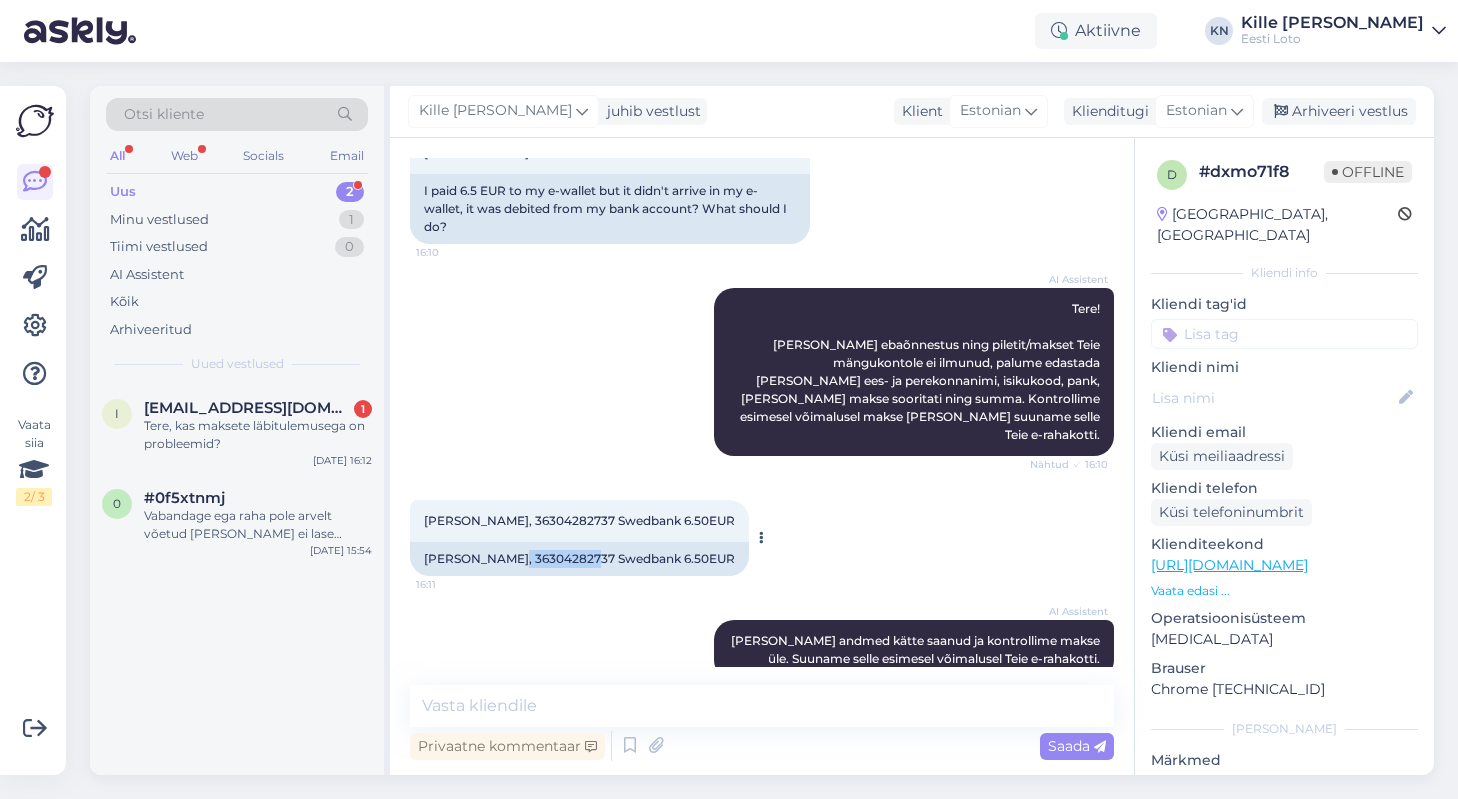click on "[PERSON_NAME], 36304282737 Swedbank 6.50EUR" at bounding box center [579, 559] 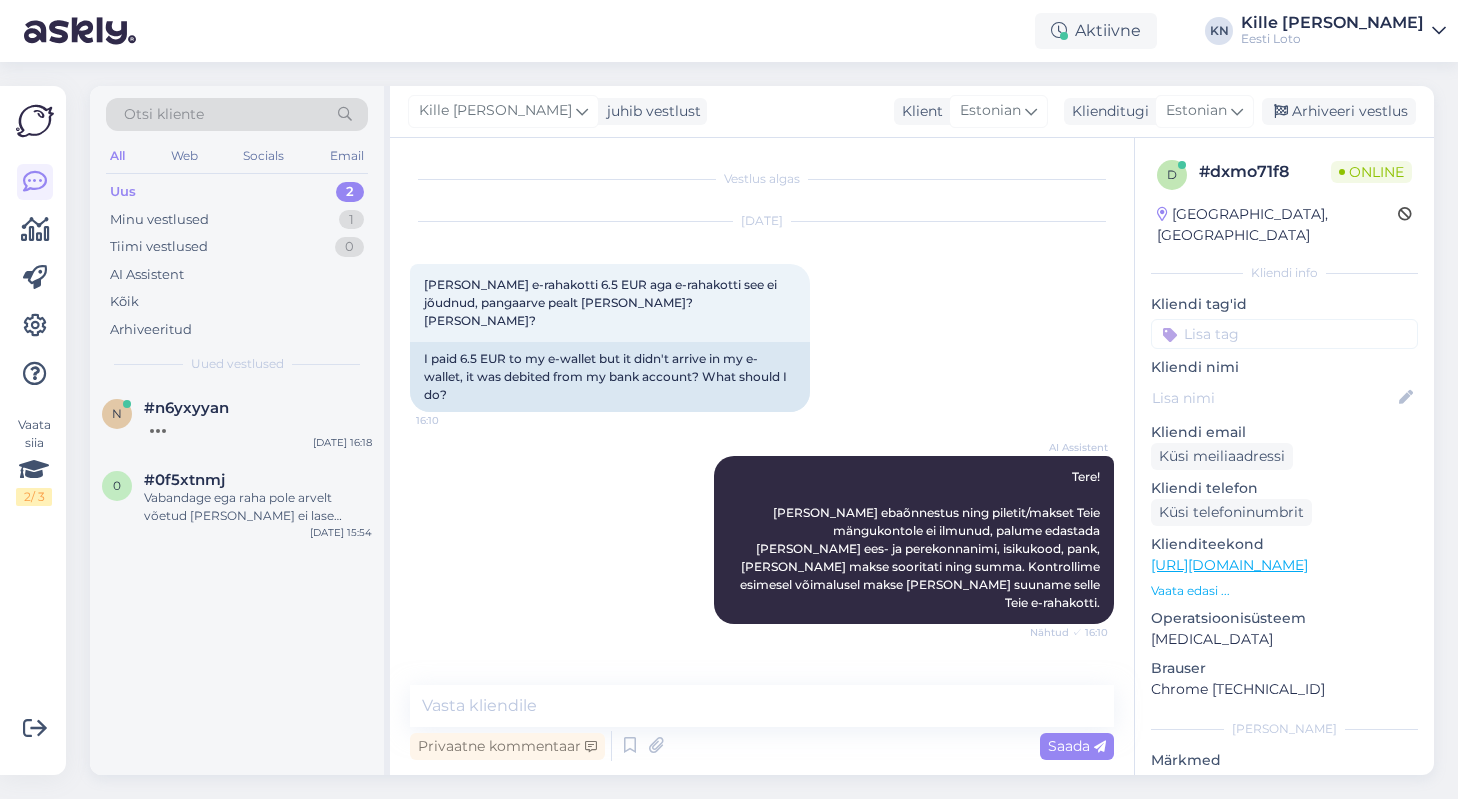 scroll, scrollTop: 168, scrollLeft: 0, axis: vertical 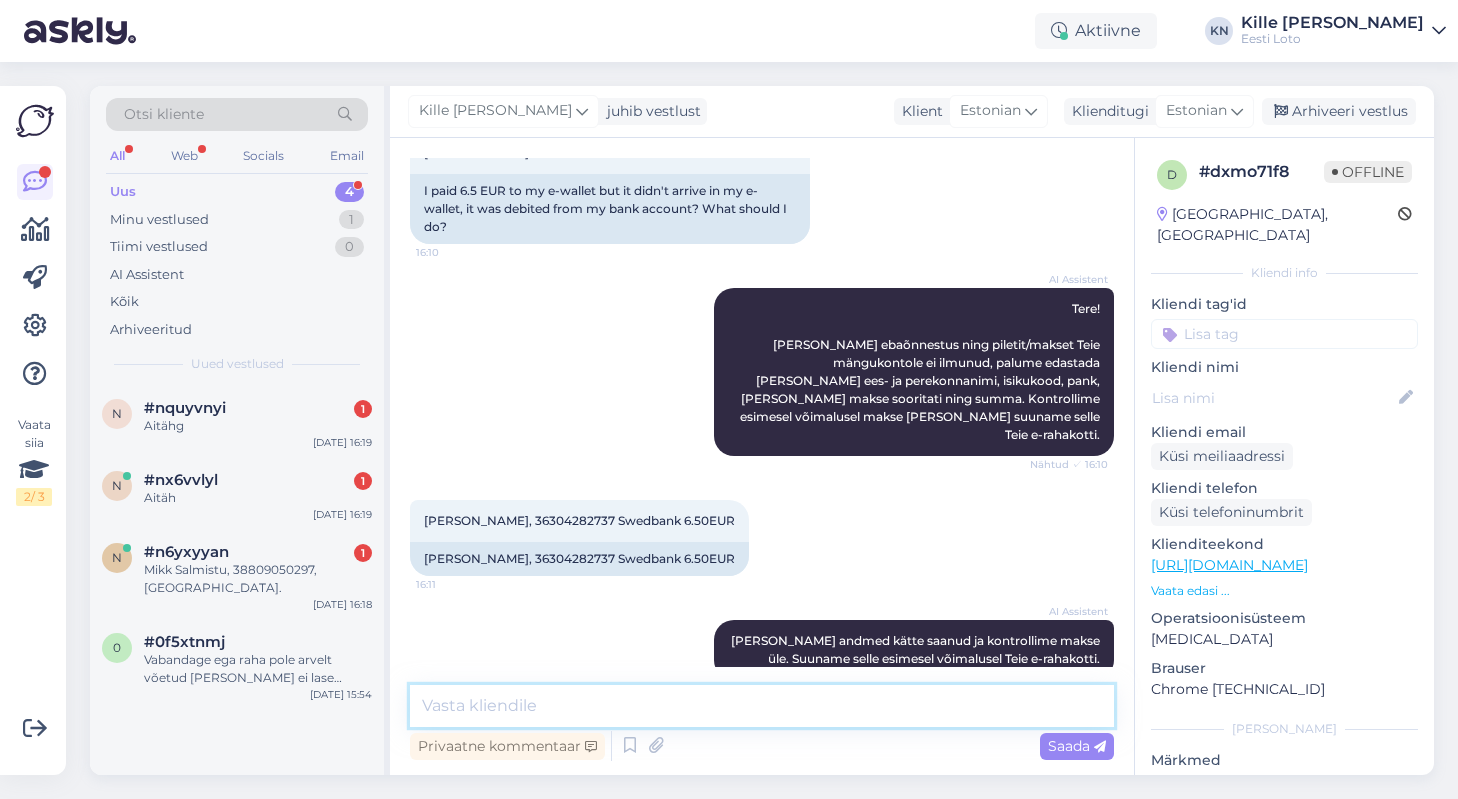 click at bounding box center (762, 706) 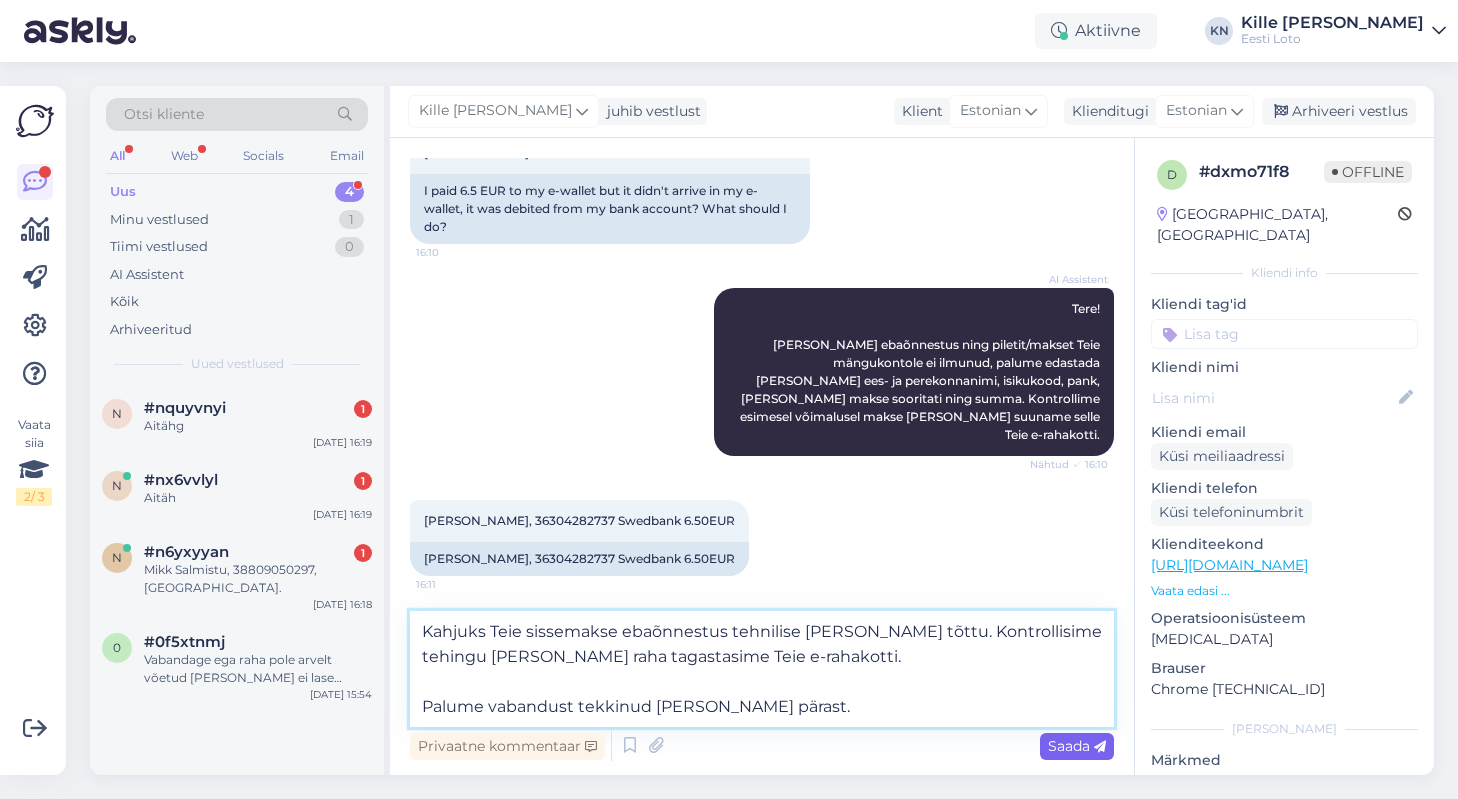 type on "Kahjuks Teie sissemakse ebaõnnestus tehnilise [PERSON_NAME] tõttu. Kontrollisime tehingu [PERSON_NAME] raha tagastasime Teie e-rahakotti.
Palume vabandust tekkinud [PERSON_NAME] pärast." 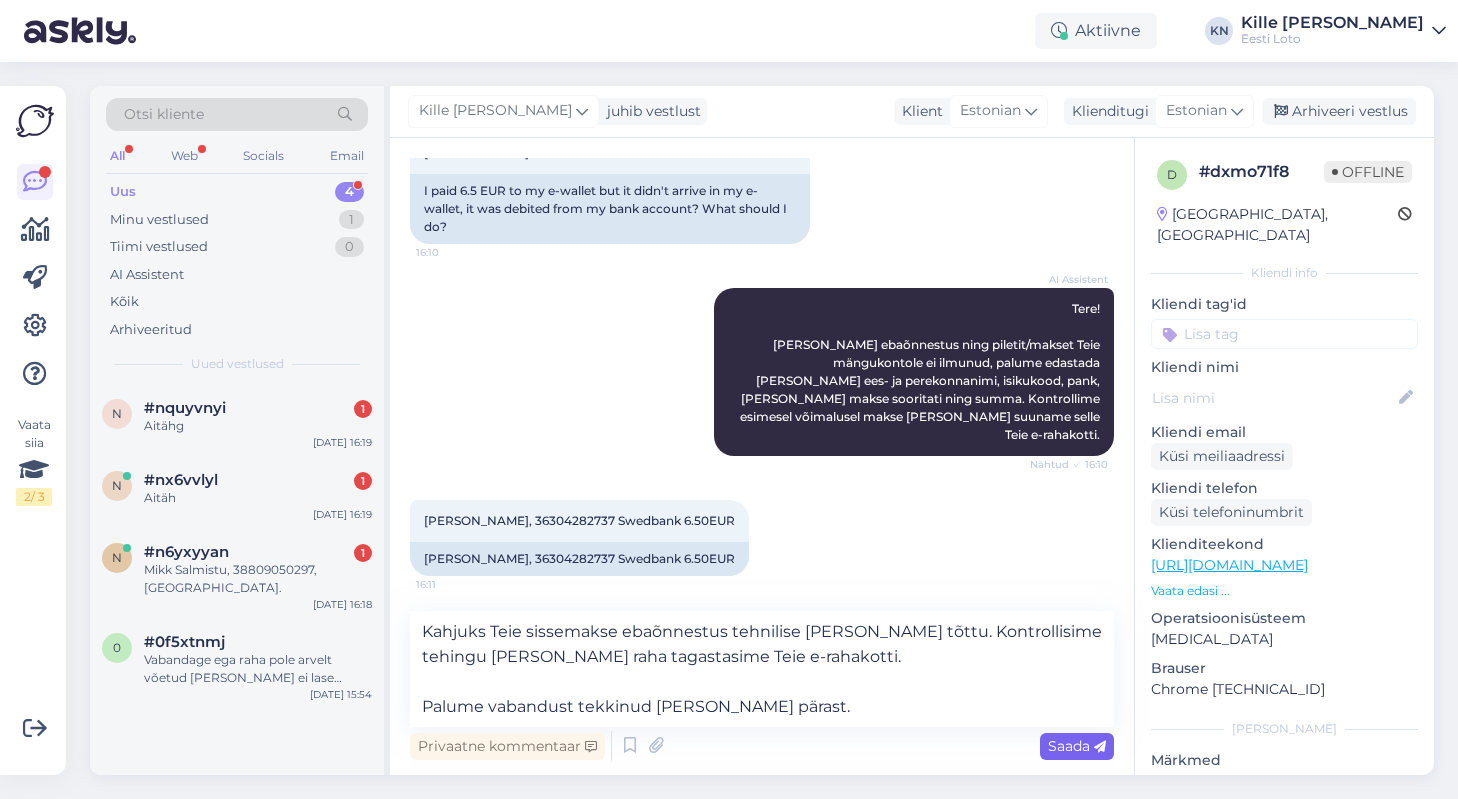 click on "Saada" at bounding box center (1077, 746) 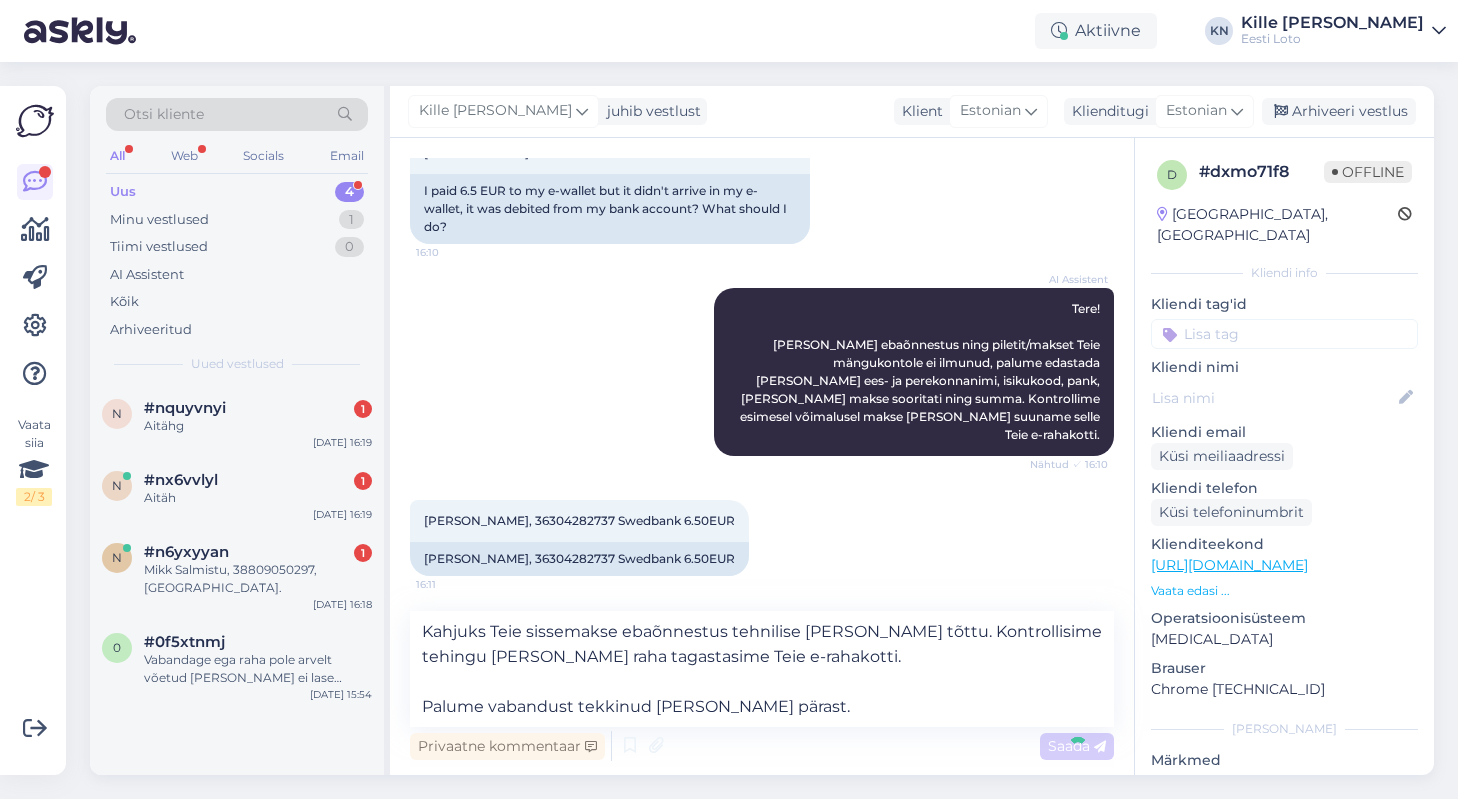 type 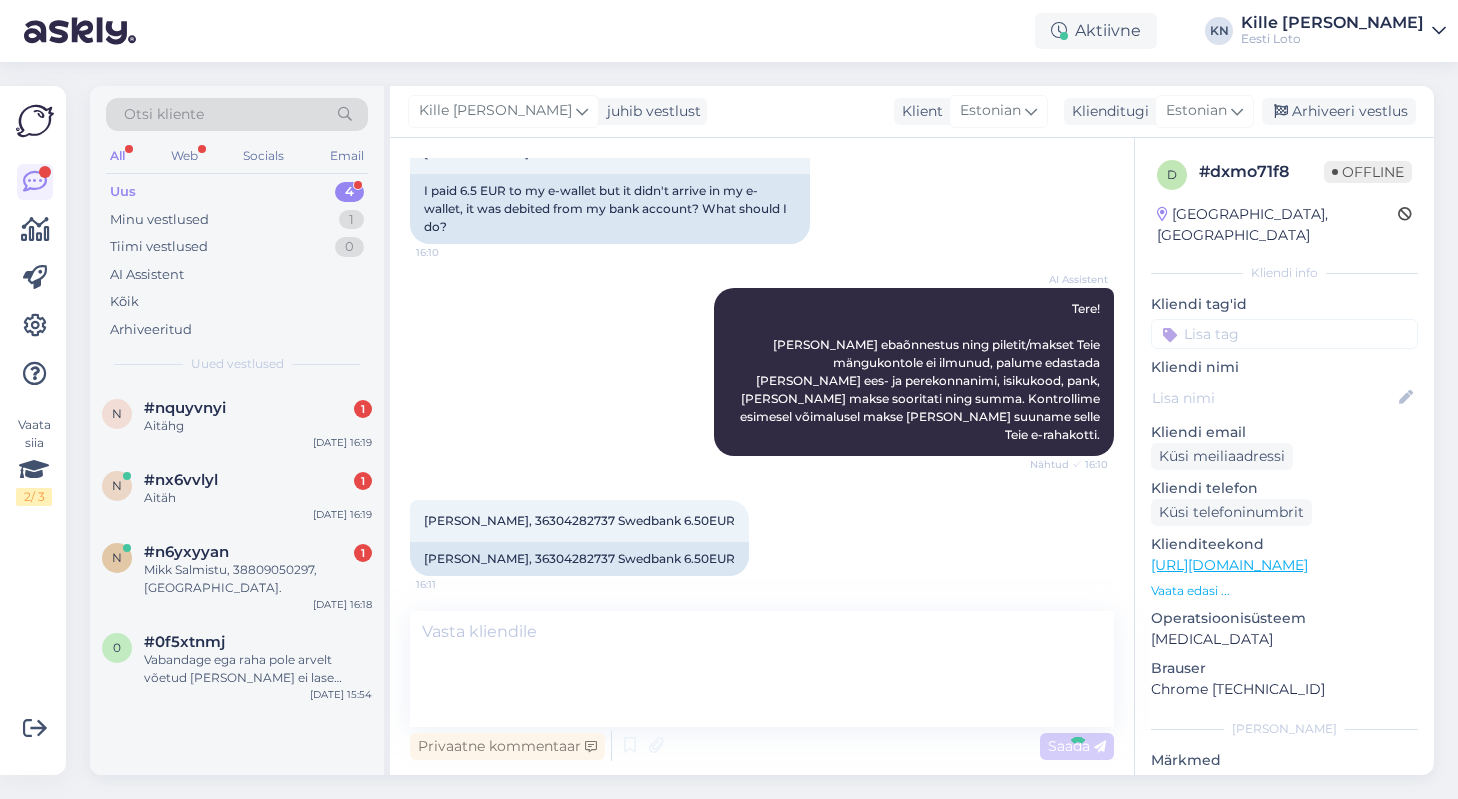 scroll, scrollTop: 326, scrollLeft: 0, axis: vertical 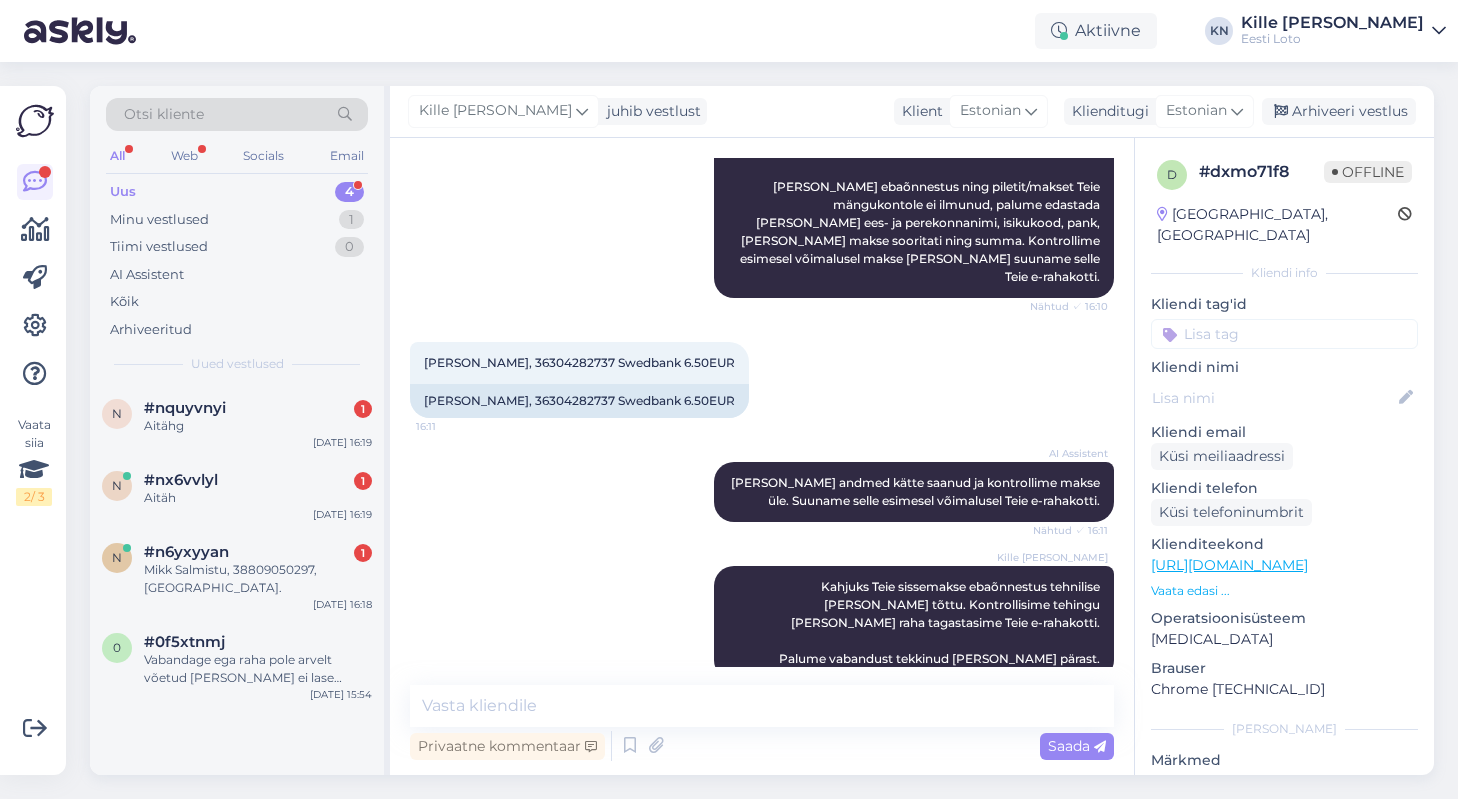 click at bounding box center (1284, 334) 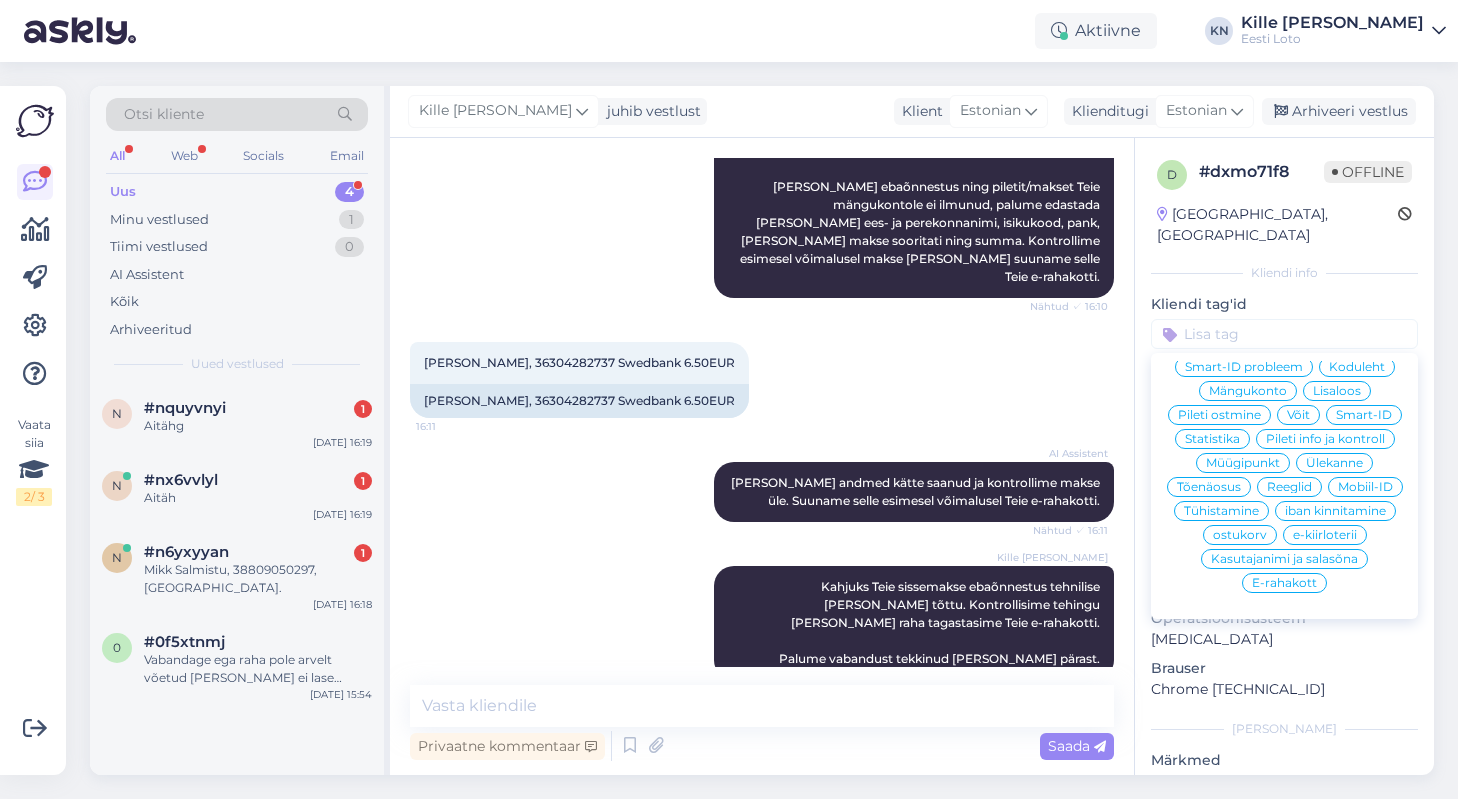 click on "E-rahakott" at bounding box center [1284, 583] 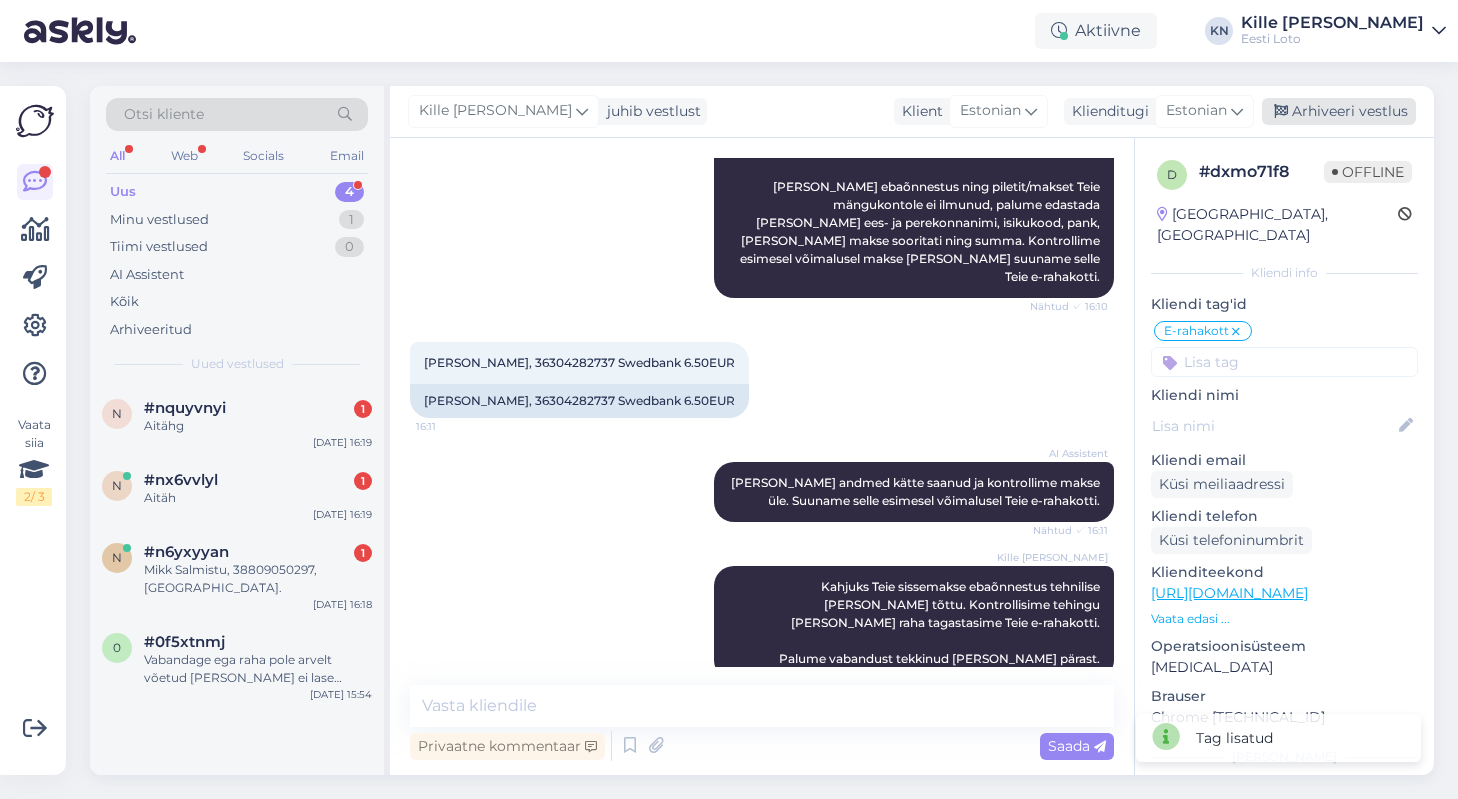 click on "Arhiveeri vestlus" at bounding box center [1339, 111] 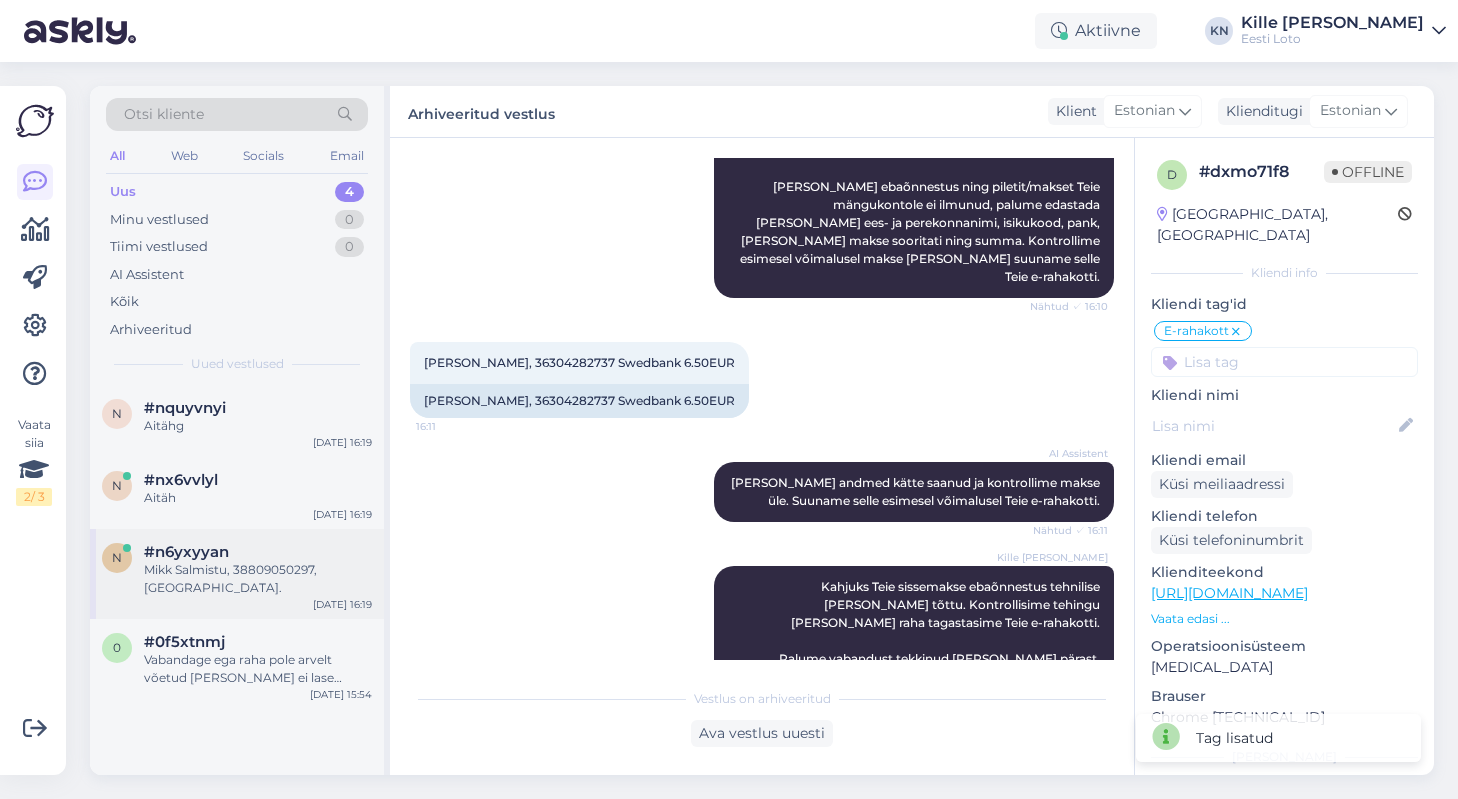click on "n #n6yxyyan Mikk Salmistu, 38809050297, Swedbank. [DATE] 16:19" at bounding box center [237, 574] 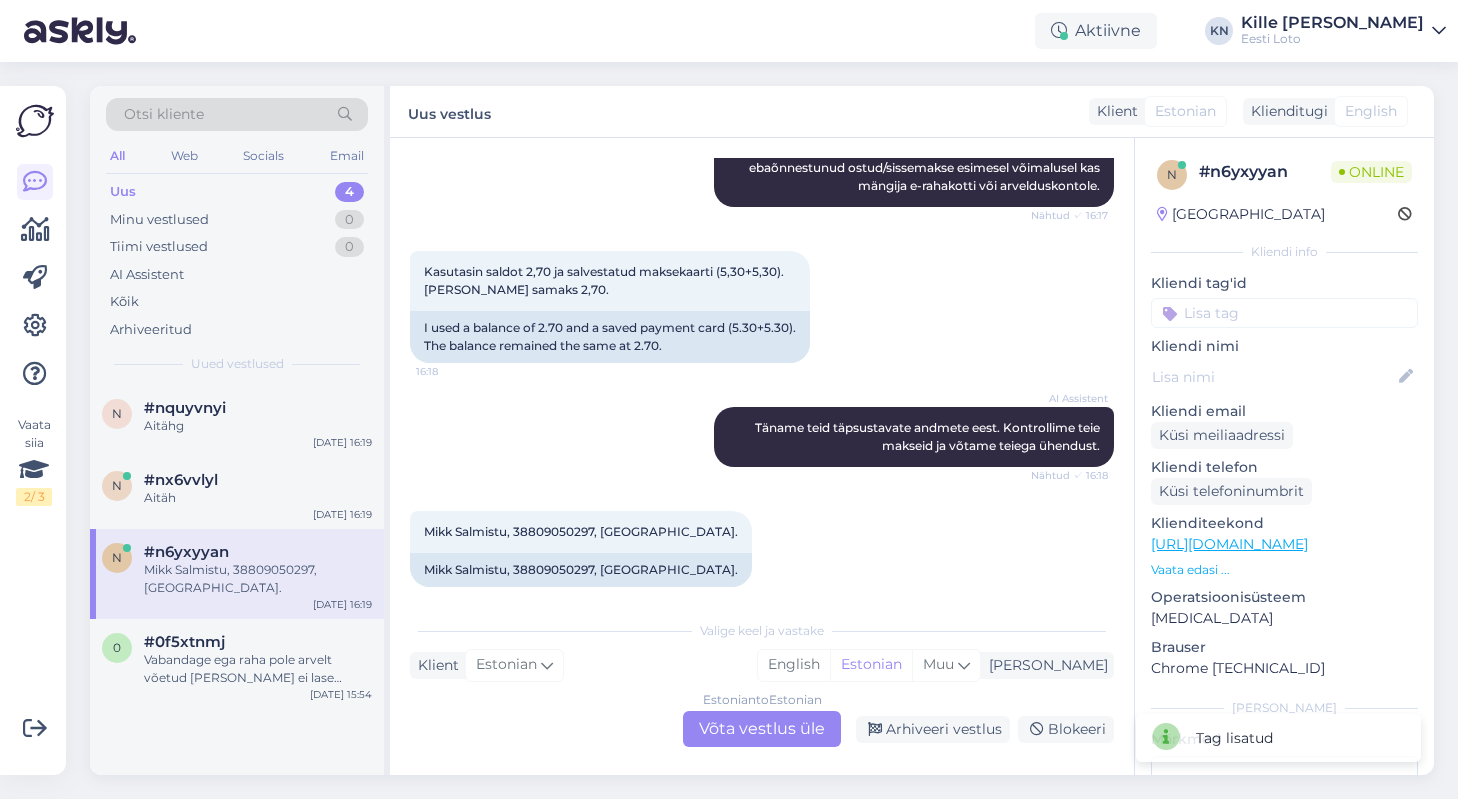 click on "Estonian  to  Estonian Võta vestlus üle" at bounding box center [762, 729] 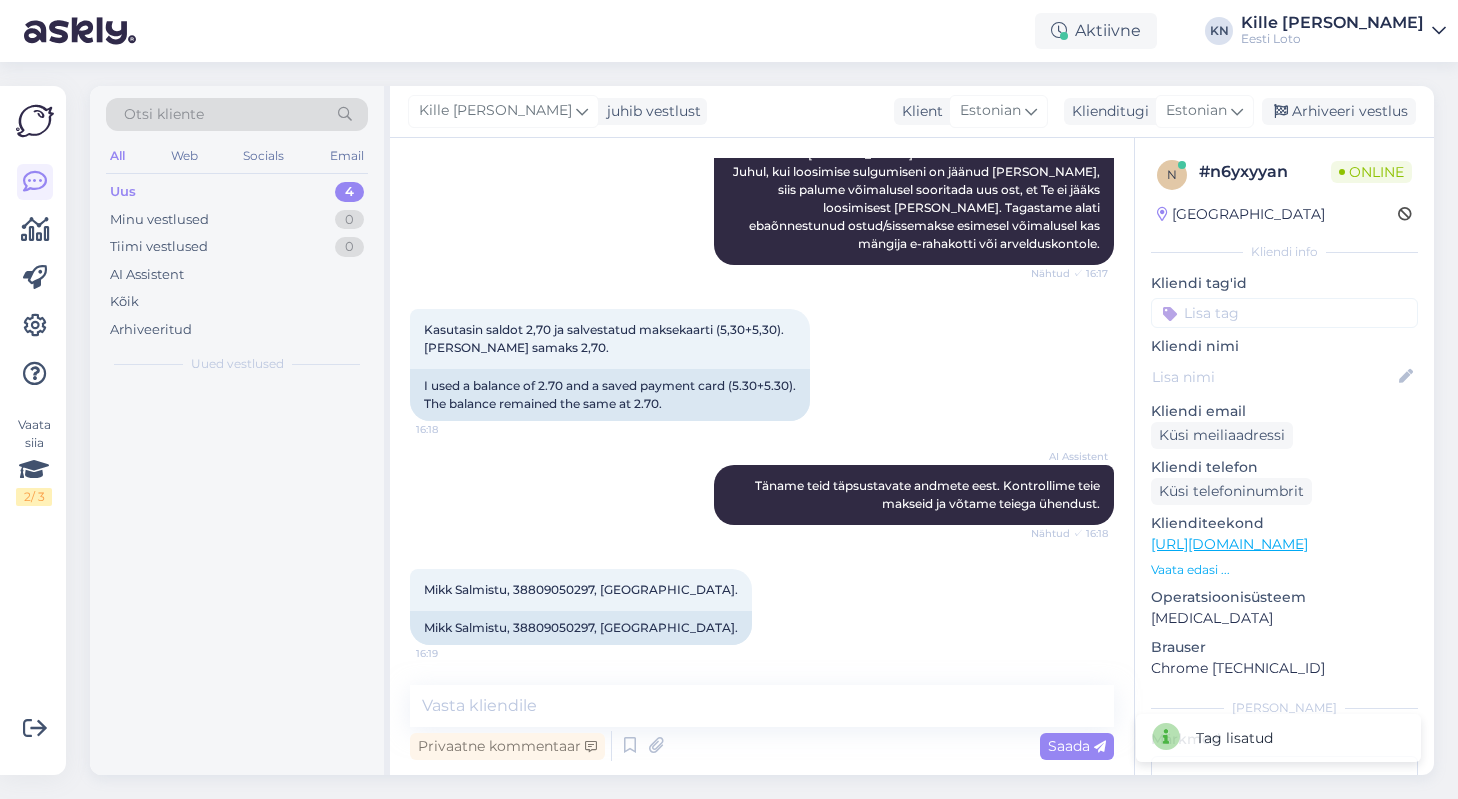 scroll, scrollTop: 584, scrollLeft: 0, axis: vertical 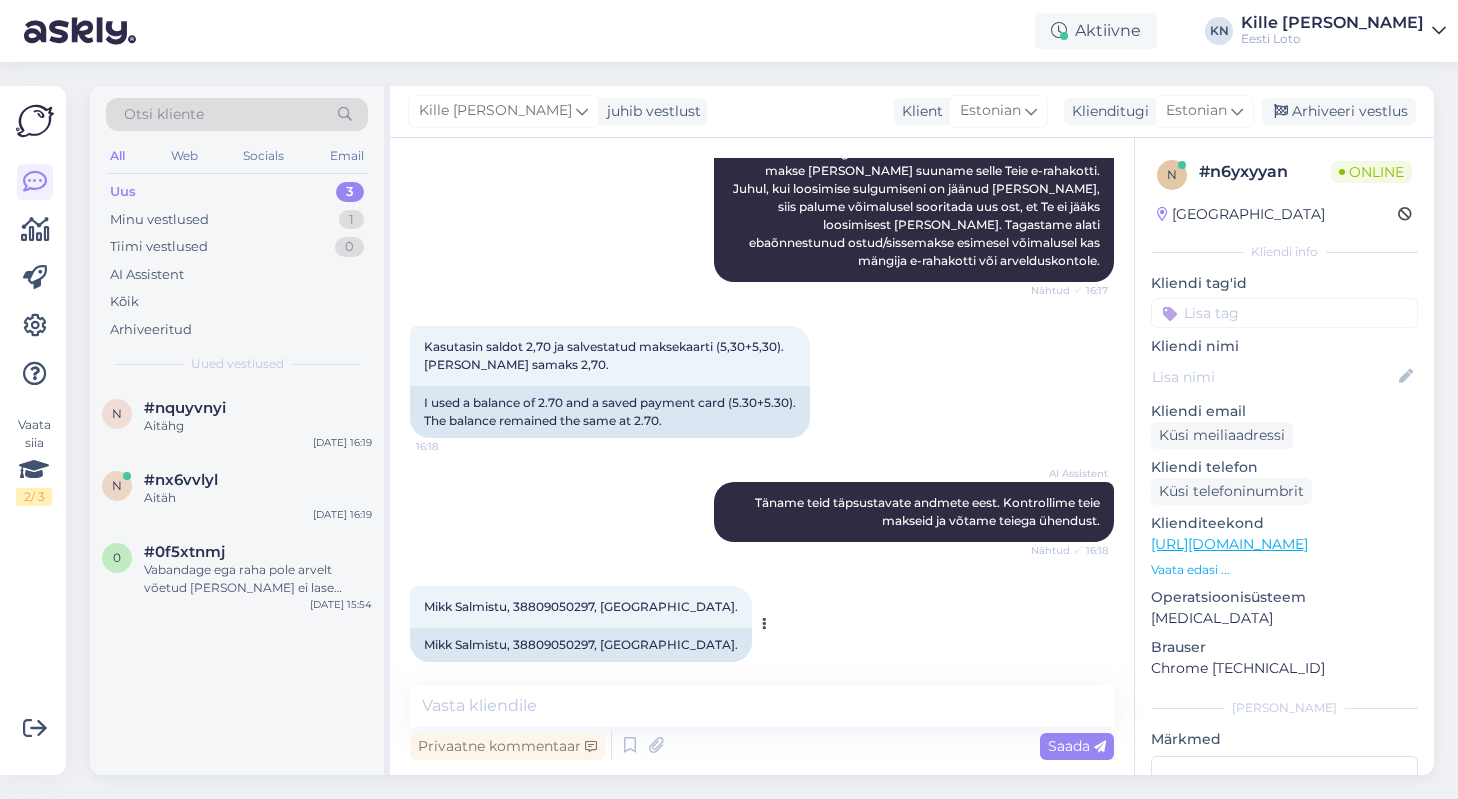click on "Mikk Salmistu, 38809050297, [GEOGRAPHIC_DATA]." at bounding box center [581, 606] 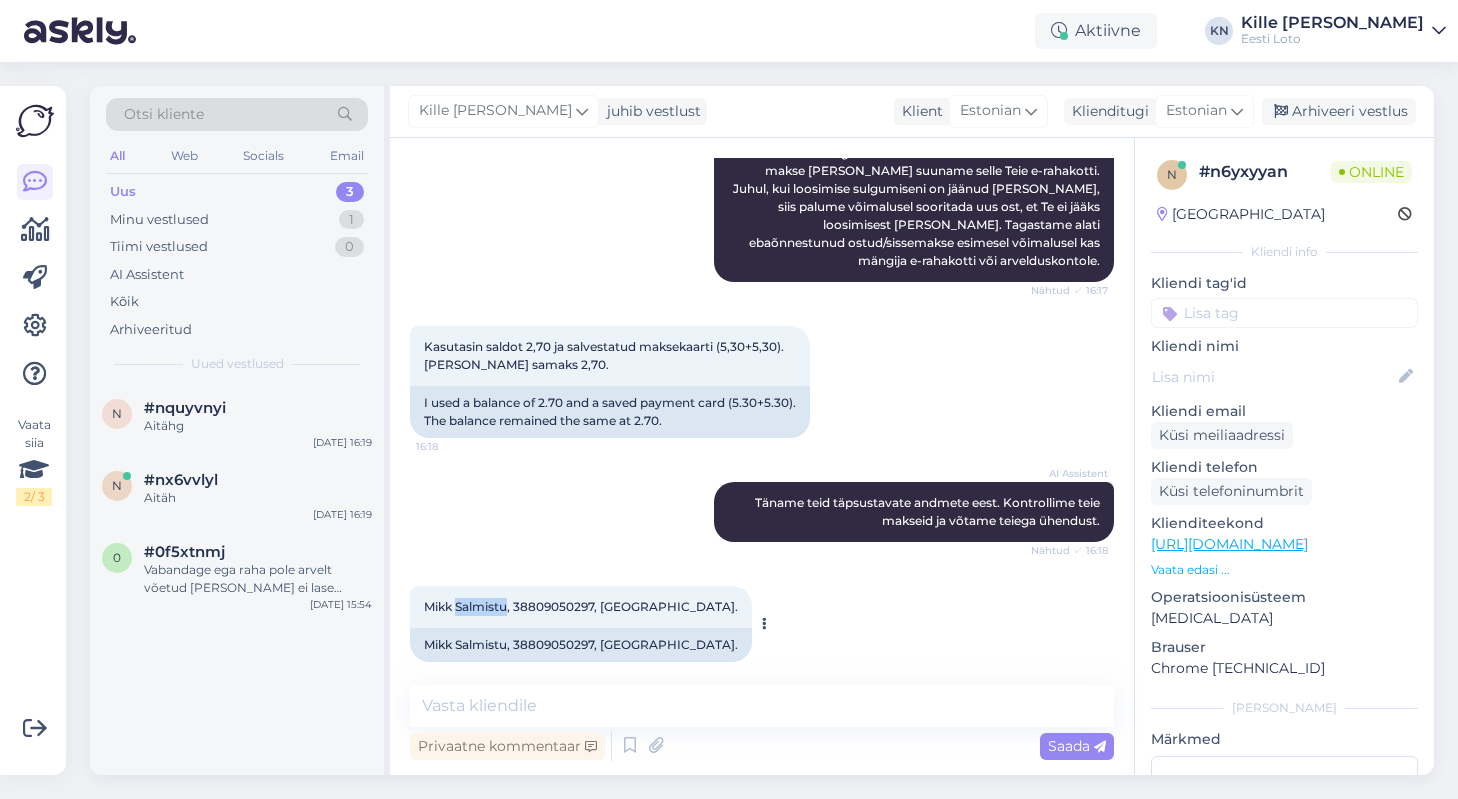 click on "Mikk Salmistu, 38809050297, [GEOGRAPHIC_DATA]." at bounding box center (581, 606) 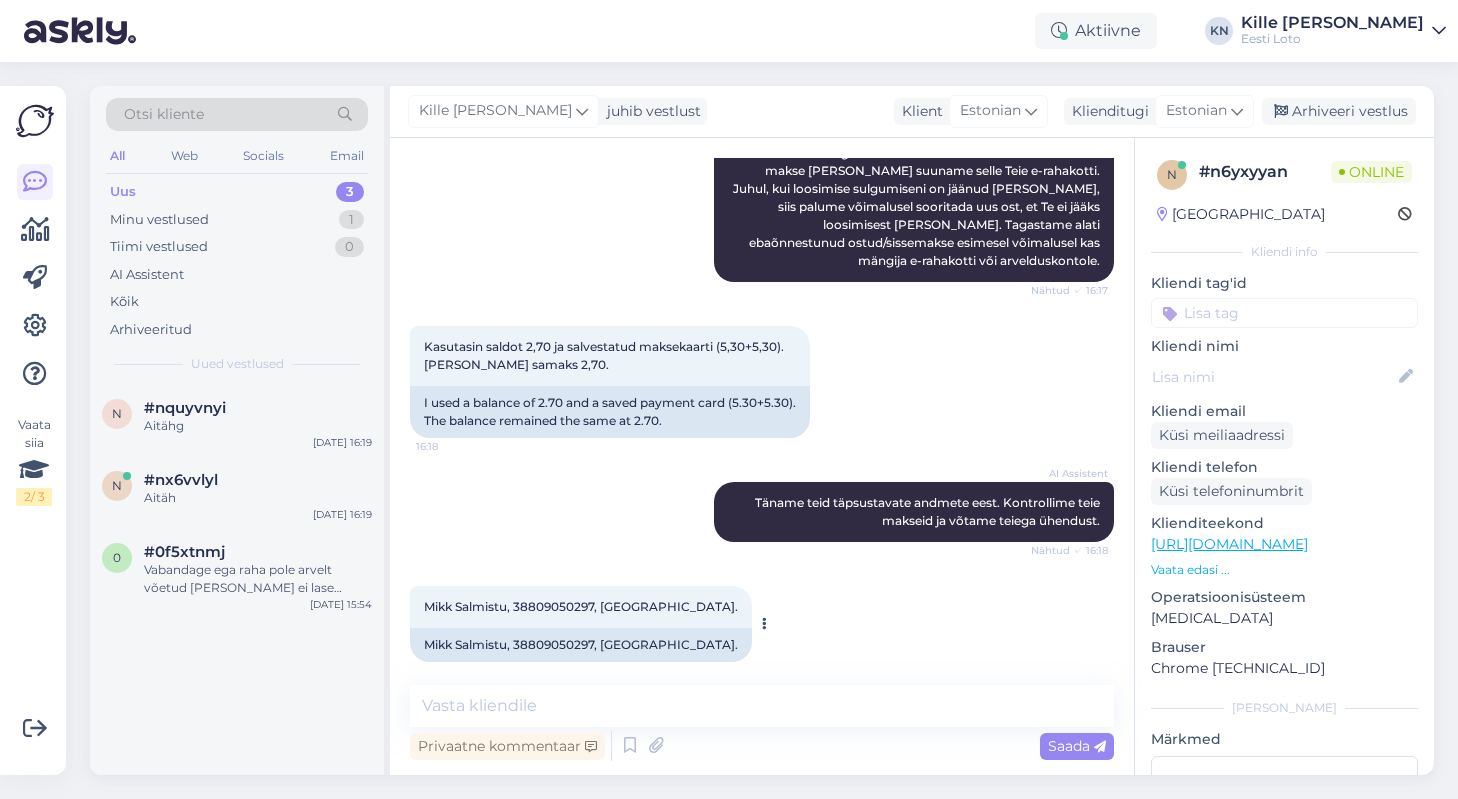 click on "Mikk Salmistu, 38809050297, [GEOGRAPHIC_DATA]." at bounding box center (581, 606) 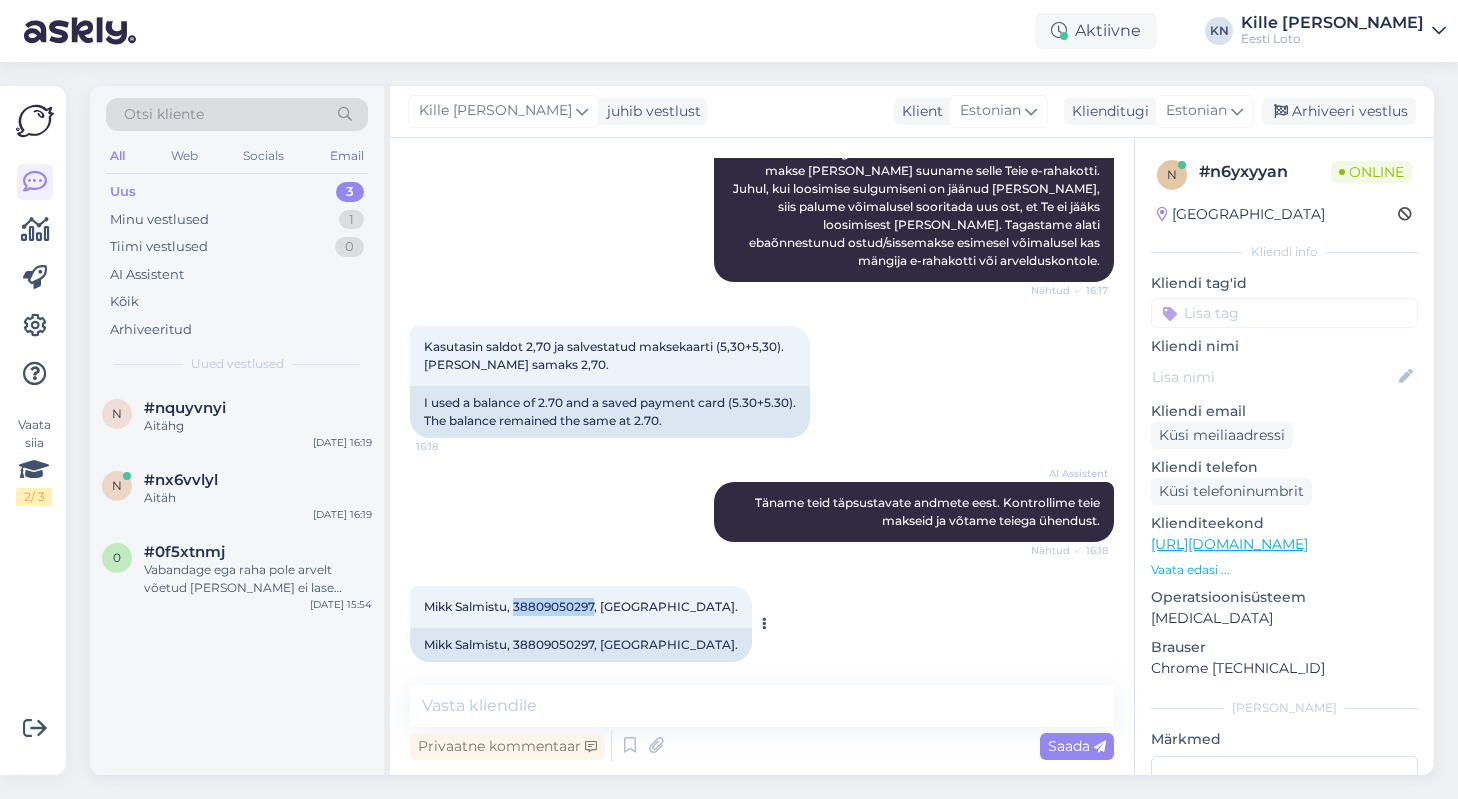 click on "Mikk Salmistu, 38809050297, [GEOGRAPHIC_DATA]." at bounding box center [581, 606] 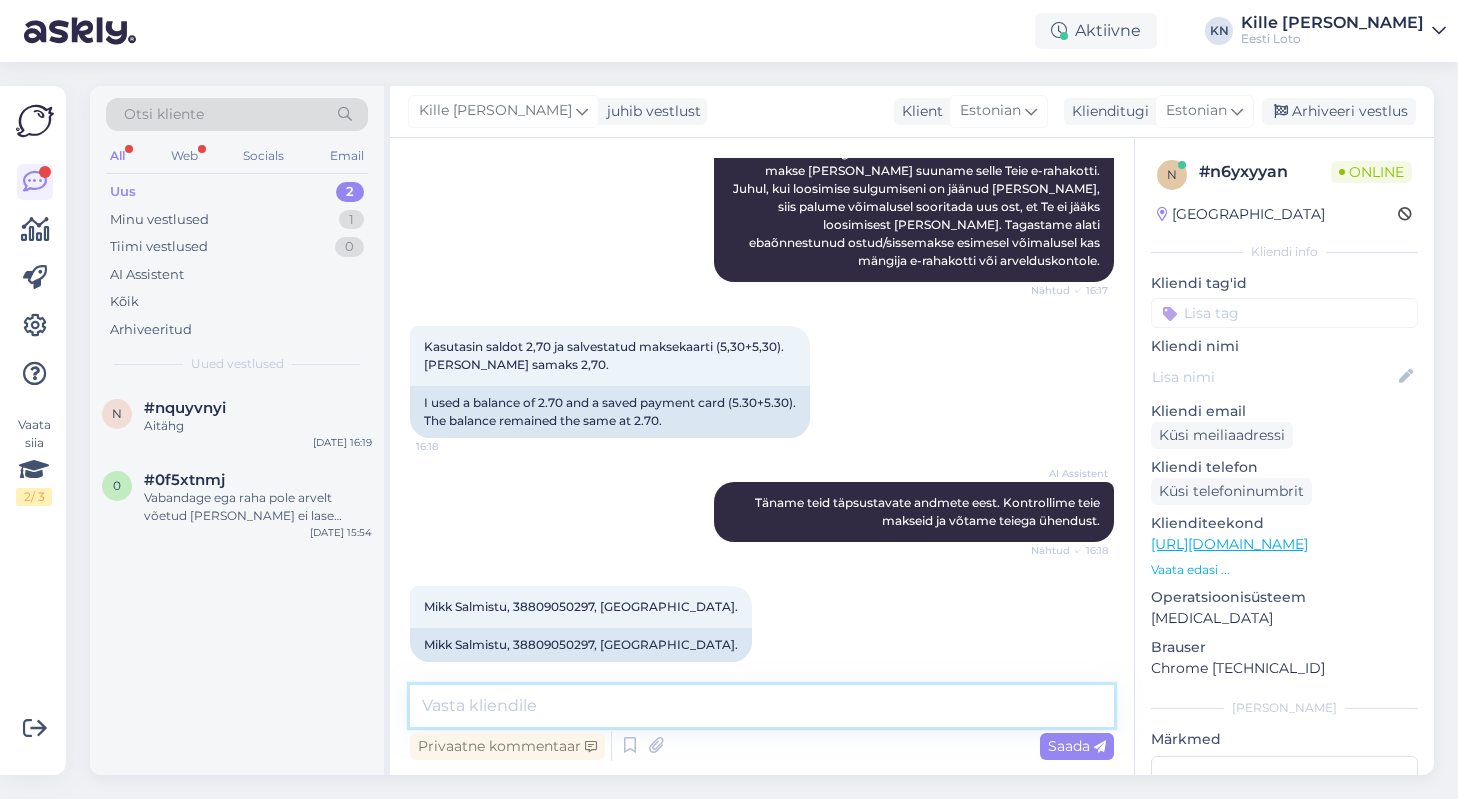 click at bounding box center (762, 706) 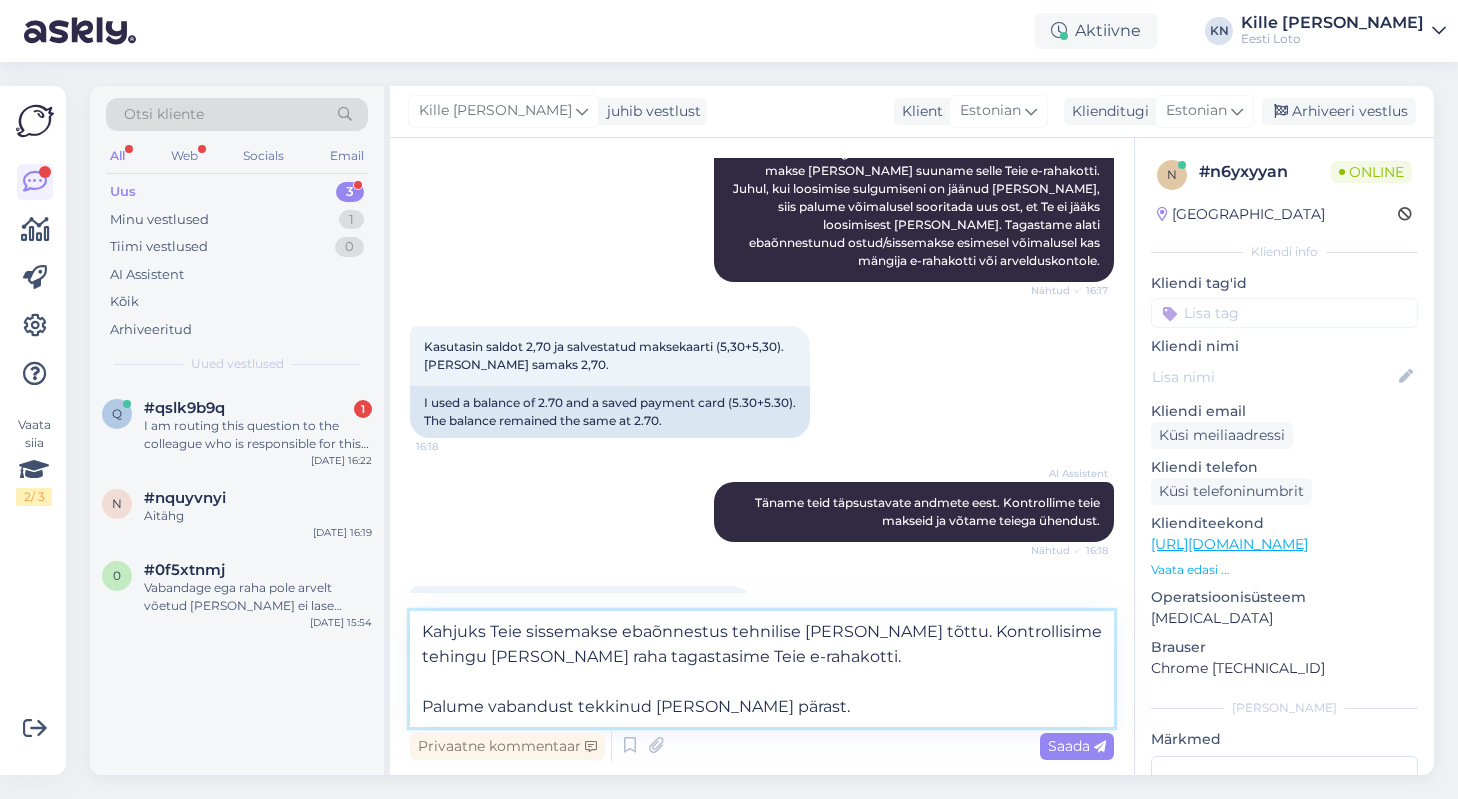 click on "Kahjuks Teie sissemakse ebaõnnestus tehnilise [PERSON_NAME] tõttu. Kontrollisime tehingu [PERSON_NAME] raha tagastasime Teie e-rahakotti.
Palume vabandust tekkinud [PERSON_NAME] pärast." at bounding box center [762, 669] 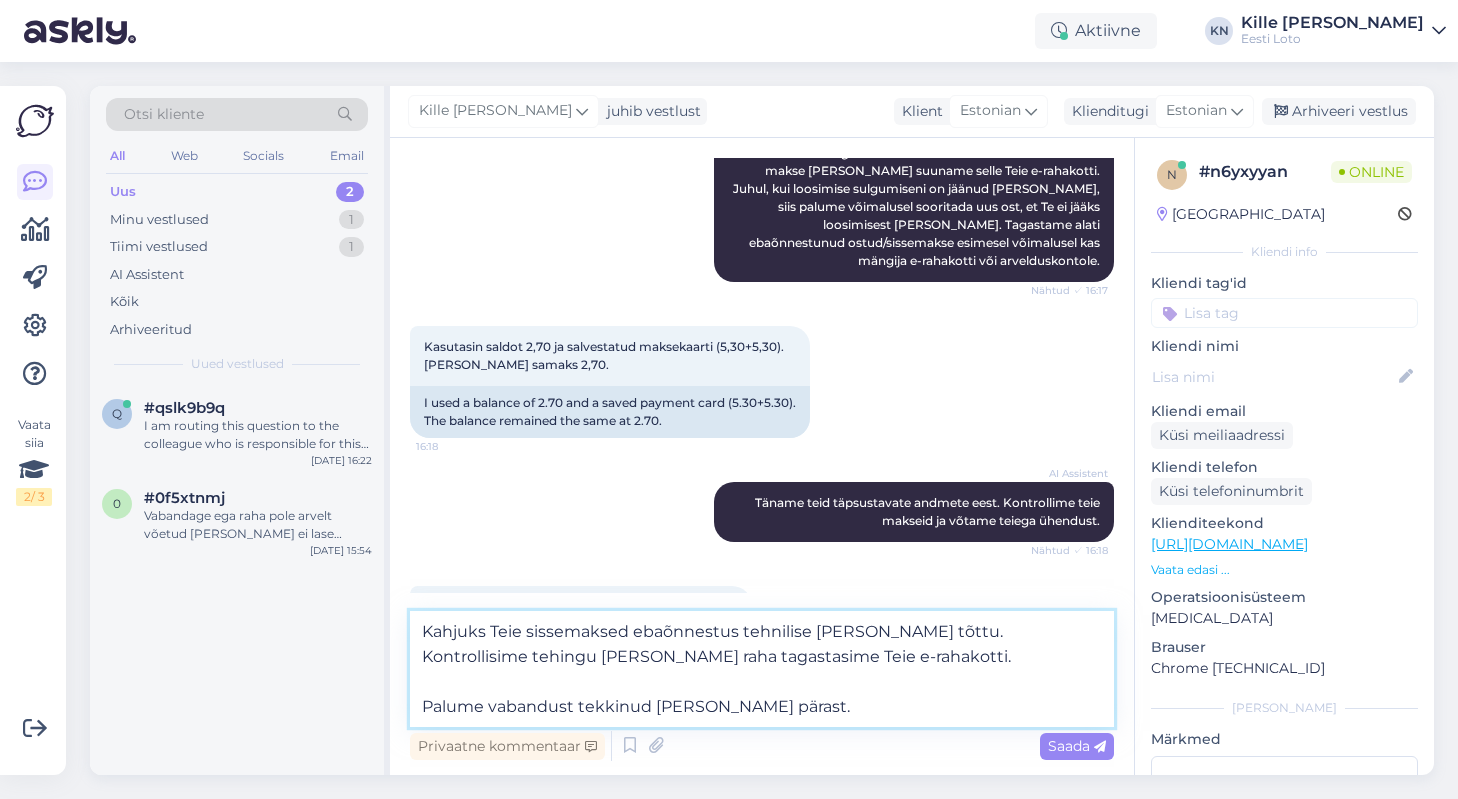 click on "Kahjuks Teie sissemaksed ebaõnnestus tehnilise [PERSON_NAME] tõttu. Kontrollisime tehingu [PERSON_NAME] raha tagastasime Teie e-rahakotti.
Palume vabandust tekkinud [PERSON_NAME] pärast." at bounding box center (762, 669) 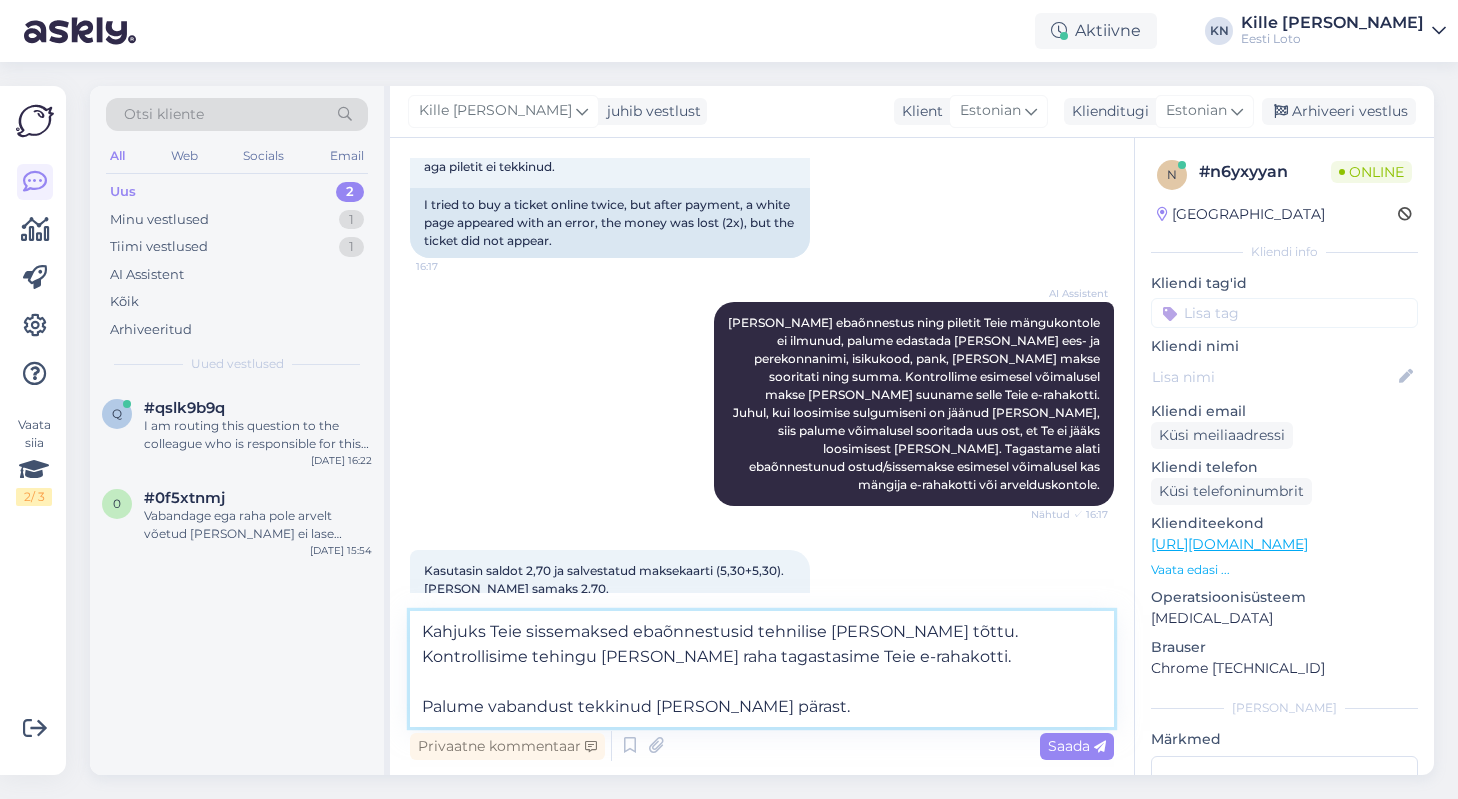 scroll, scrollTop: 579, scrollLeft: 0, axis: vertical 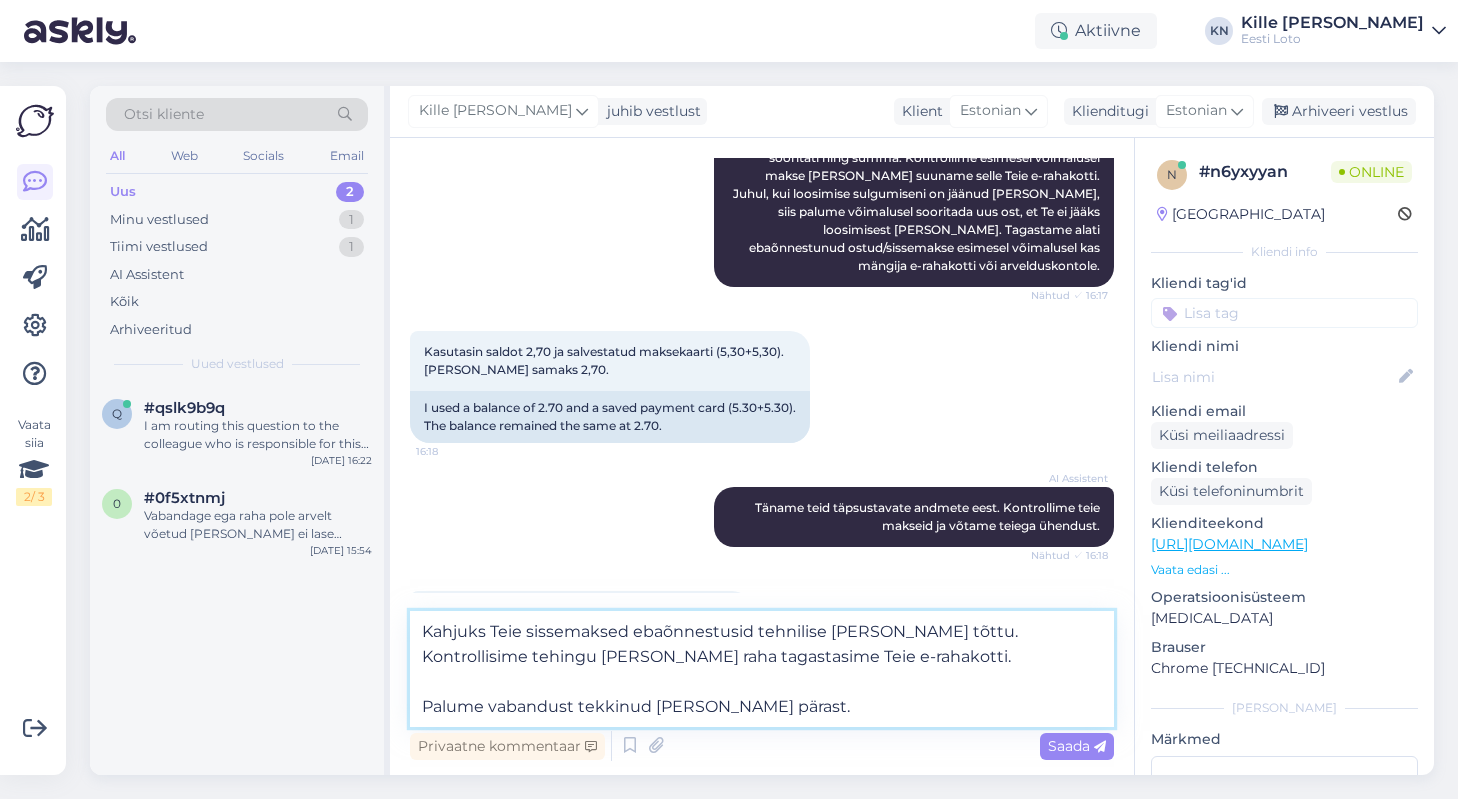click on "Kahjuks Teie sissemaksed ebaõnnestusid tehnilise [PERSON_NAME] tõttu. Kontrollisime tehingu [PERSON_NAME] raha tagastasime Teie e-rahakotti.
Palume vabandust tekkinud [PERSON_NAME] pärast." at bounding box center [762, 669] 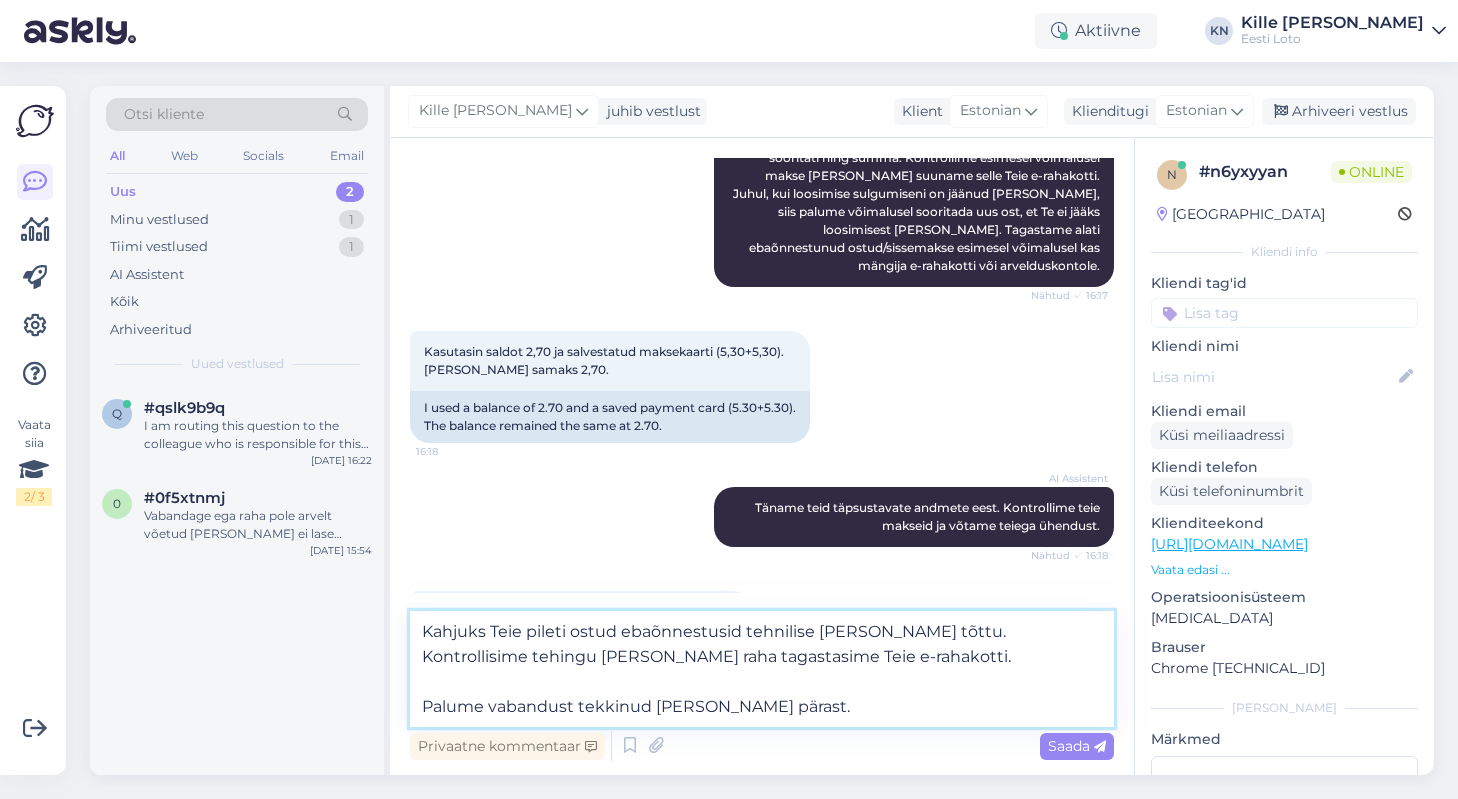 click on "Kahjuks Teie pileti ostud ebaõnnestusid tehnilise [PERSON_NAME] tõttu. Kontrollisime tehingu [PERSON_NAME] raha tagastasime Teie e-rahakotti.
Palume vabandust tekkinud [PERSON_NAME] pärast." at bounding box center [762, 669] 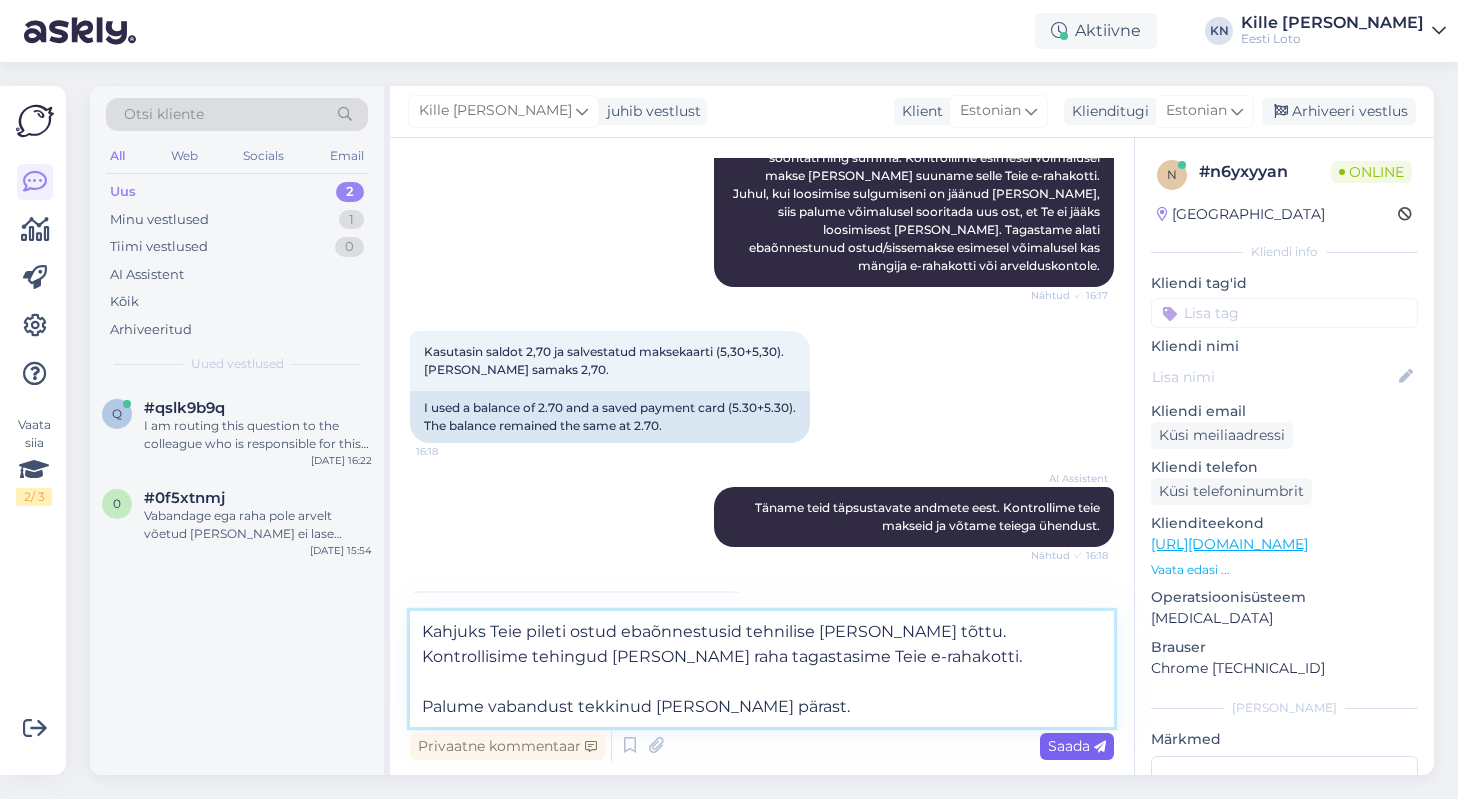 type on "Kahjuks Teie pileti ostud ebaõnnestusid tehnilise [PERSON_NAME] tõttu. Kontrollisime tehingud [PERSON_NAME] raha tagastasime Teie e-rahakotti.
Palume vabandust tekkinud [PERSON_NAME] pärast." 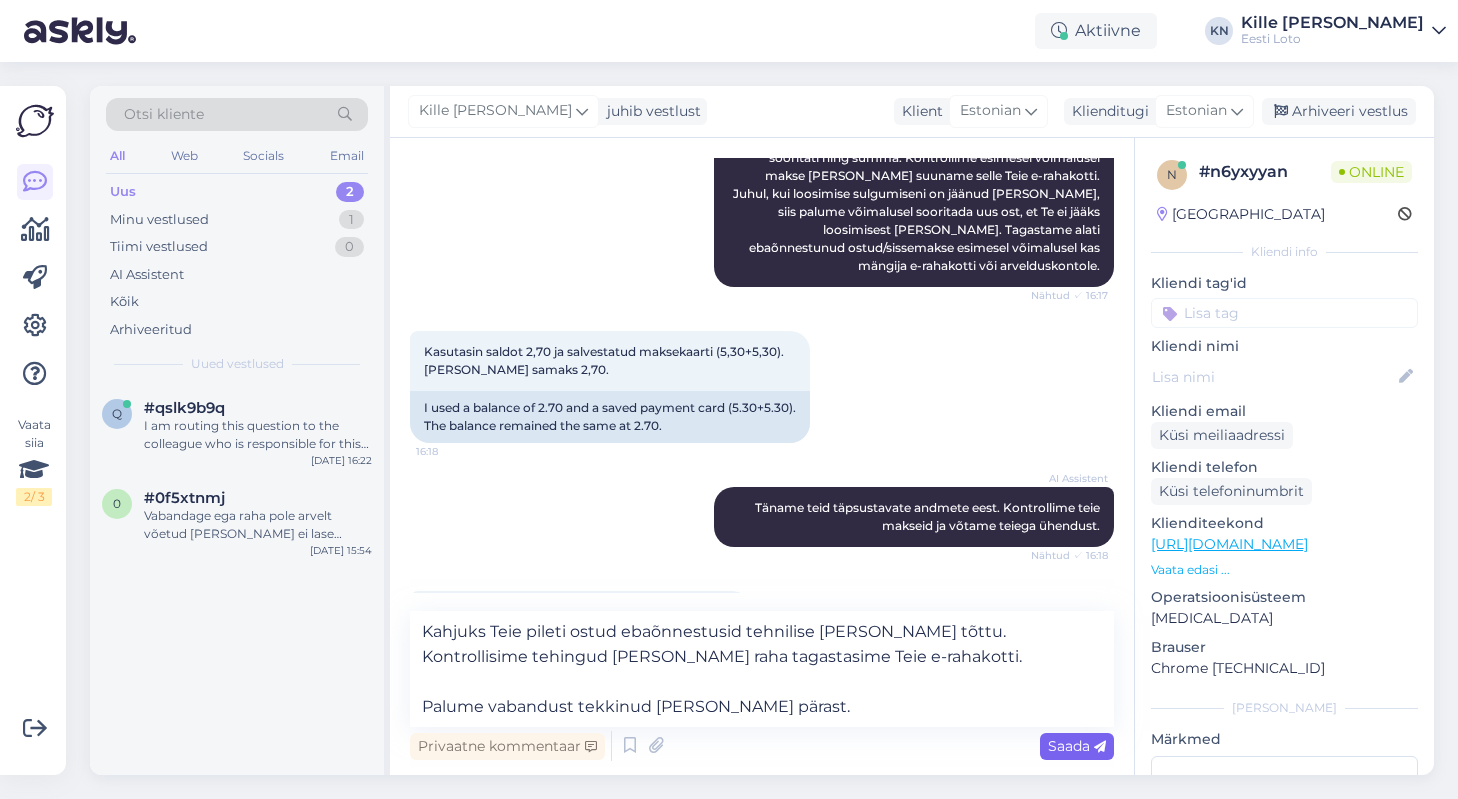 click on "Saada" at bounding box center [1077, 746] 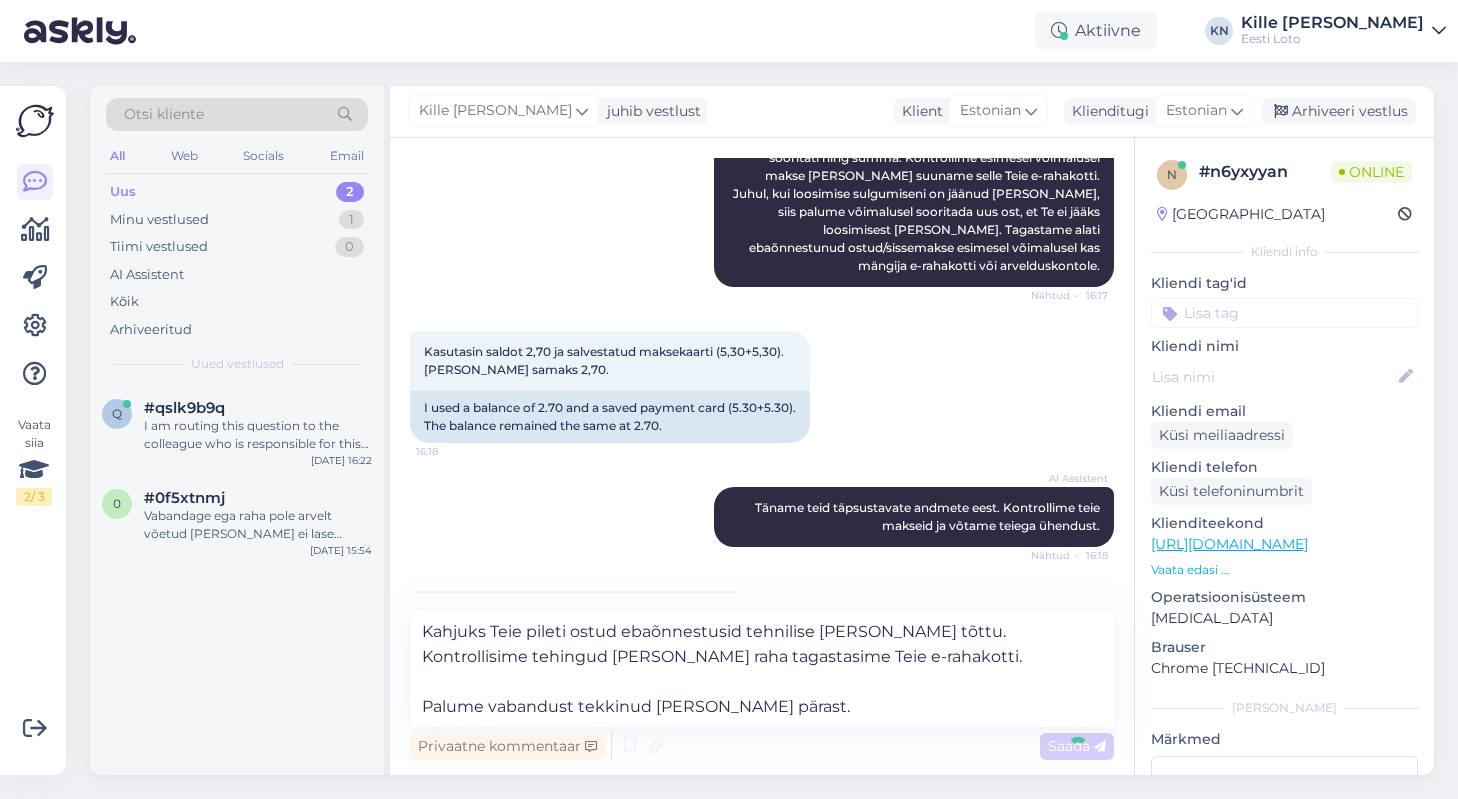 type 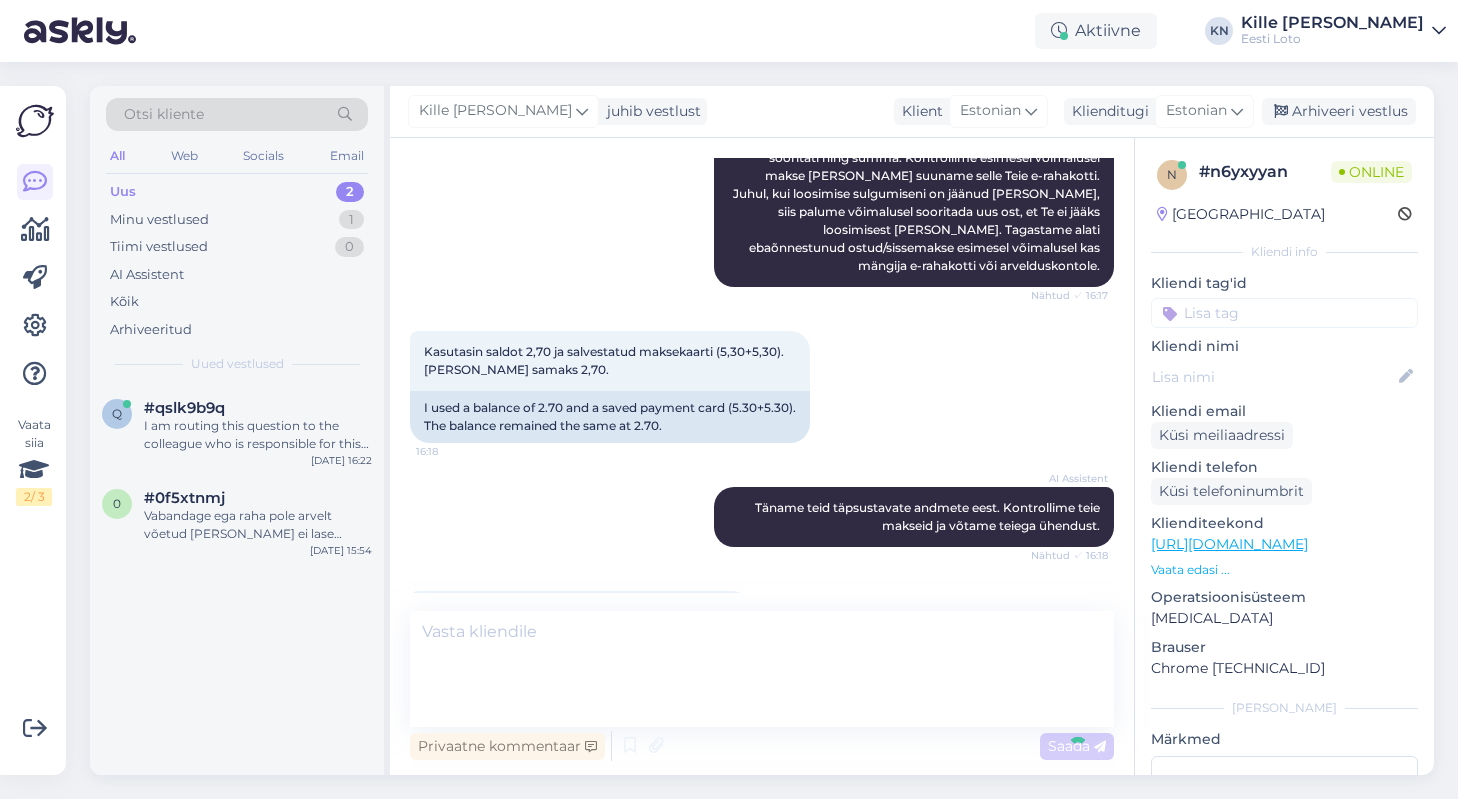 scroll, scrollTop: 742, scrollLeft: 0, axis: vertical 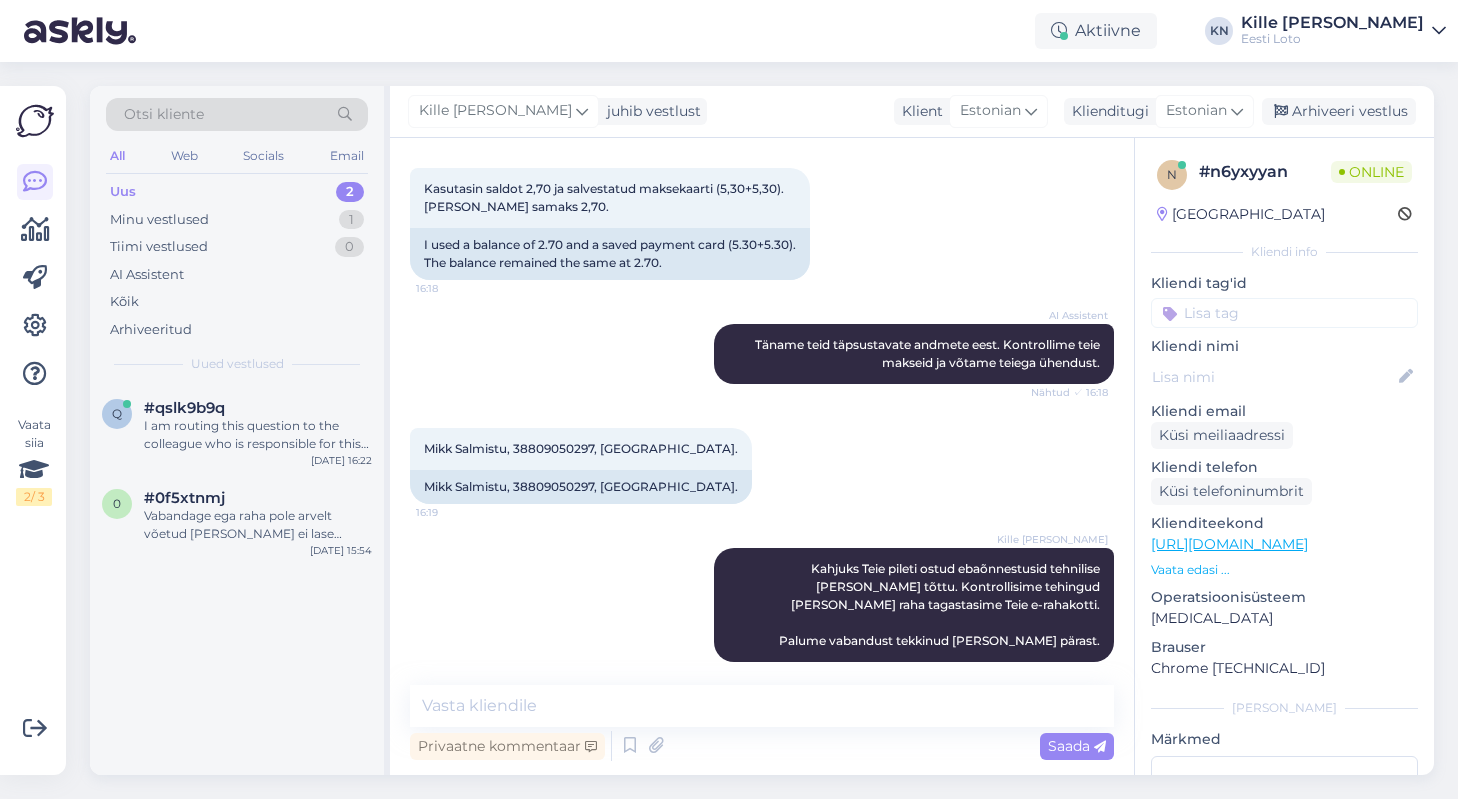 click at bounding box center (1284, 313) 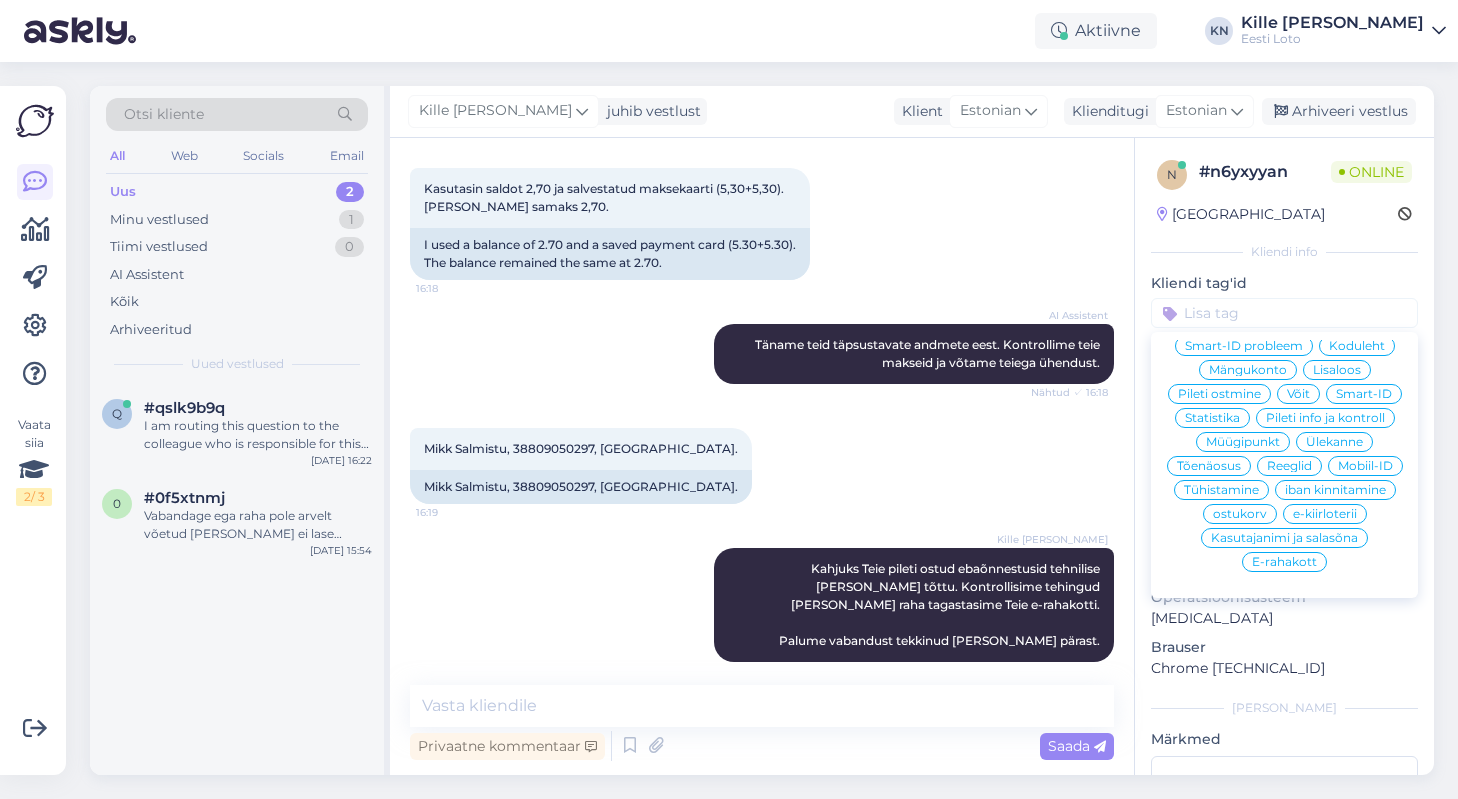 scroll, scrollTop: 190, scrollLeft: 0, axis: vertical 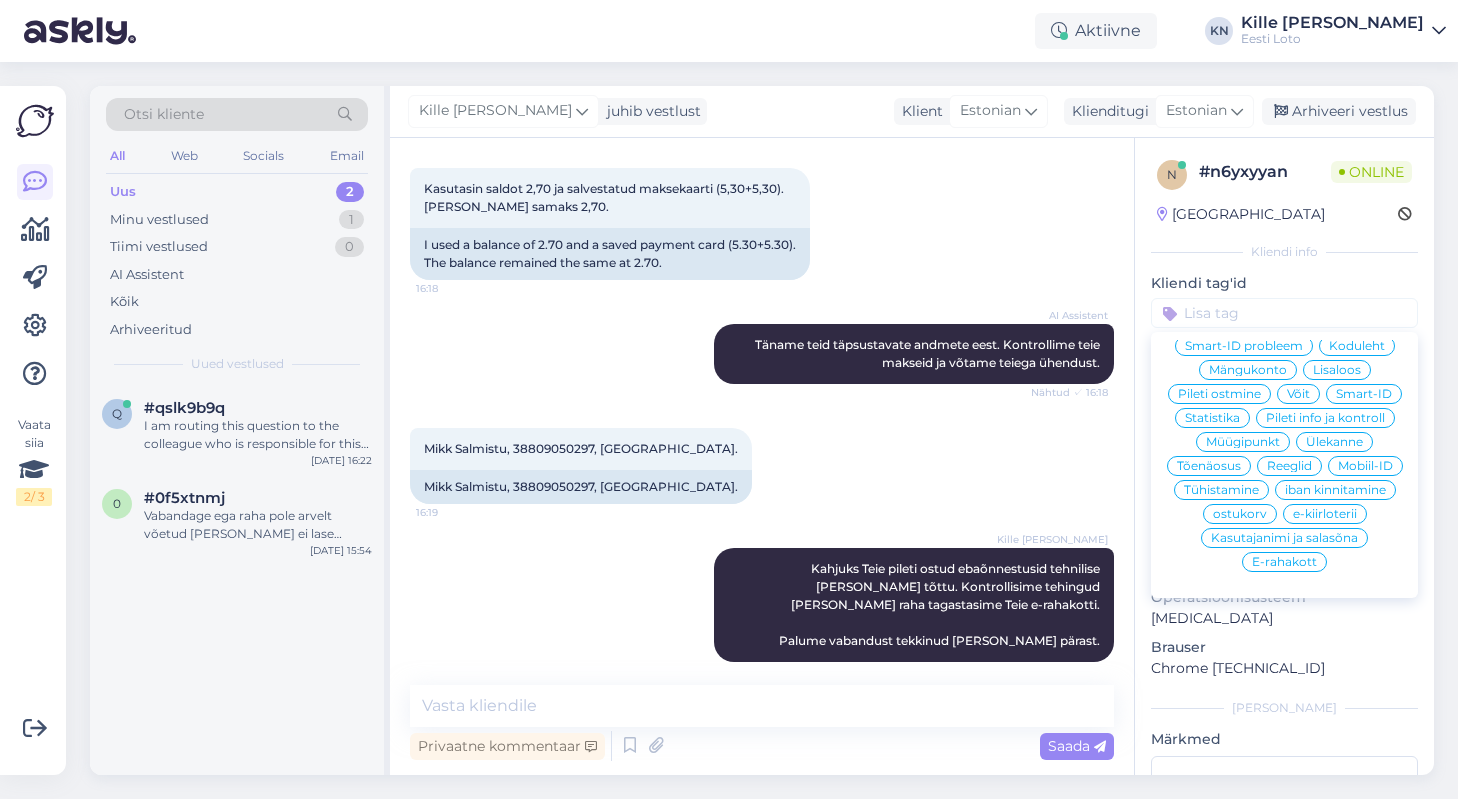 click on "E-rahakott" at bounding box center (1284, 562) 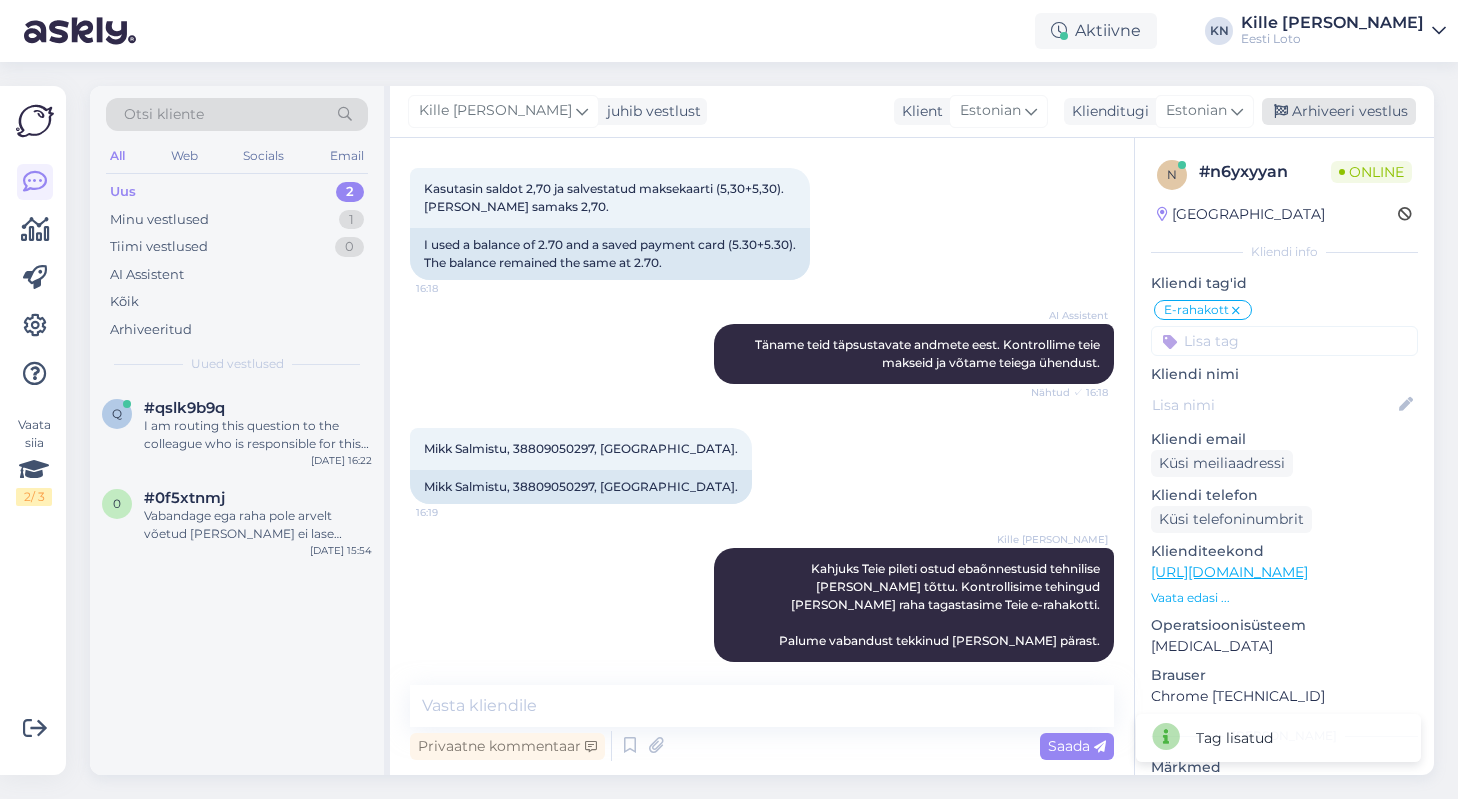 click on "Arhiveeri vestlus" at bounding box center [1339, 111] 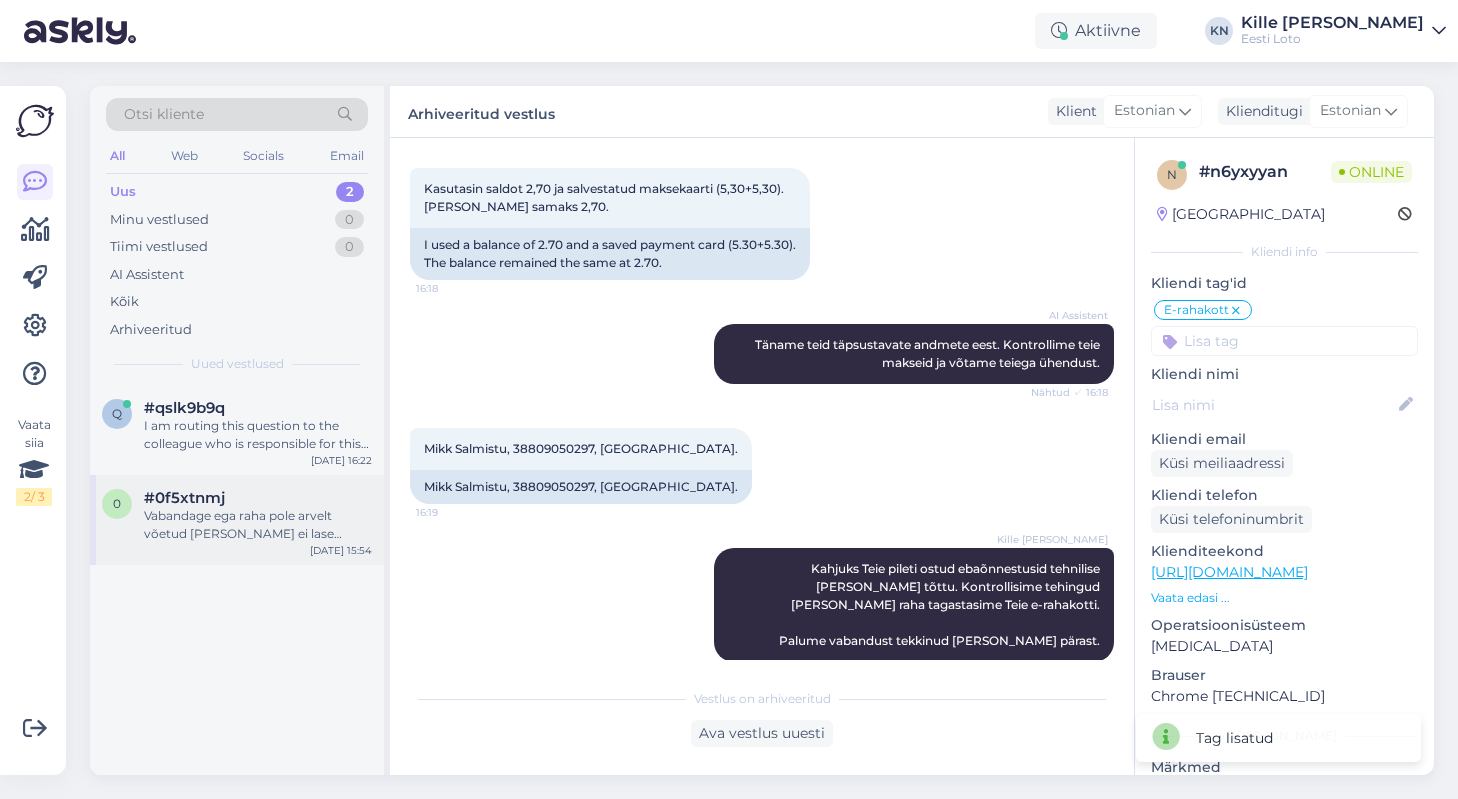 click on "Vabandage ega raha pole arvelt võetud [PERSON_NAME] ei lase [PERSON_NAME] sisenemist kannet lõpuni viia" at bounding box center [258, 525] 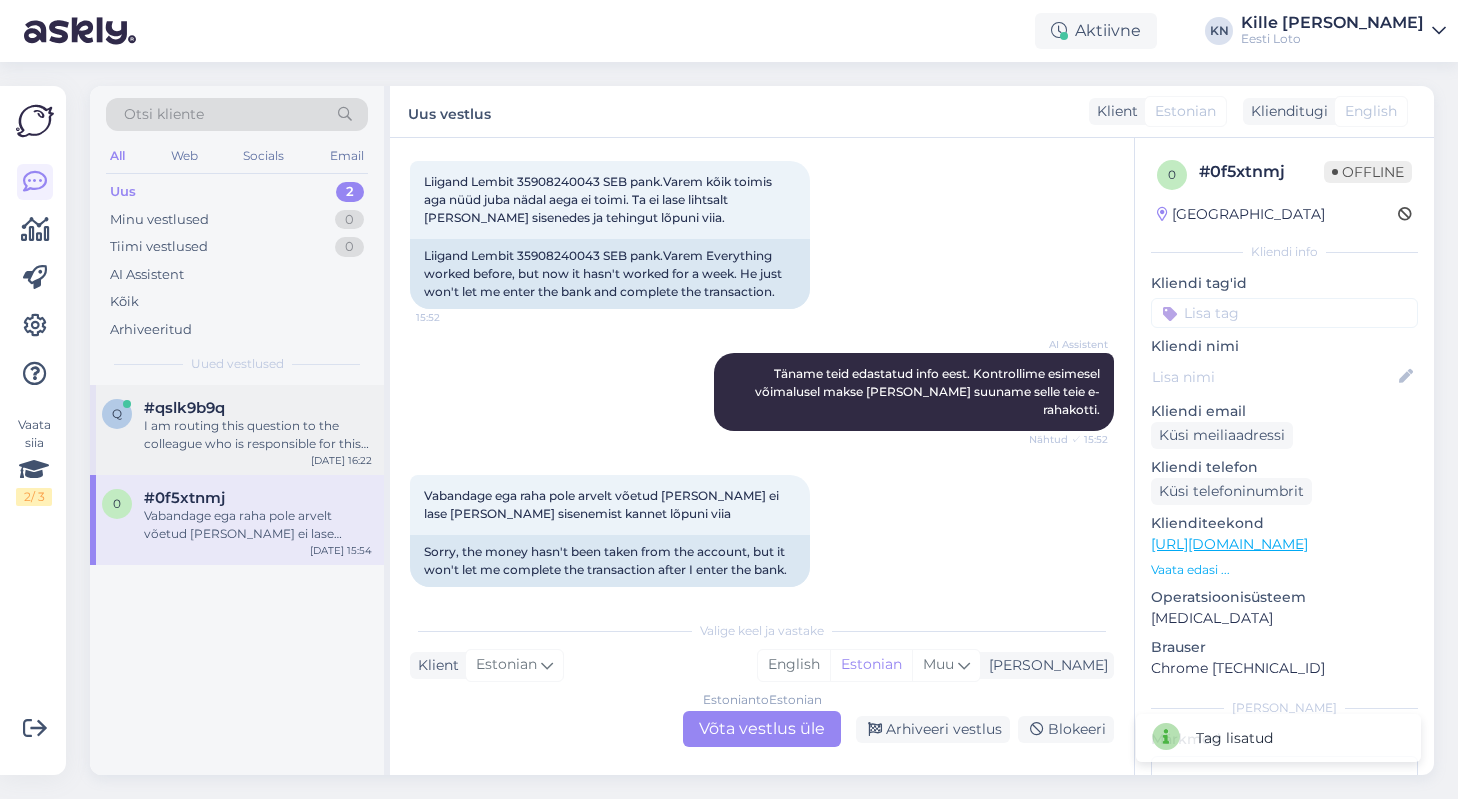 click on "I am routing this question to the colleague who is responsible for this topic. The reply might take a bit. But it’ll be saved here for you to read later." at bounding box center (258, 435) 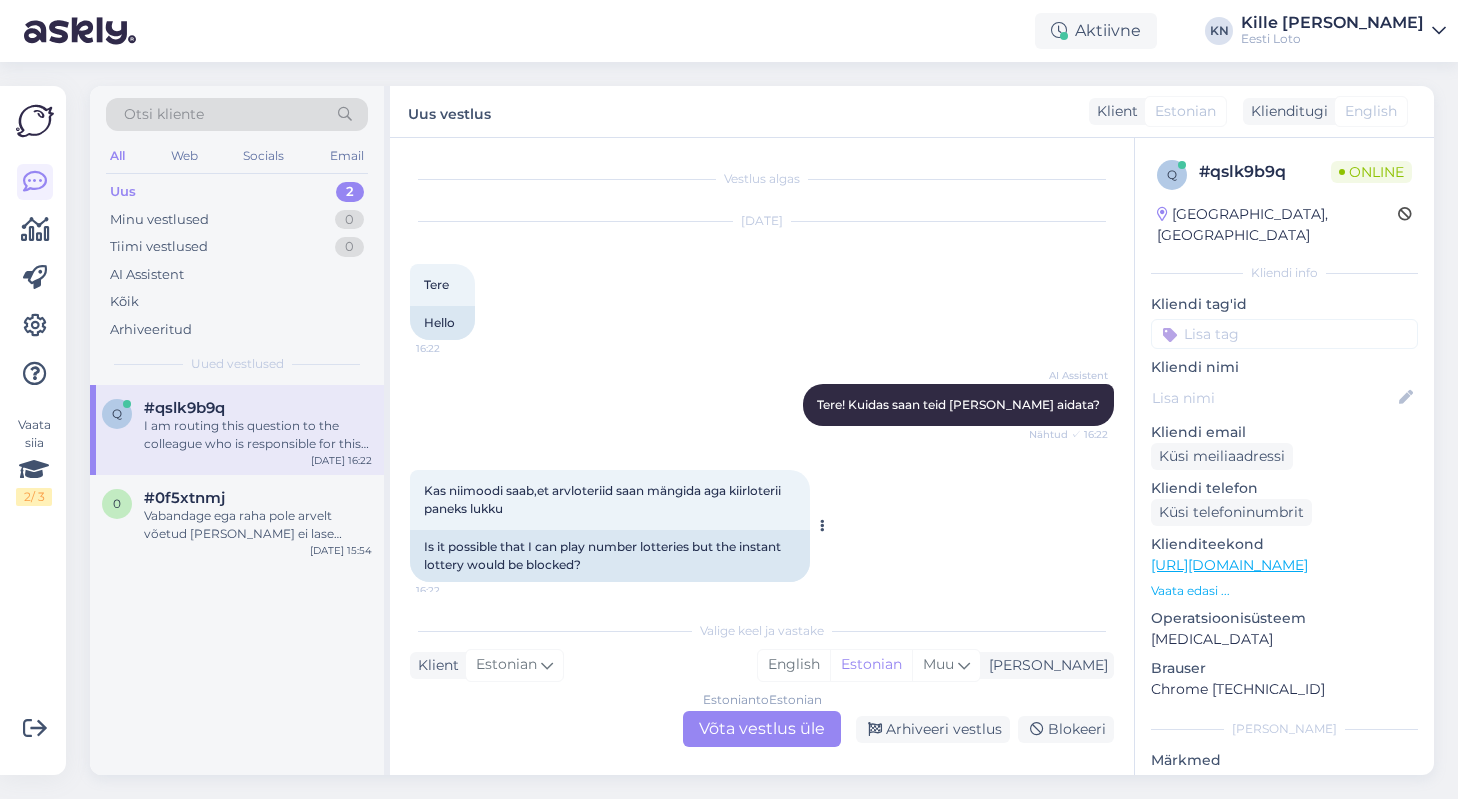 scroll, scrollTop: 205, scrollLeft: 0, axis: vertical 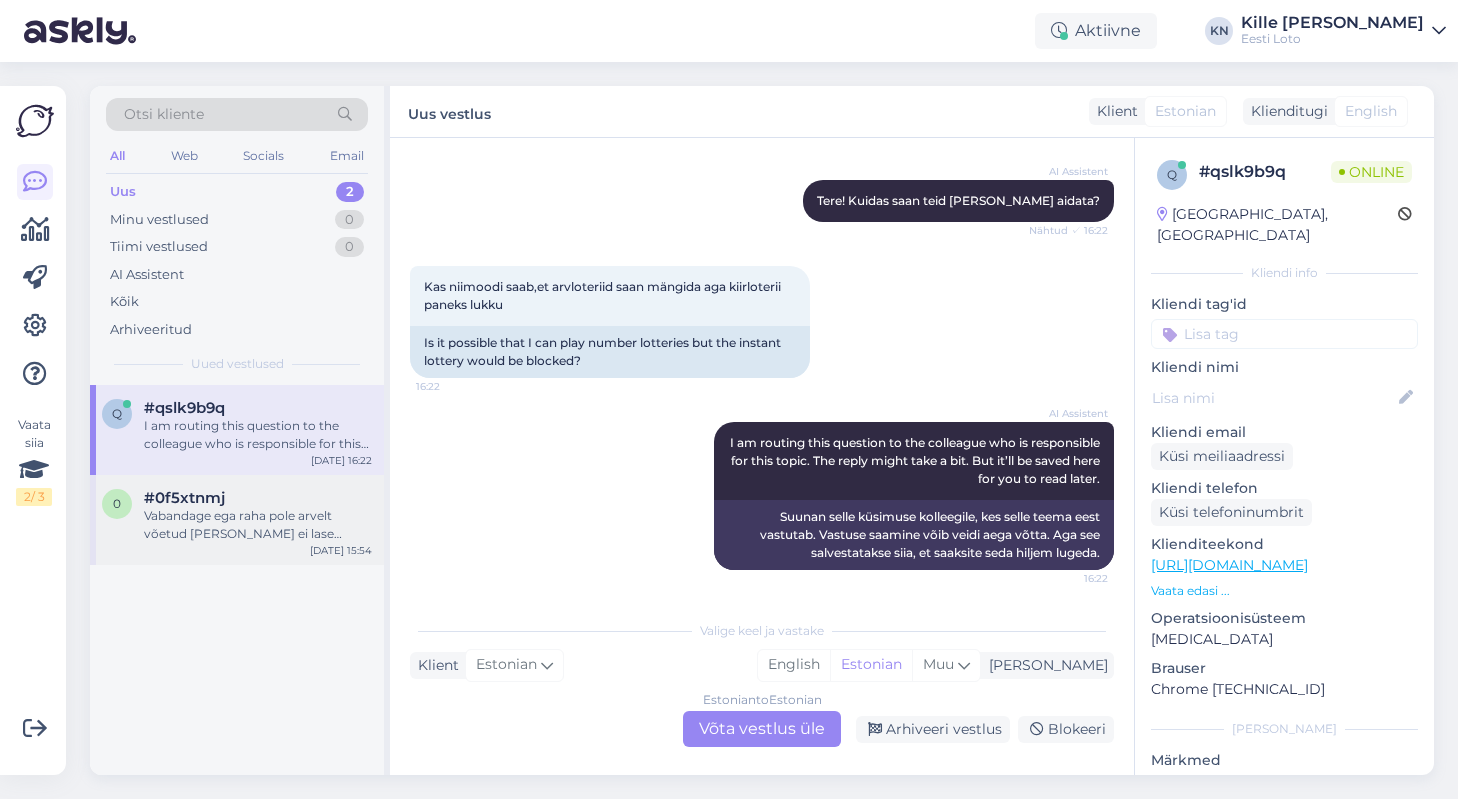 click on "Vabandage ega raha pole arvelt võetud [PERSON_NAME] ei lase [PERSON_NAME] sisenemist kannet lõpuni viia" at bounding box center [258, 525] 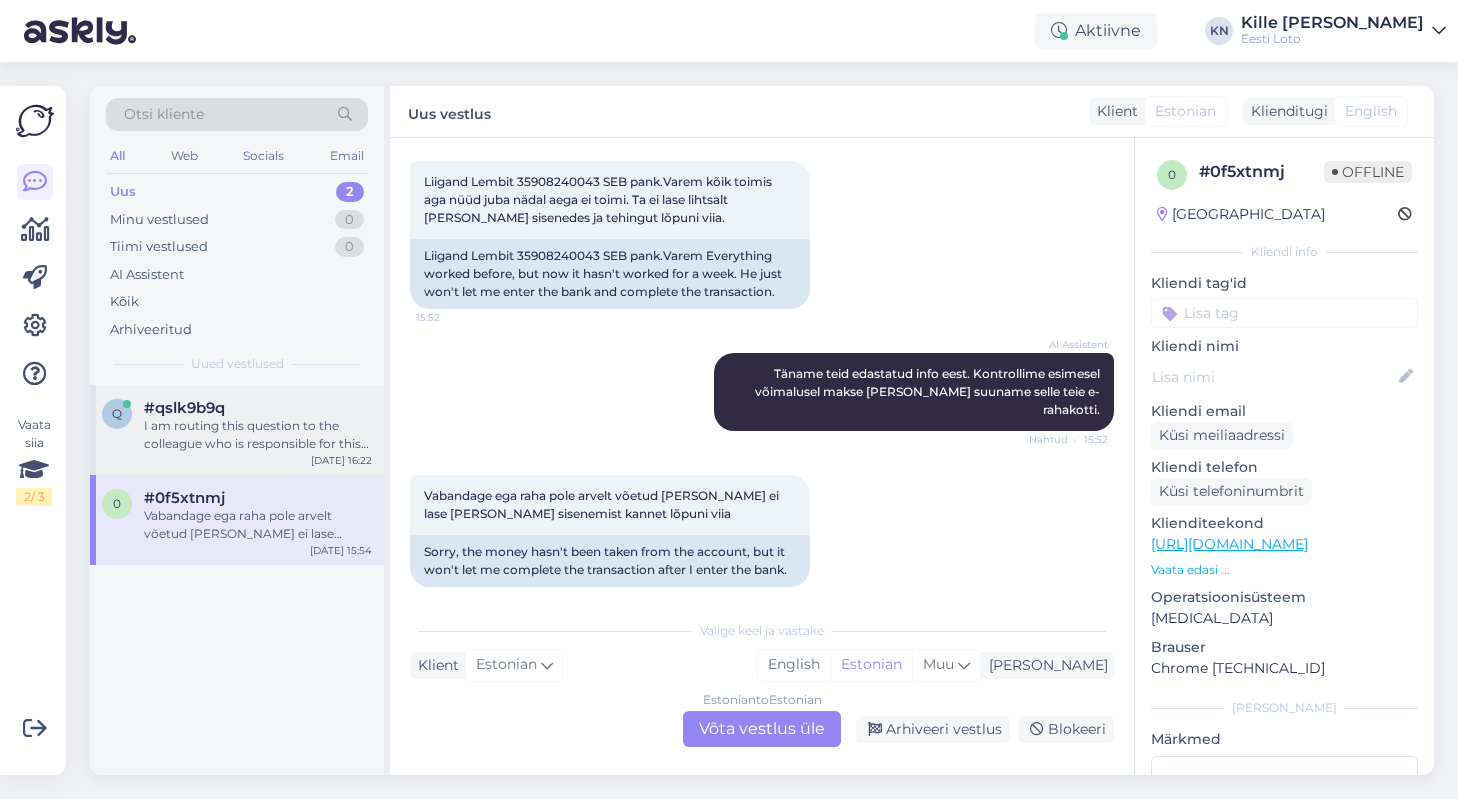 click on "I am routing this question to the colleague who is responsible for this topic. The reply might take a bit. But it’ll be saved here for you to read later." at bounding box center [258, 435] 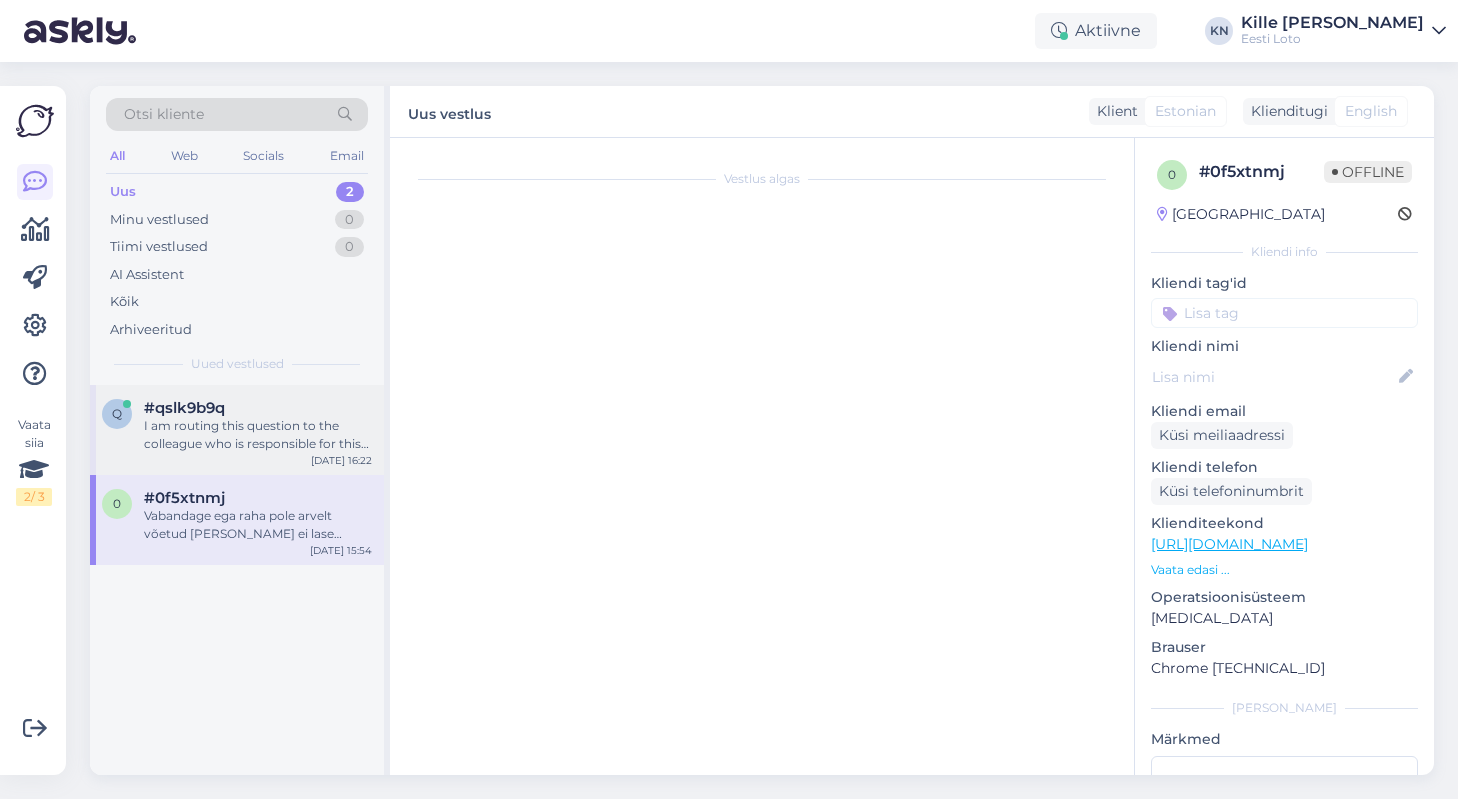 scroll, scrollTop: 205, scrollLeft: 0, axis: vertical 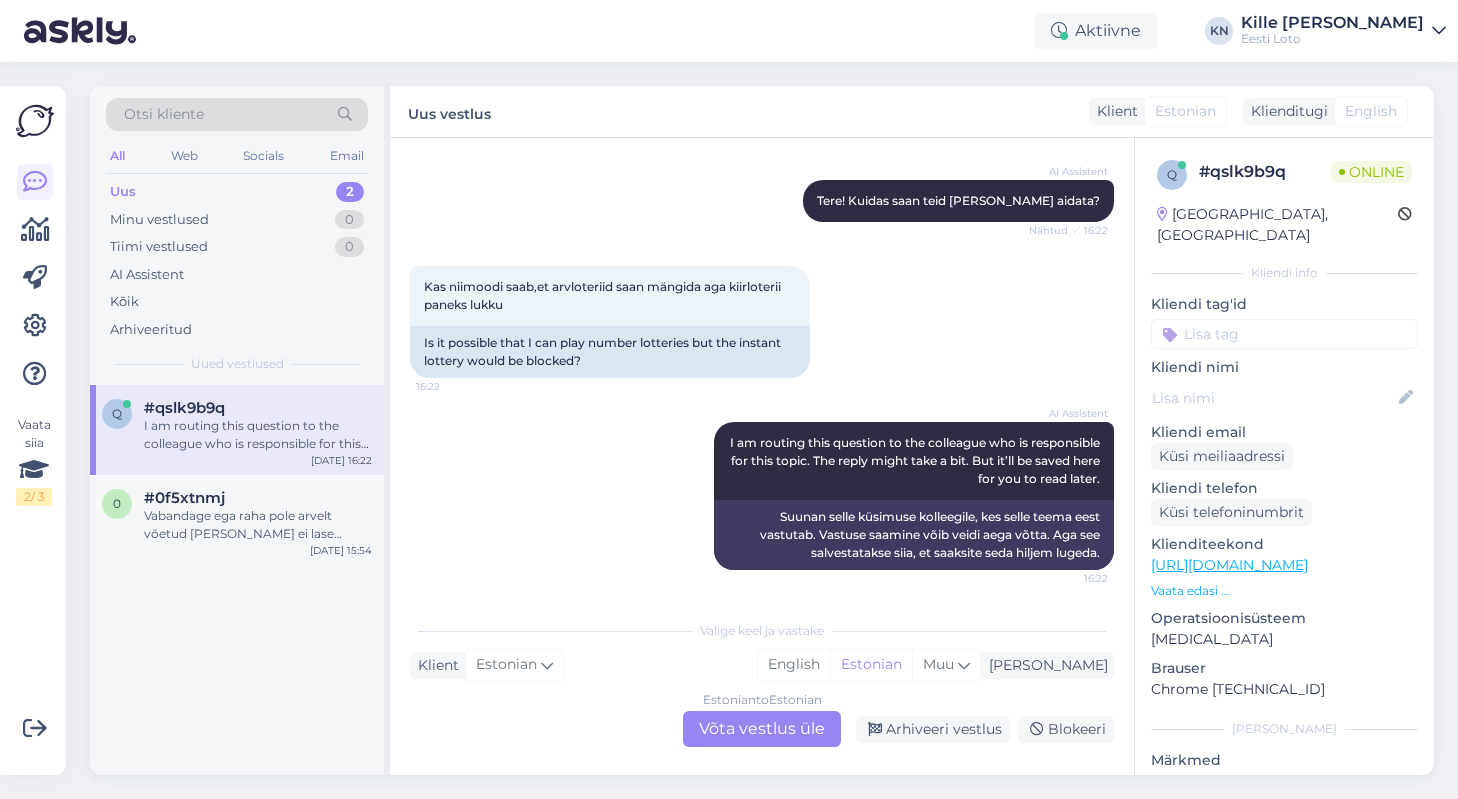 click on "Estonian  to  Estonian Võta vestlus üle" at bounding box center (762, 729) 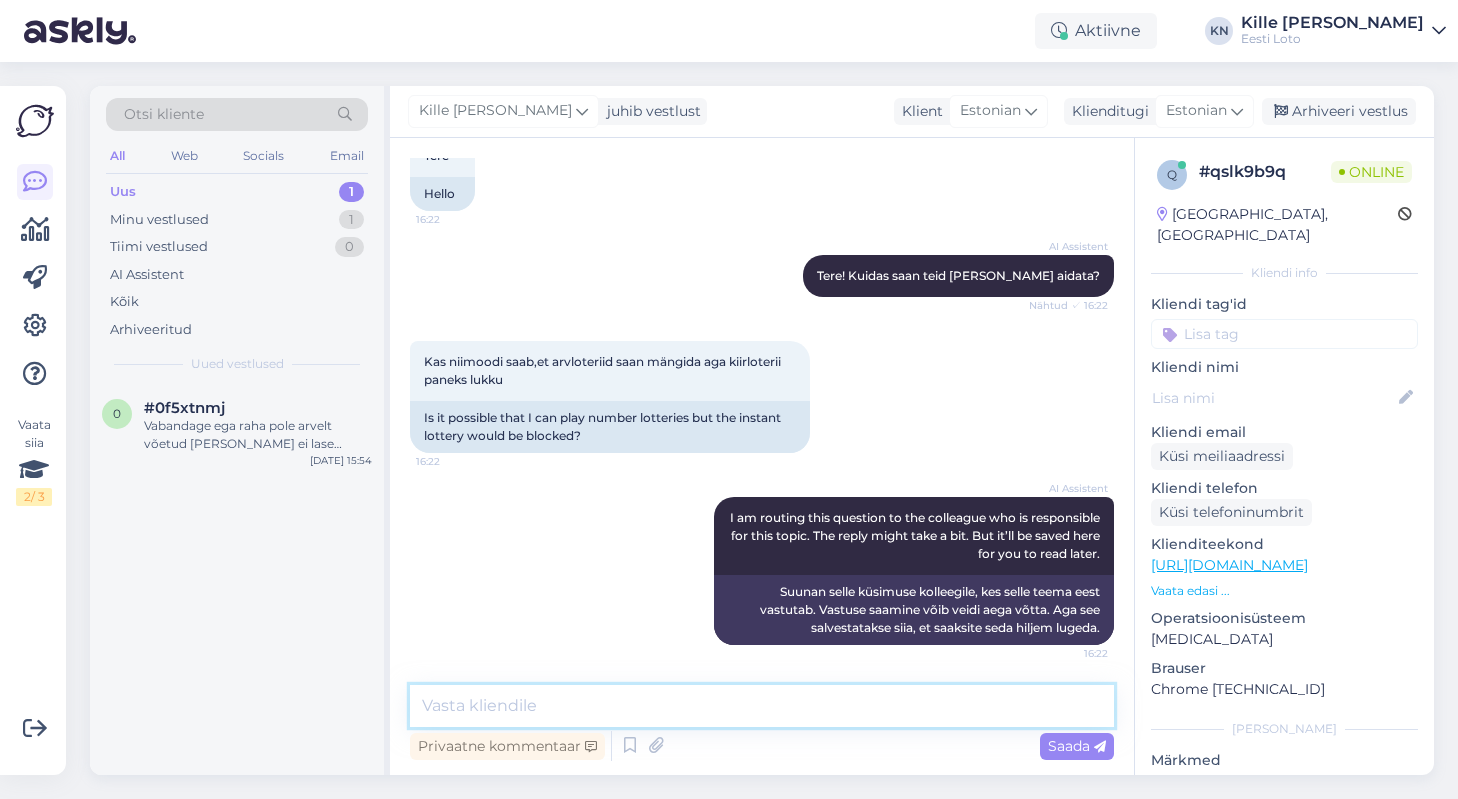 click at bounding box center [762, 706] 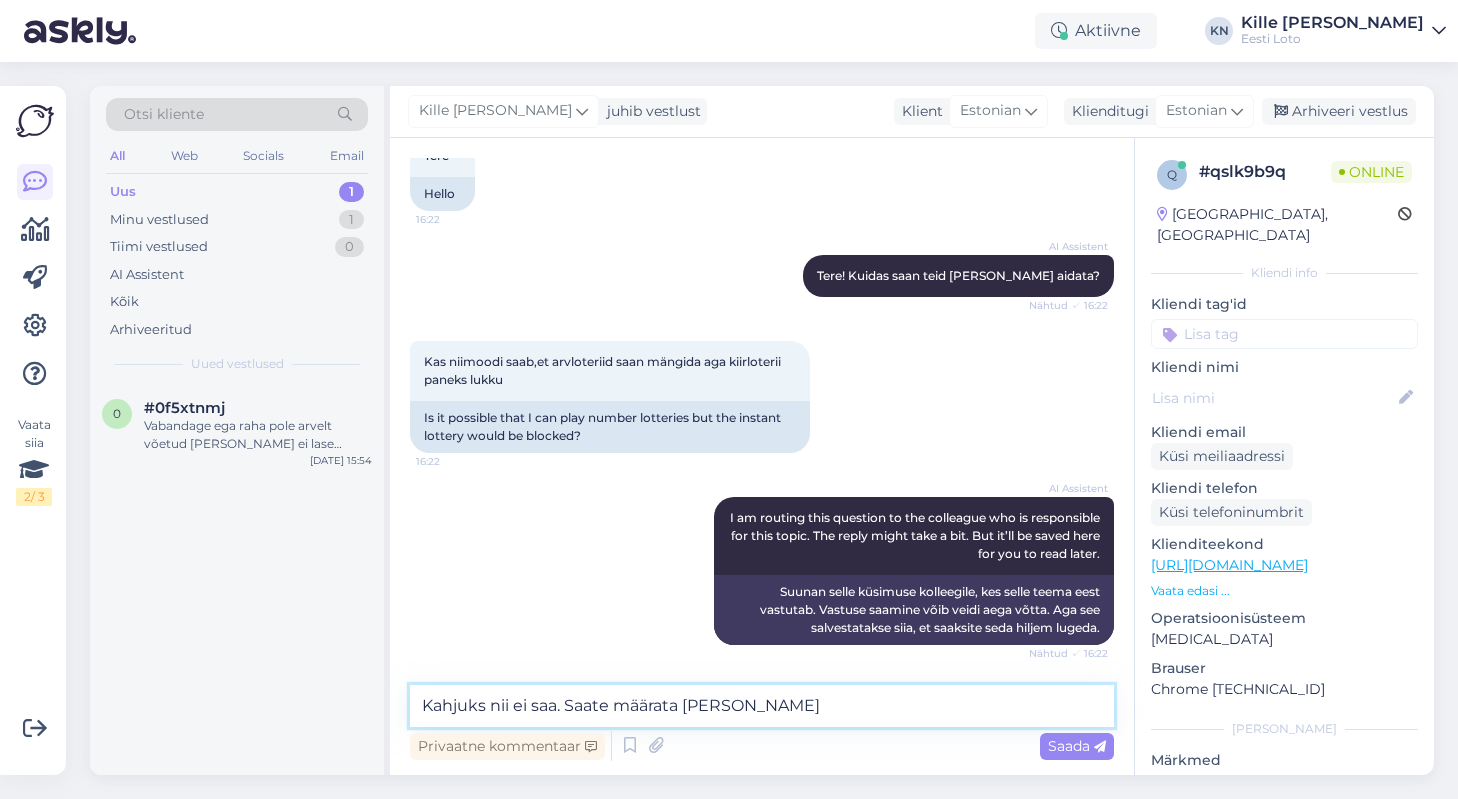 drag, startPoint x: 794, startPoint y: 707, endPoint x: 567, endPoint y: 698, distance: 227.17834 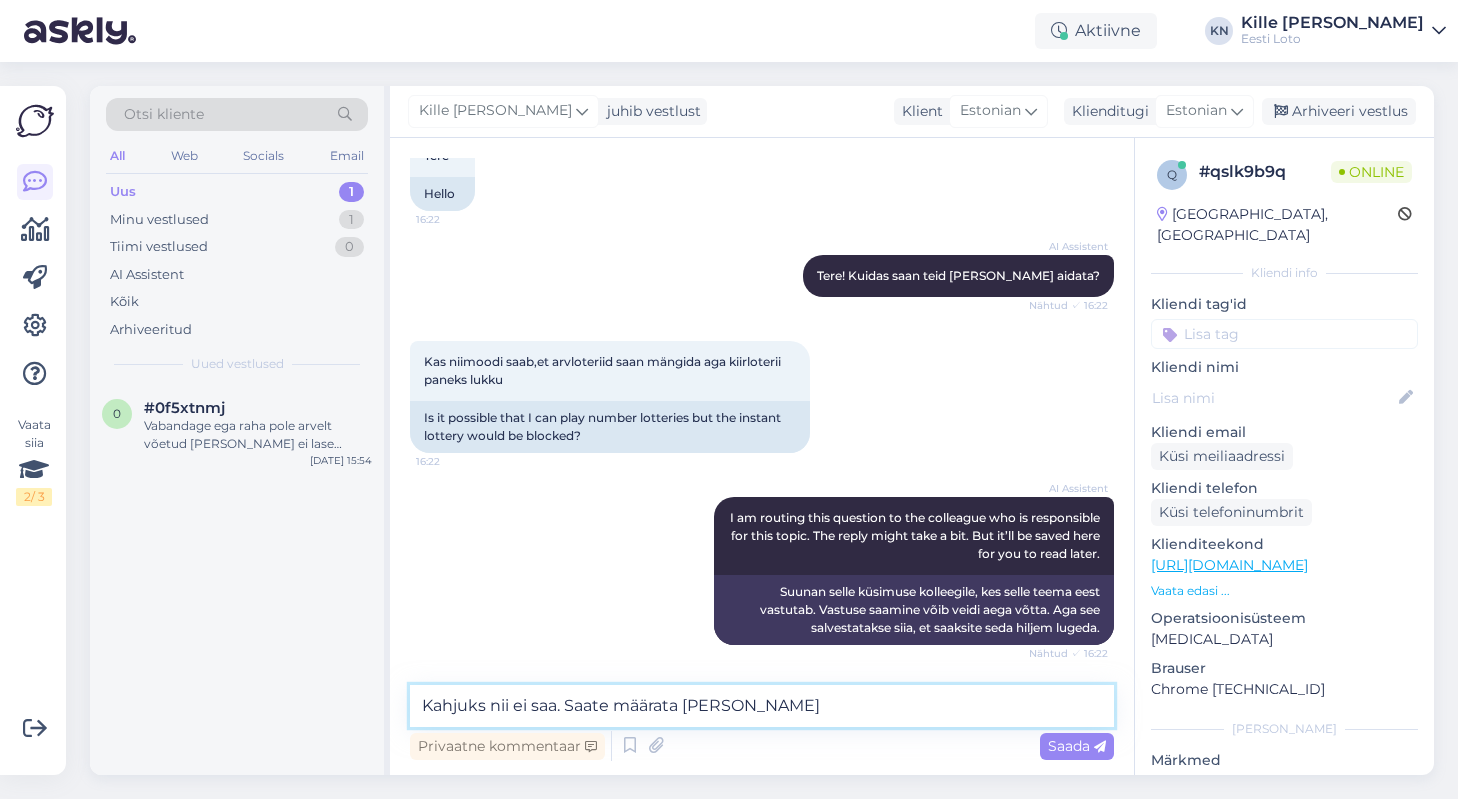 click on "Kahjuks nii ei saa. Saate määrata [PERSON_NAME]" at bounding box center (762, 706) 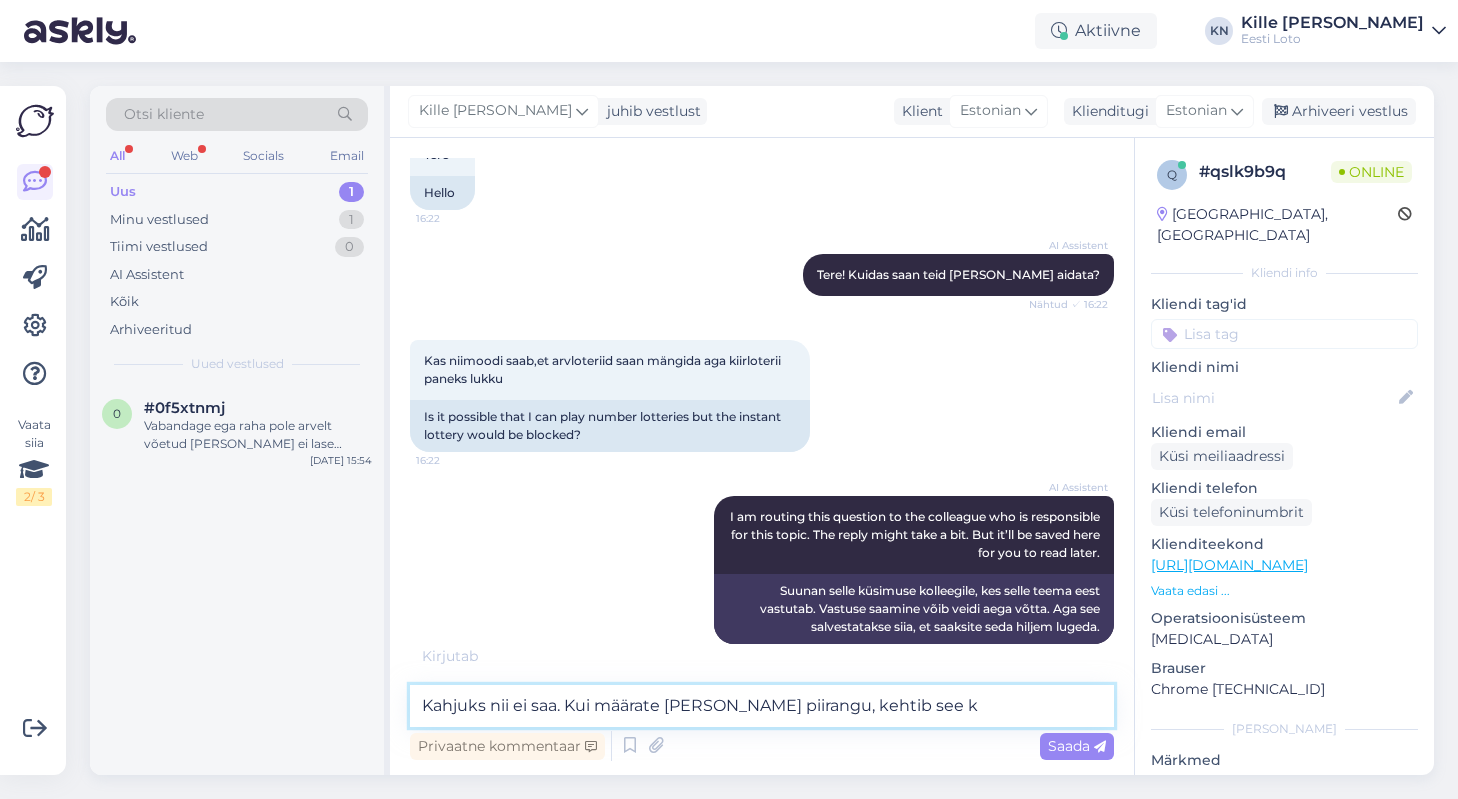 scroll, scrollTop: 216, scrollLeft: 0, axis: vertical 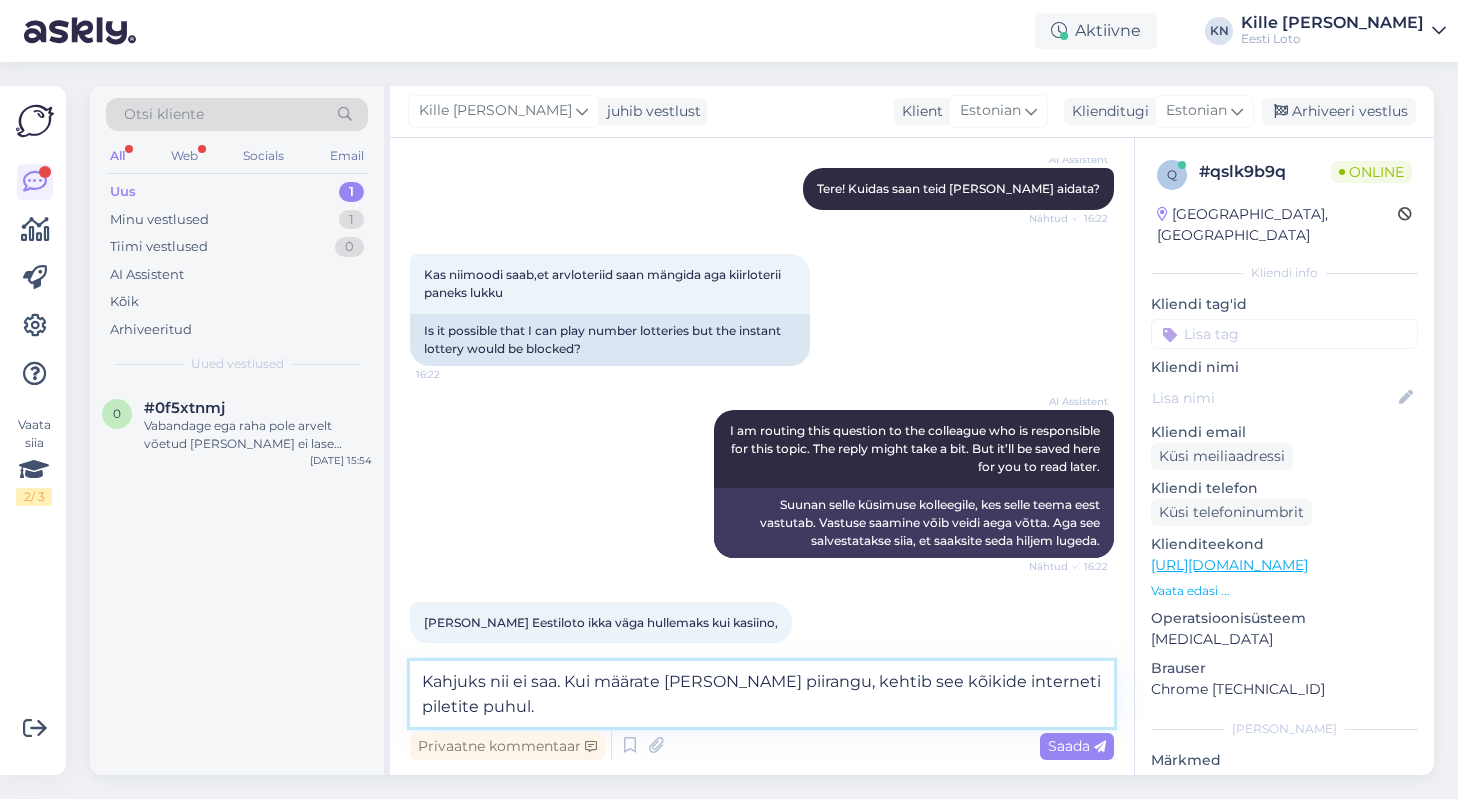 click on "Kahjuks nii ei saa. Kui määrate [PERSON_NAME] piirangu, kehtib see kõikide interneti piletite puhul." at bounding box center [762, 694] 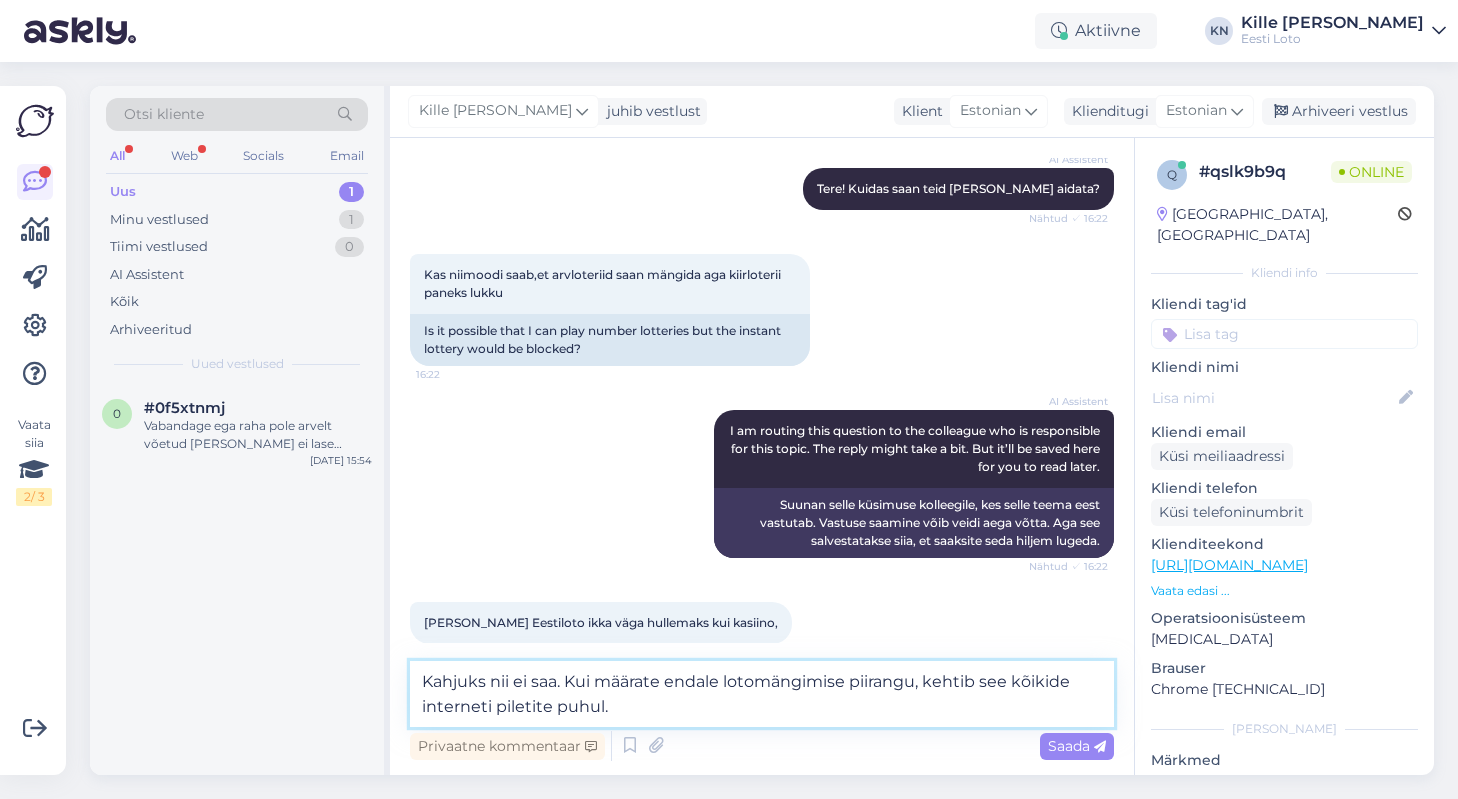 click on "Kahjuks nii ei saa. Kui määrate endale lotomängimise piirangu, kehtib see kõikide interneti piletite puhul." at bounding box center [762, 694] 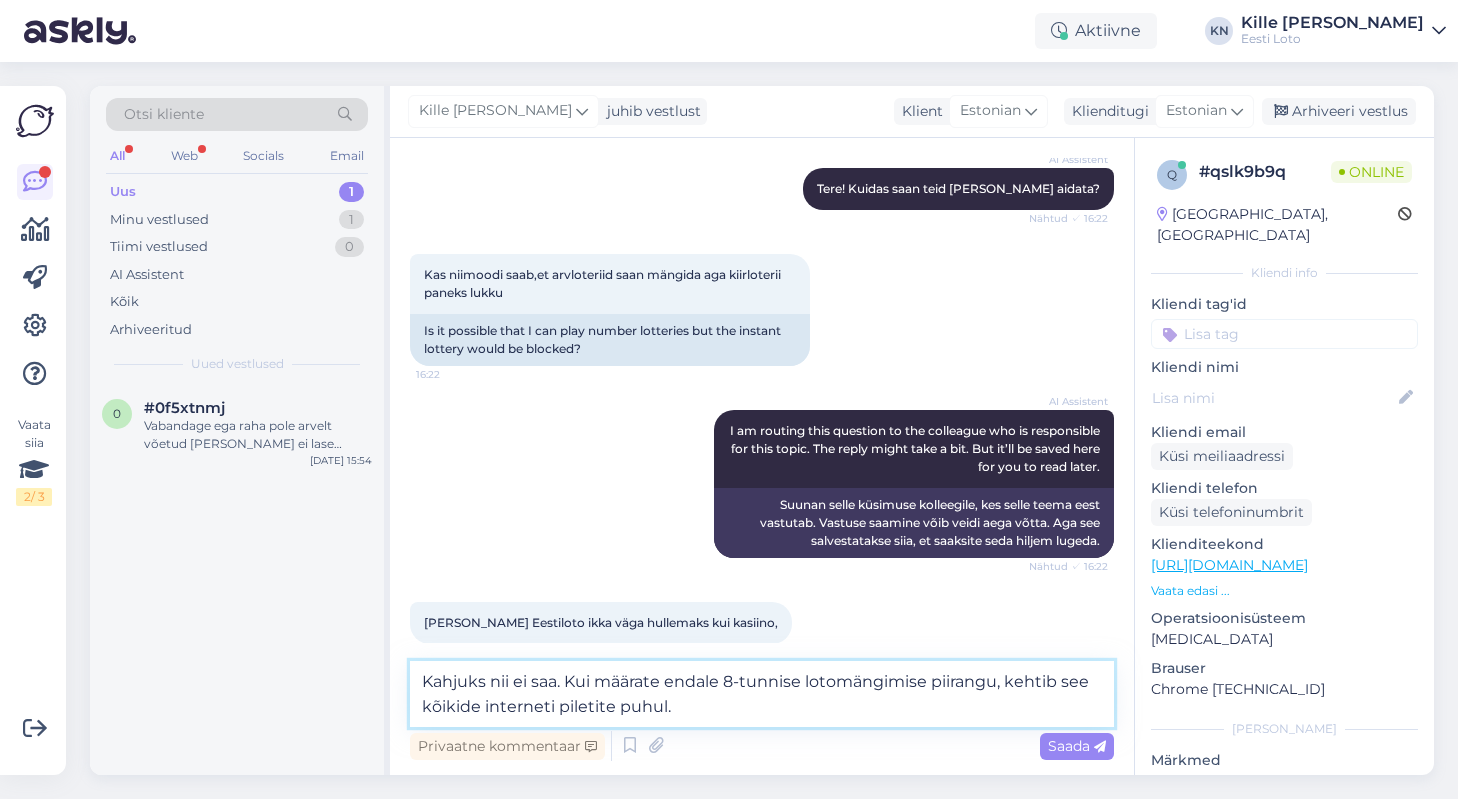 click on "Kahjuks nii ei saa. Kui määrate endale 8-tunnise lotomängimise piirangu, kehtib see kõikide interneti piletite puhul." at bounding box center (762, 694) 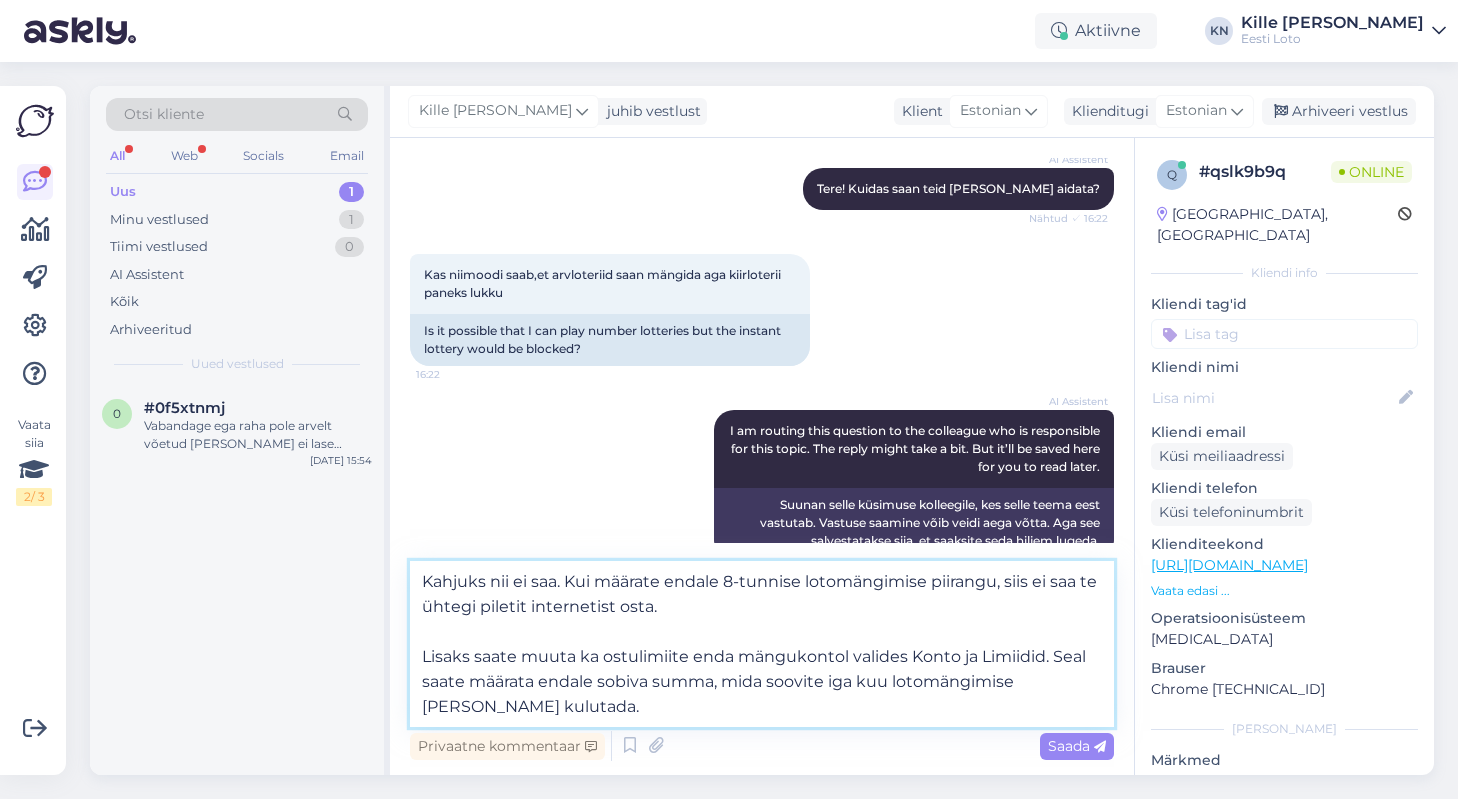 click on "Kahjuks nii ei saa. Kui määrate endale 8-tunnise lotomängimise piirangu, siis ei saa te ühtegi piletit internetist osta.
Lisaks saate muuta ka ostulimiite enda mängukontol valides Konto ja Limiidid. Seal saate määrata endale sobiva summa, mida soovite iga kuu lotomängimise [PERSON_NAME] kulutada." at bounding box center [762, 644] 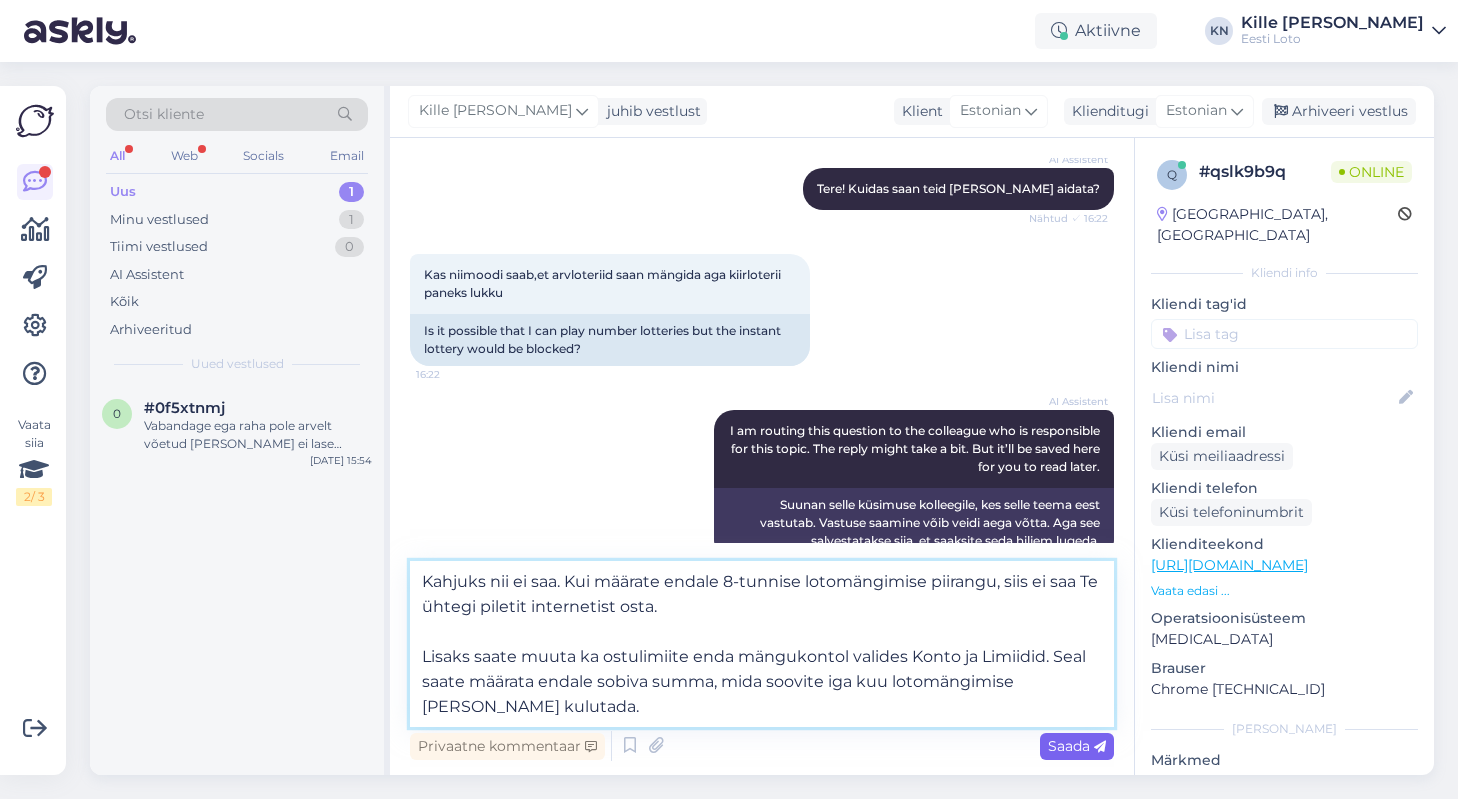 type on "Kahjuks nii ei saa. Kui määrate endale 8-tunnise lotomängimise piirangu, siis ei saa Te ühtegi piletit internetist osta.
Lisaks saate muuta ka ostulimiite enda mängukontol valides Konto ja Limiidid. Seal saate määrata endale sobiva summa, mida soovite iga kuu lotomängimise [PERSON_NAME] kulutada." 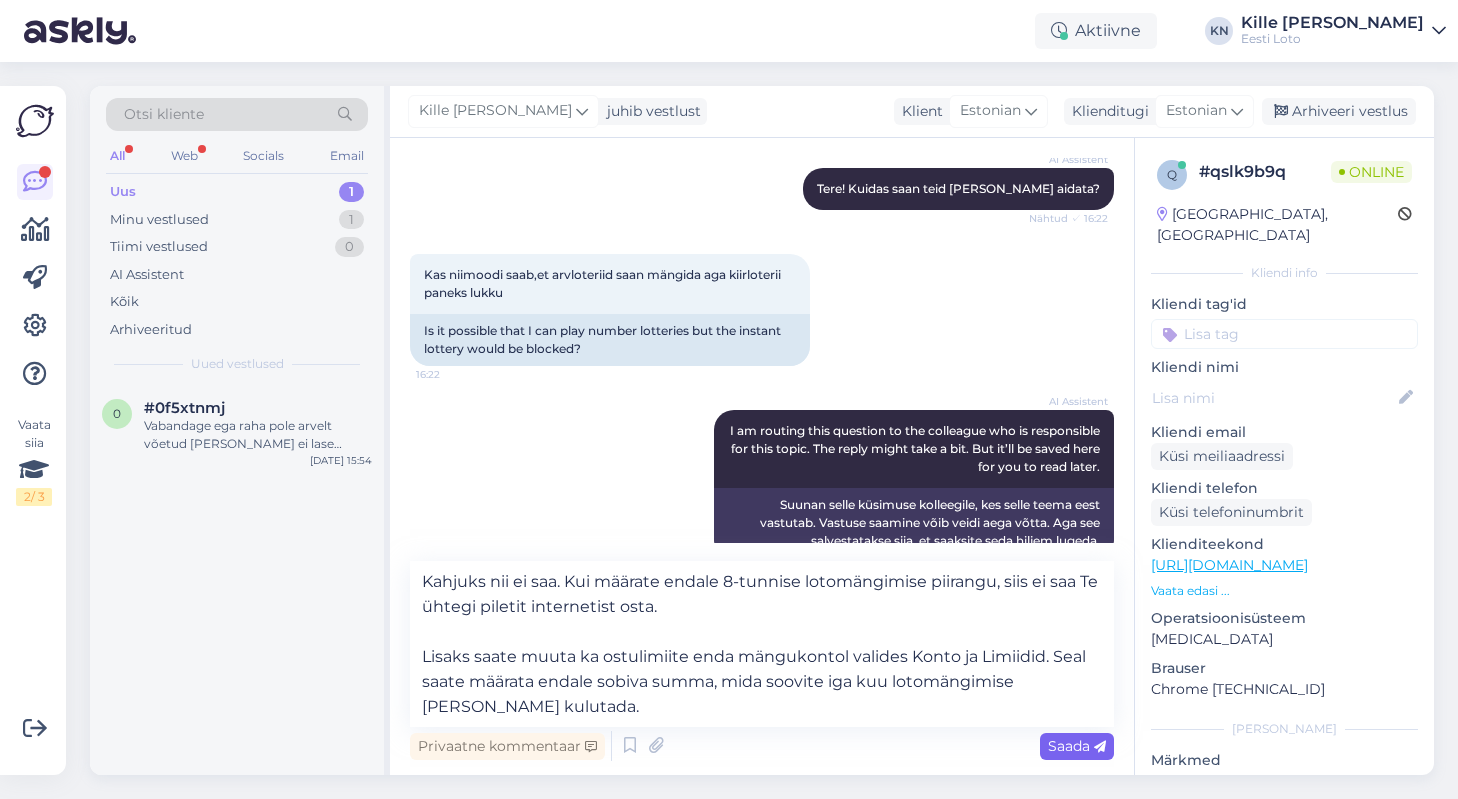 click on "Saada" at bounding box center [1077, 746] 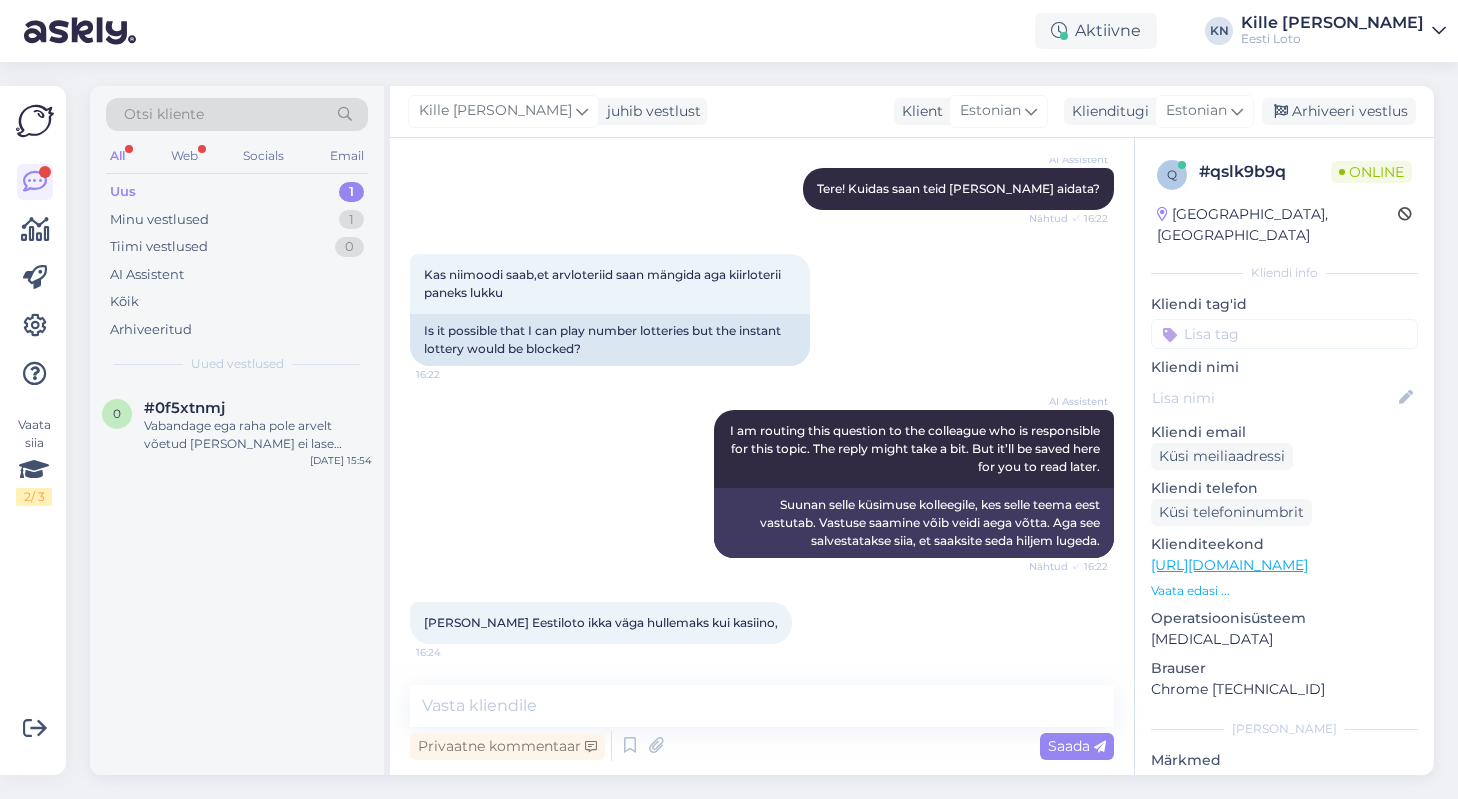 scroll, scrollTop: 410, scrollLeft: 0, axis: vertical 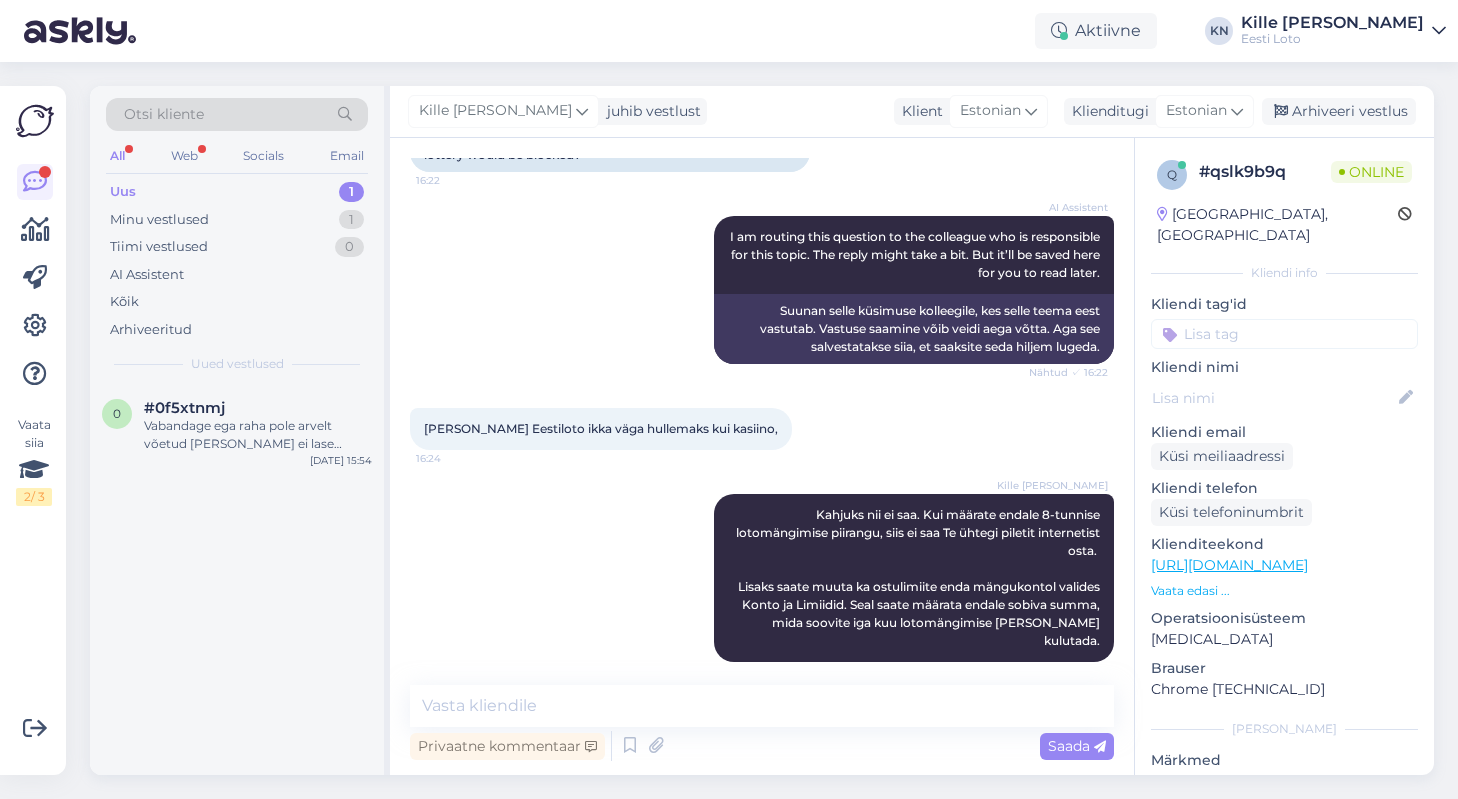 click at bounding box center (1284, 334) 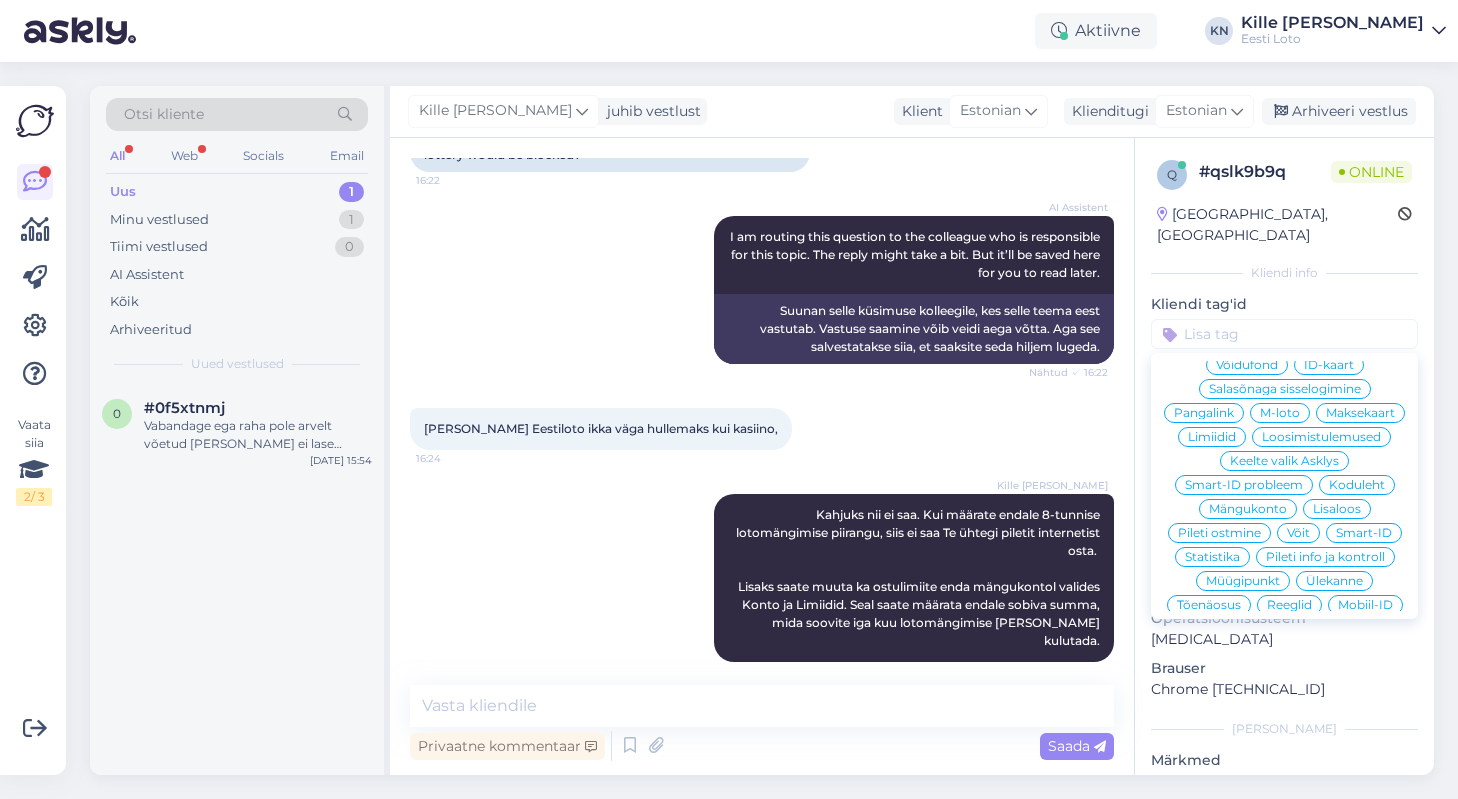 scroll, scrollTop: 0, scrollLeft: 0, axis: both 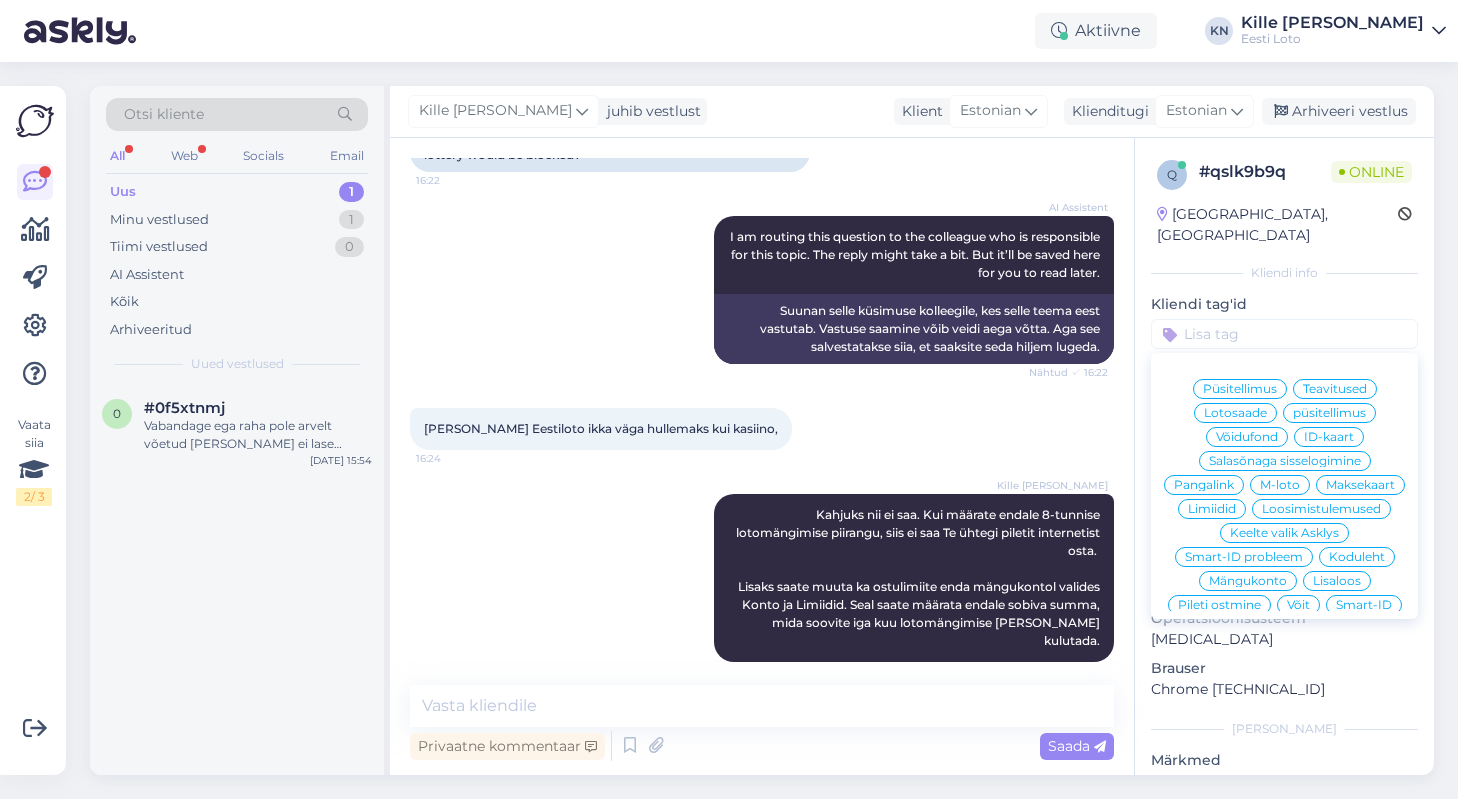click on "Limiidid" at bounding box center [1212, 509] 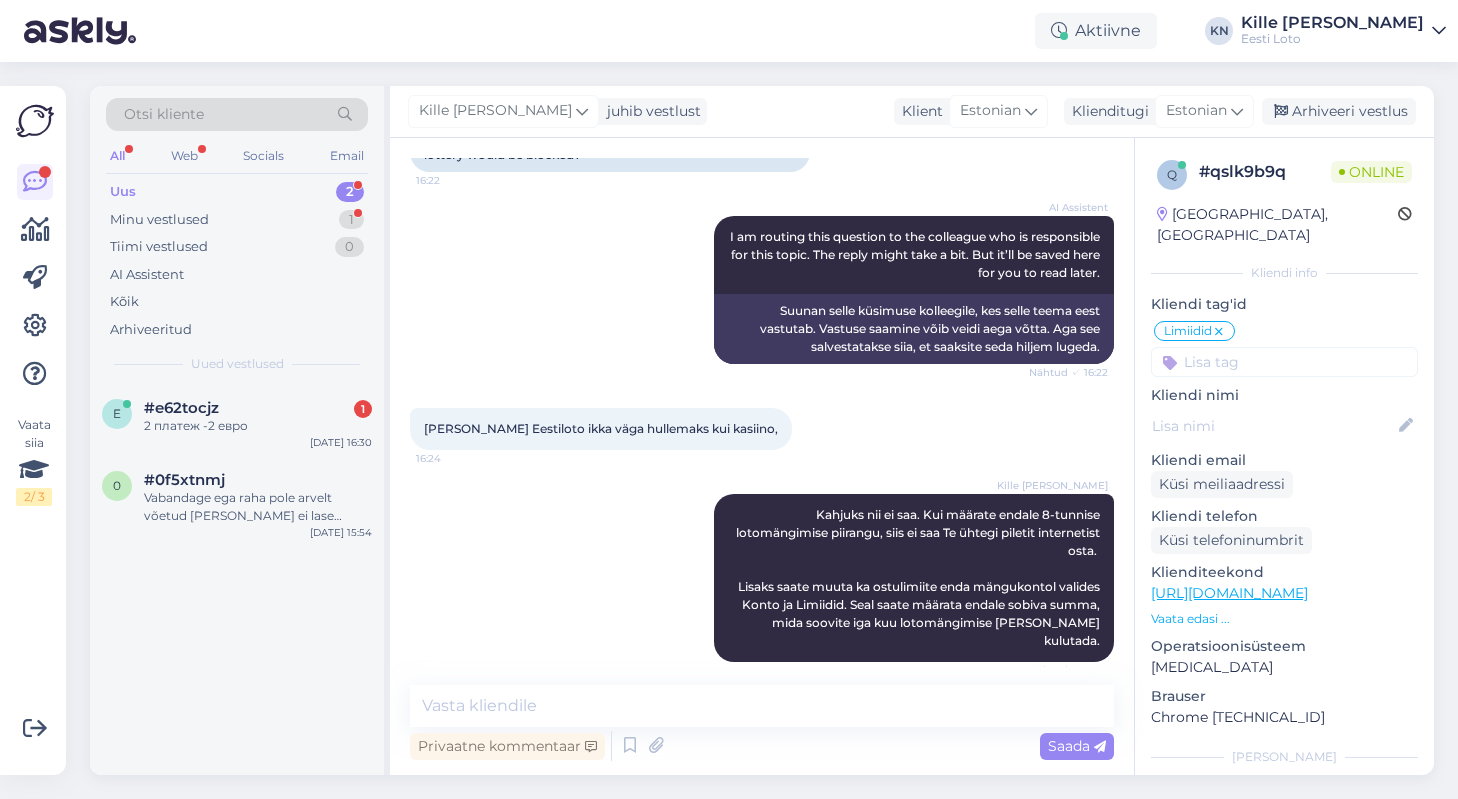 scroll, scrollTop: 618, scrollLeft: 0, axis: vertical 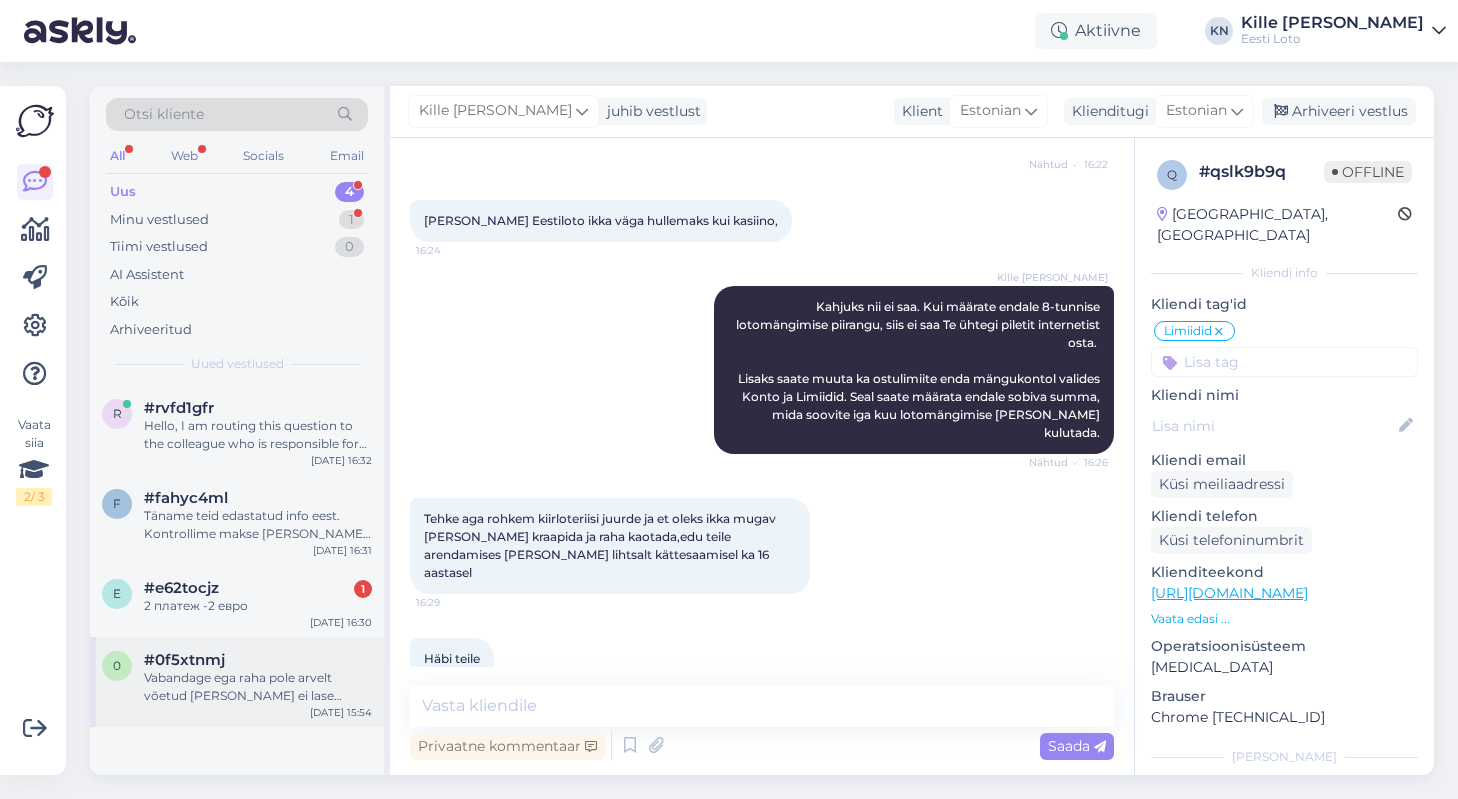 click on "#0f5xtnmj" at bounding box center [258, 660] 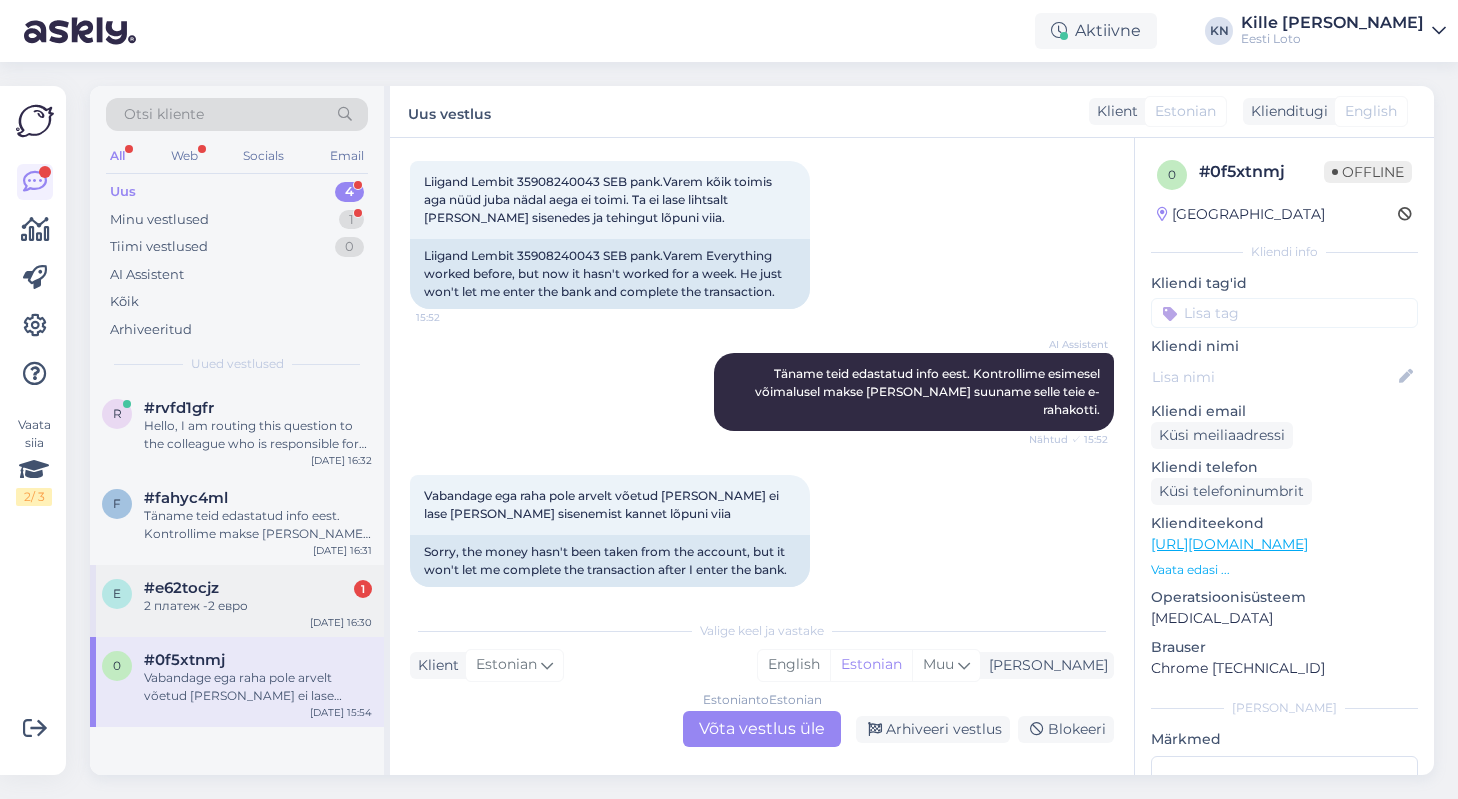click on "e #e62tocjz 1 2 платеж -2 евро [DATE] 16:30" at bounding box center (237, 601) 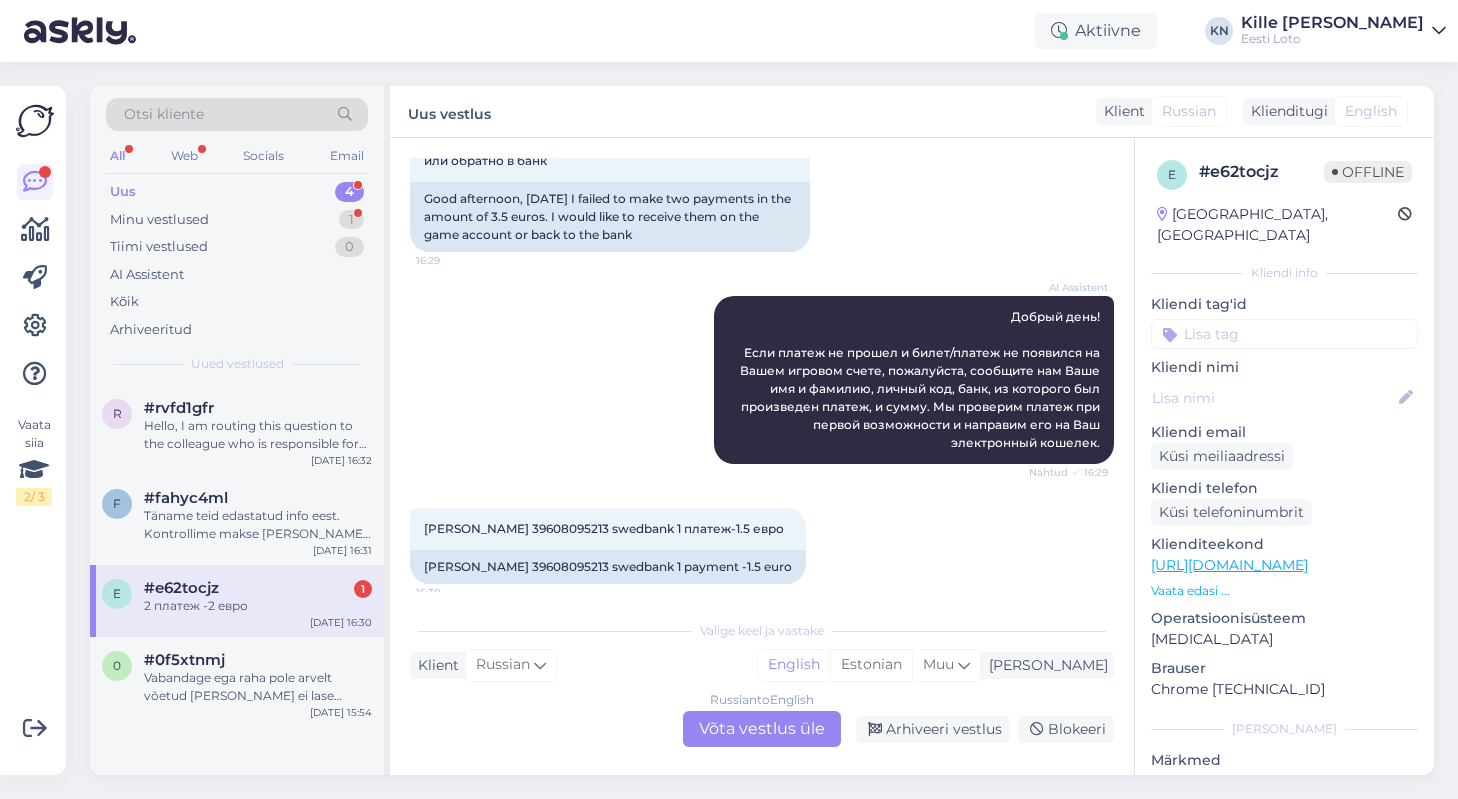 scroll, scrollTop: 192, scrollLeft: 0, axis: vertical 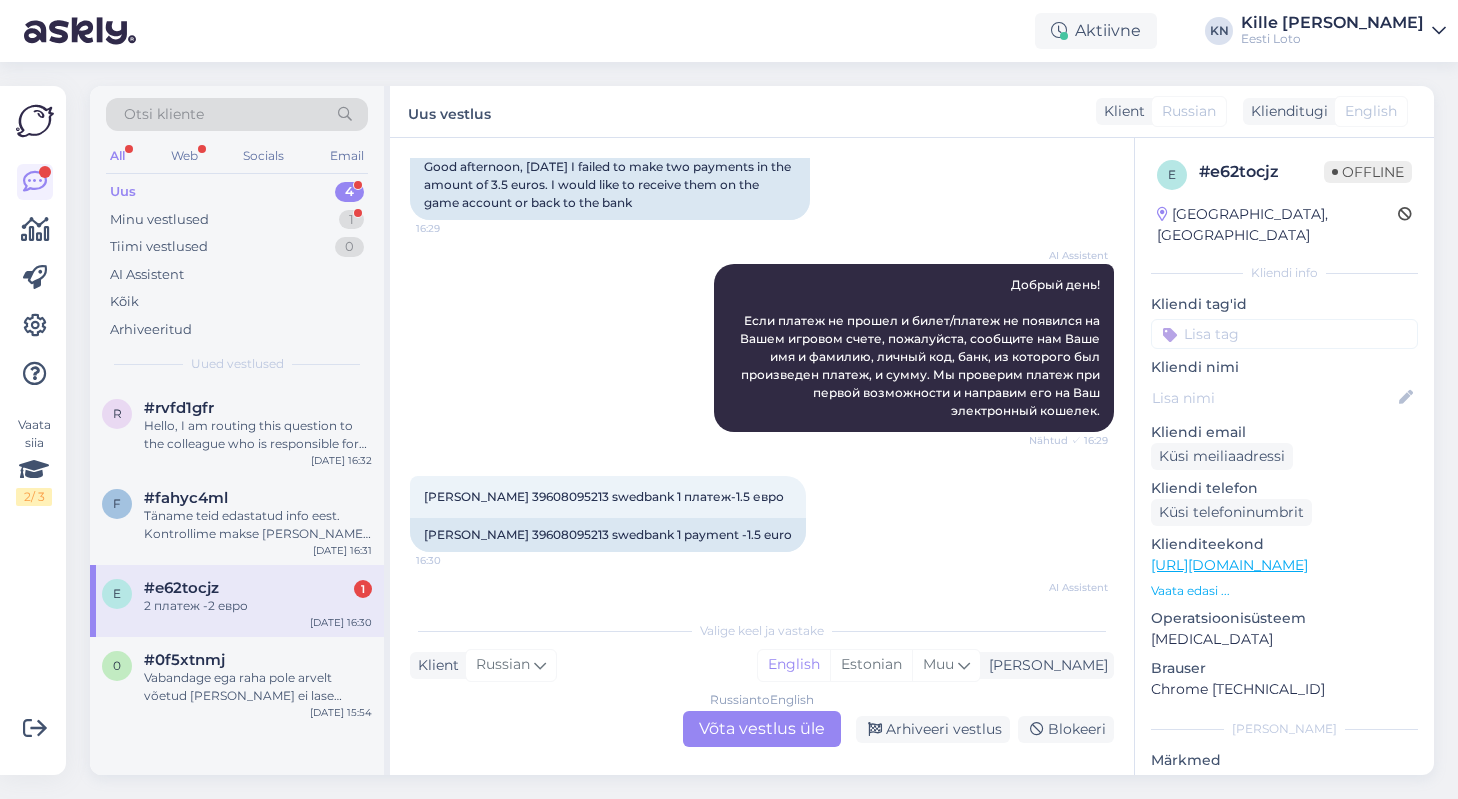 click on "Russian  to  English Võta vestlus üle" at bounding box center [762, 729] 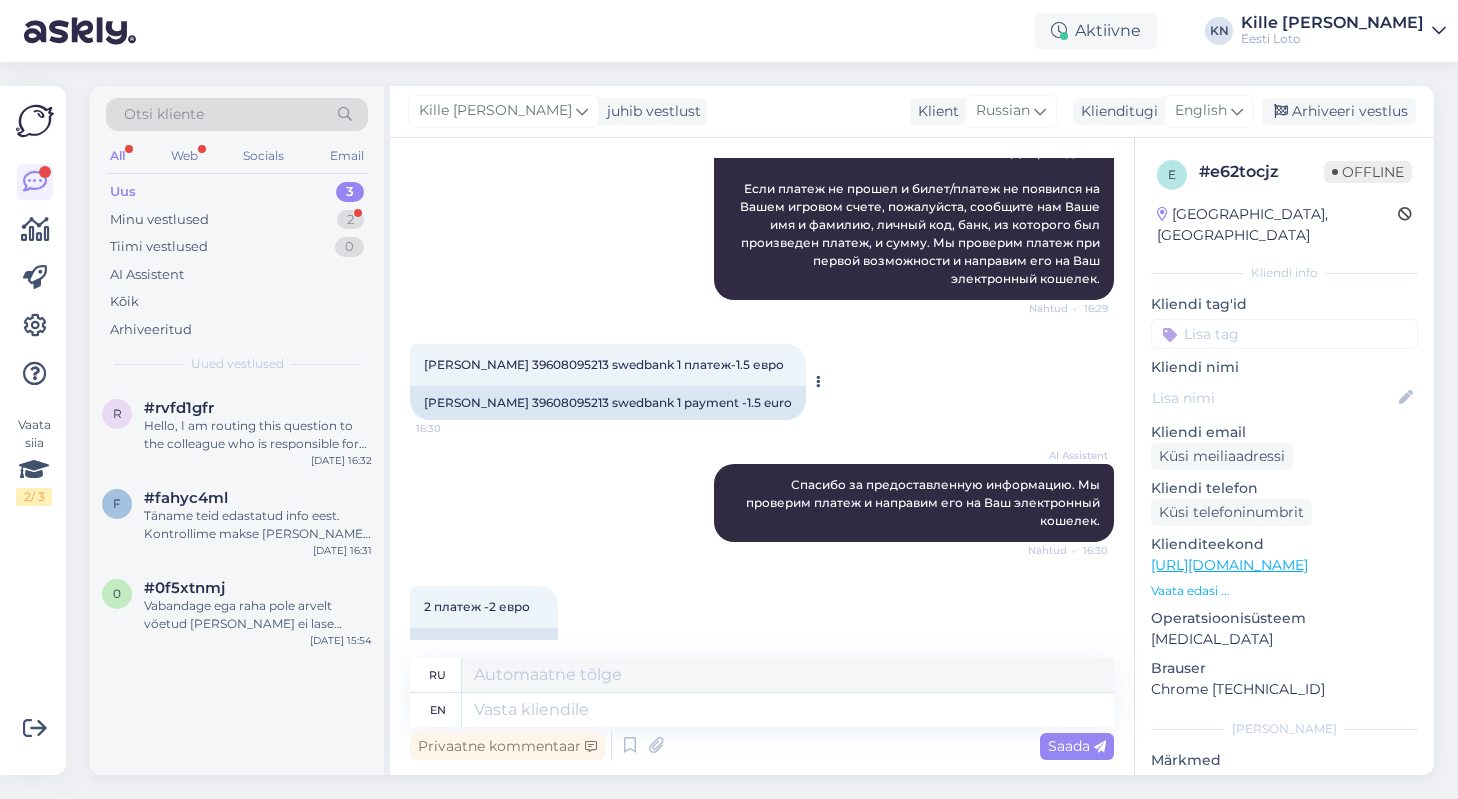 scroll, scrollTop: 369, scrollLeft: 0, axis: vertical 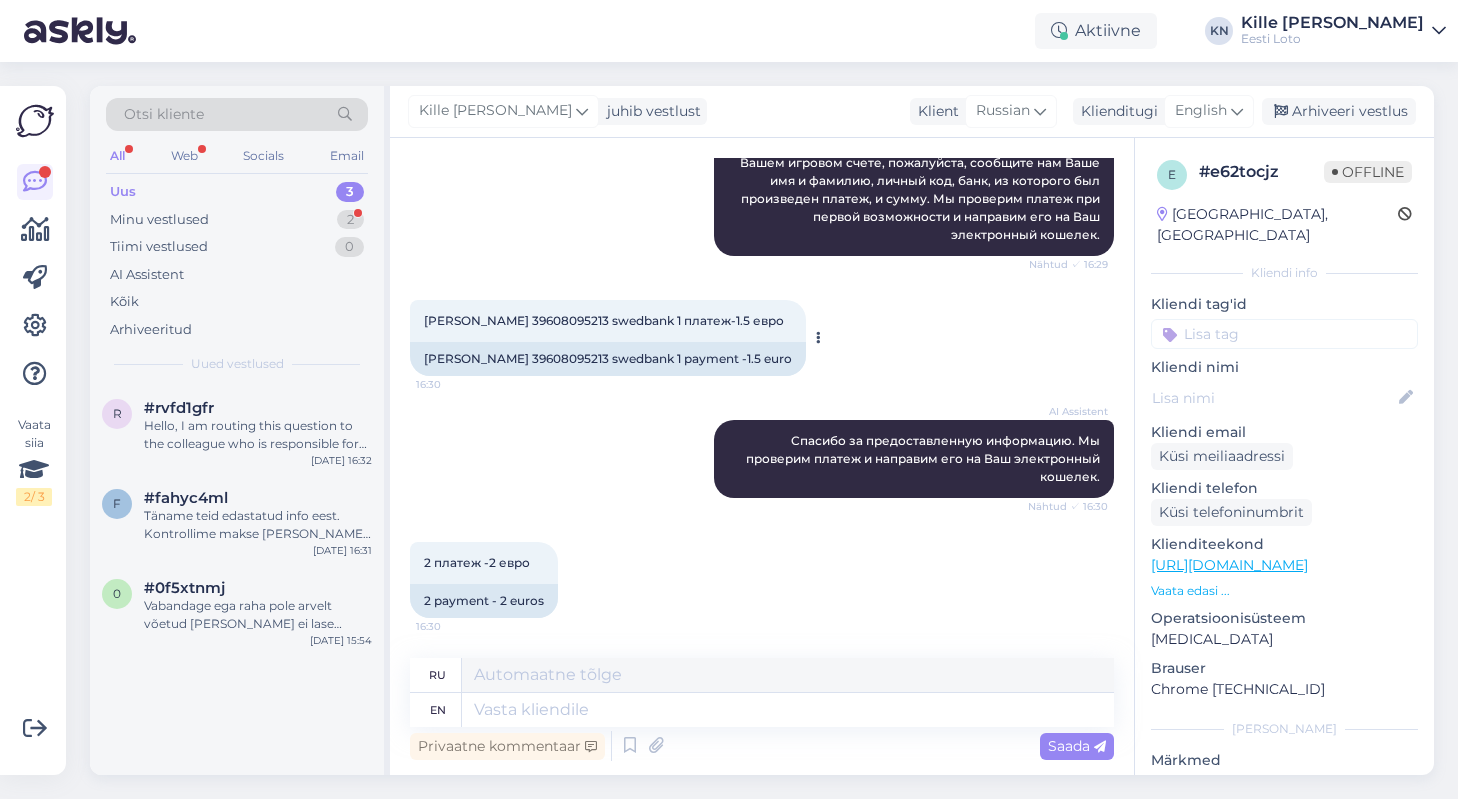 click on "[PERSON_NAME] 39608095213 swedbank 1 payment -1.5 euro" at bounding box center (608, 359) 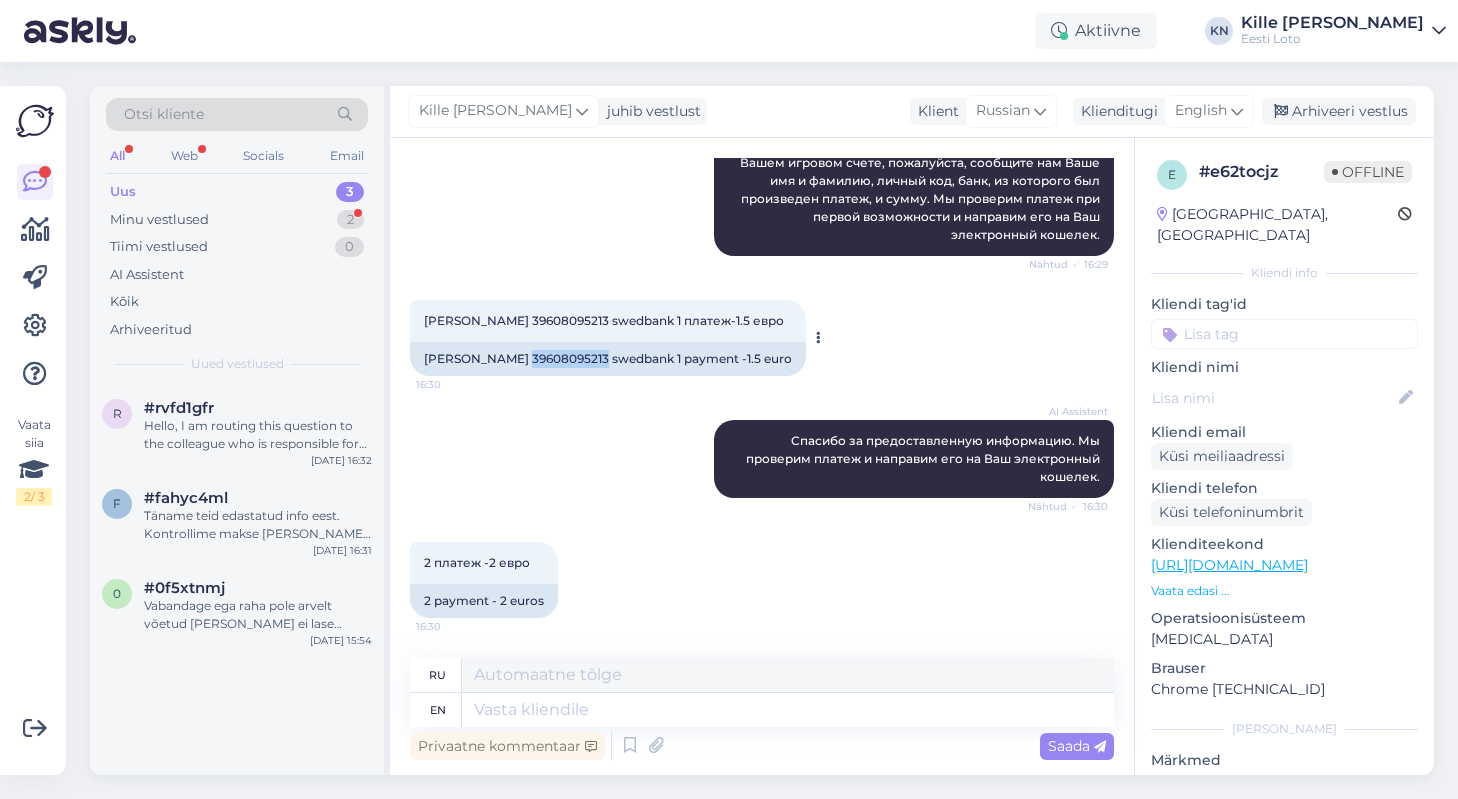 click on "[PERSON_NAME] 39608095213 swedbank 1 payment -1.5 euro" at bounding box center (608, 359) 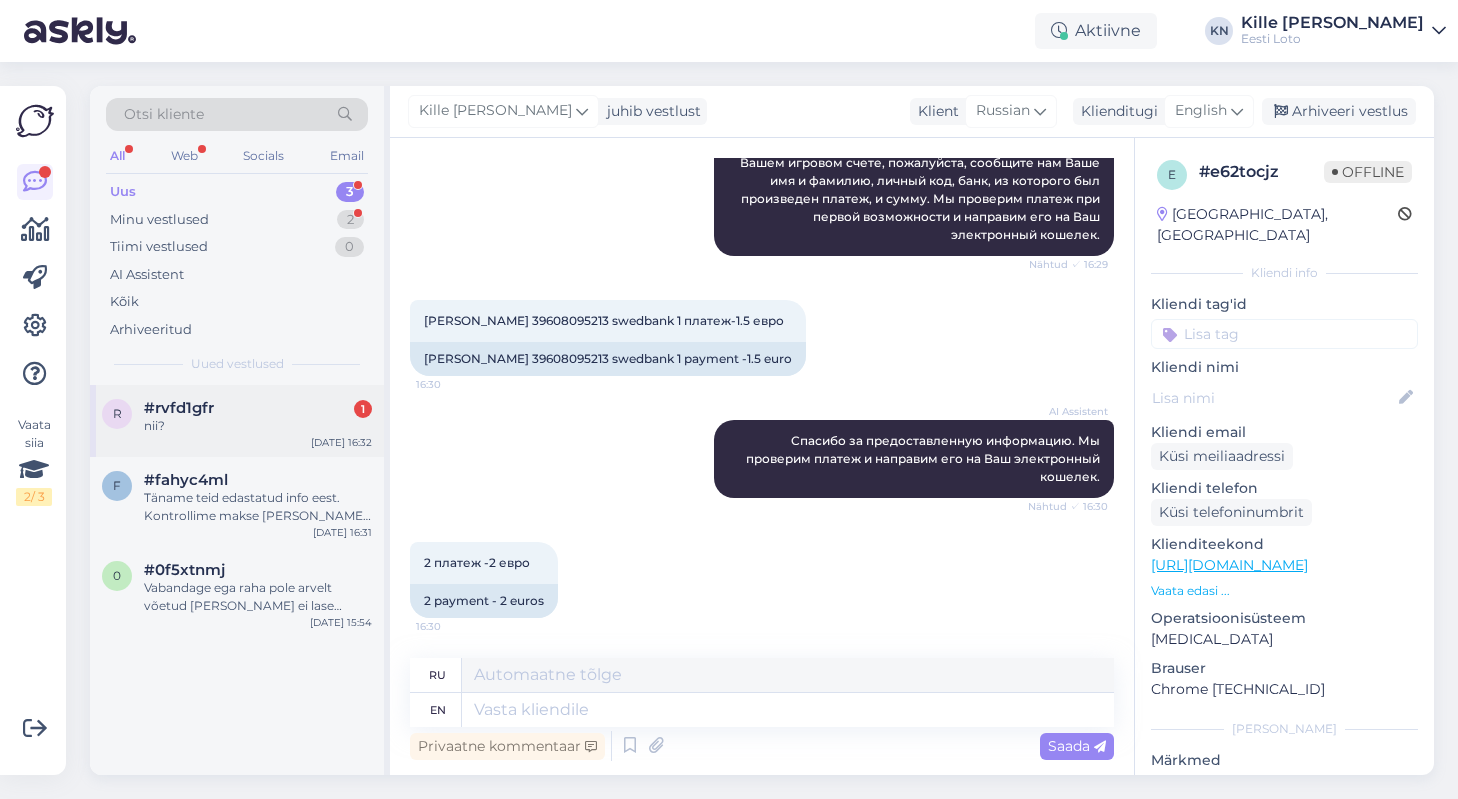 click on "nii?" at bounding box center [258, 426] 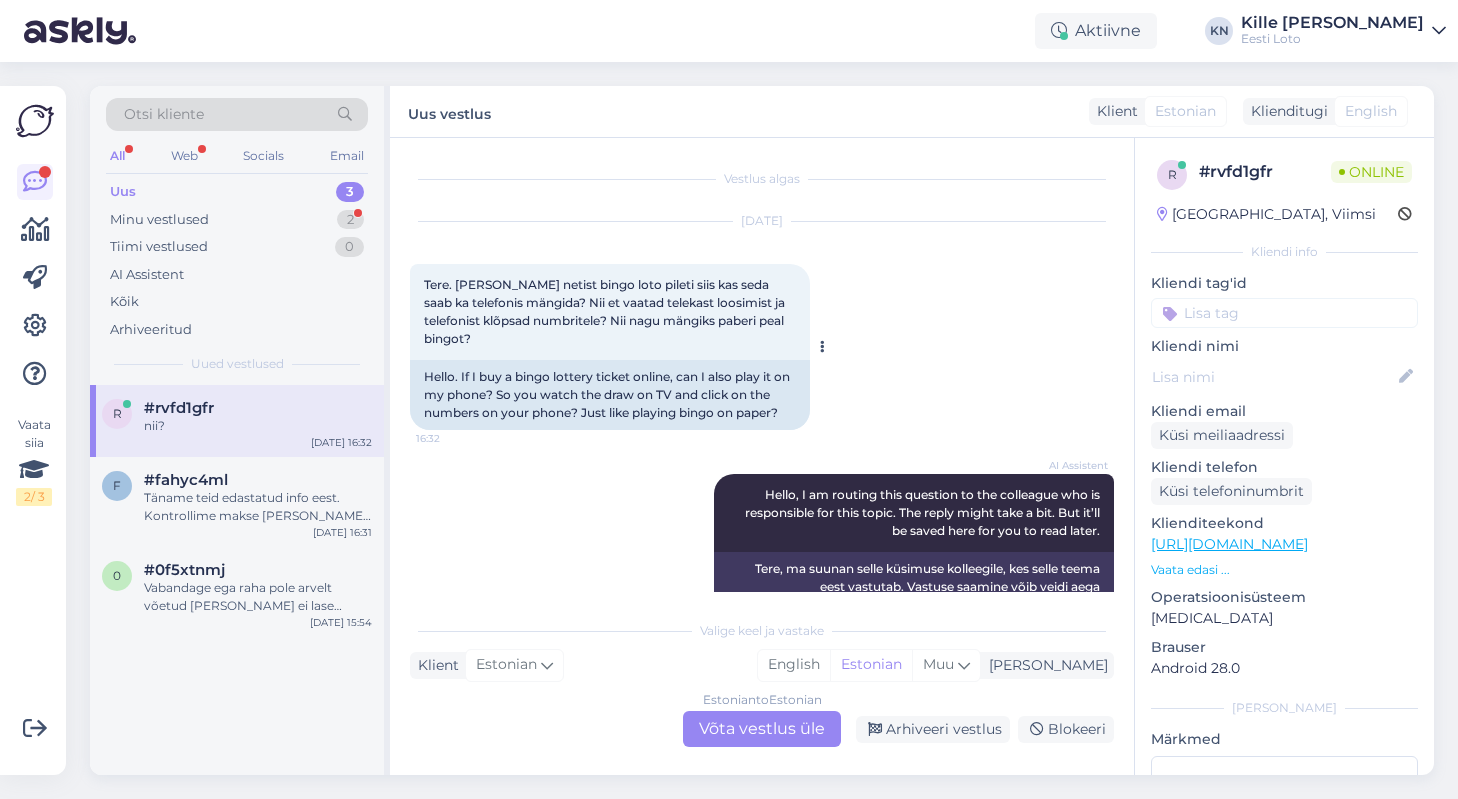 scroll, scrollTop: 173, scrollLeft: 0, axis: vertical 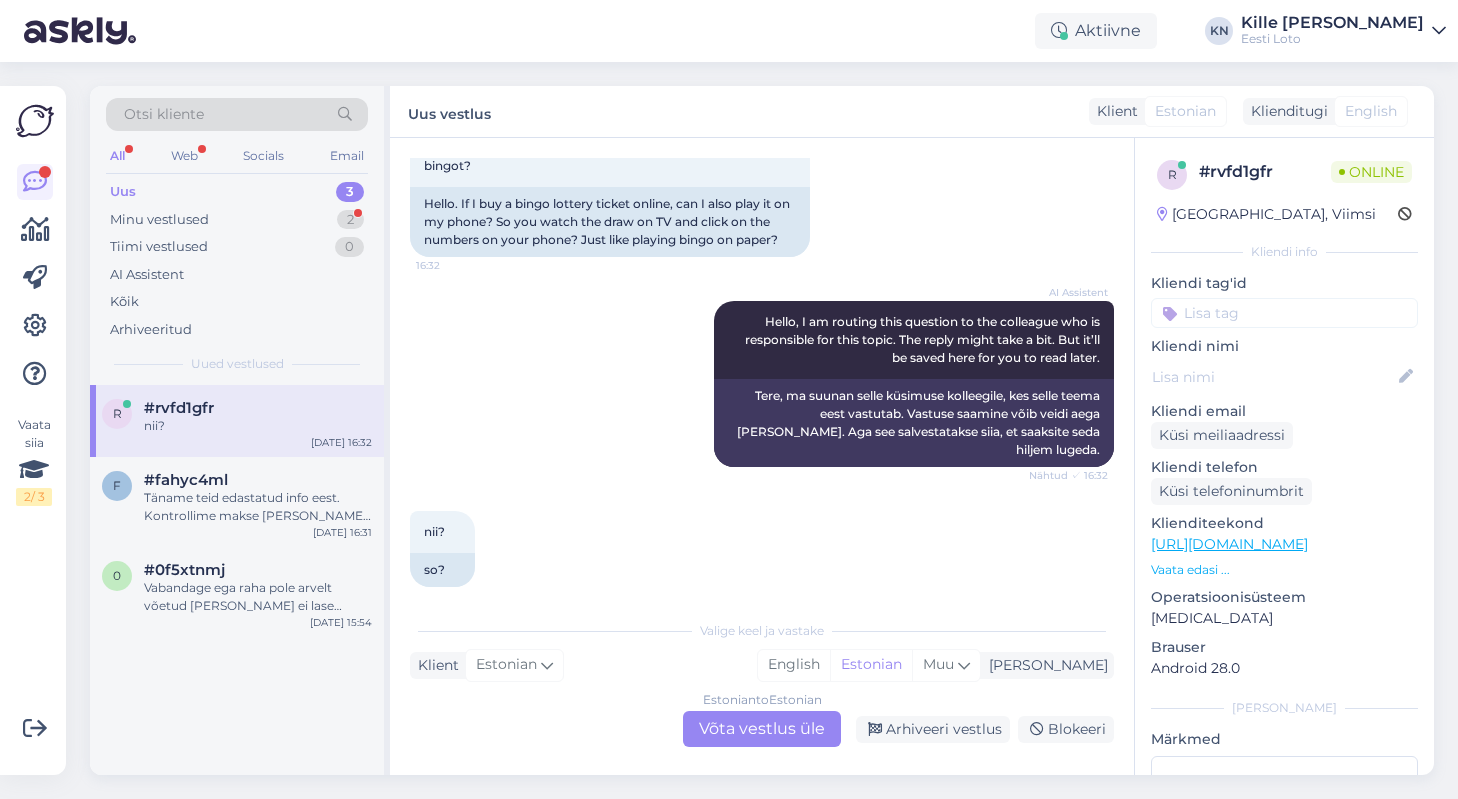 click on "Estonian  to  Estonian Võta vestlus üle" at bounding box center (762, 729) 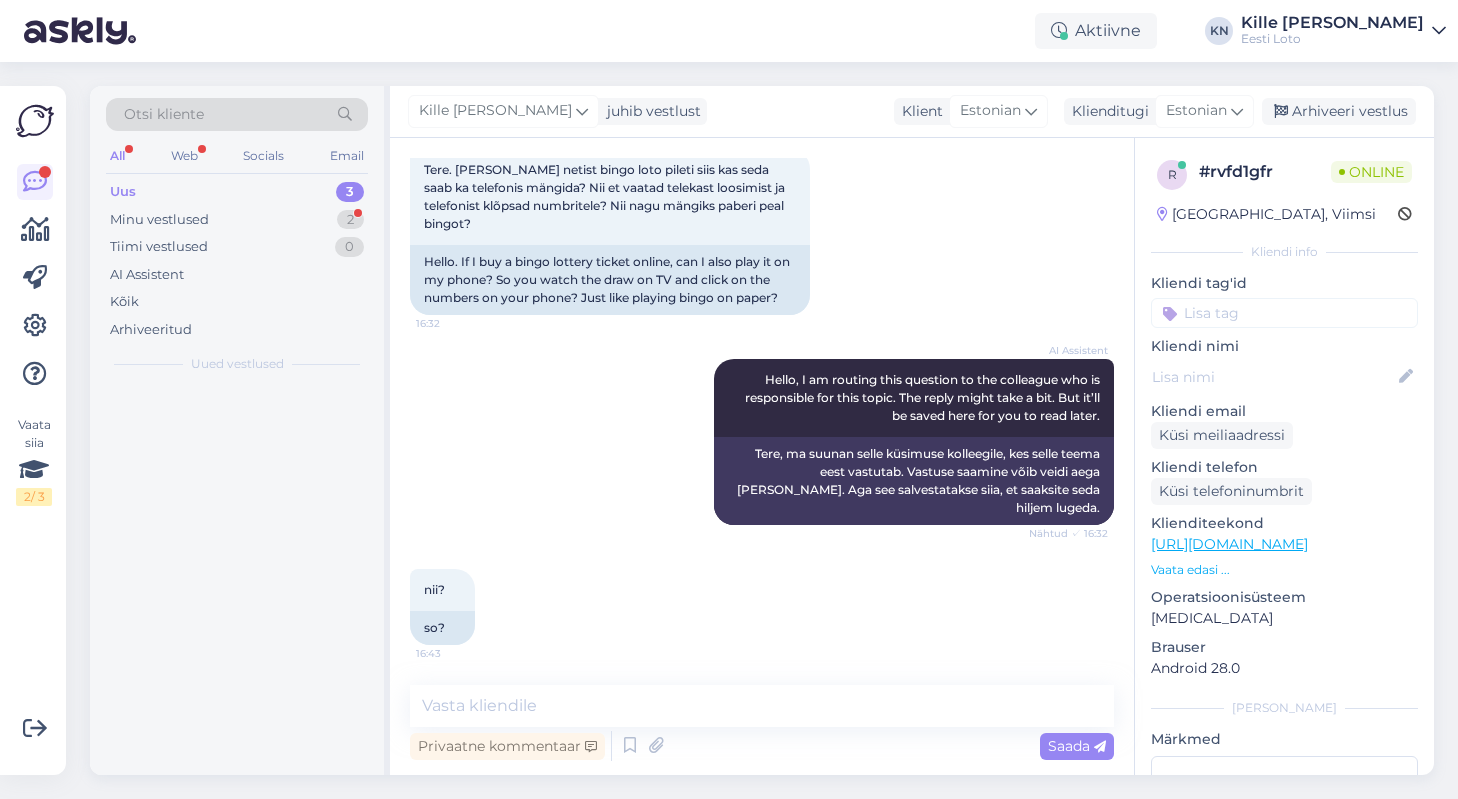 scroll, scrollTop: 98, scrollLeft: 0, axis: vertical 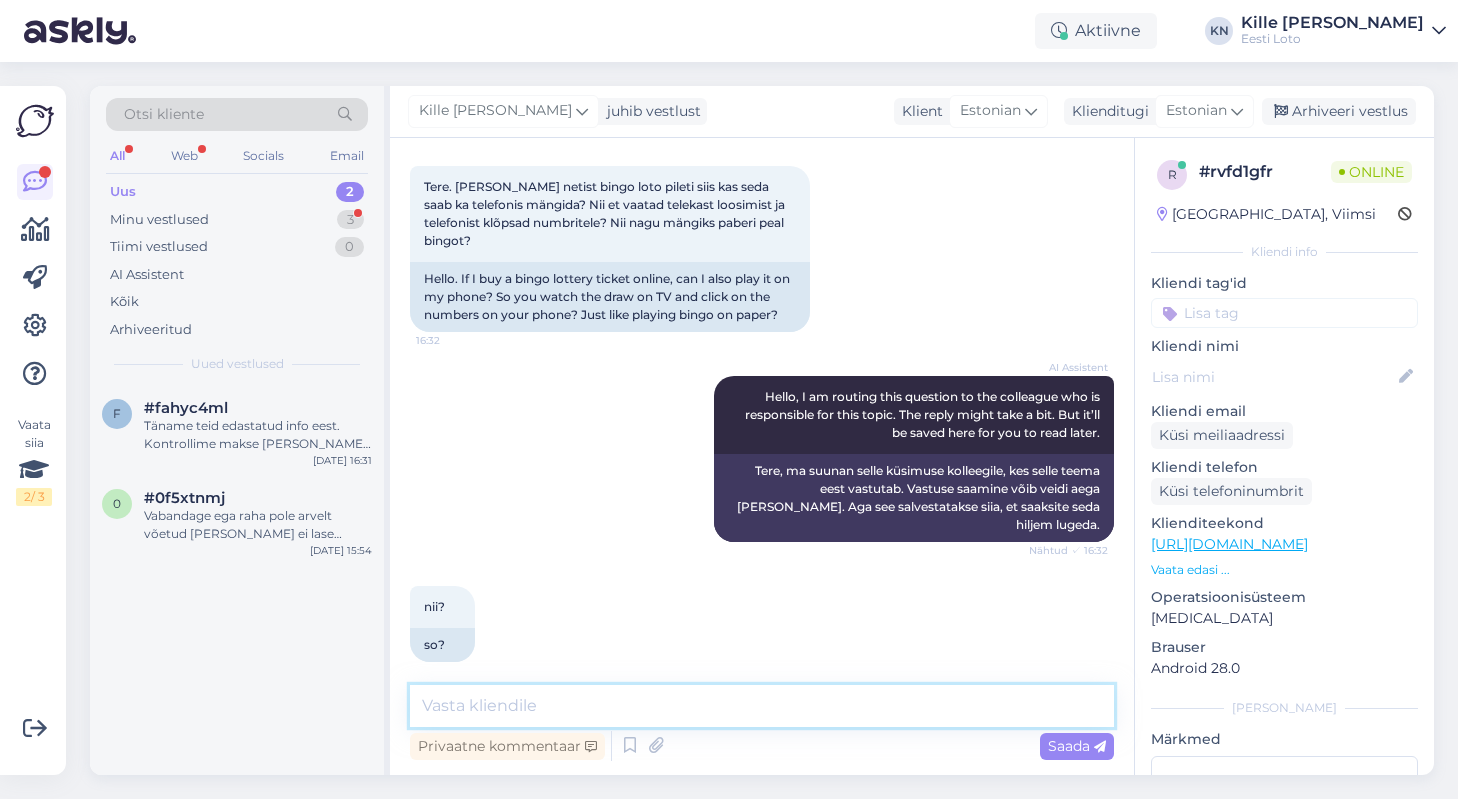 click at bounding box center [762, 706] 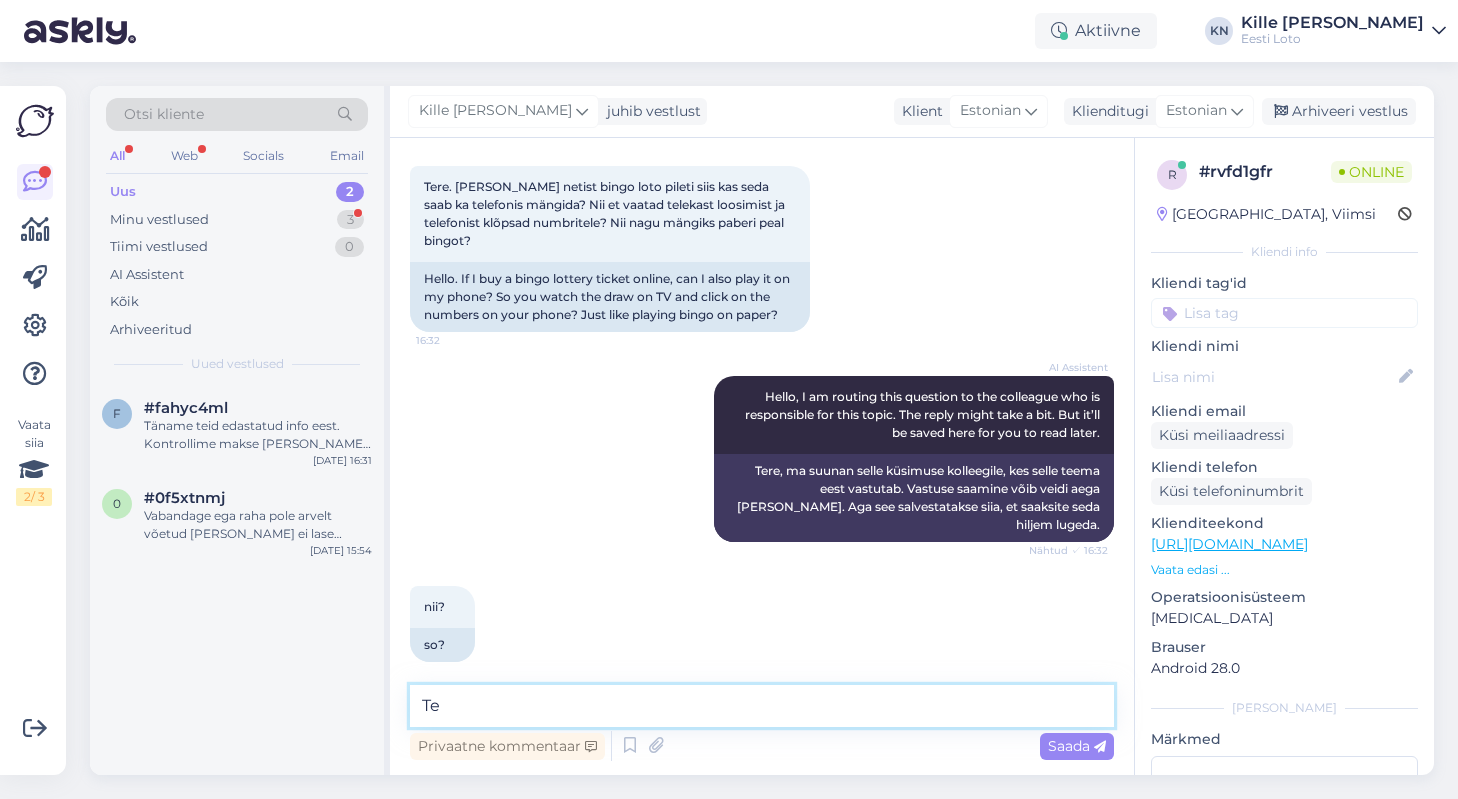 type on "T" 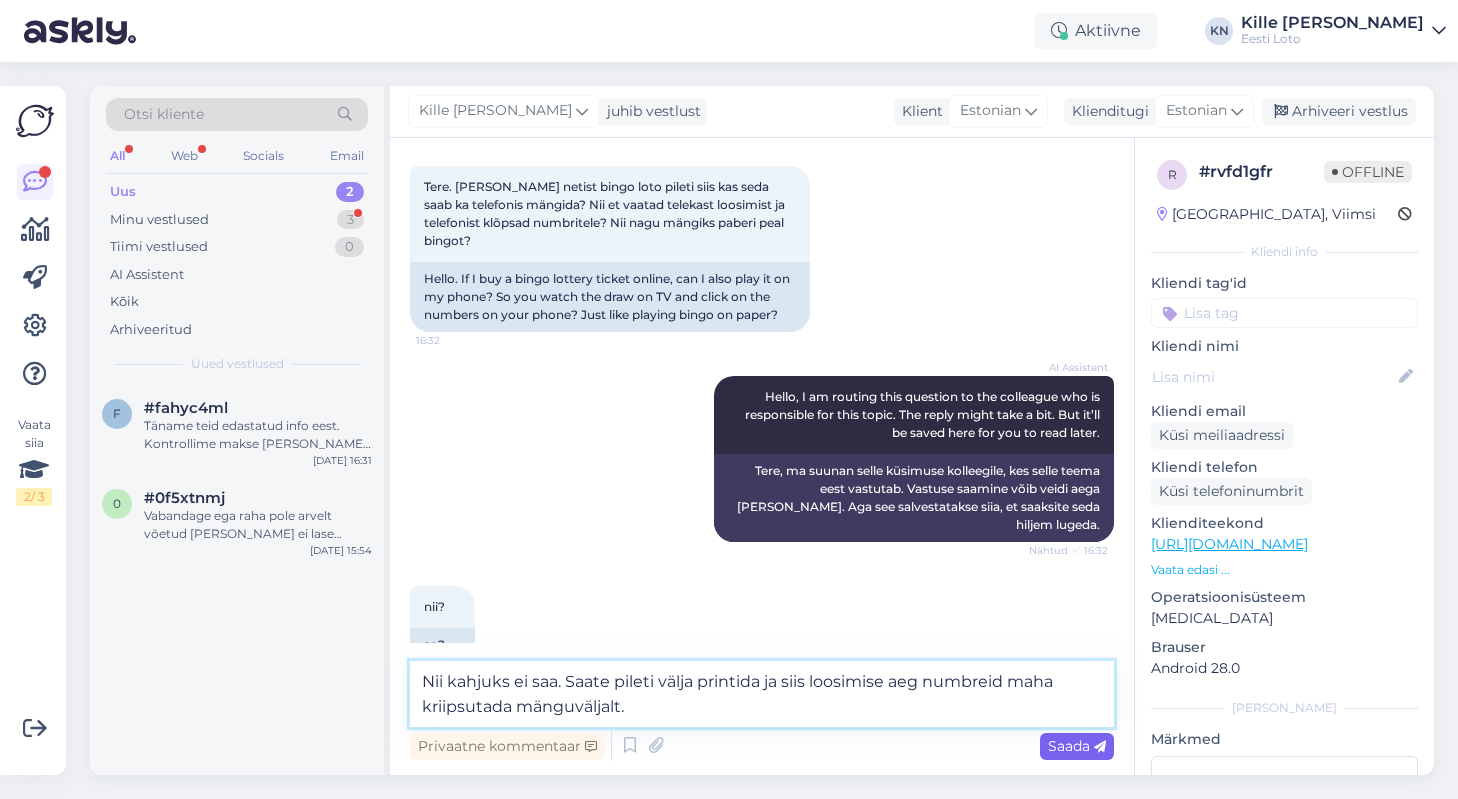 type on "Nii kahjuks ei saa. Saate pileti välja printida ja siis loosimise aeg numbreid maha kriipsutada mänguväljalt." 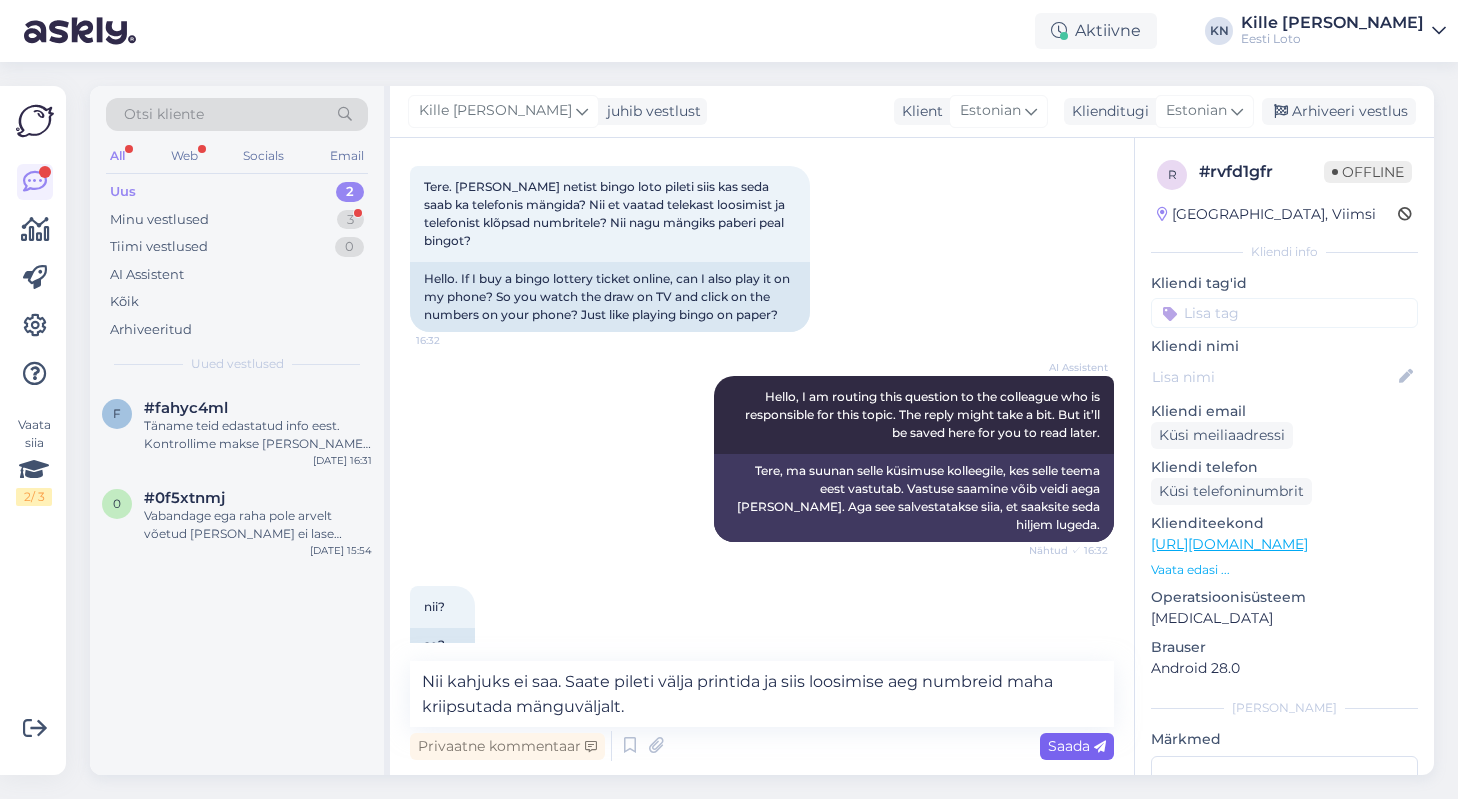click on "Saada" at bounding box center [1077, 746] 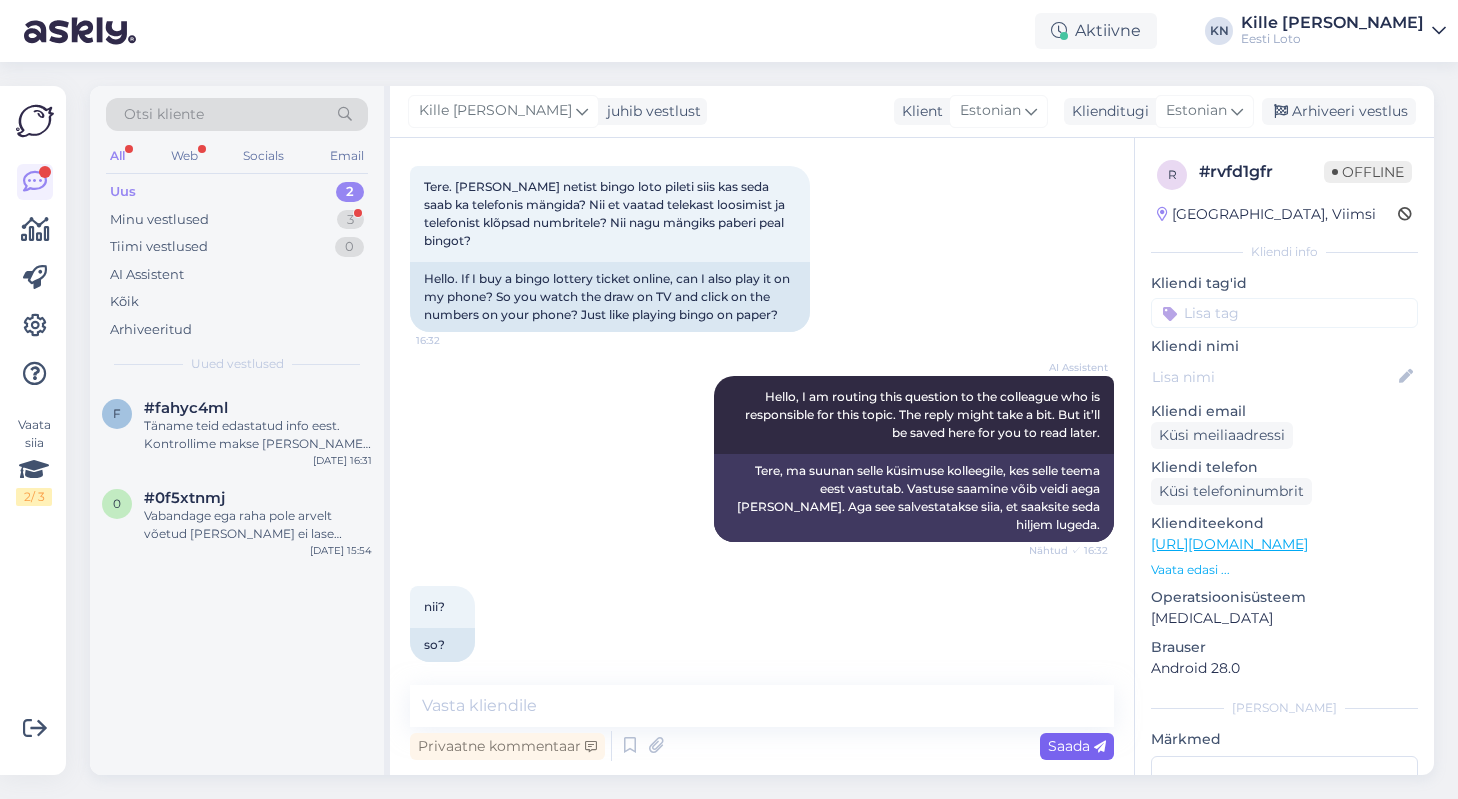 scroll, scrollTop: 202, scrollLeft: 0, axis: vertical 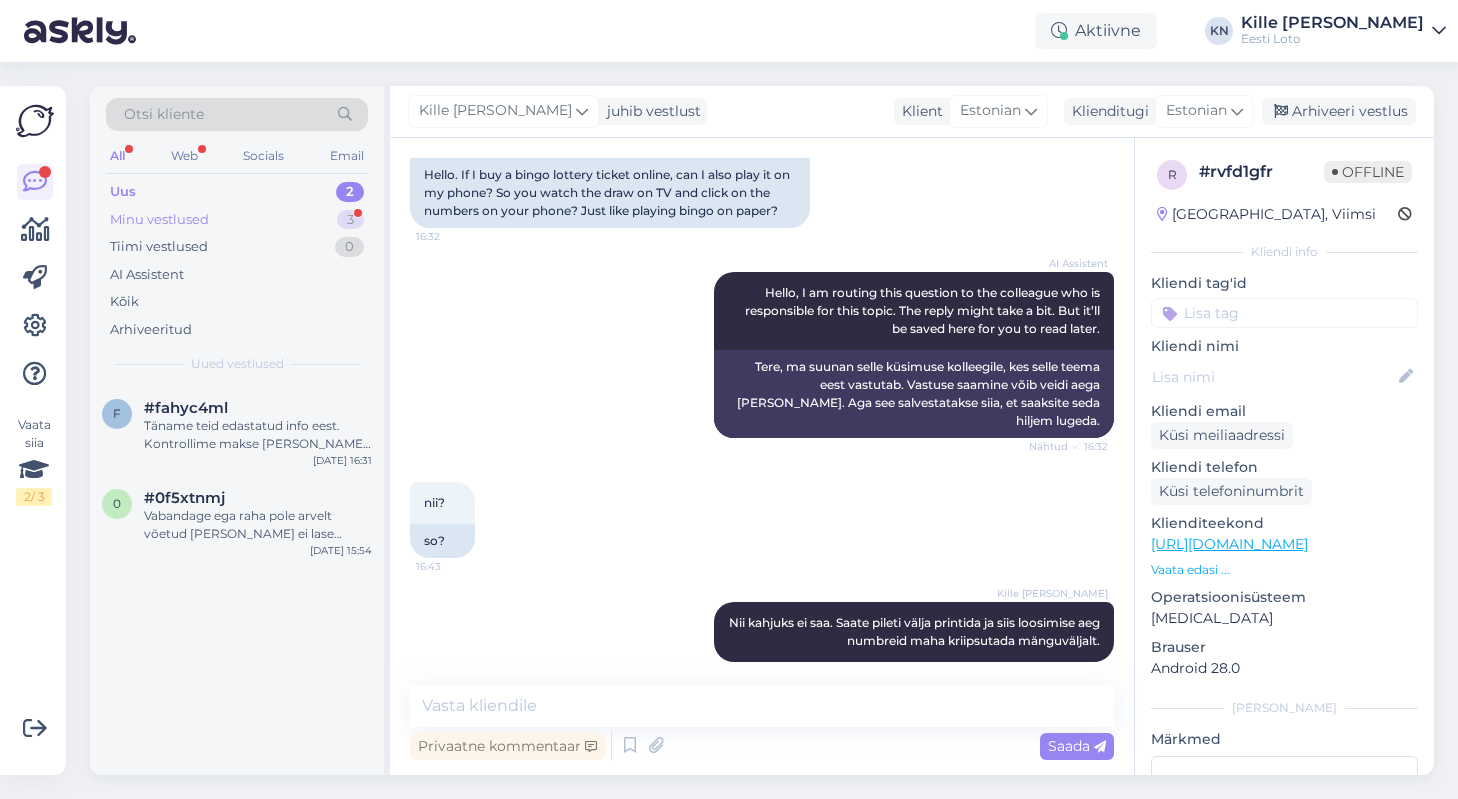 click on "Minu vestlused 3" at bounding box center (237, 220) 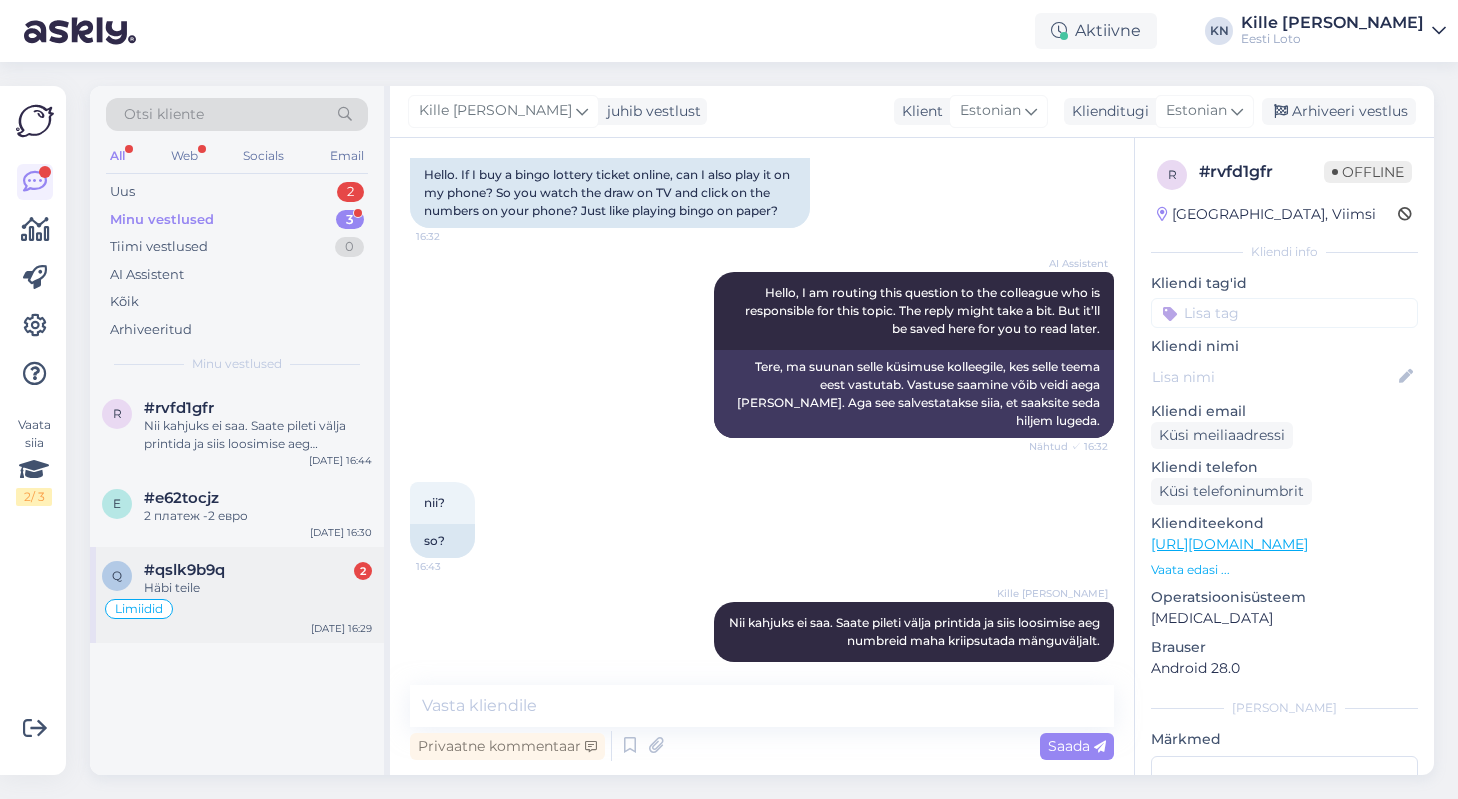 click on "Häbi teile" at bounding box center (258, 588) 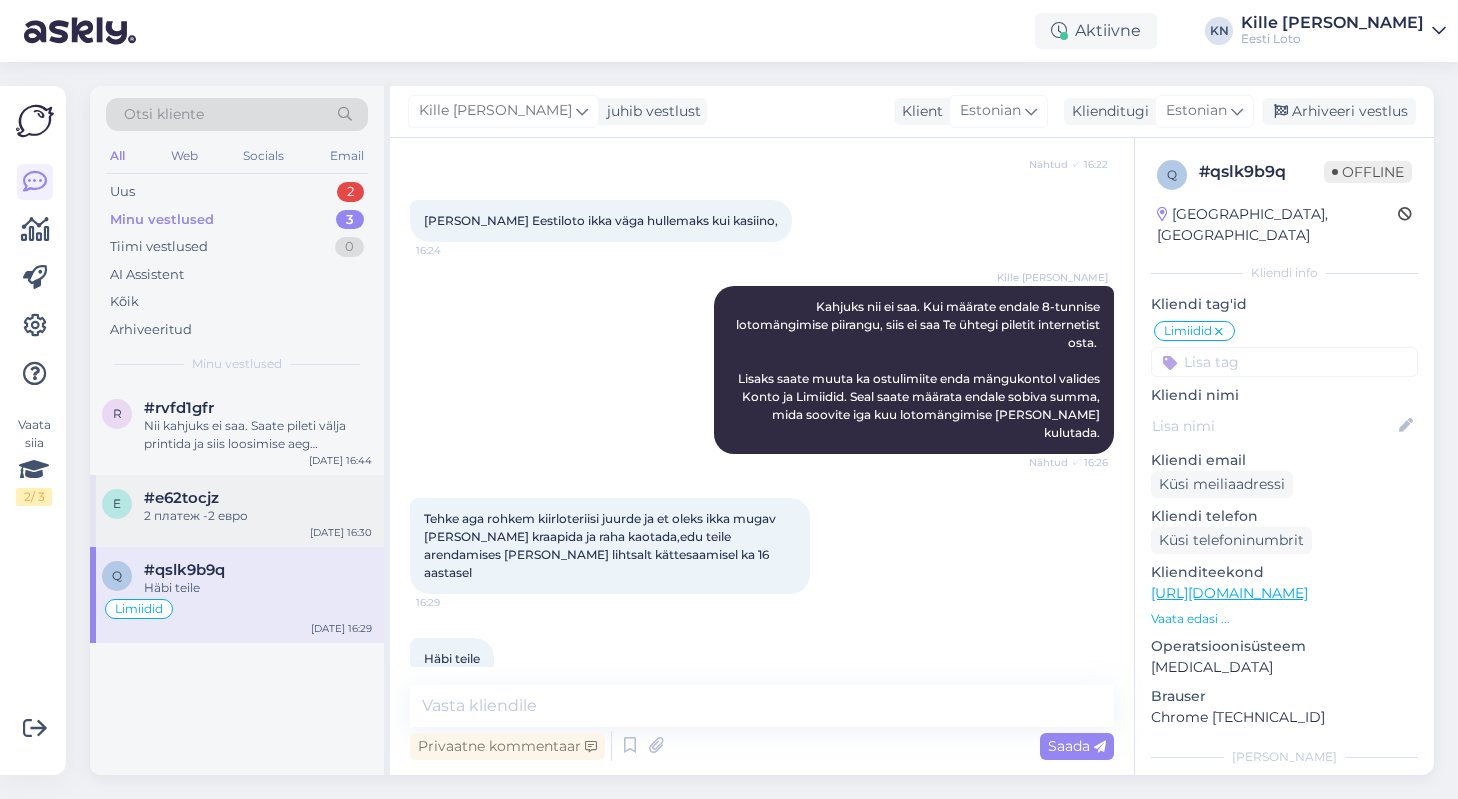 click on "#e62tocjz" at bounding box center (181, 498) 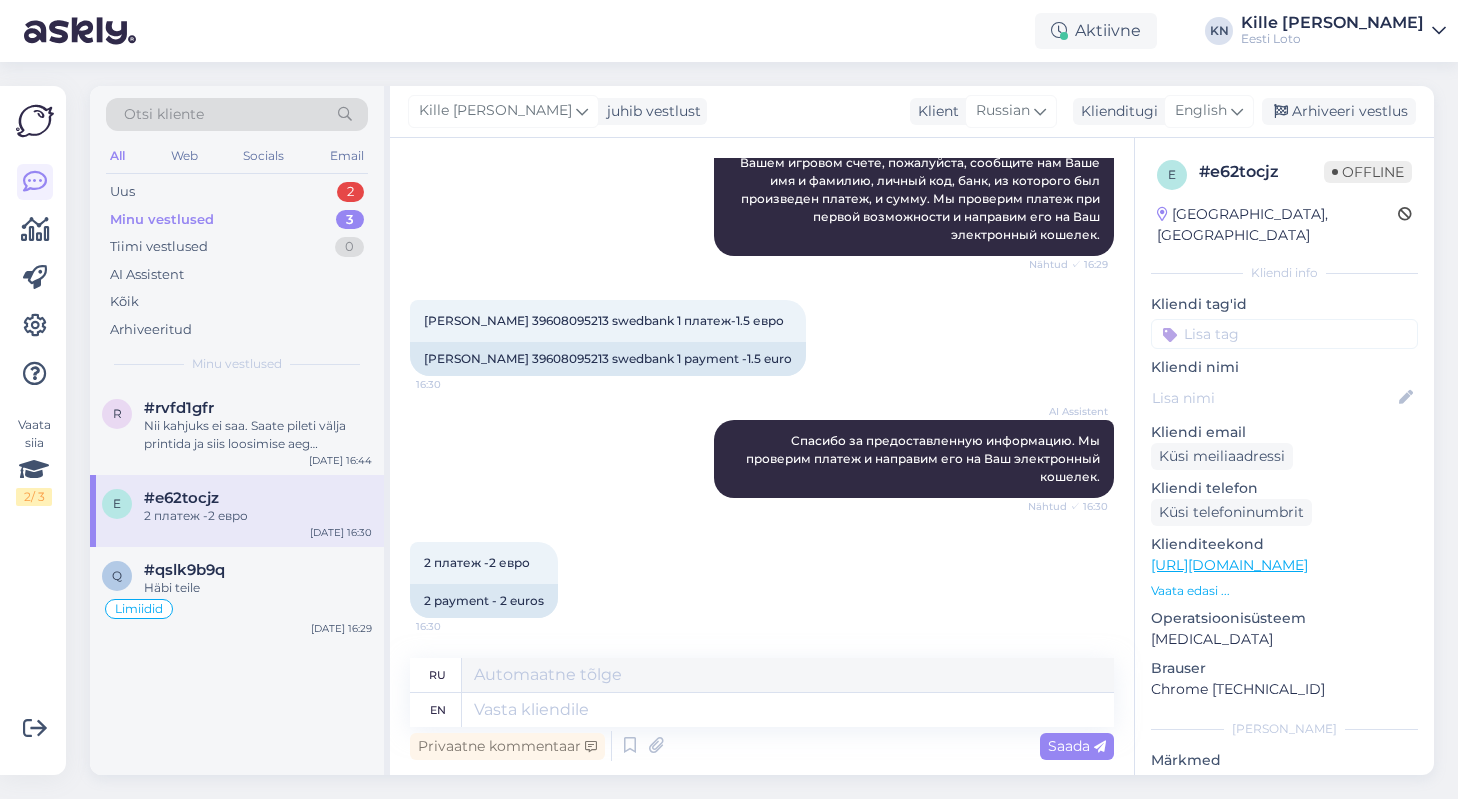 scroll, scrollTop: 369, scrollLeft: 0, axis: vertical 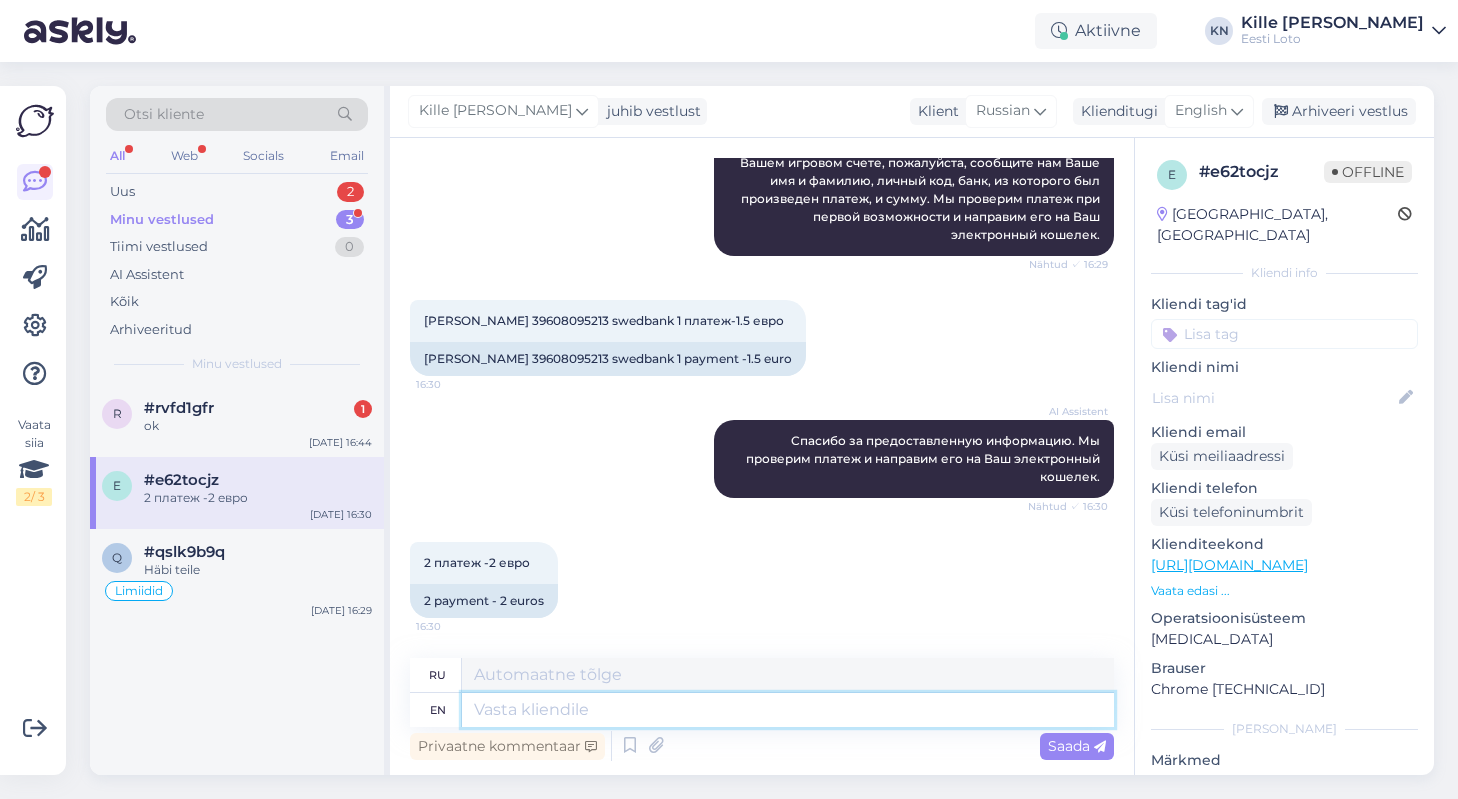 click at bounding box center [788, 710] 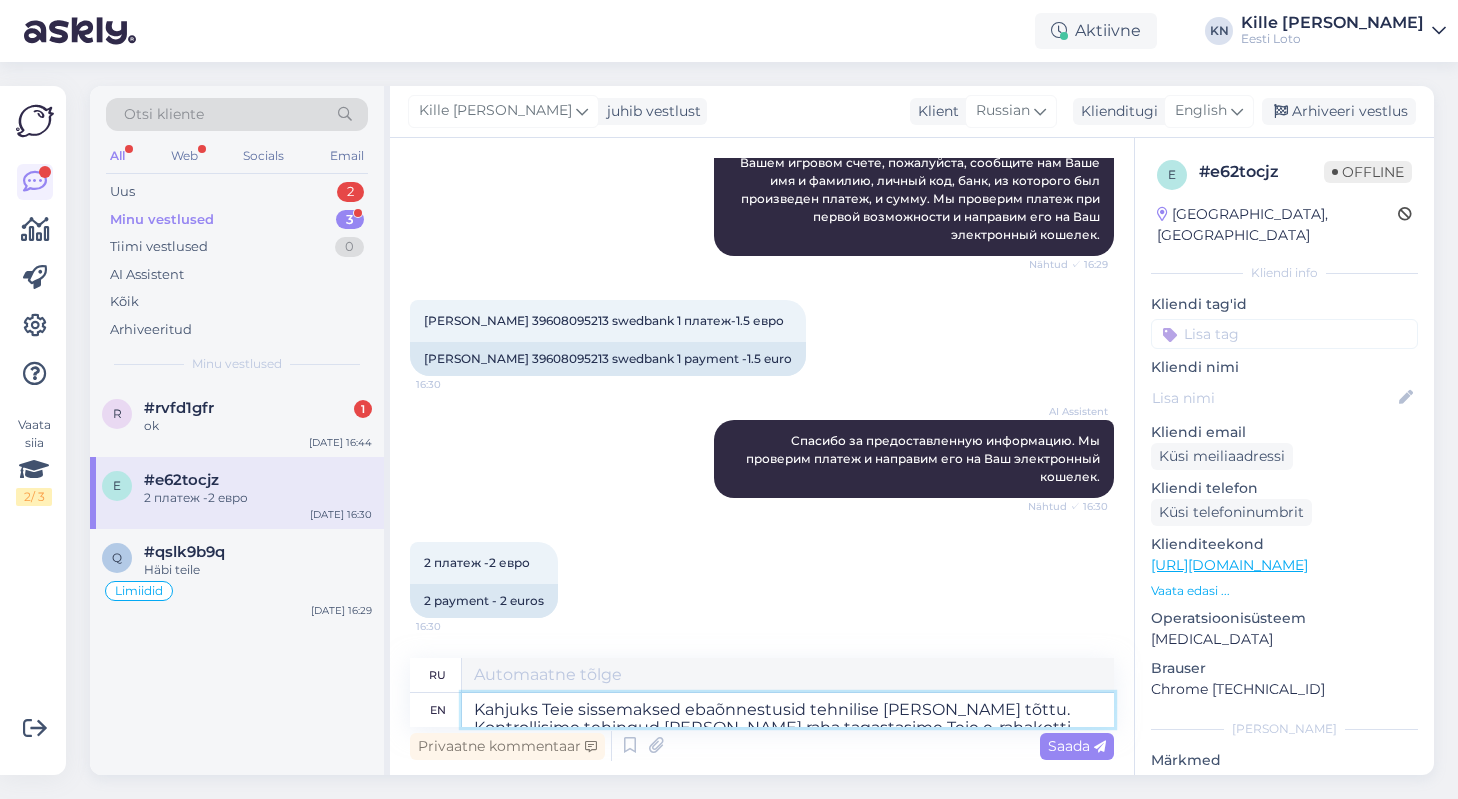 type on "Kahjuks Teie sissemaksed ebaõnnestusid tehnilise [PERSON_NAME] tõttu. Контролируйте процесс и получайте удовольствие от работы.
Palume vabandust tekkinud [PERSON_NAME] pärast." 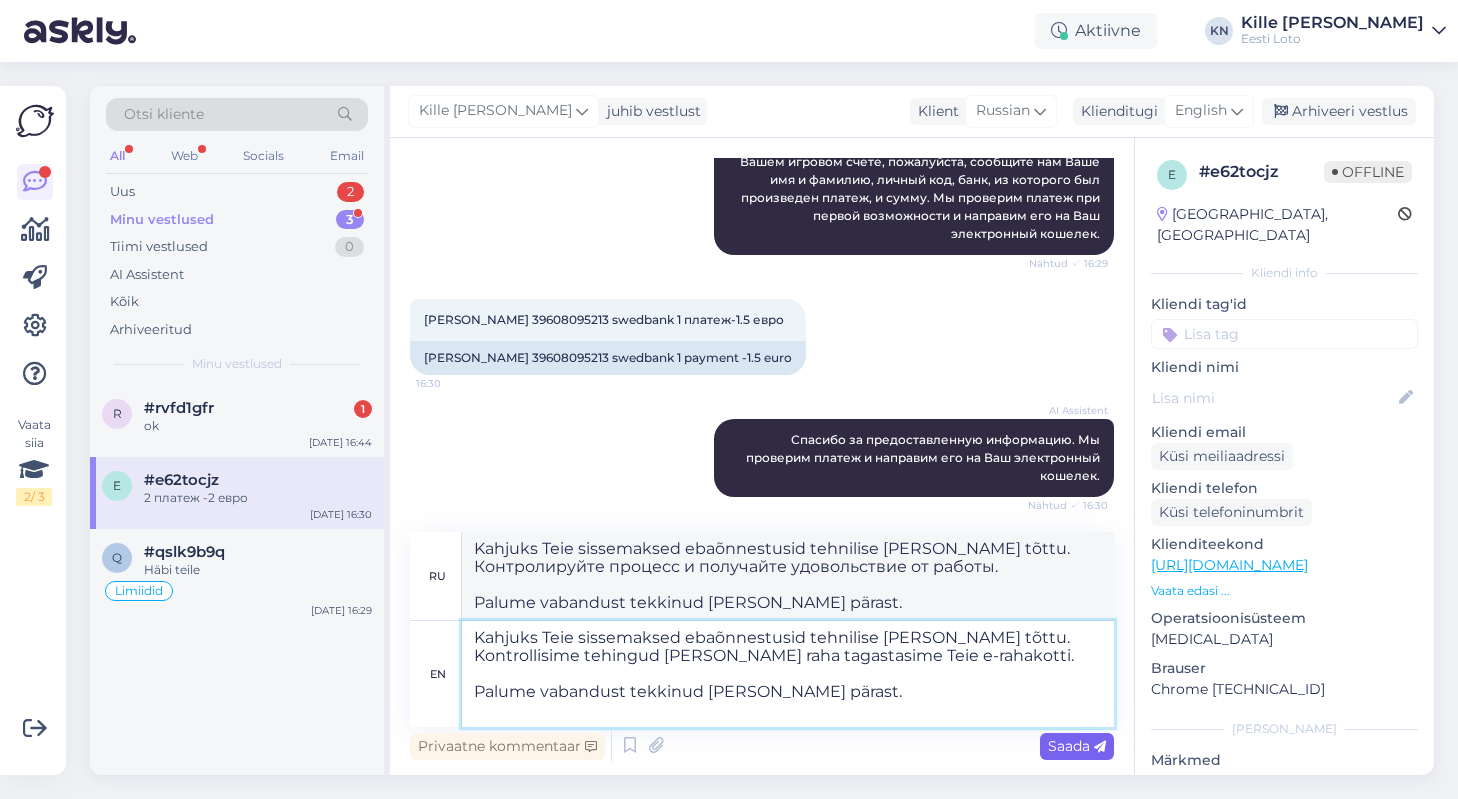 type on "Kahjuks Teie sissemaksed ebaõnnestusid tehnilise [PERSON_NAME] tõttu. Kontrollisime tehingud [PERSON_NAME] raha tagastasime Teie e-rahakotti.
Palume vabandust tekkinud [PERSON_NAME] pärast." 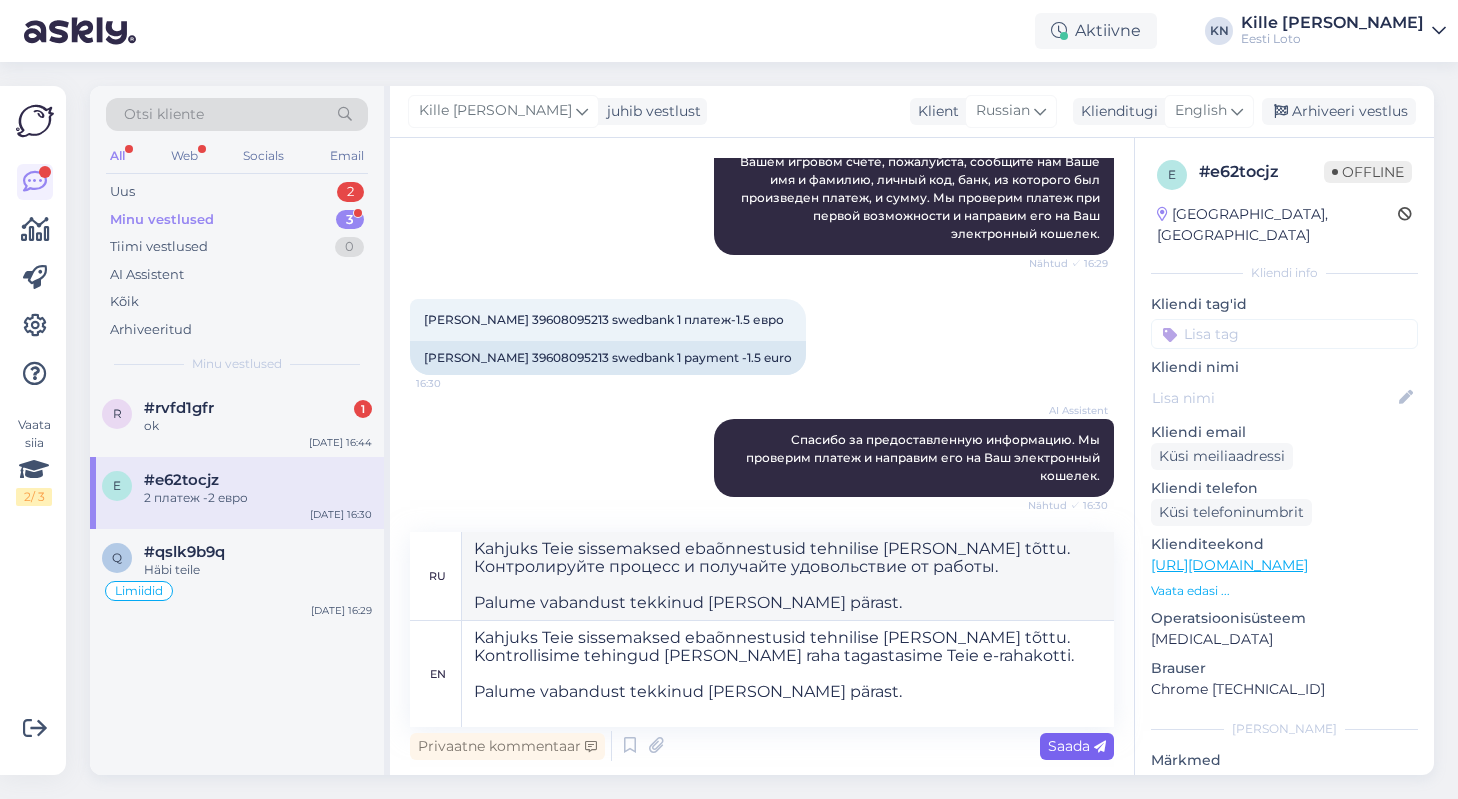 click on "Saada" at bounding box center [1077, 746] 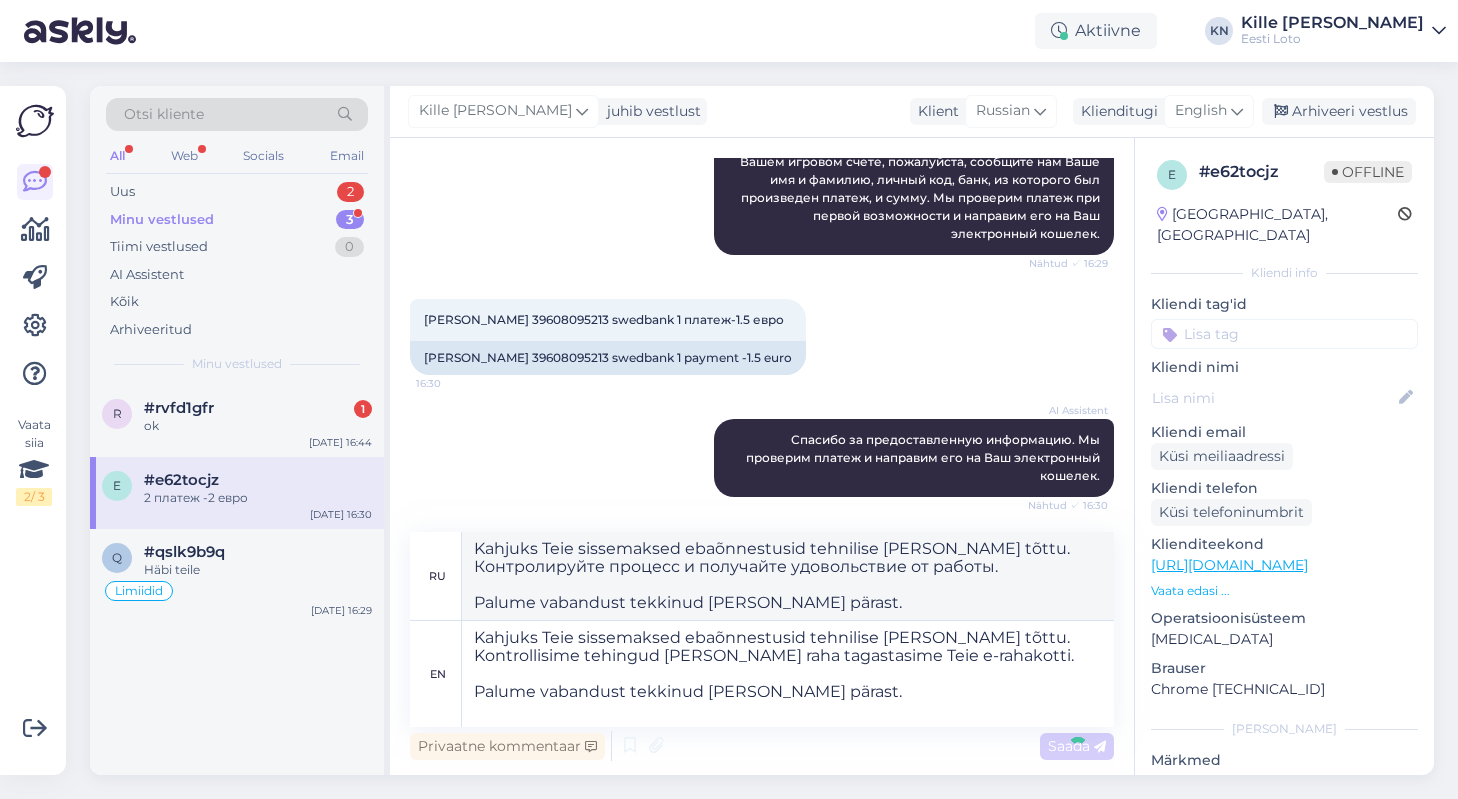 type 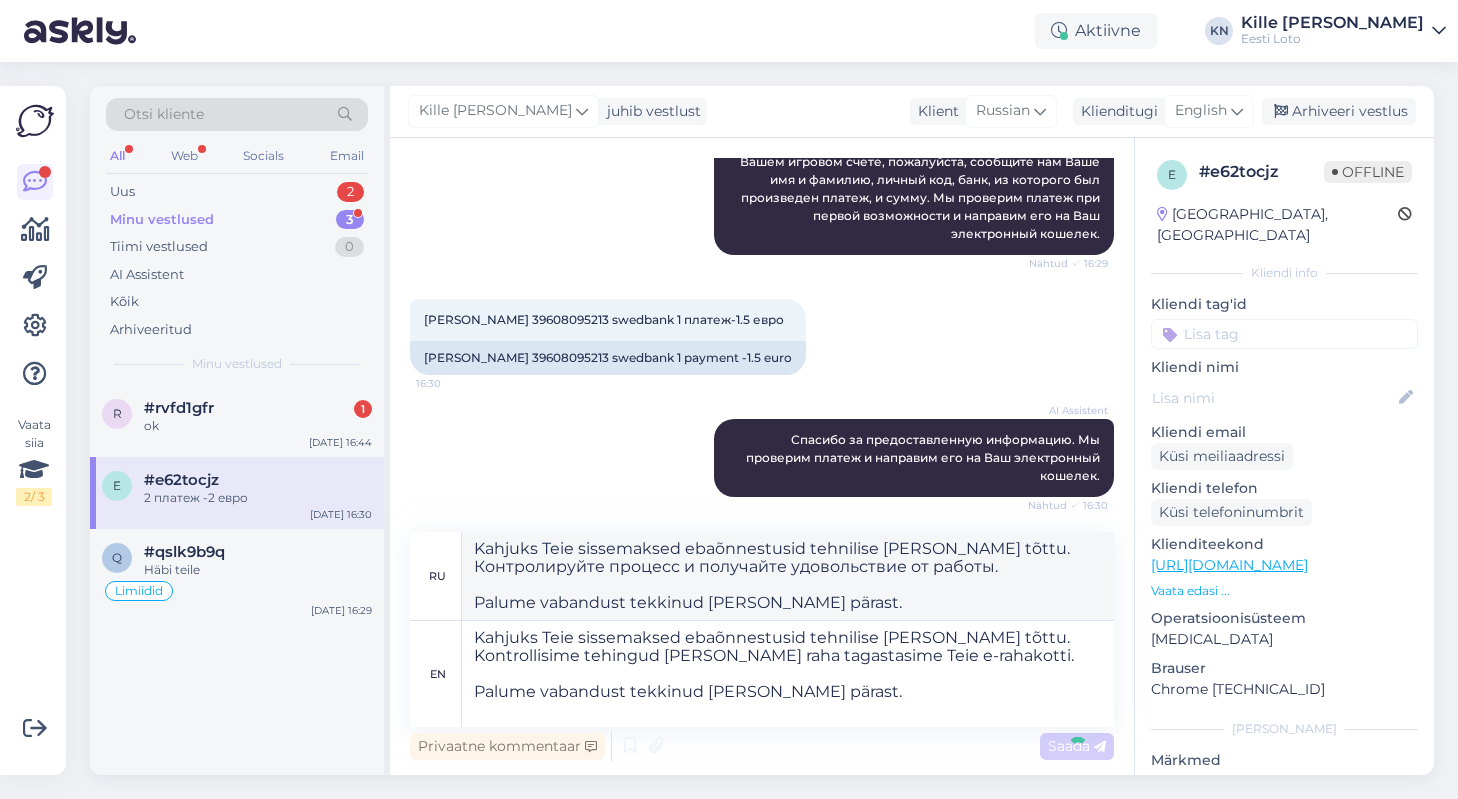 type 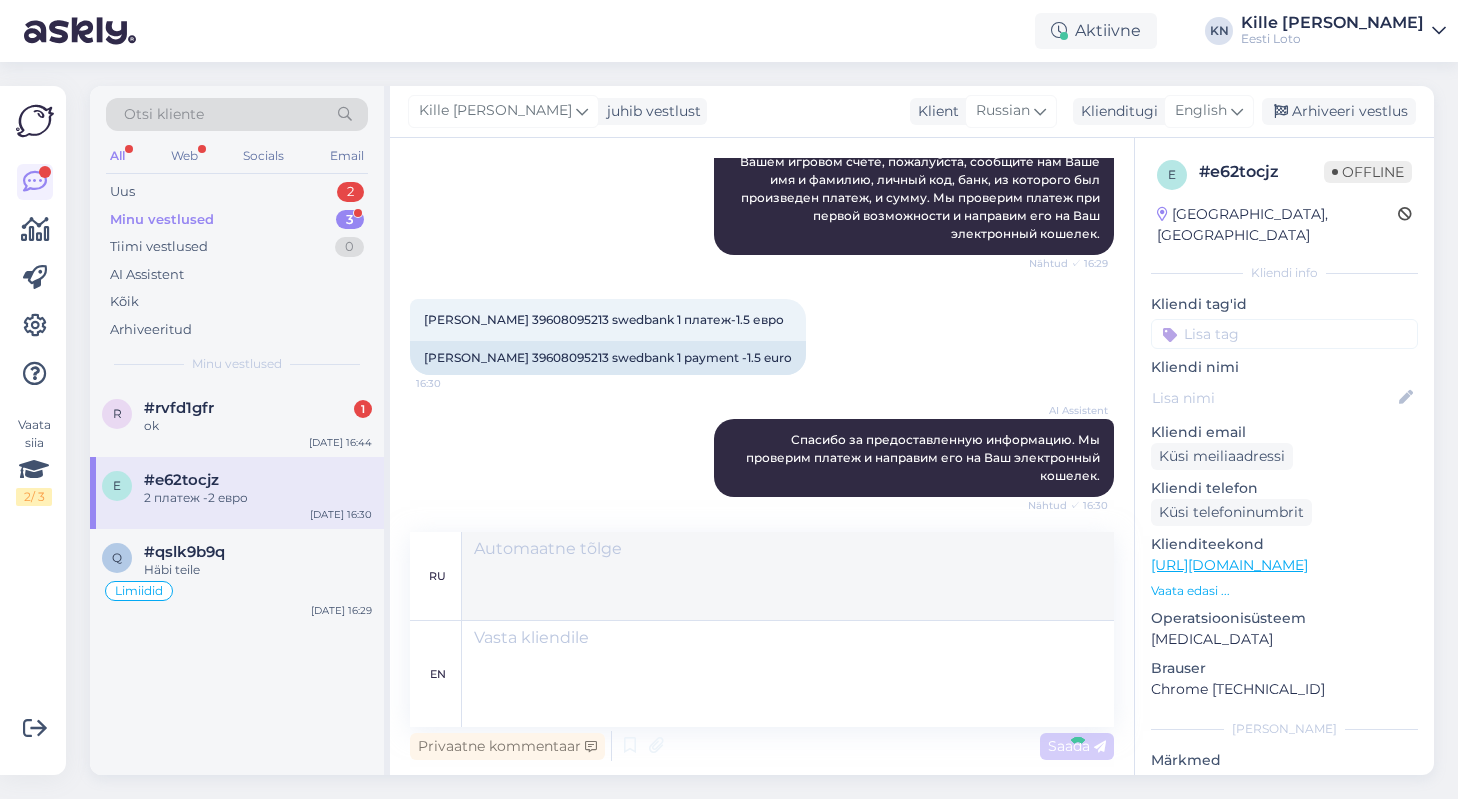 scroll, scrollTop: 651, scrollLeft: 0, axis: vertical 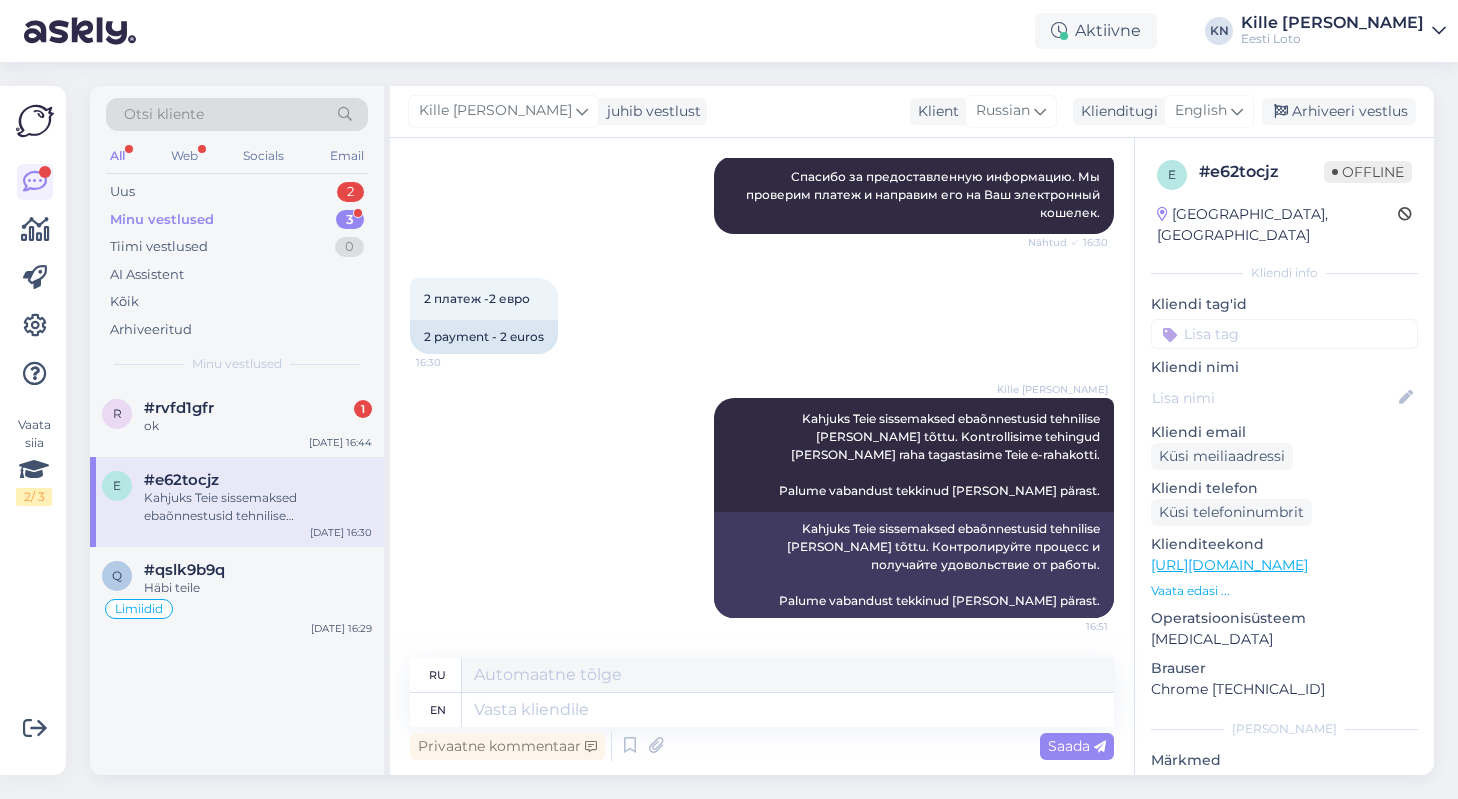 click at bounding box center (1284, 334) 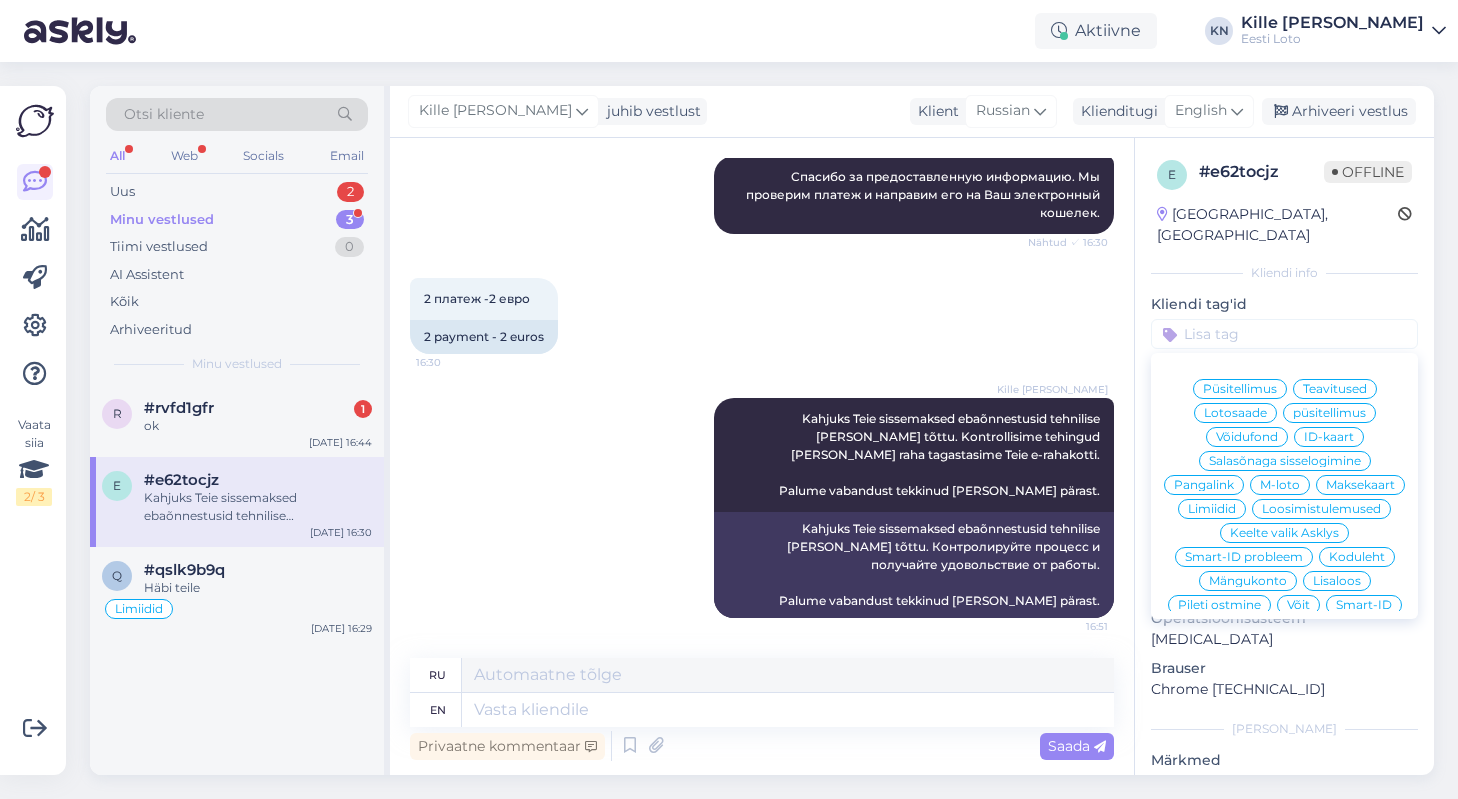 scroll, scrollTop: 190, scrollLeft: 0, axis: vertical 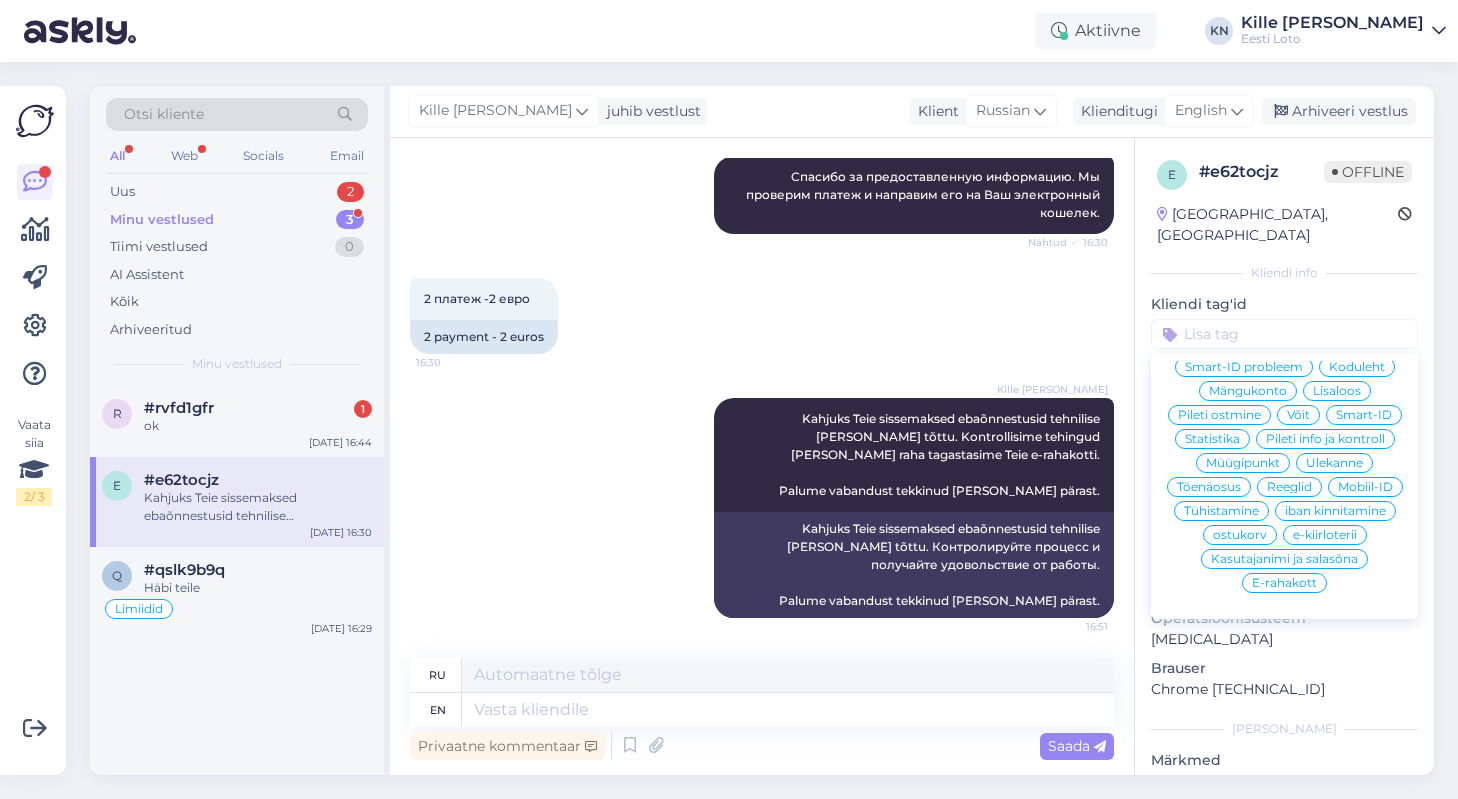 click on "E-rahakott" at bounding box center [1284, 583] 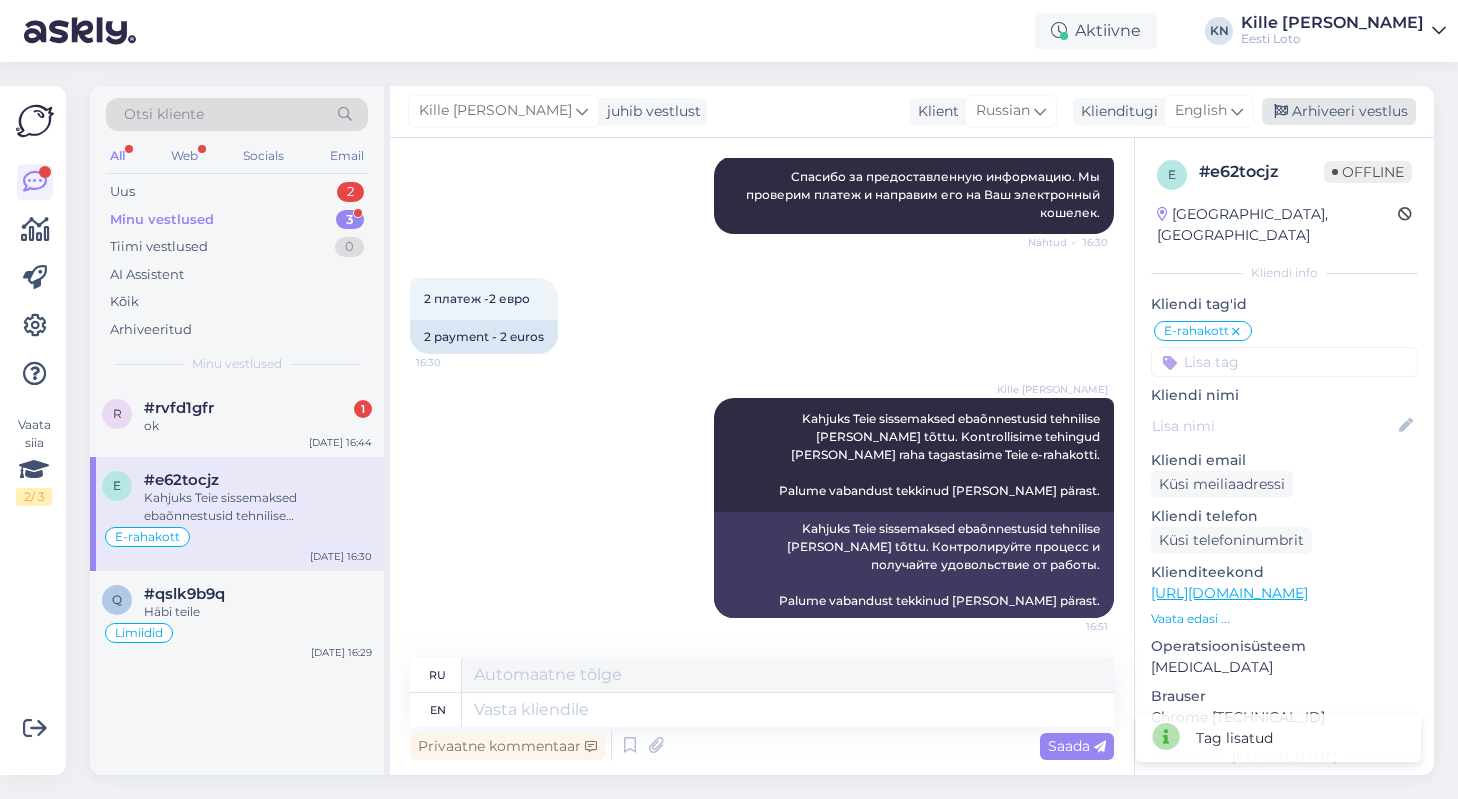 click on "Arhiveeri vestlus" at bounding box center [1339, 111] 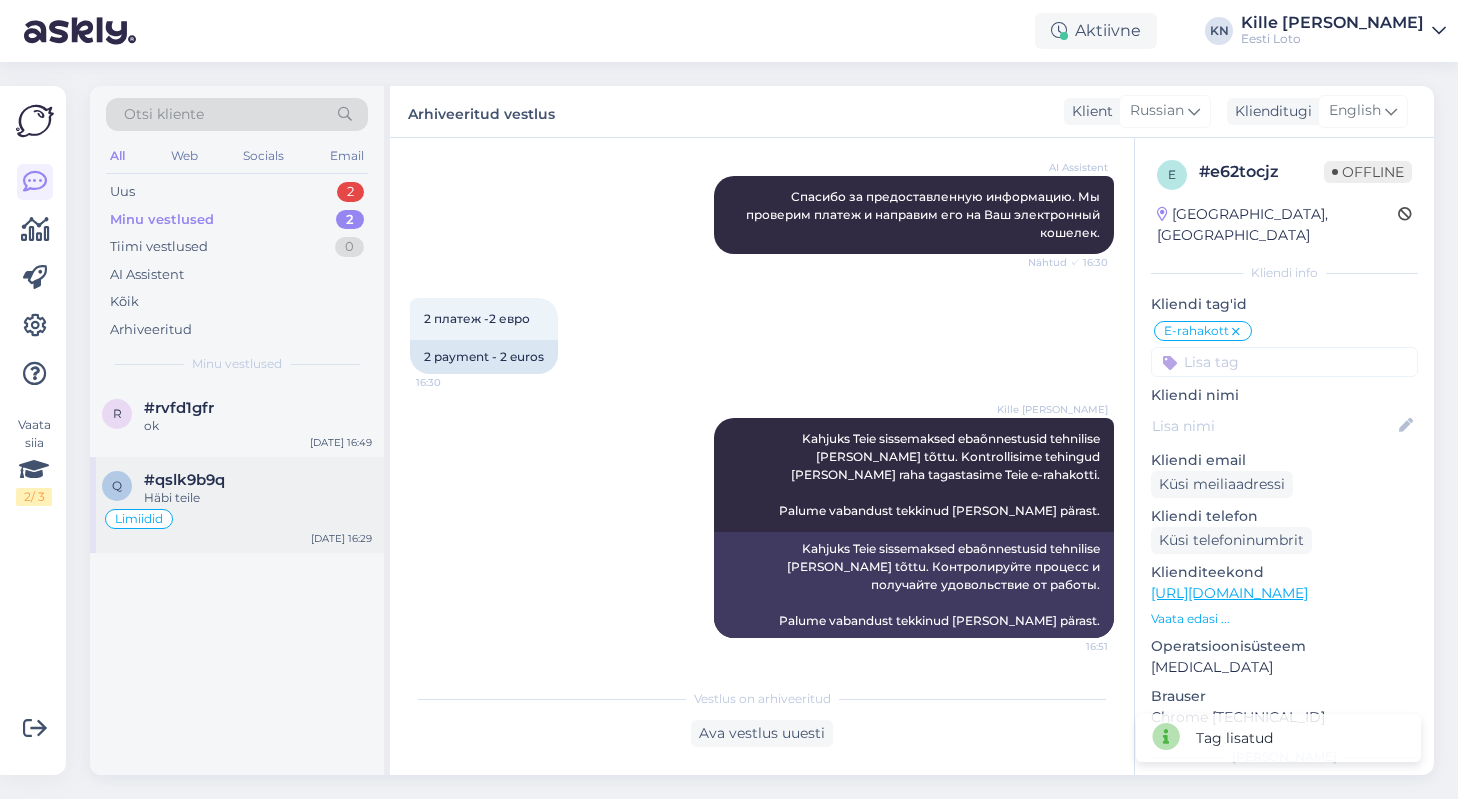 click on "#qslk9b9q" at bounding box center (184, 480) 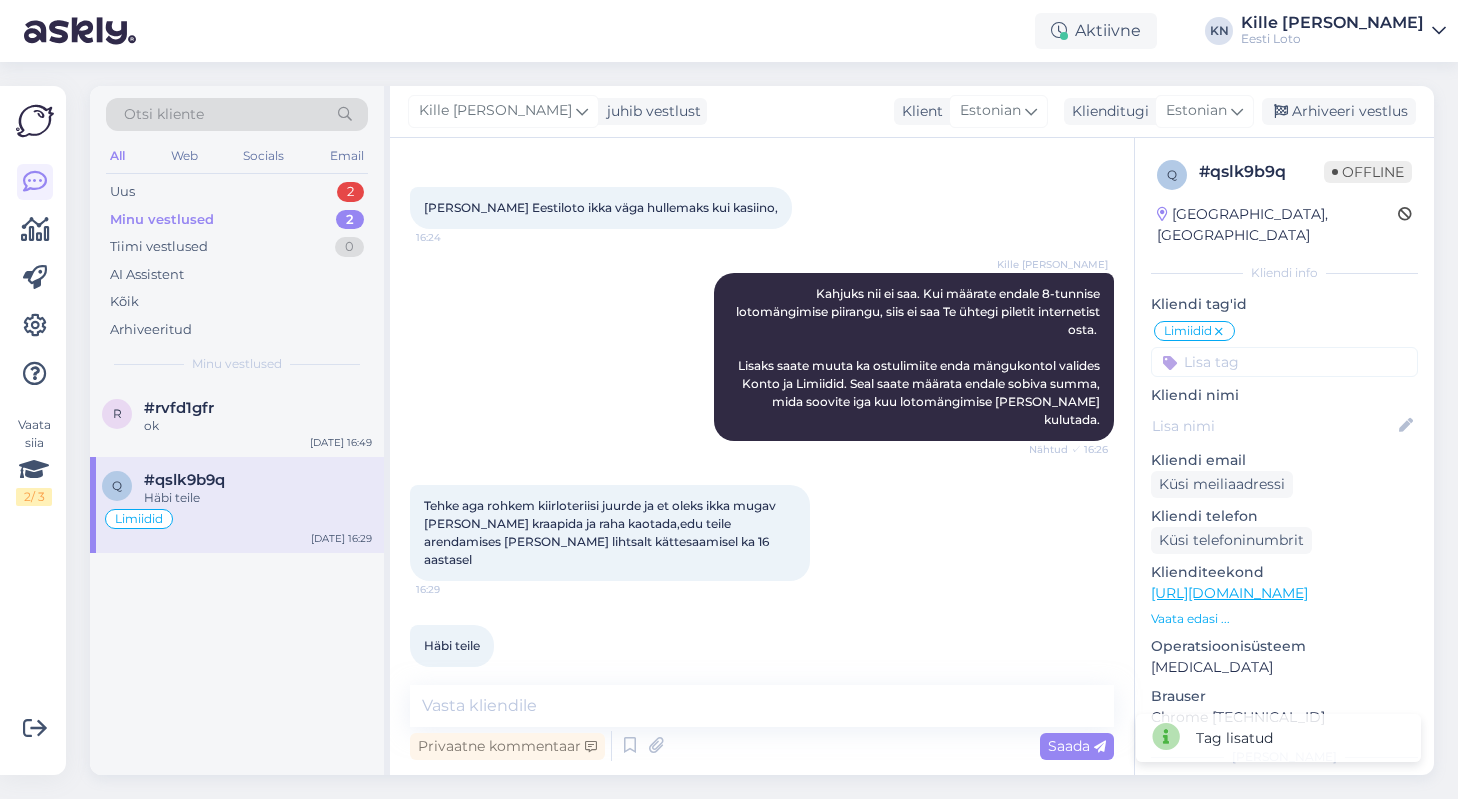 scroll, scrollTop: 618, scrollLeft: 0, axis: vertical 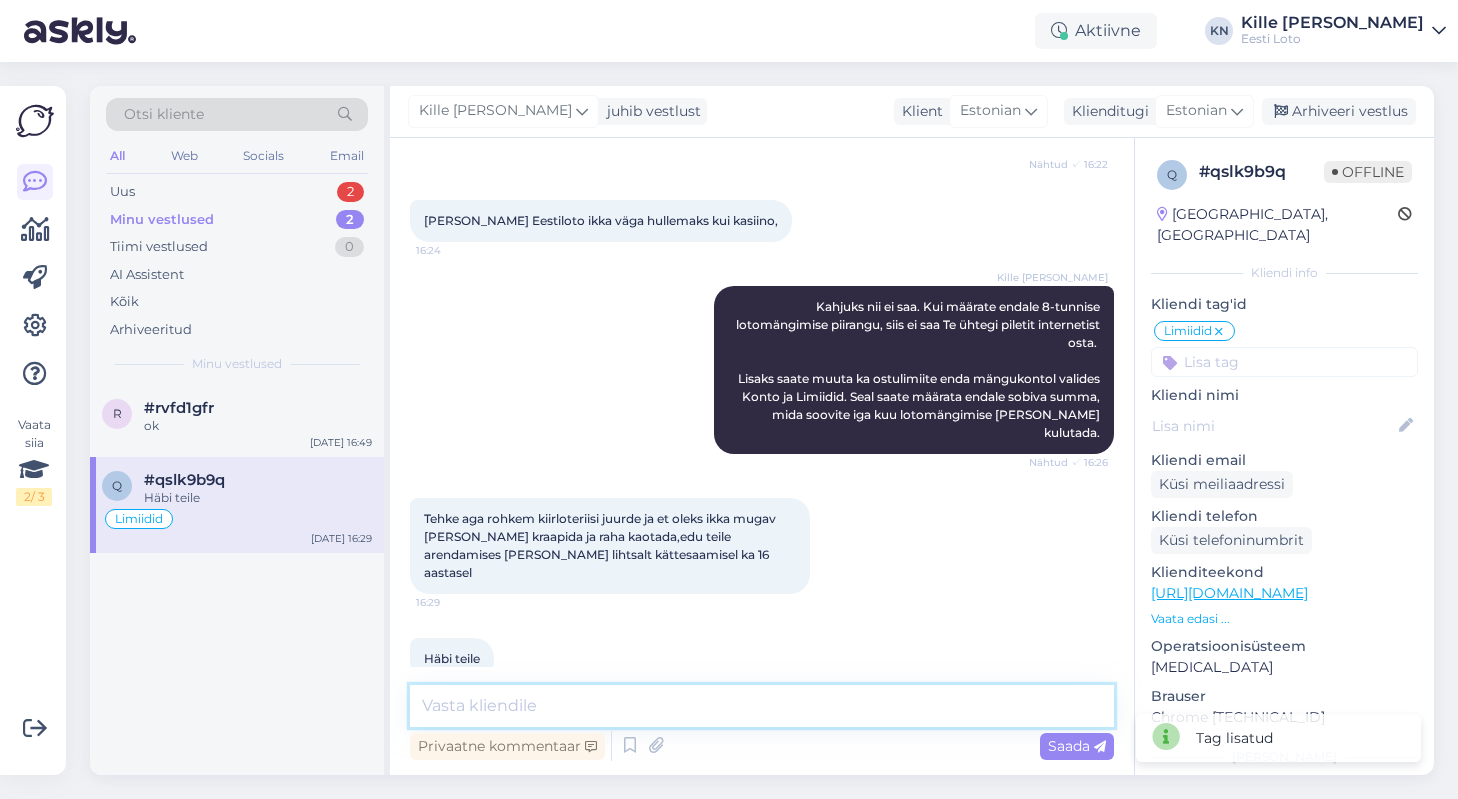 click at bounding box center (762, 706) 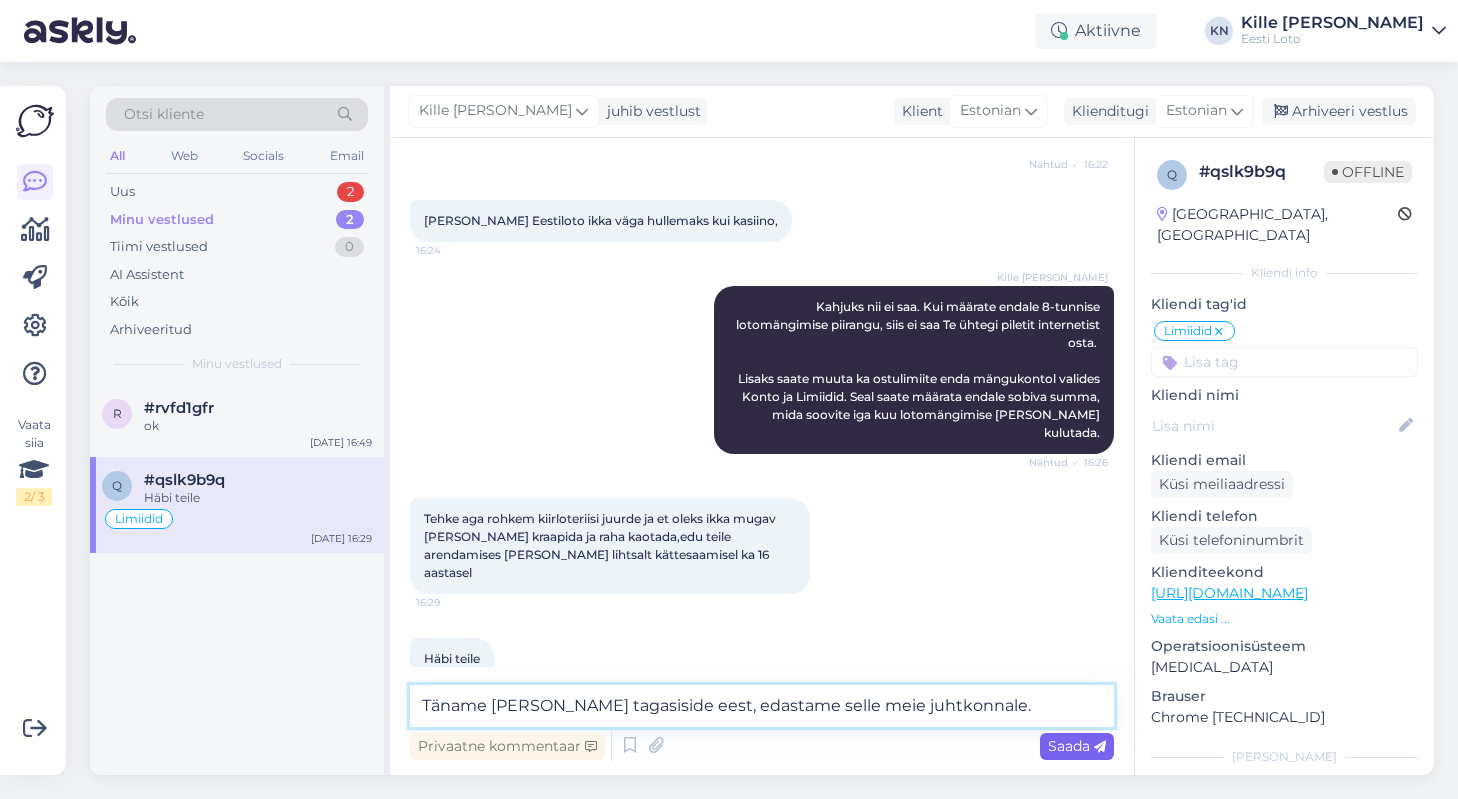 type on "Täname [PERSON_NAME] tagasiside eest, edastame selle meie juhtkonnale." 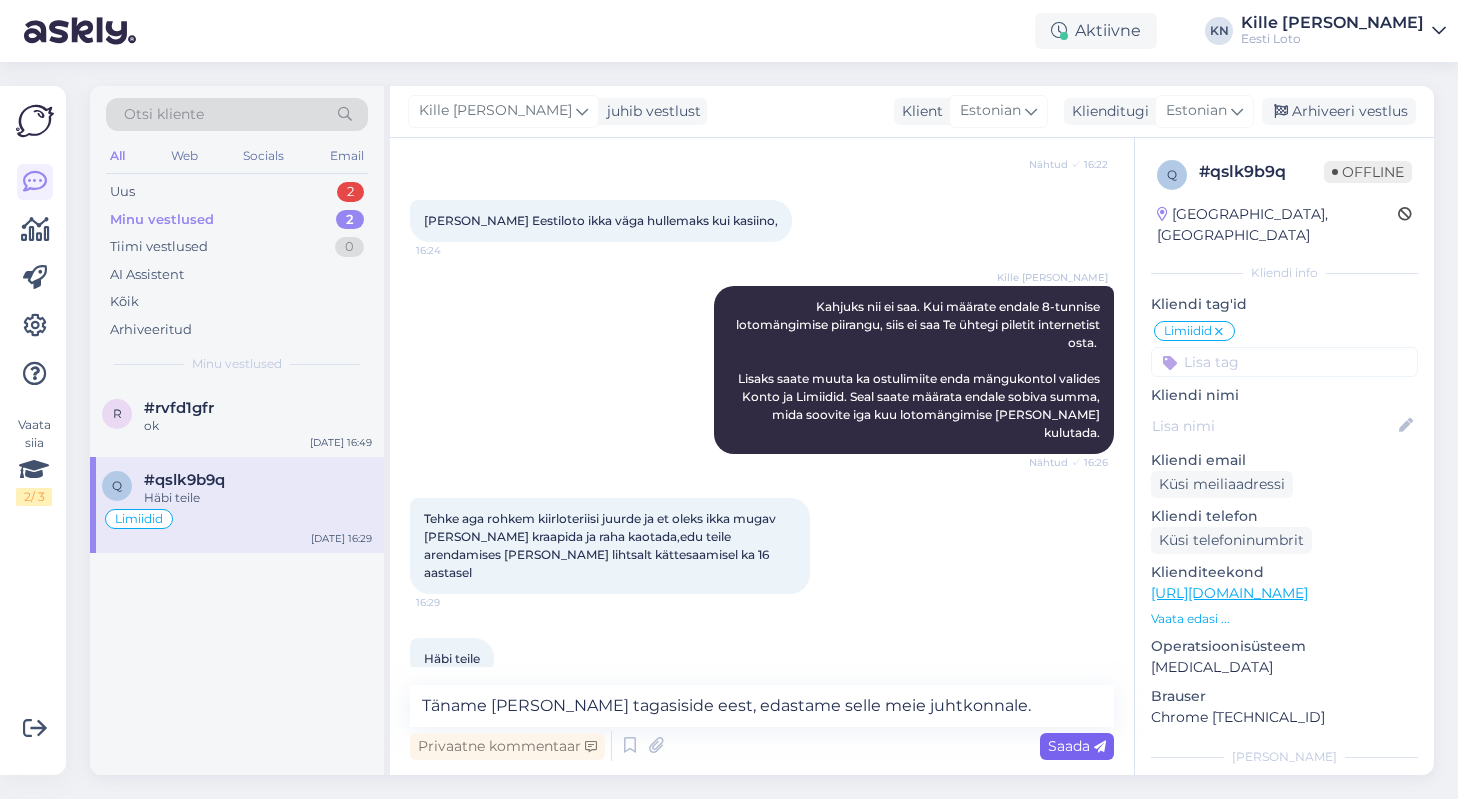 click on "Saada" at bounding box center (1077, 746) 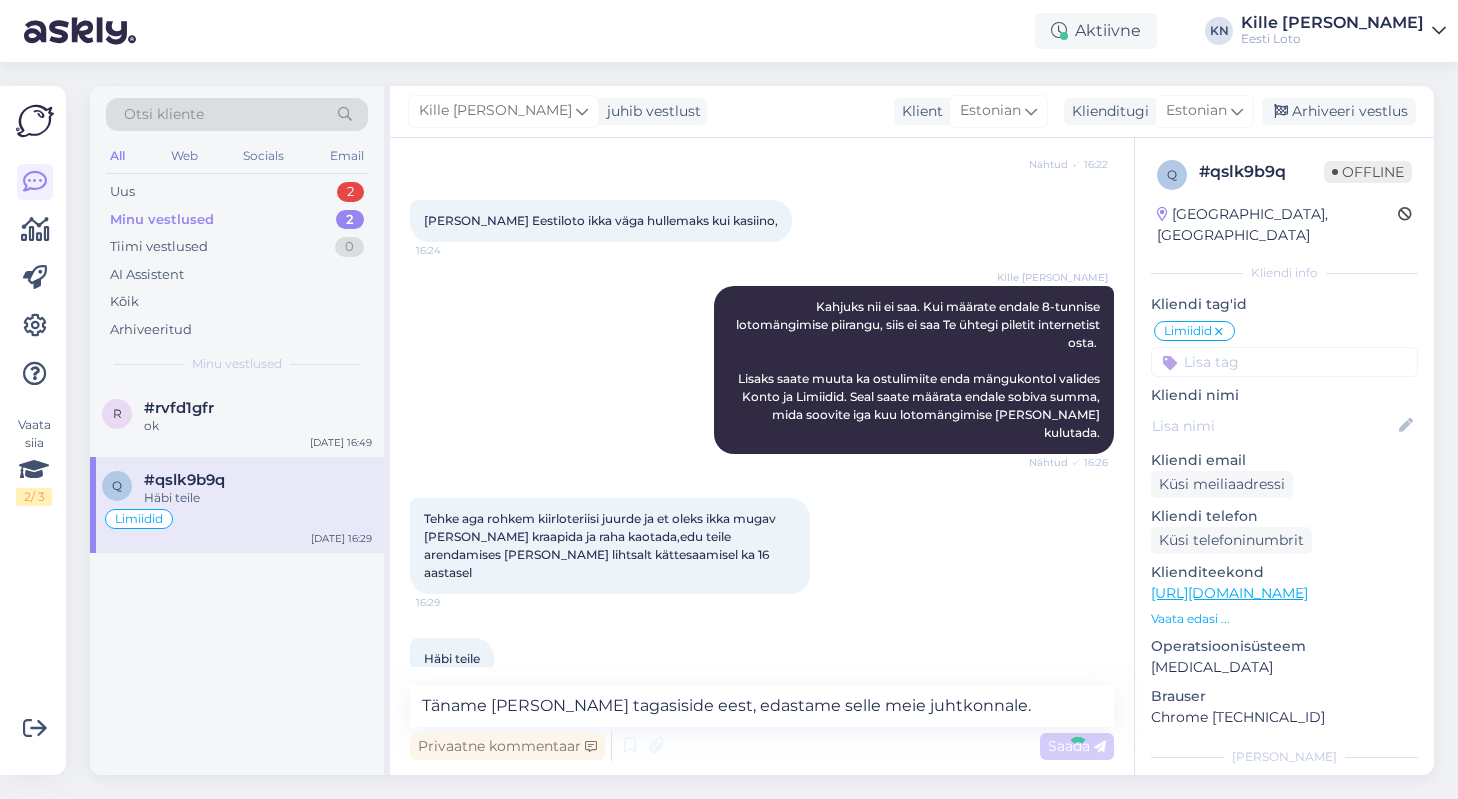 type 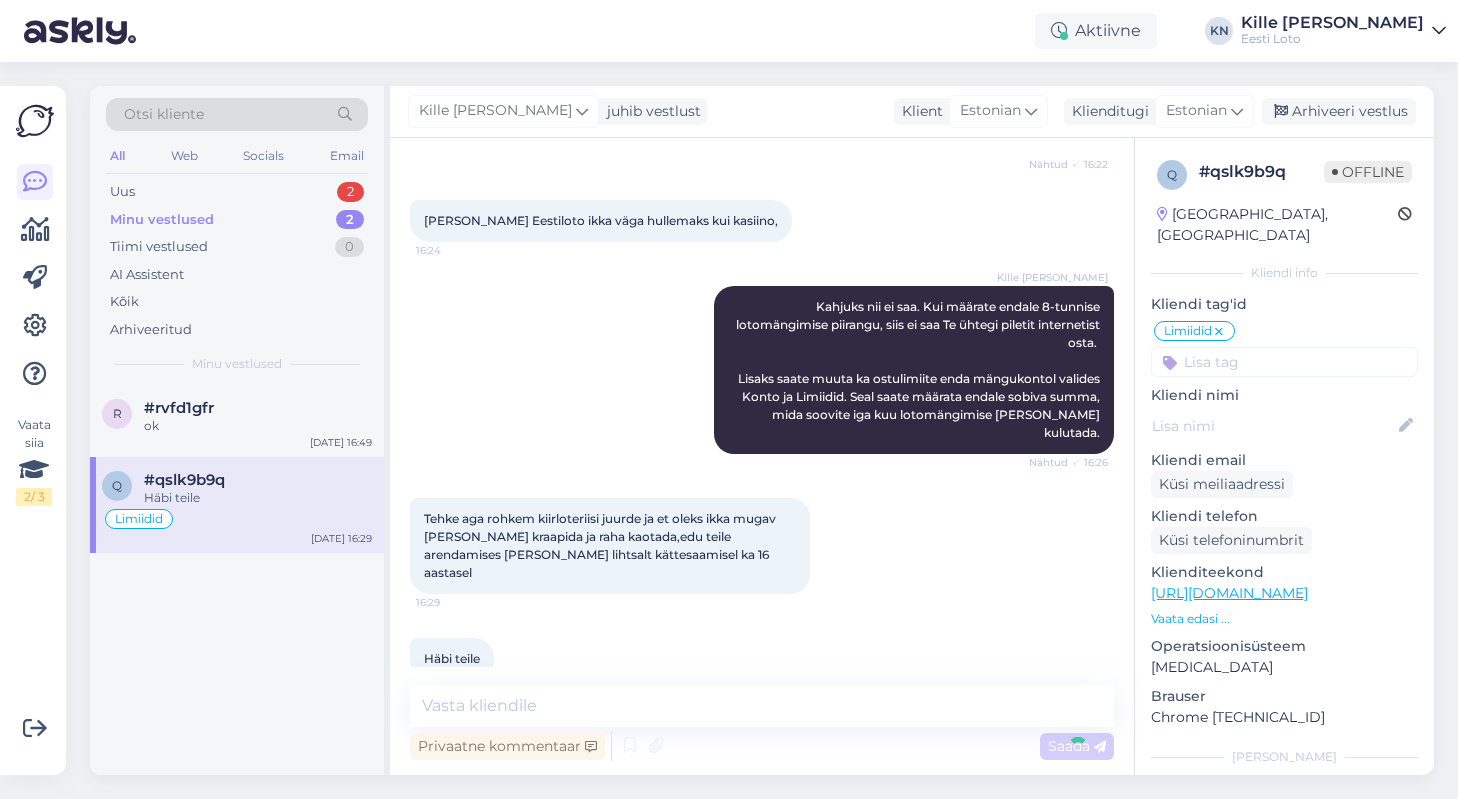 scroll, scrollTop: 722, scrollLeft: 0, axis: vertical 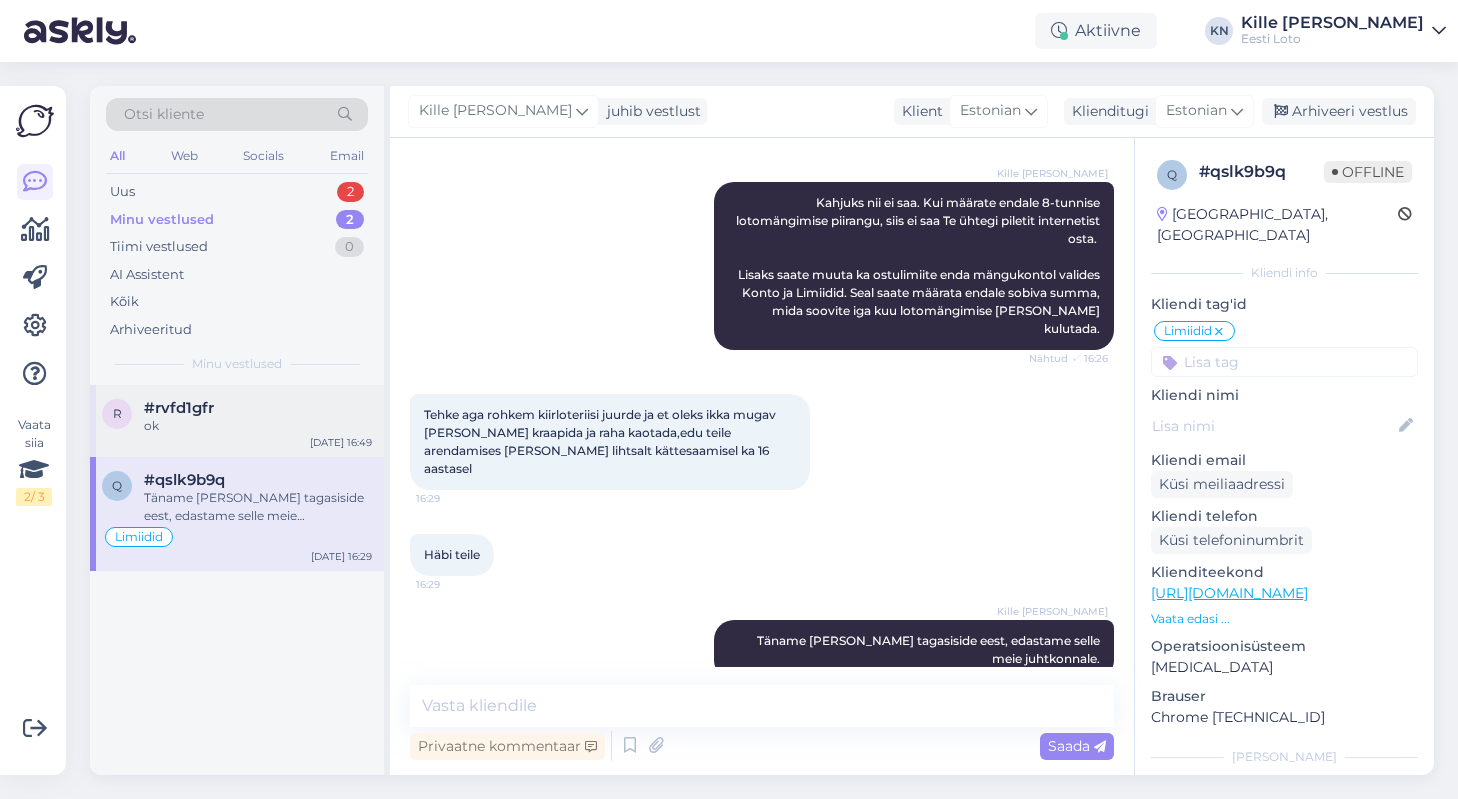 click on "ok" at bounding box center (258, 426) 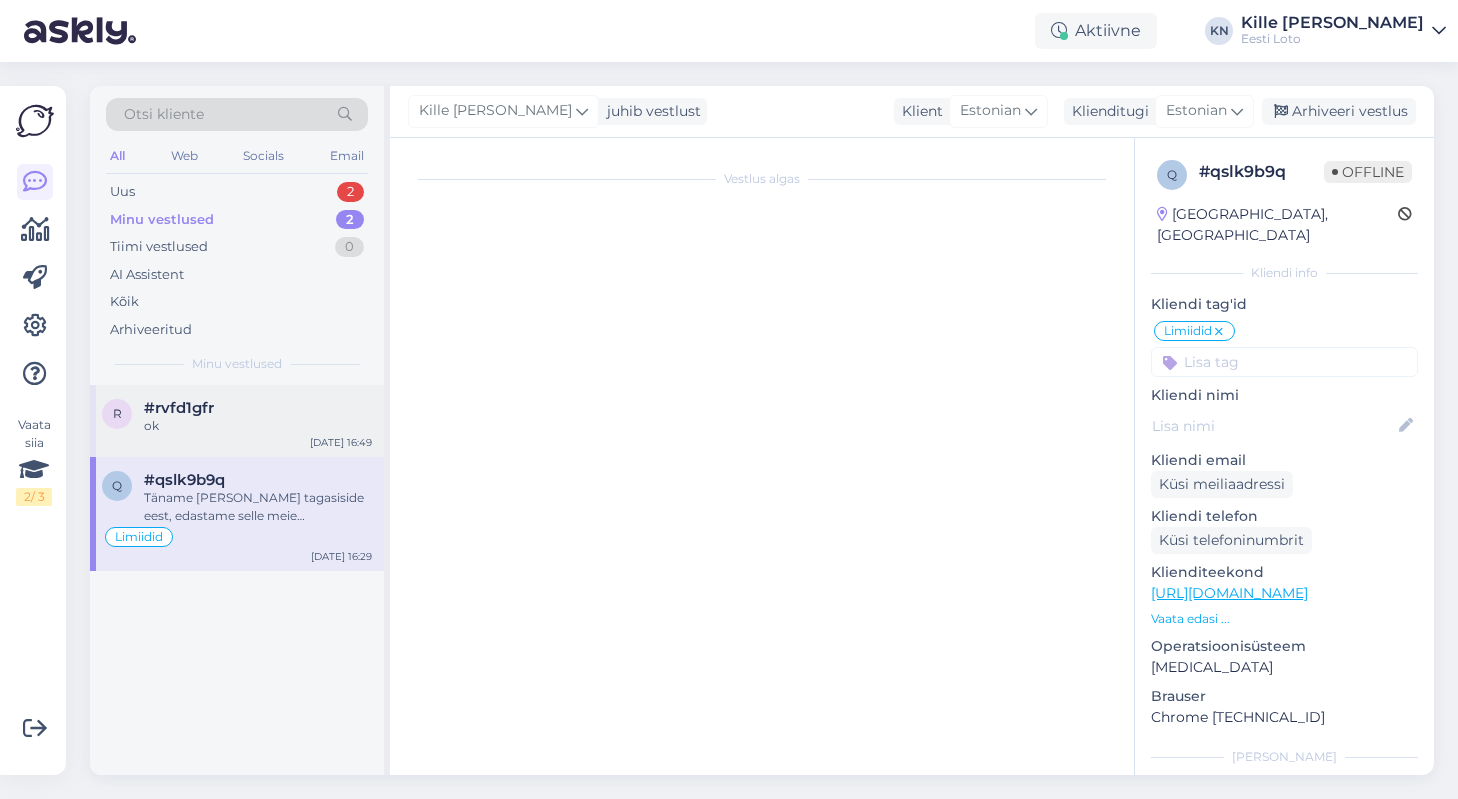 scroll, scrollTop: 288, scrollLeft: 0, axis: vertical 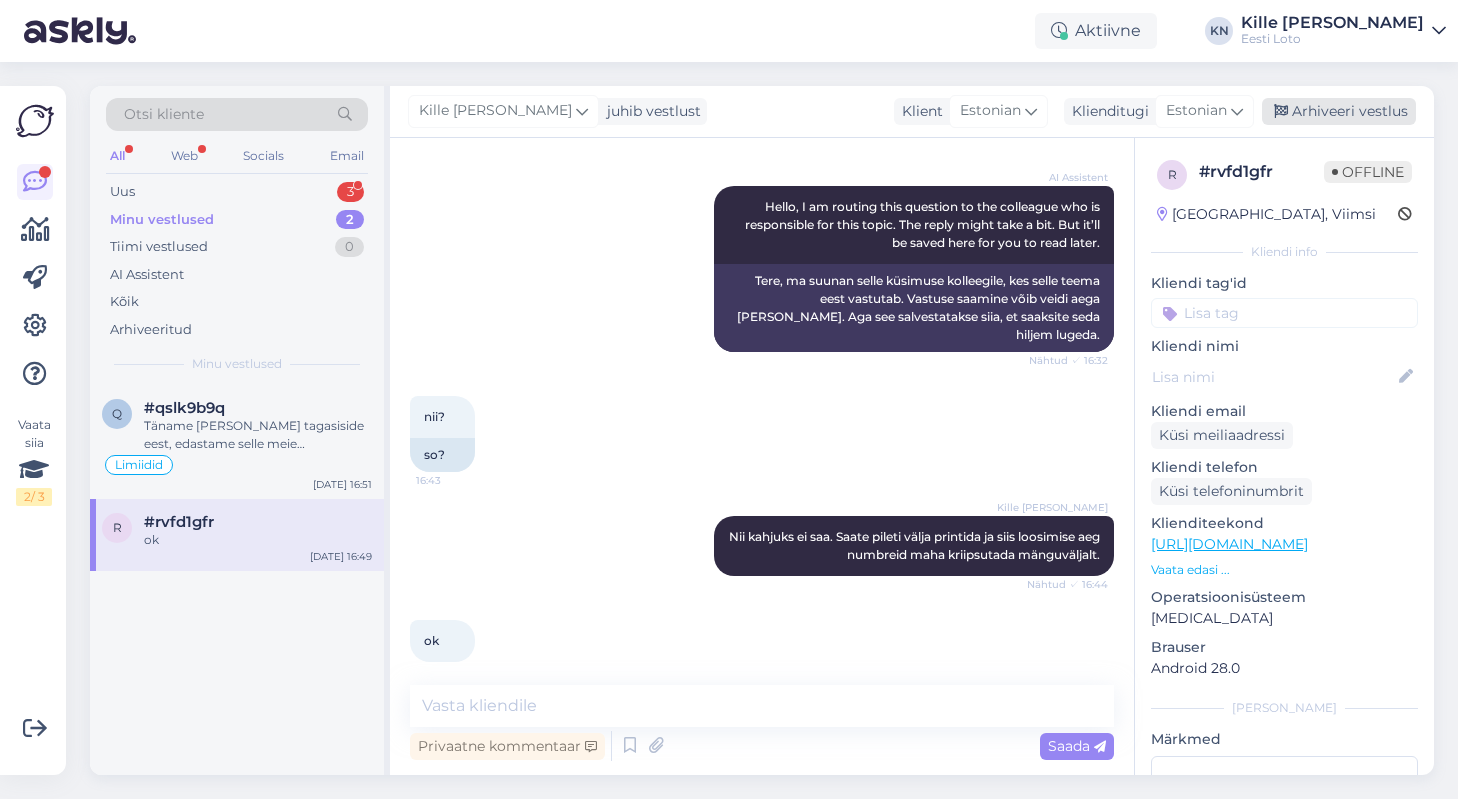 click on "Arhiveeri vestlus" at bounding box center (1339, 111) 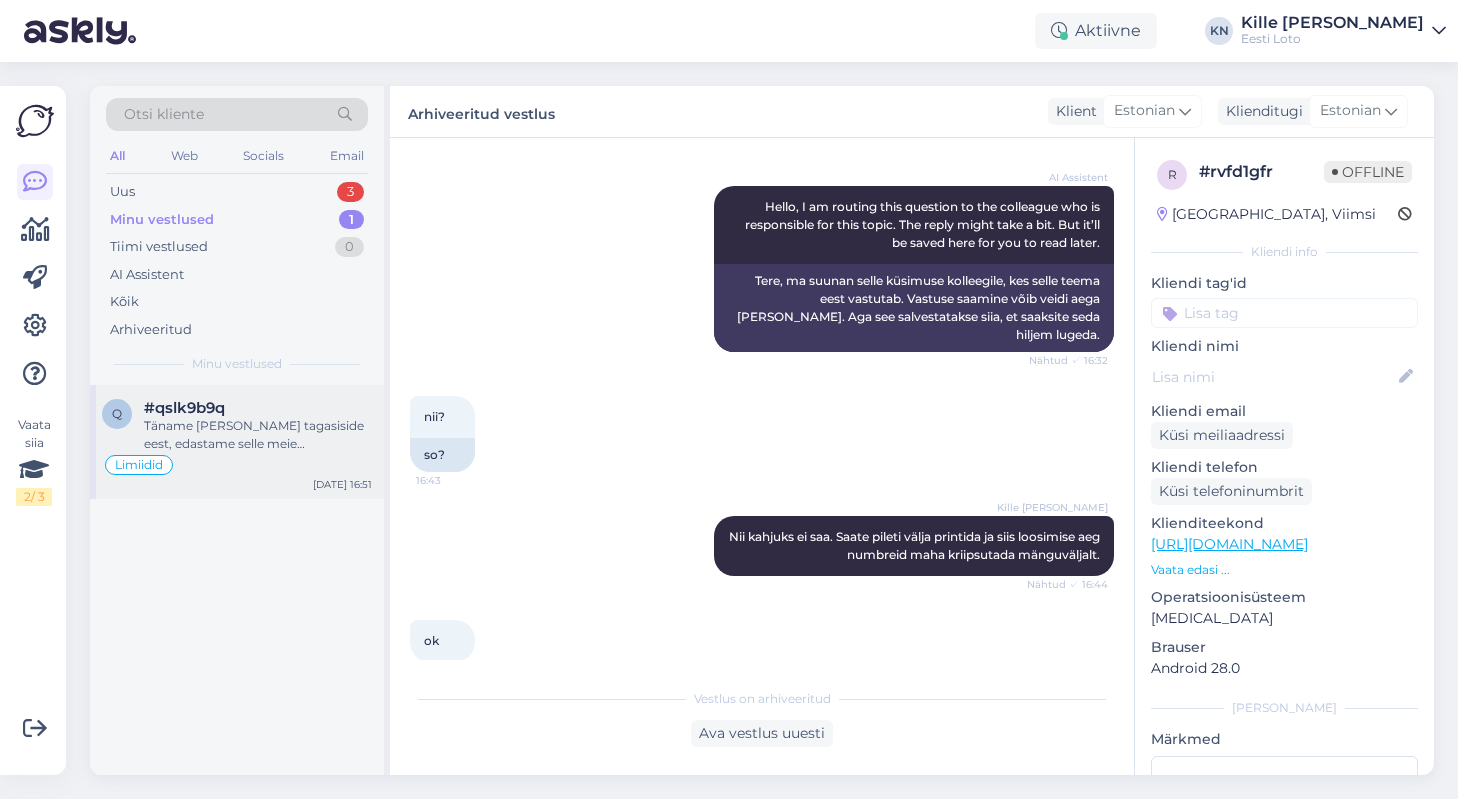 click on "Täname [PERSON_NAME] tagasiside eest, edastame selle meie juhtkonnale." at bounding box center [258, 435] 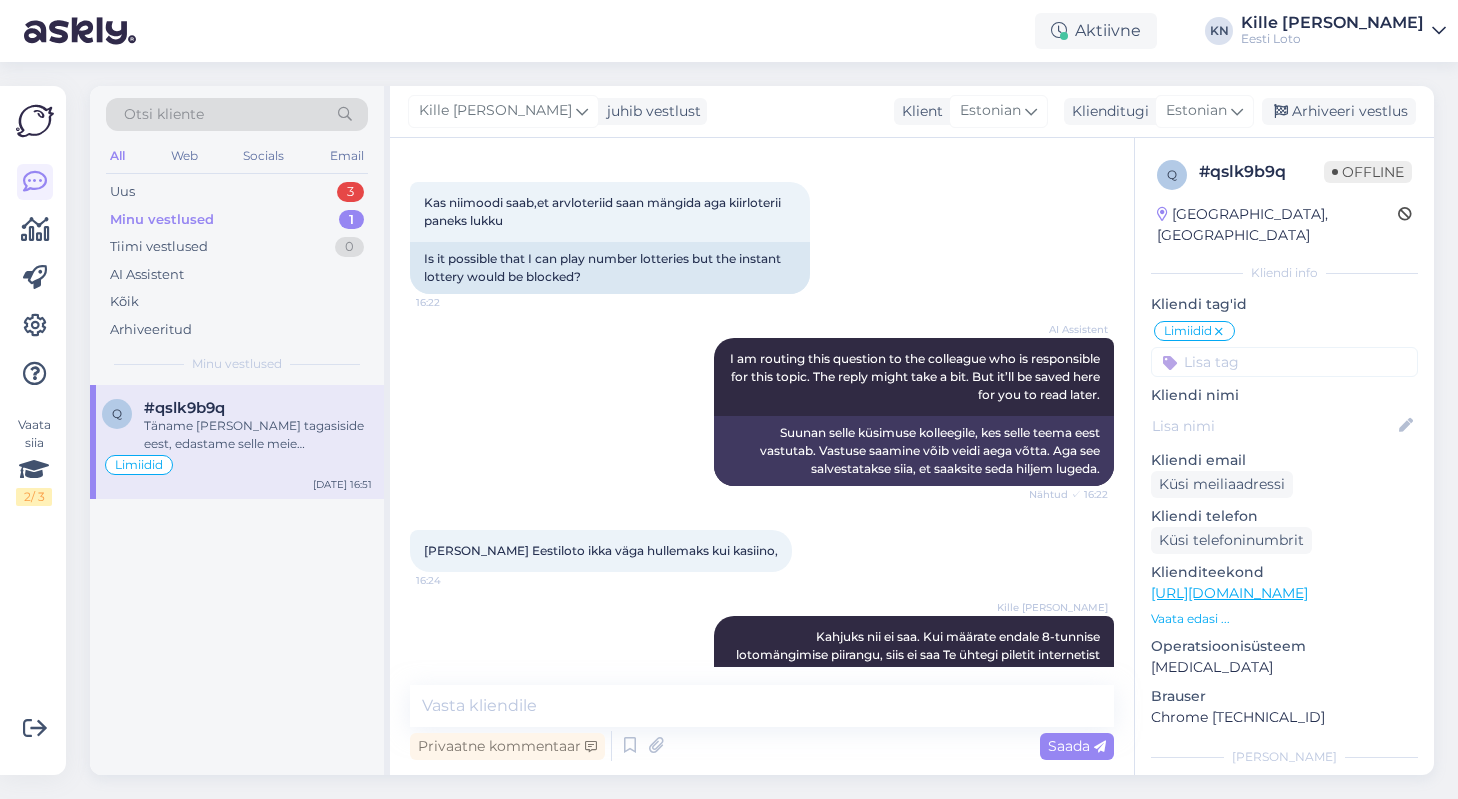 scroll, scrollTop: 722, scrollLeft: 0, axis: vertical 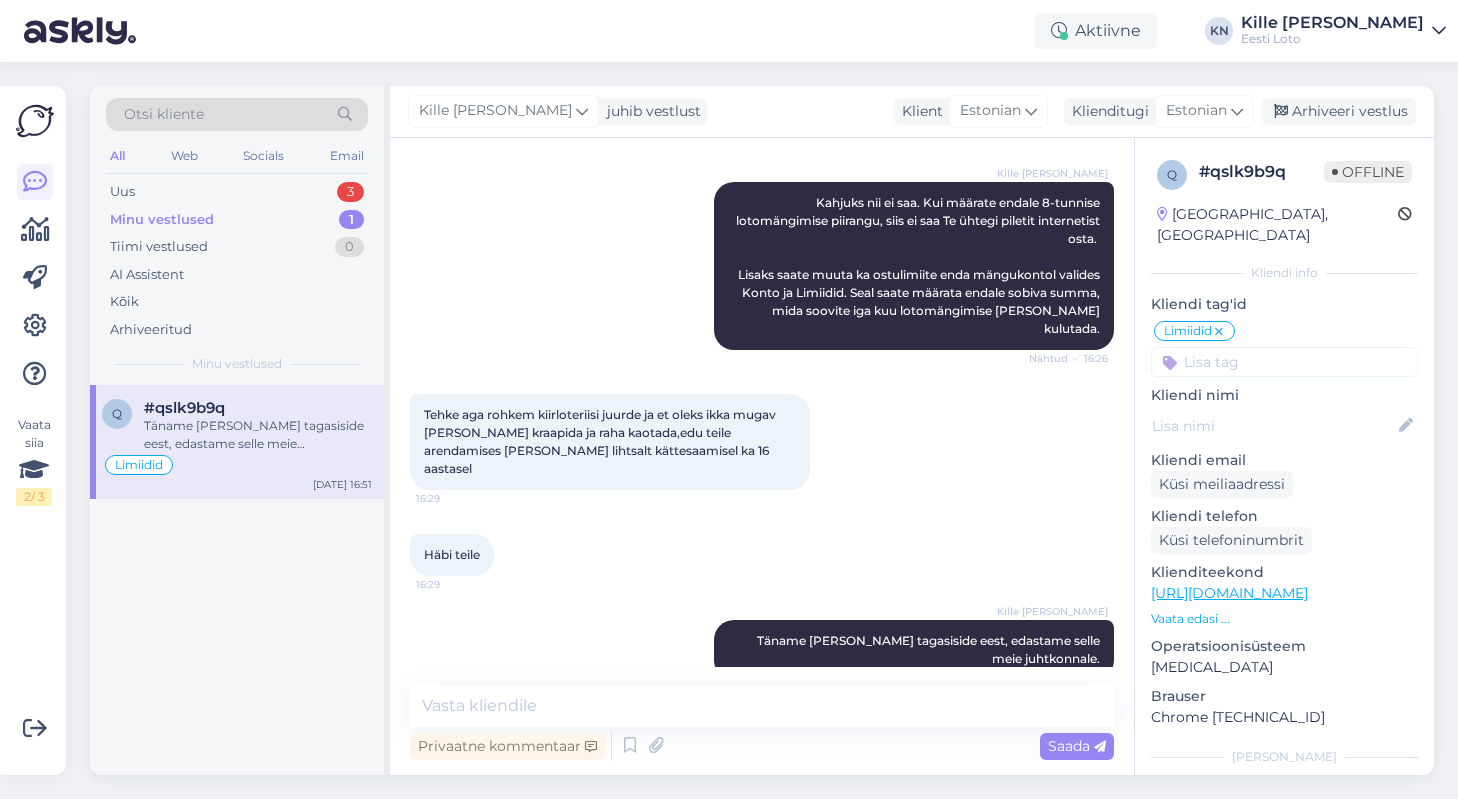 click on "Kille [PERSON_NAME] juhib vestlust Klient Estonian Klienditugi Estonian Arhiveeri vestlus" at bounding box center (912, 112) 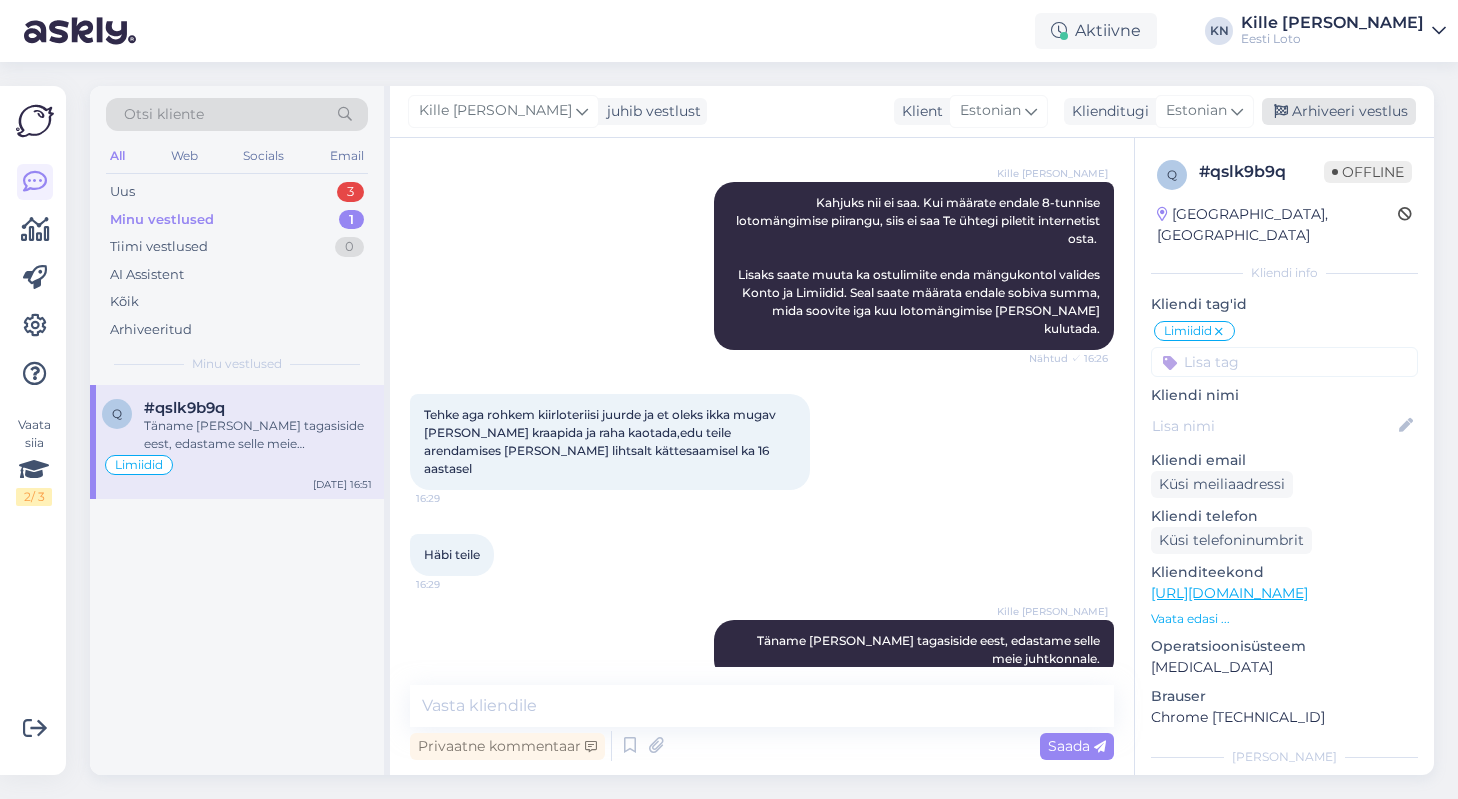 click on "Arhiveeri vestlus" at bounding box center [1339, 111] 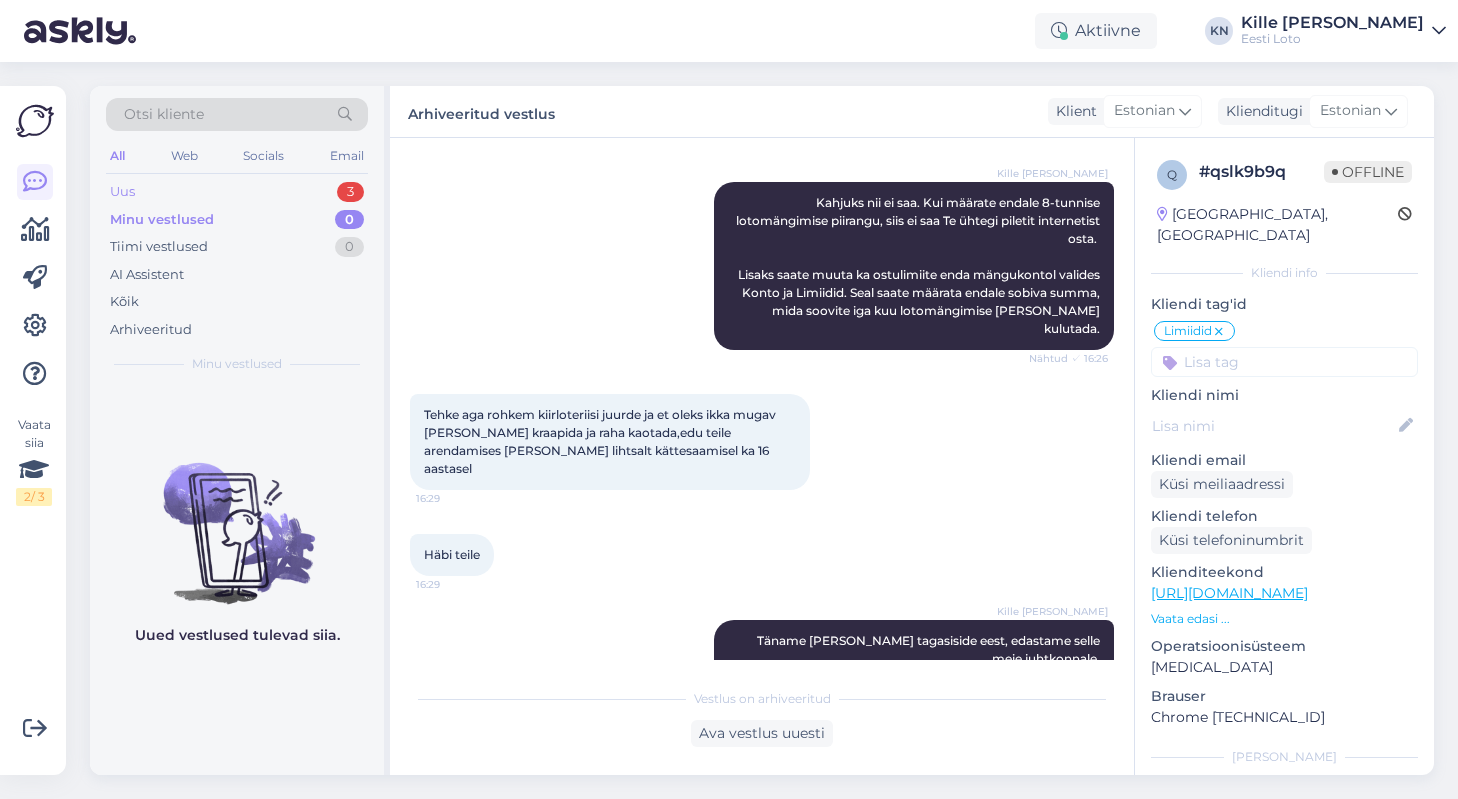 click on "Uus 3" at bounding box center [237, 192] 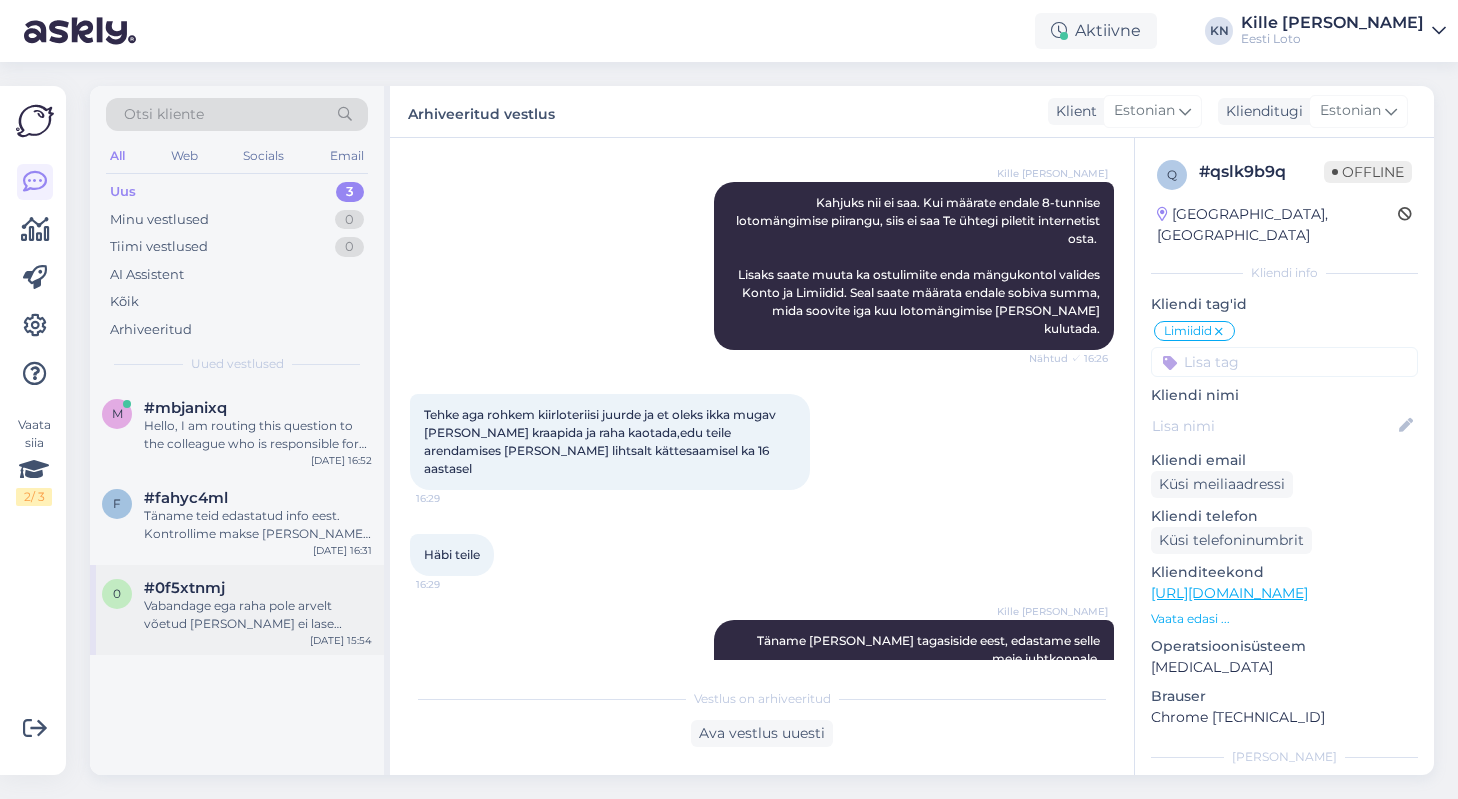 click on "Vabandage ega raha pole arvelt võetud [PERSON_NAME] ei lase [PERSON_NAME] sisenemist kannet lõpuni viia" at bounding box center [258, 615] 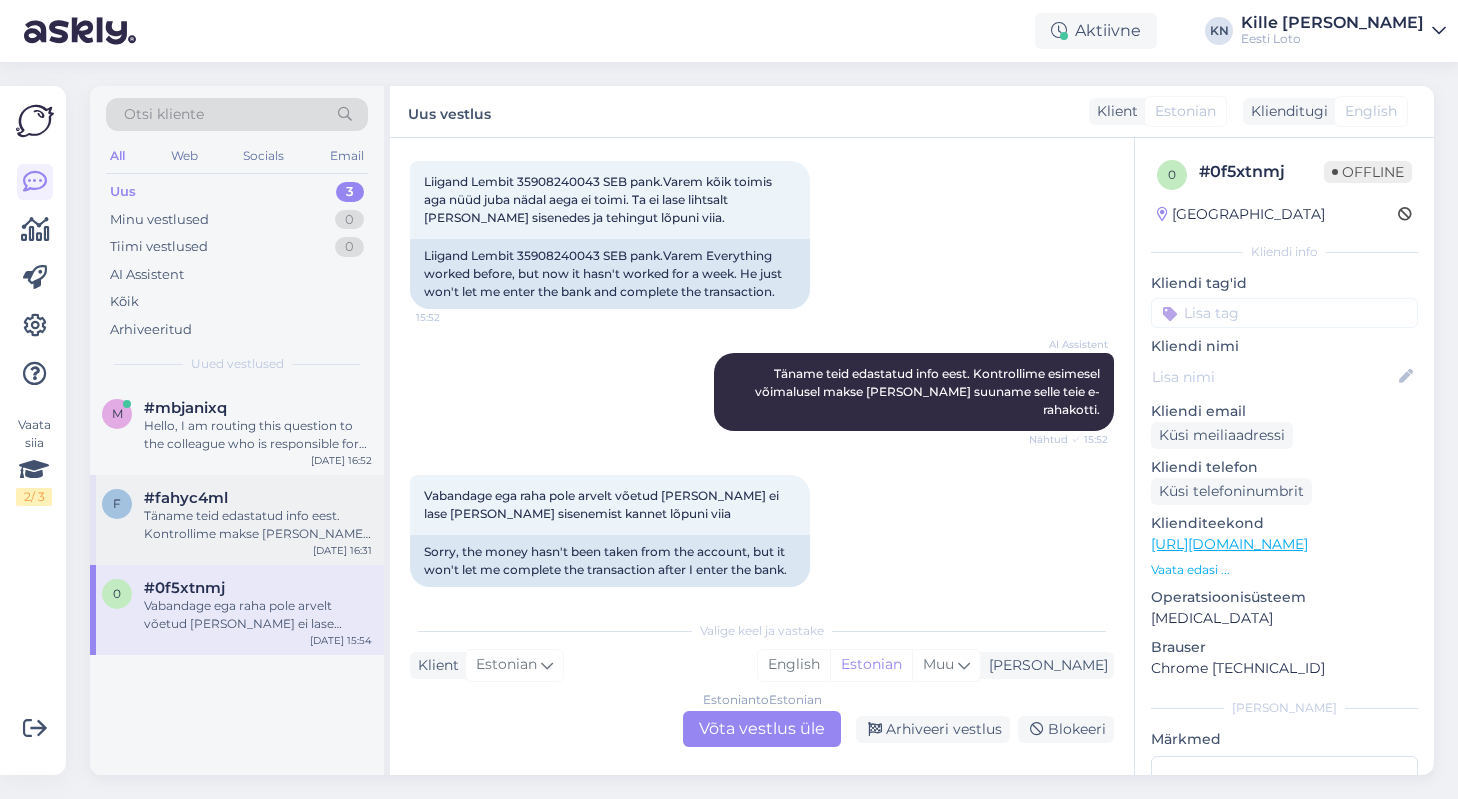 click on "f #fahyc4ml Täname teid edastatud info eest. Kontrollime makse [PERSON_NAME] suuname selle teie e-rahakotti. [DATE] 16:31" at bounding box center [237, 520] 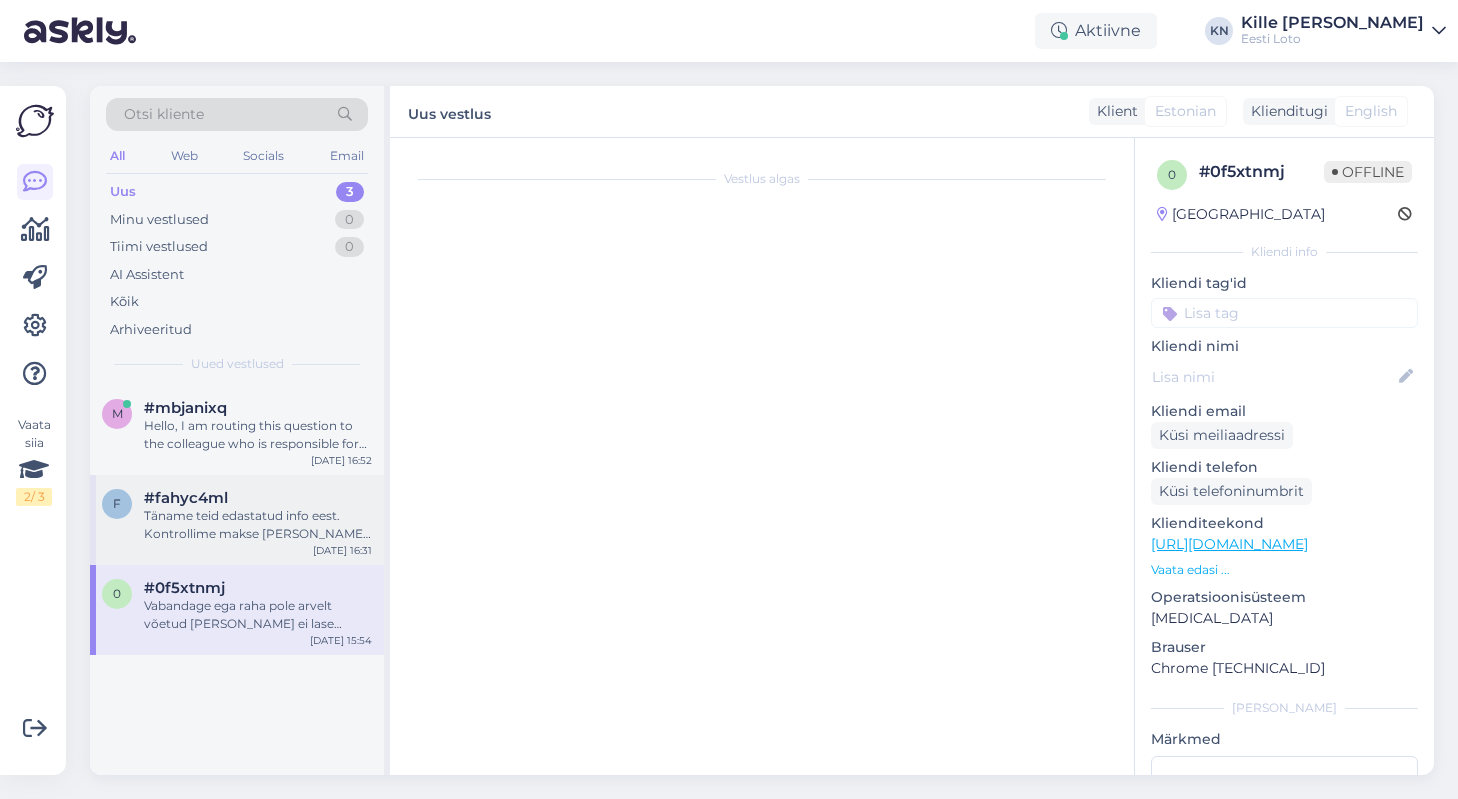 scroll, scrollTop: 395, scrollLeft: 0, axis: vertical 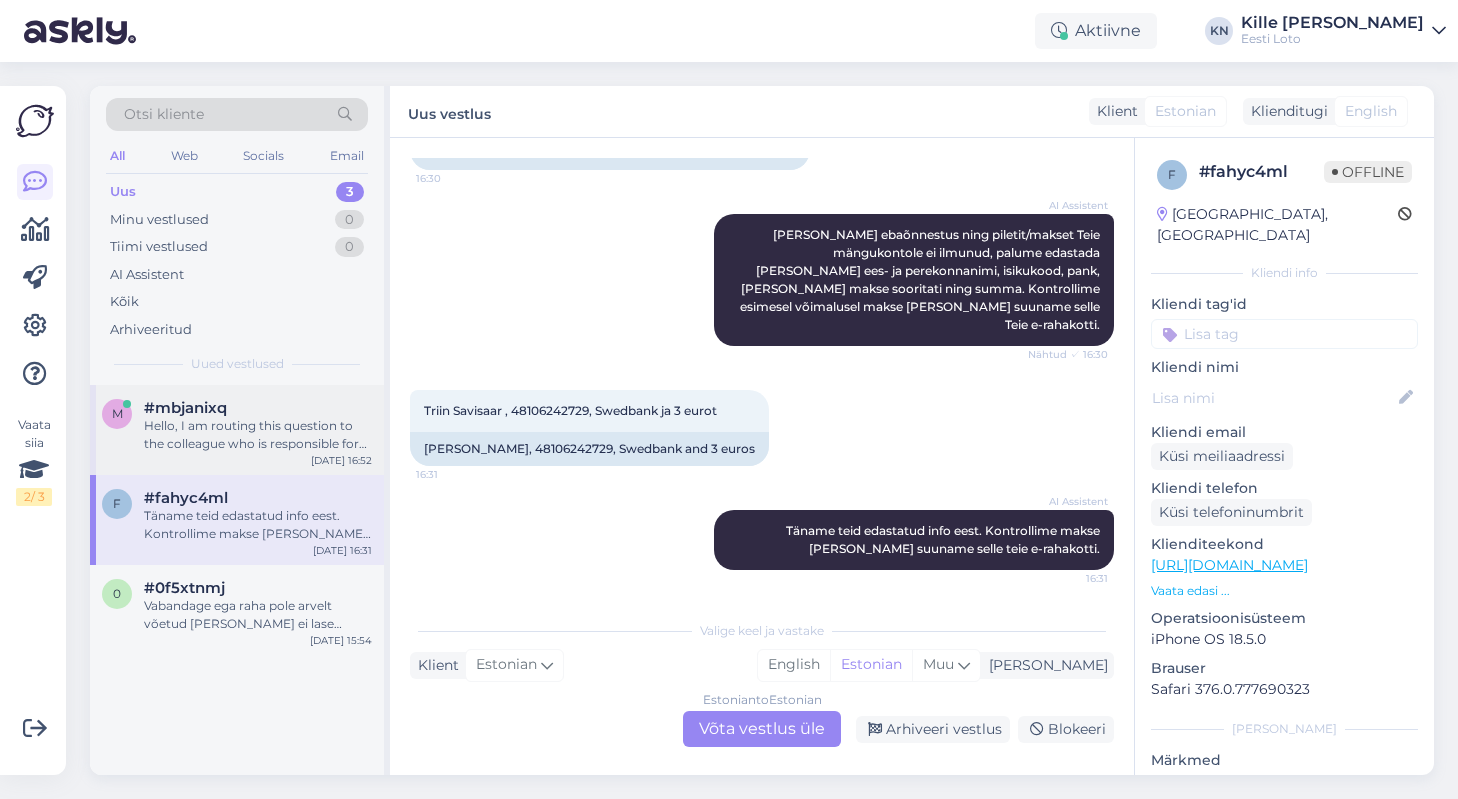 click on "m #mbjanixq Hello, I am routing this question to the colleague who is responsible for this topic. The reply might take a bit. But it’ll be saved here for you to read later. [DATE] 16:52" at bounding box center (237, 430) 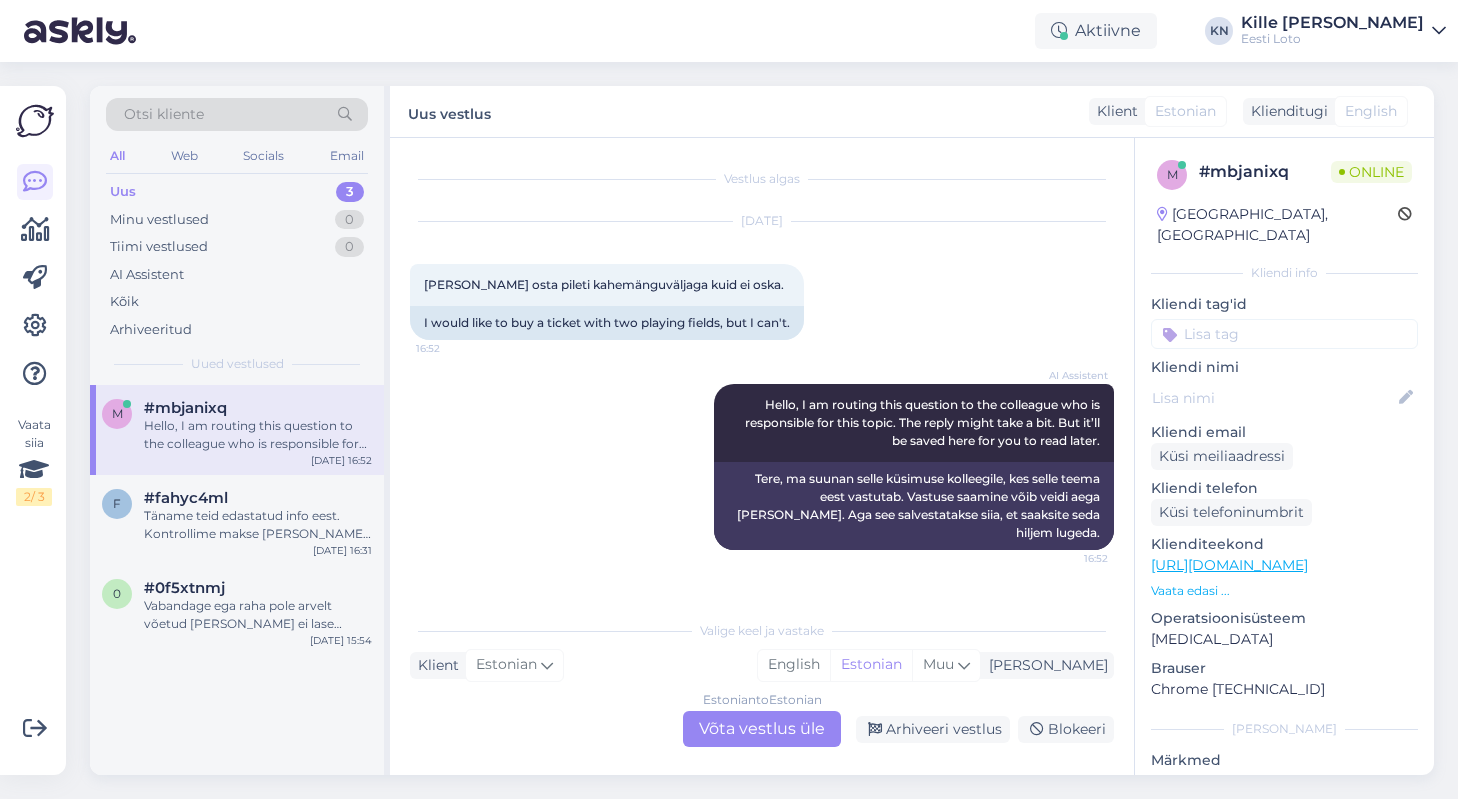 click on "Estonian  to  Estonian Võta vestlus üle" at bounding box center [762, 729] 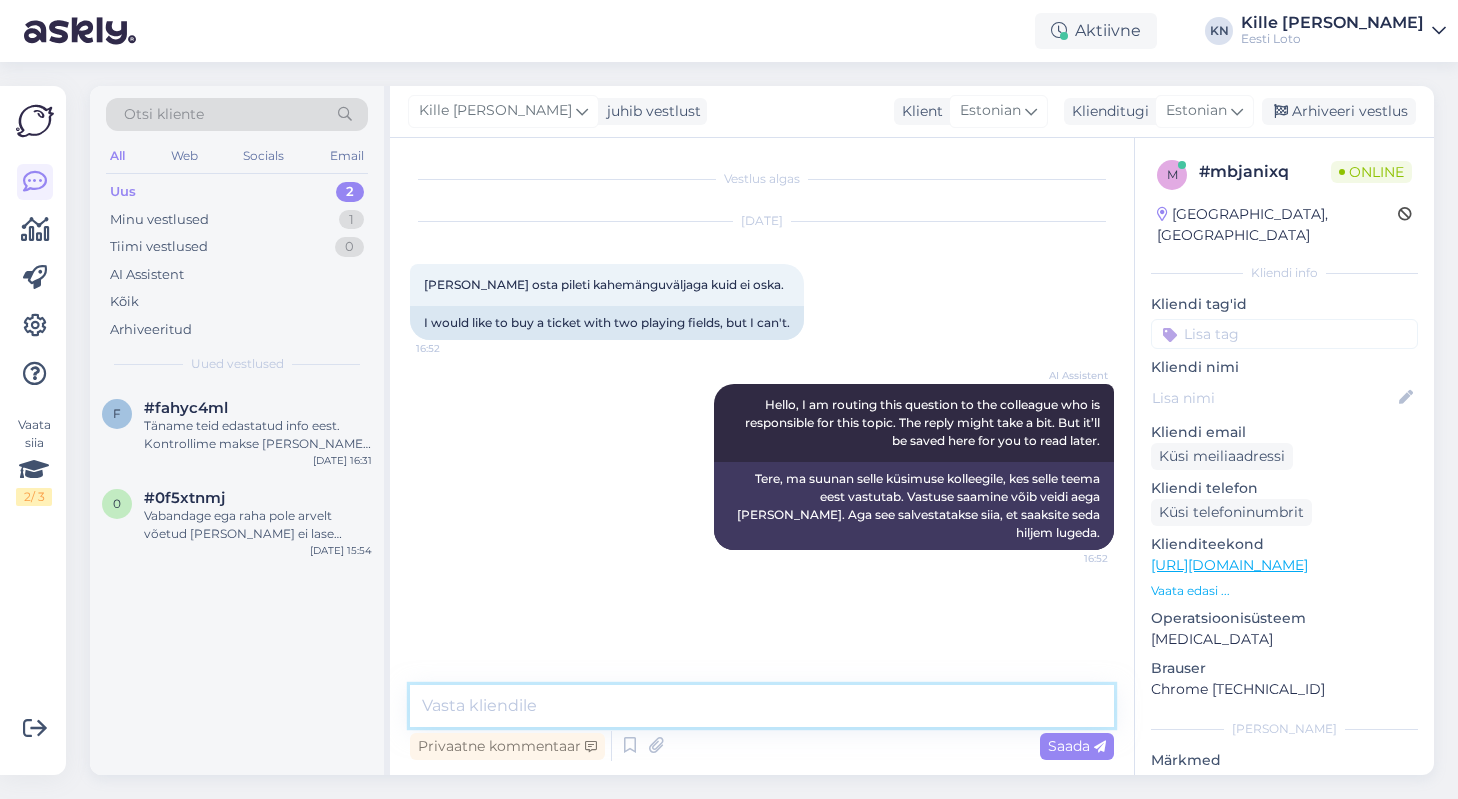 click at bounding box center (762, 706) 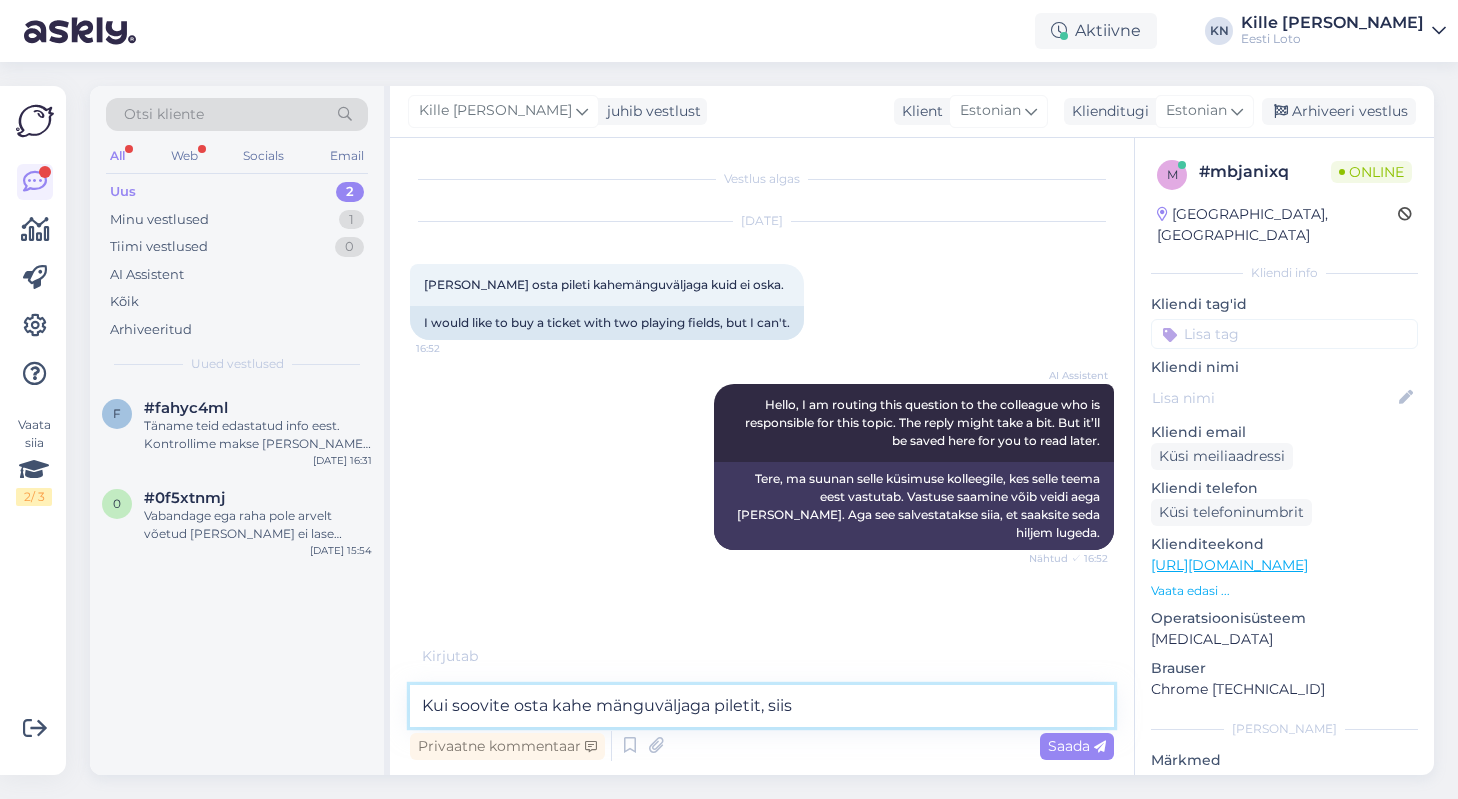 click on "Kui soovite osta kahe mänguväljaga piletit, siis" at bounding box center [762, 706] 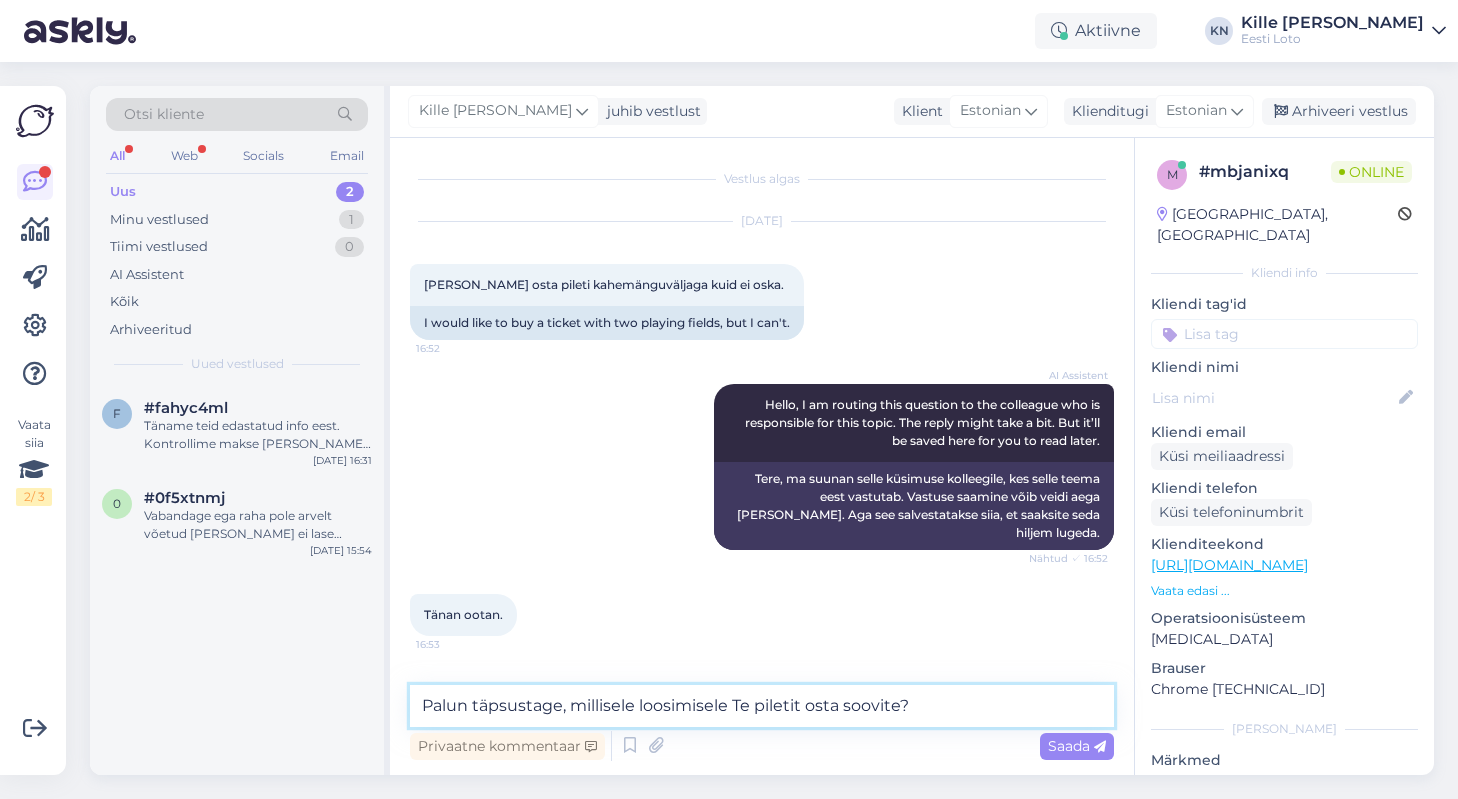 type on "Palun täpsustage, millisele loosimisele Te piletit osta soovite?" 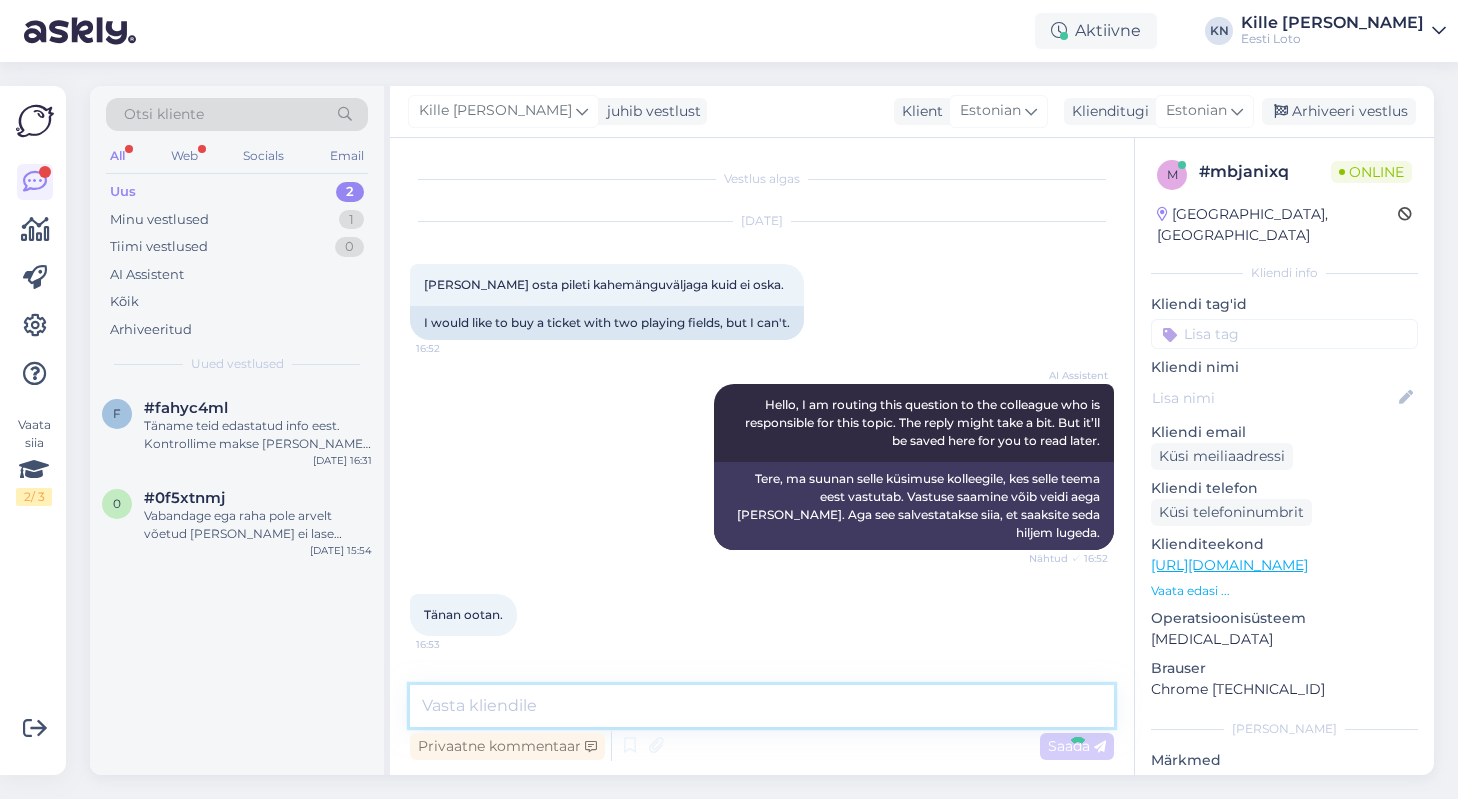 scroll, scrollTop: 60, scrollLeft: 0, axis: vertical 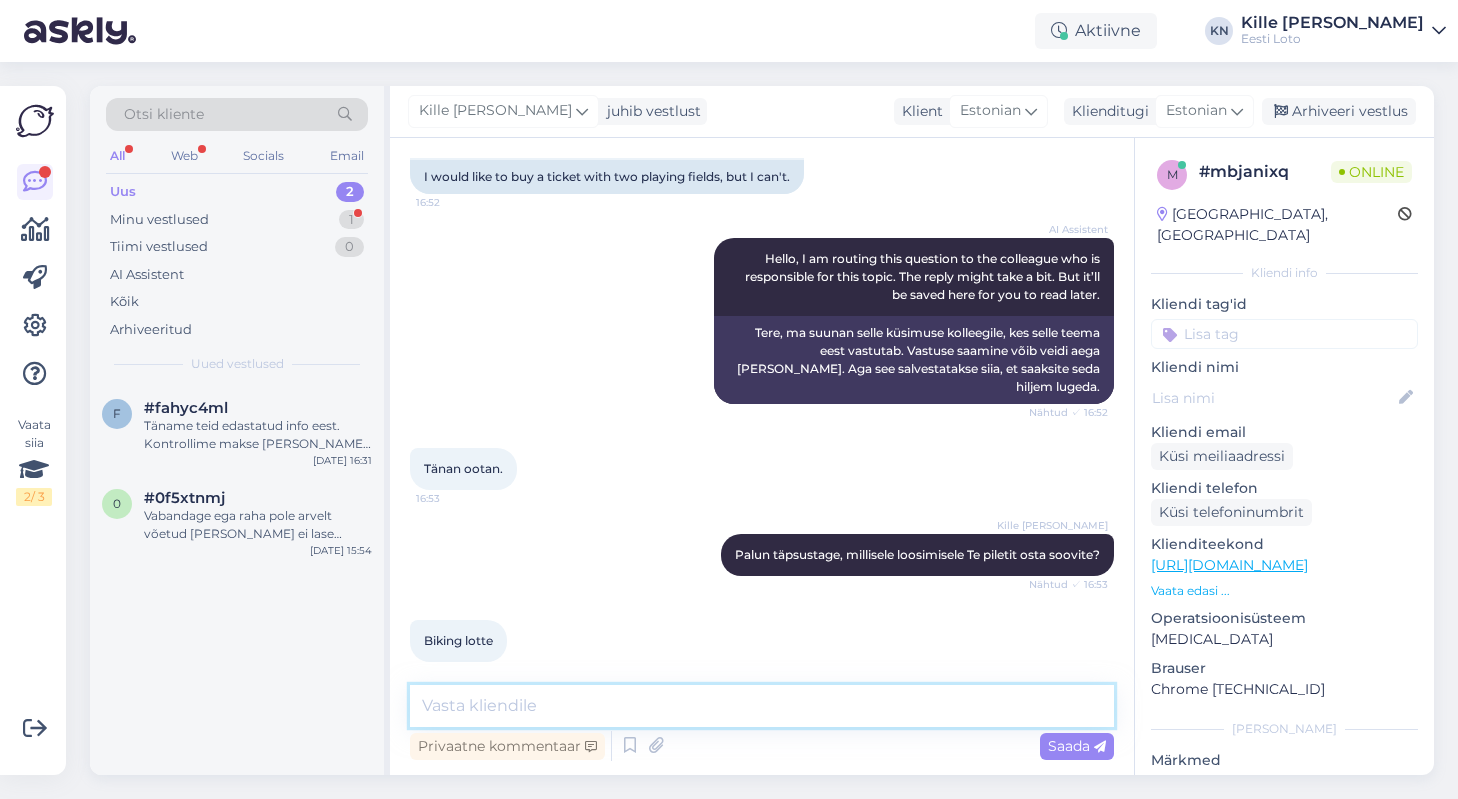 click at bounding box center (762, 706) 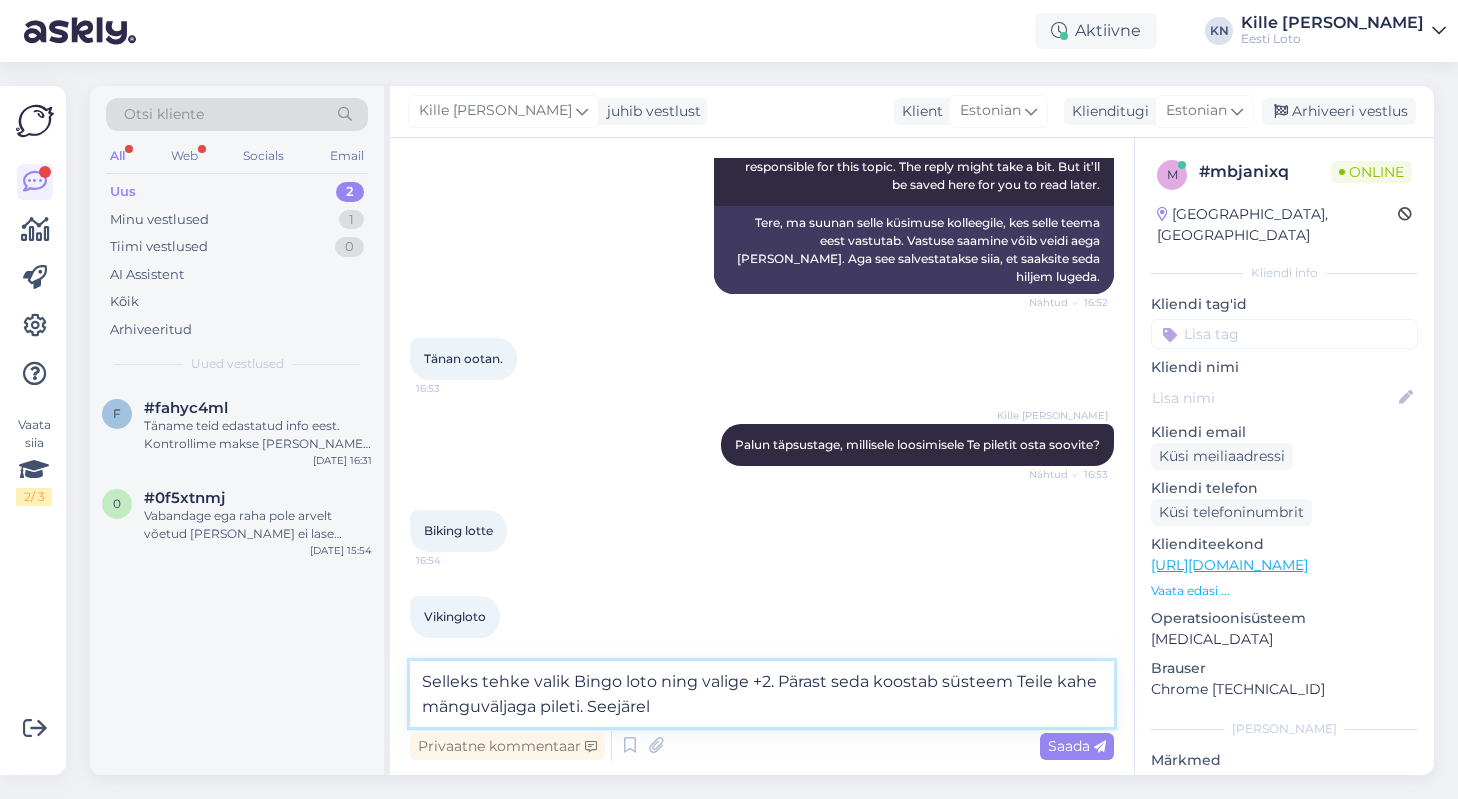 scroll, scrollTop: 232, scrollLeft: 0, axis: vertical 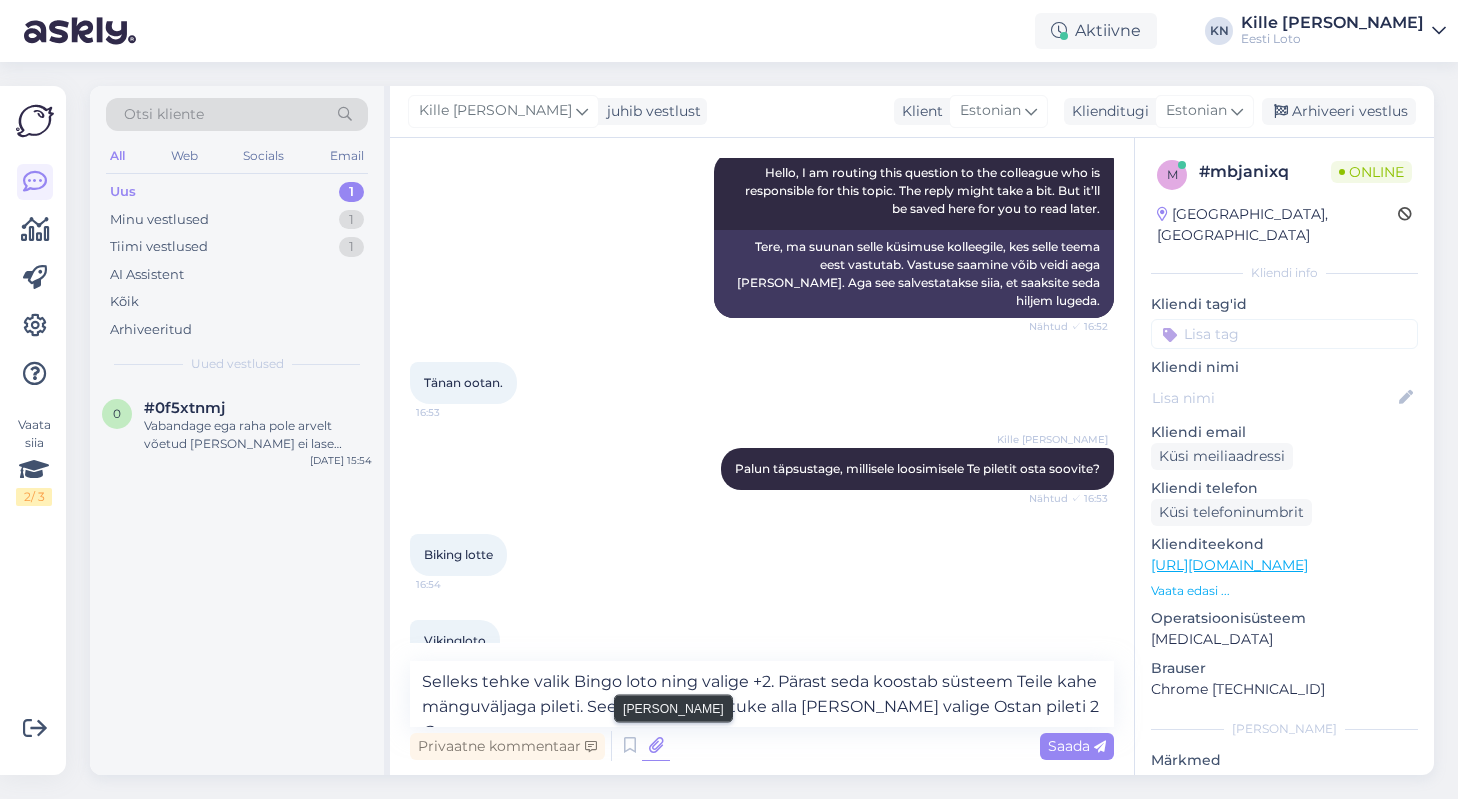 click at bounding box center [656, 746] 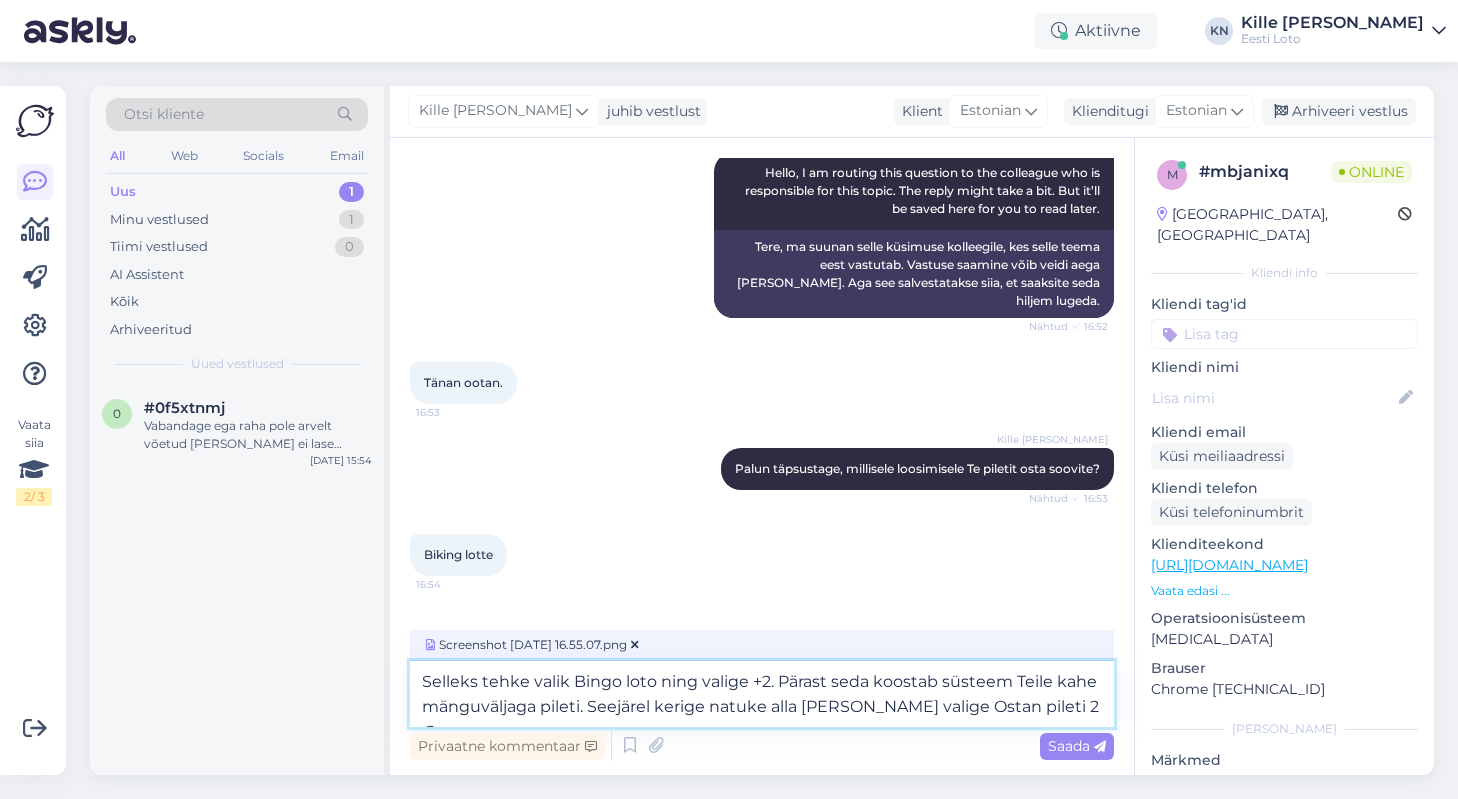 click on "Selleks tehke valik Bingo loto ning valige +2. Pärast seda koostab süsteem Teile kahe mänguväljaga pileti. Seejärel kerige natuke alla [PERSON_NAME] valige Ostan pileti 2 €." at bounding box center (762, 694) 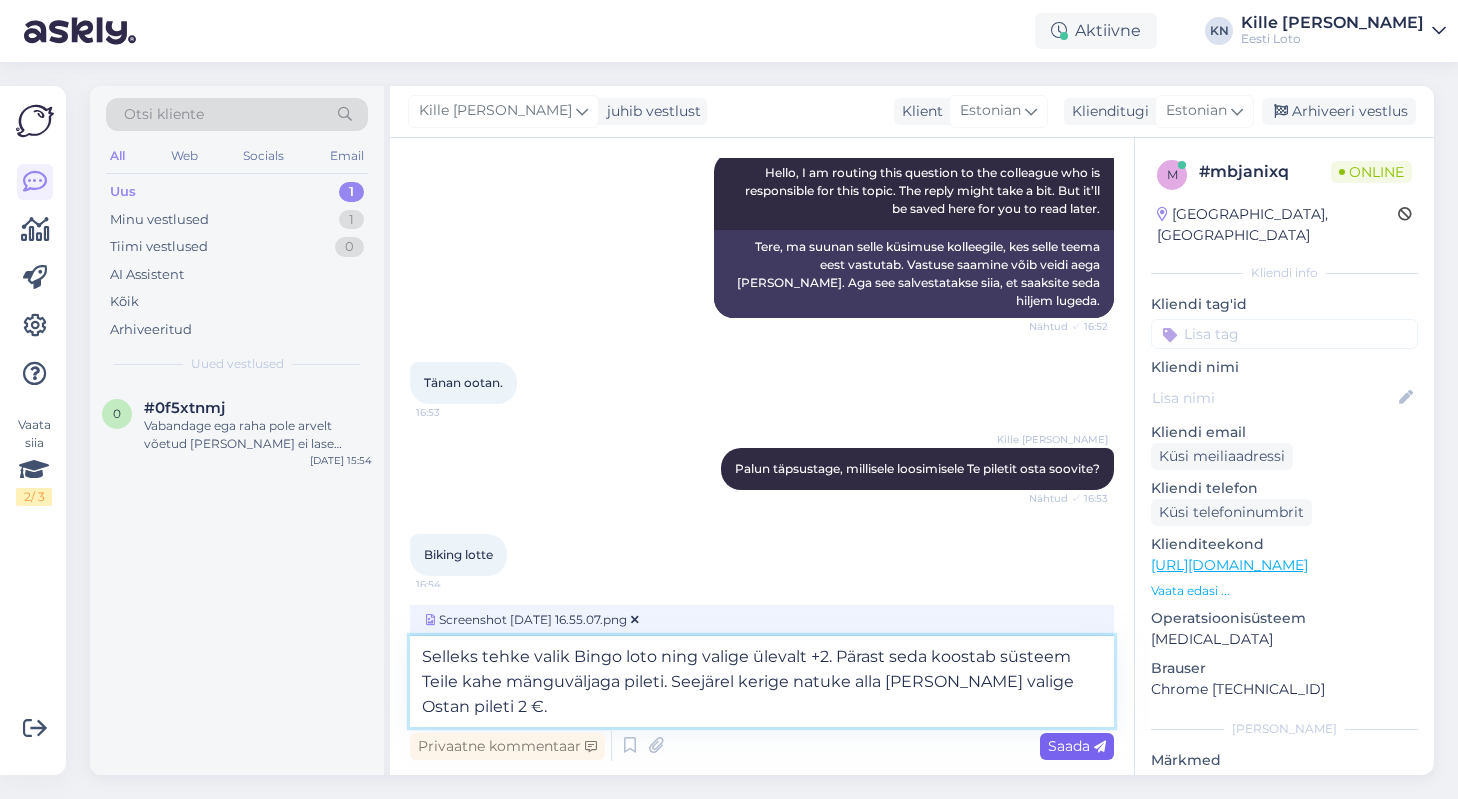 type on "Selleks tehke valik Bingo loto ning valige ülevalt +2. Pärast seda koostab süsteem Teile kahe mänguväljaga pileti. Seejärel kerige natuke alla [PERSON_NAME] valige Ostan pileti 2 €." 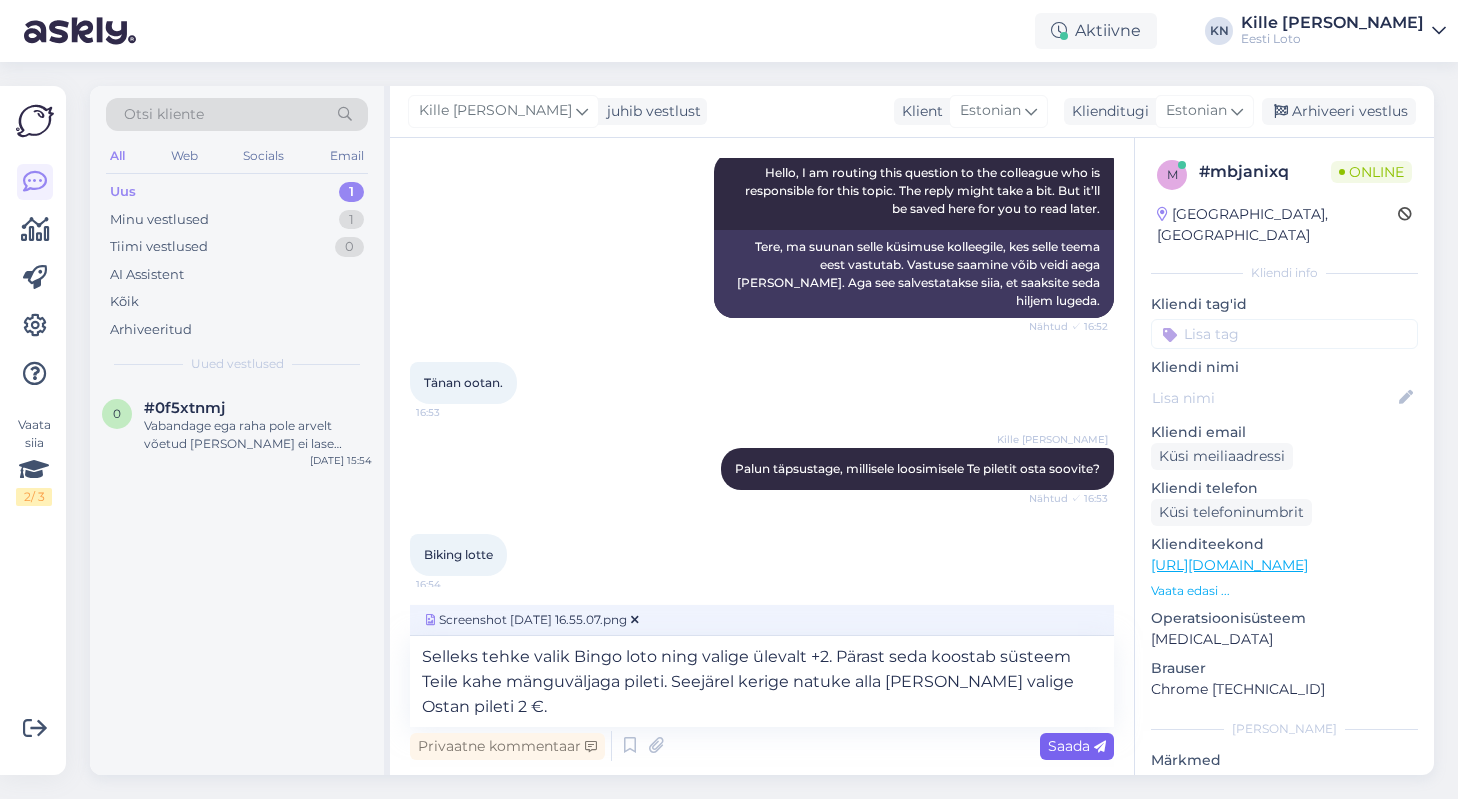 click on "Saada" at bounding box center (1077, 746) 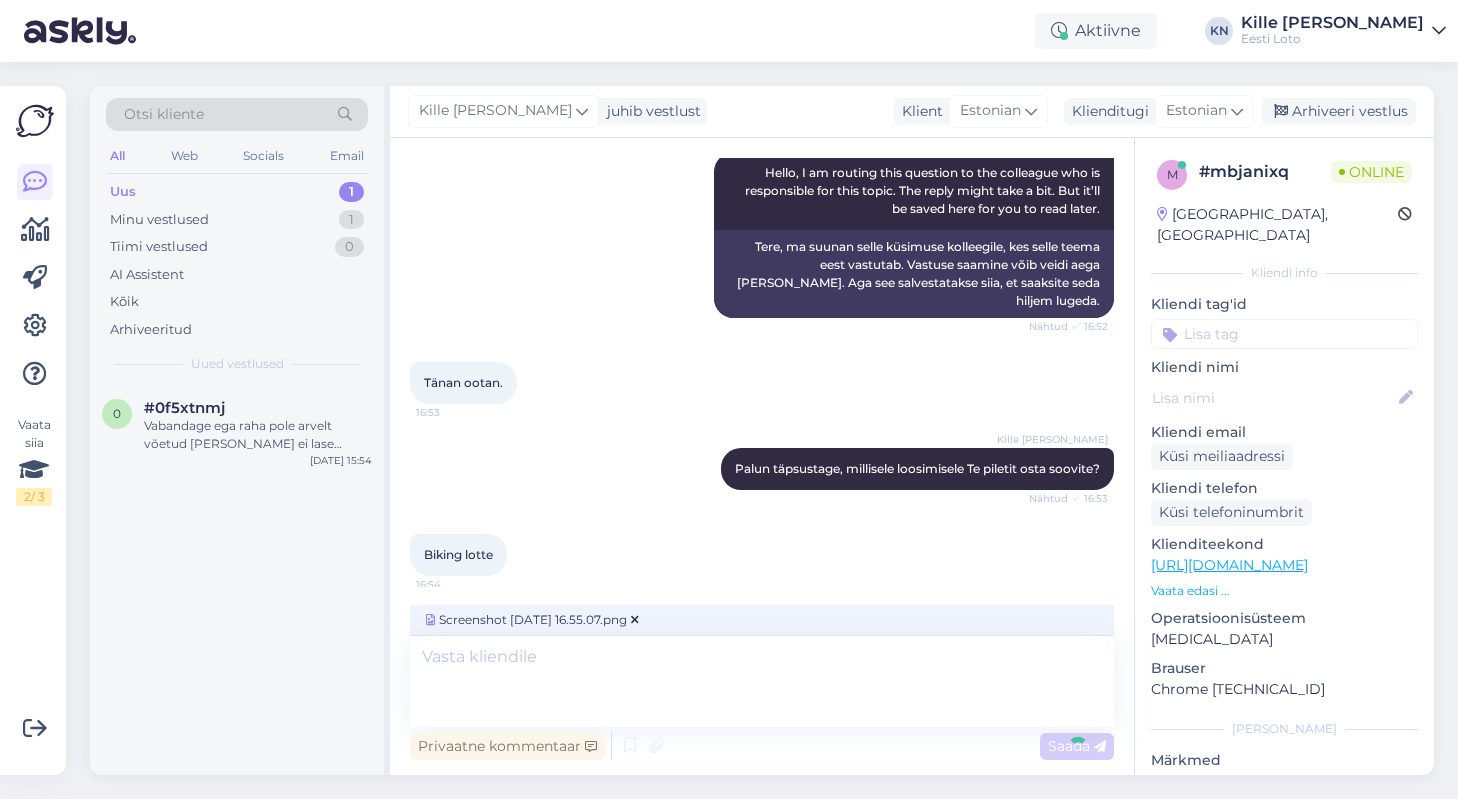 scroll, scrollTop: 480, scrollLeft: 0, axis: vertical 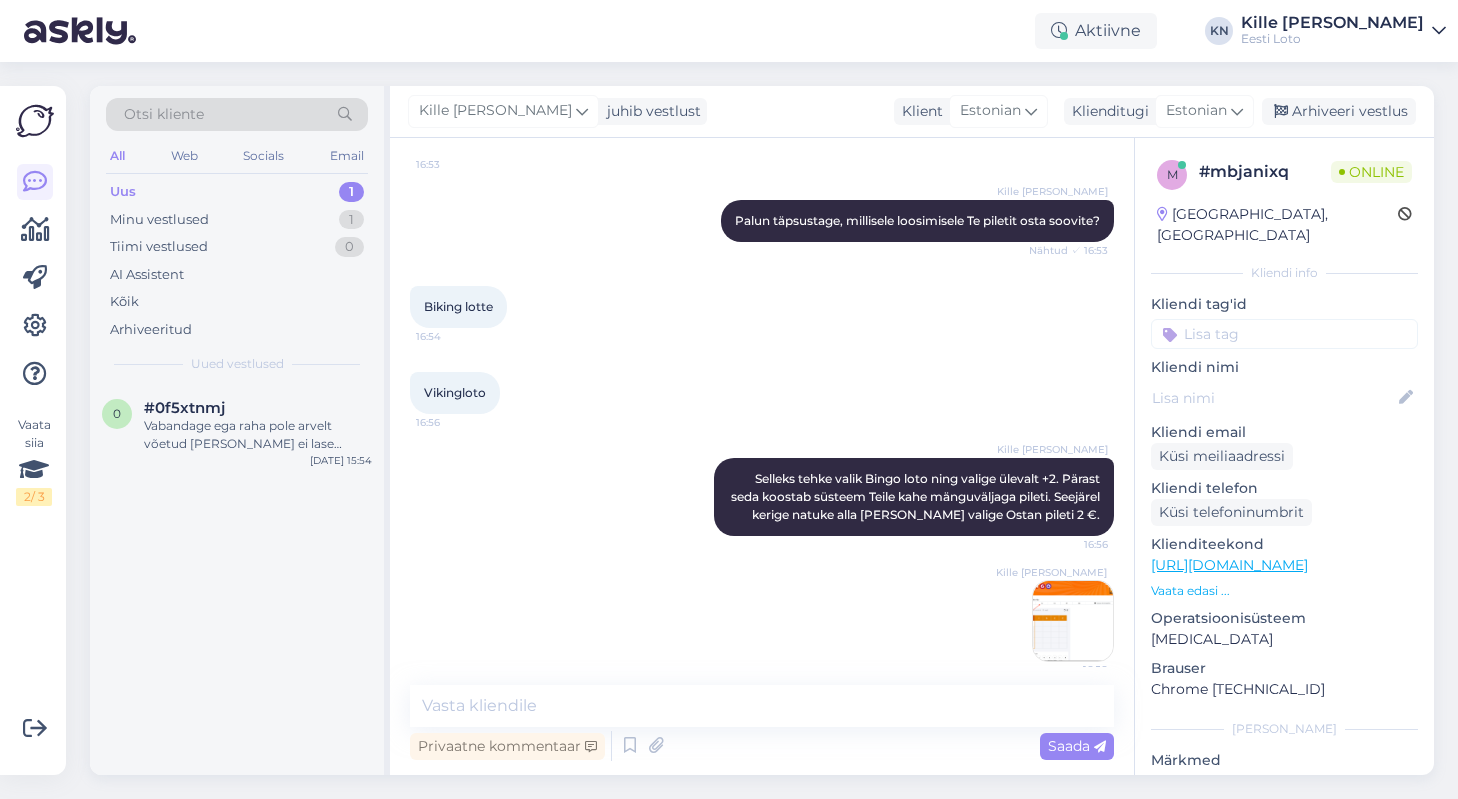 click at bounding box center (1073, 621) 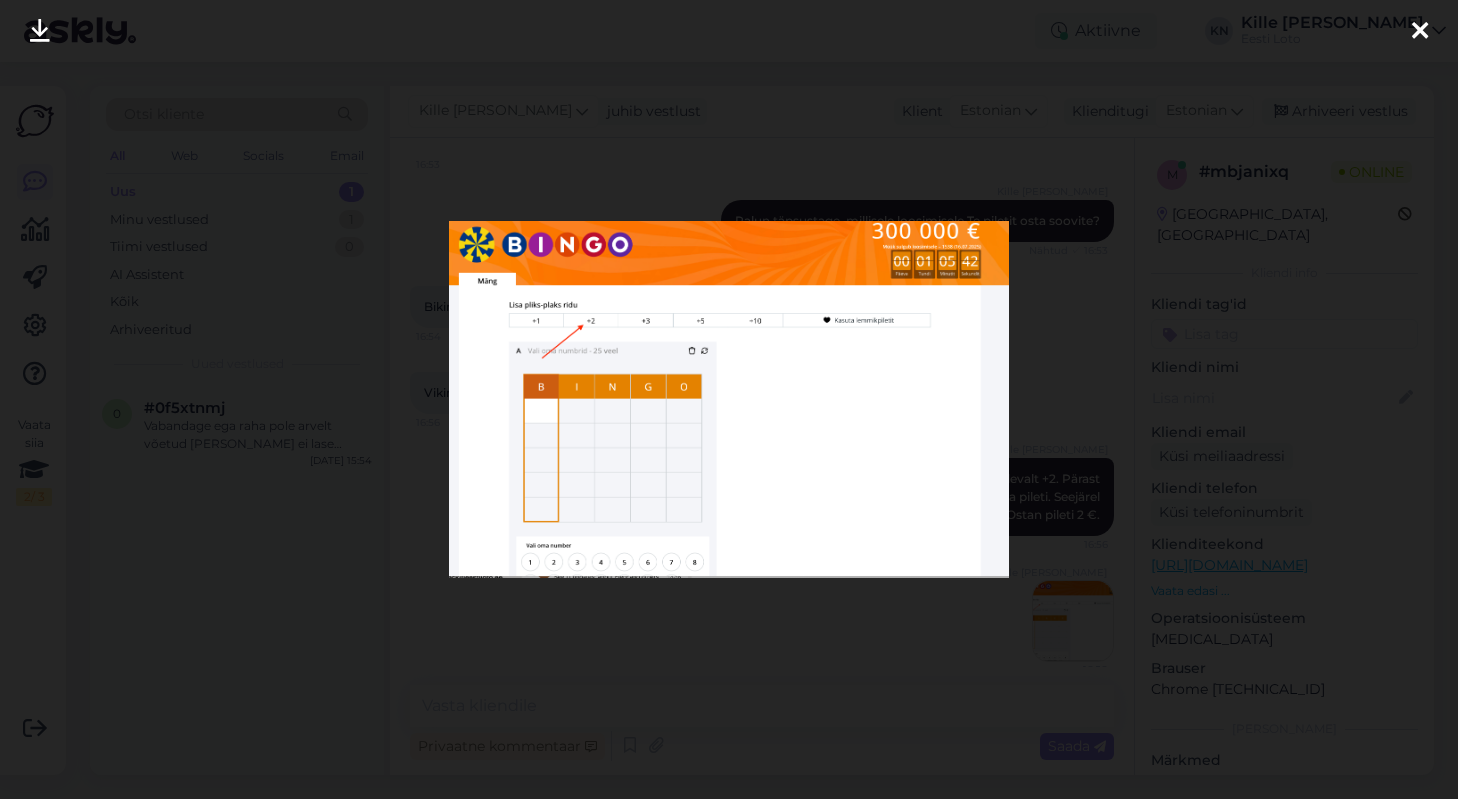 click at bounding box center [729, 399] 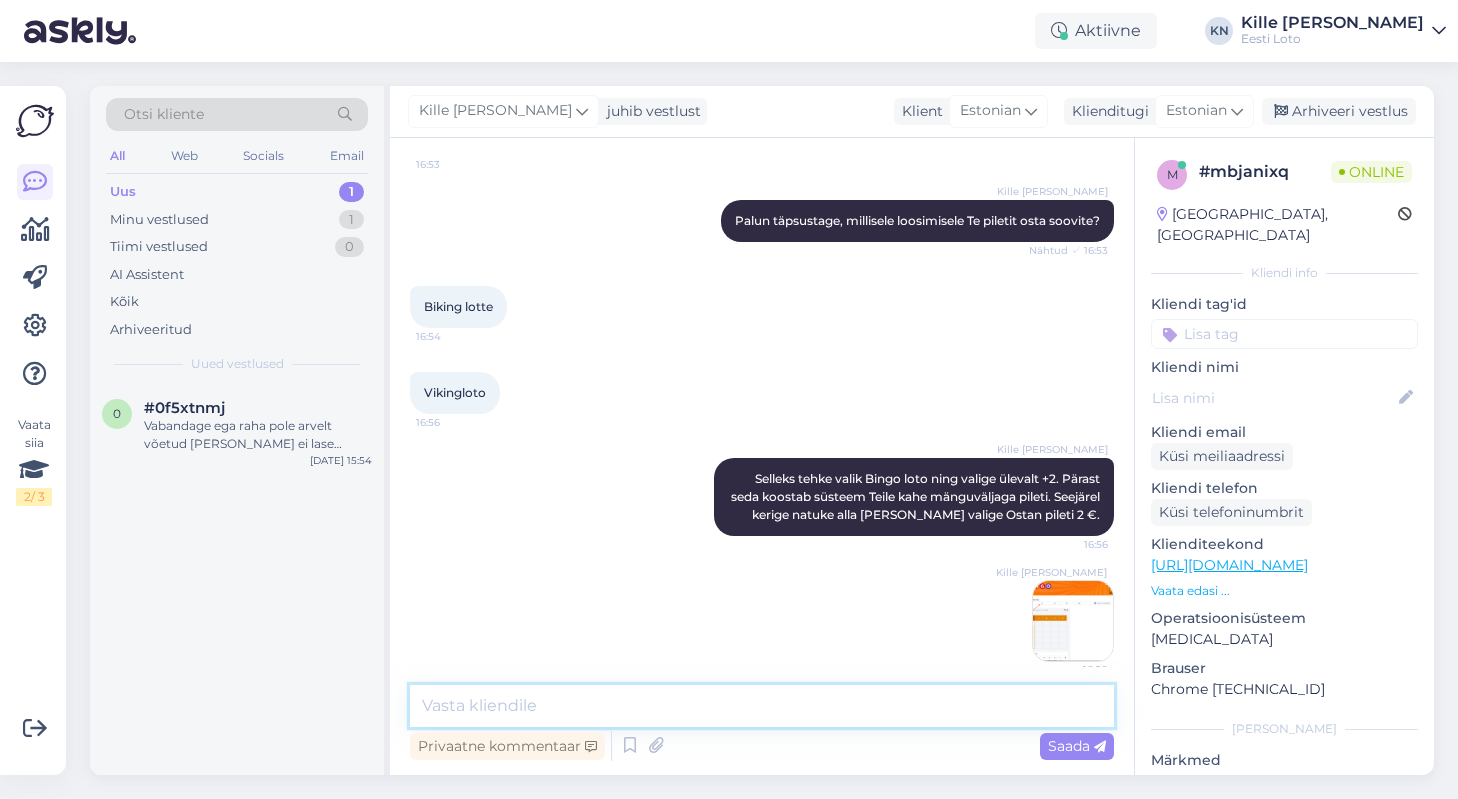 click at bounding box center [762, 706] 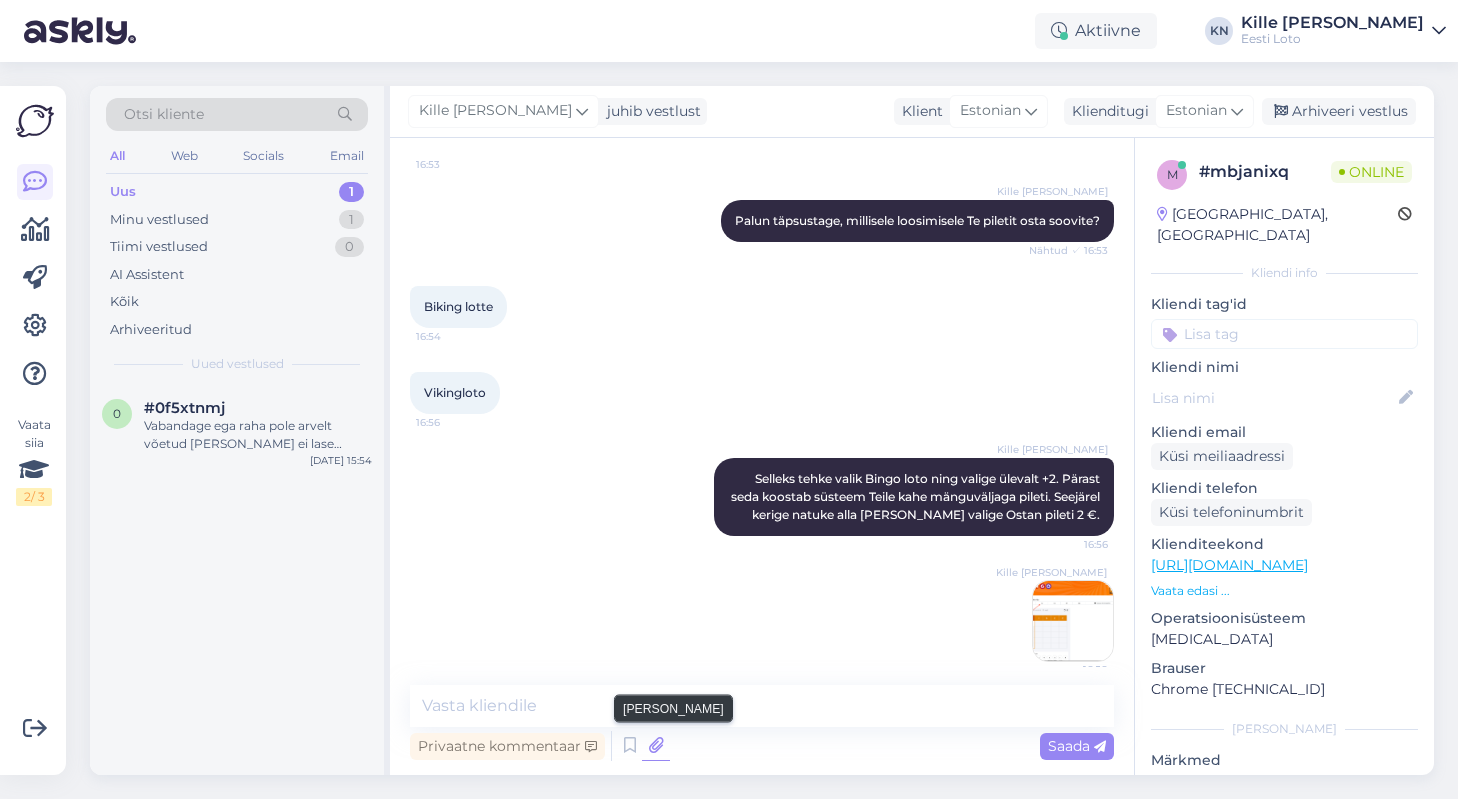 click at bounding box center [656, 746] 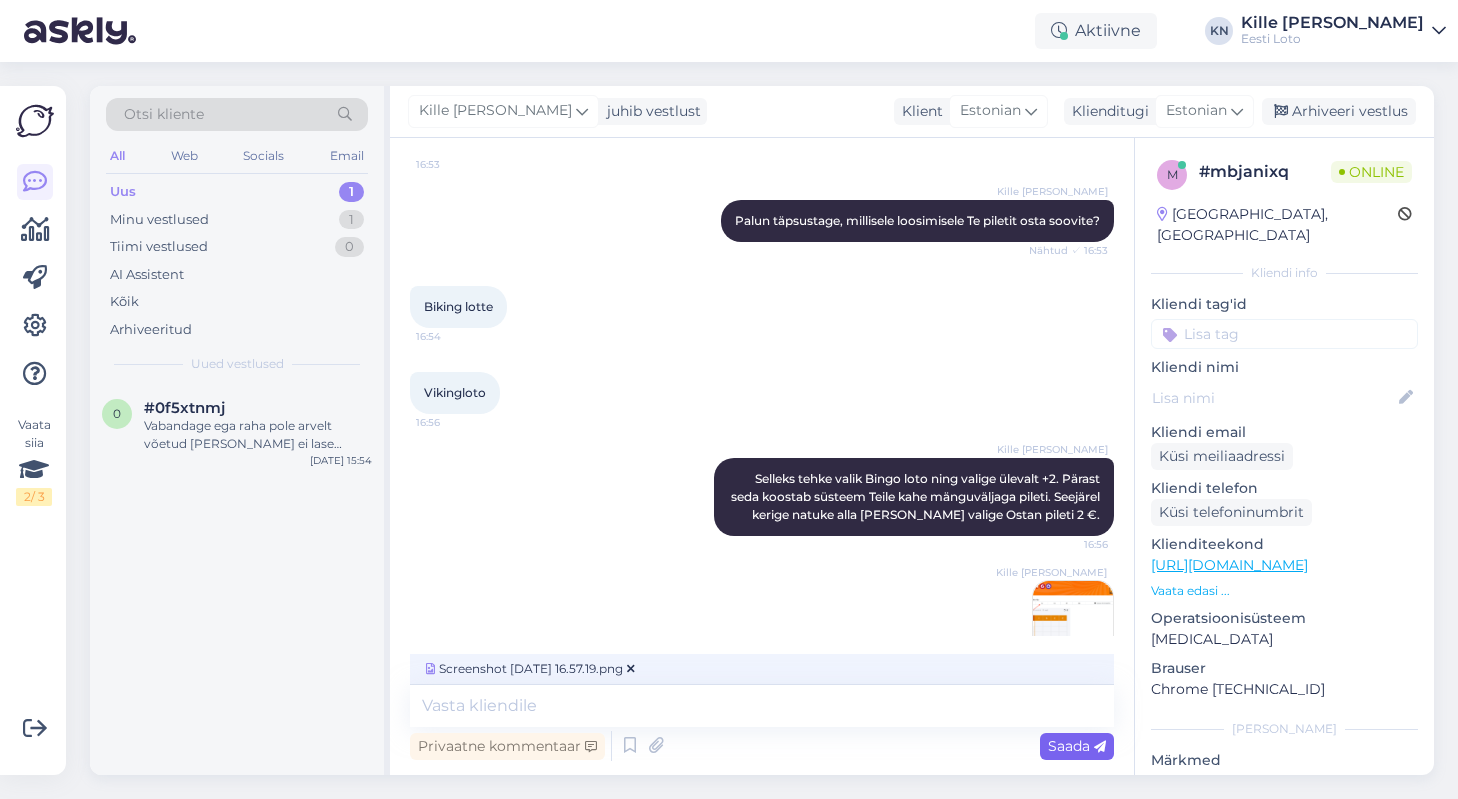 click on "Saada" at bounding box center (1077, 746) 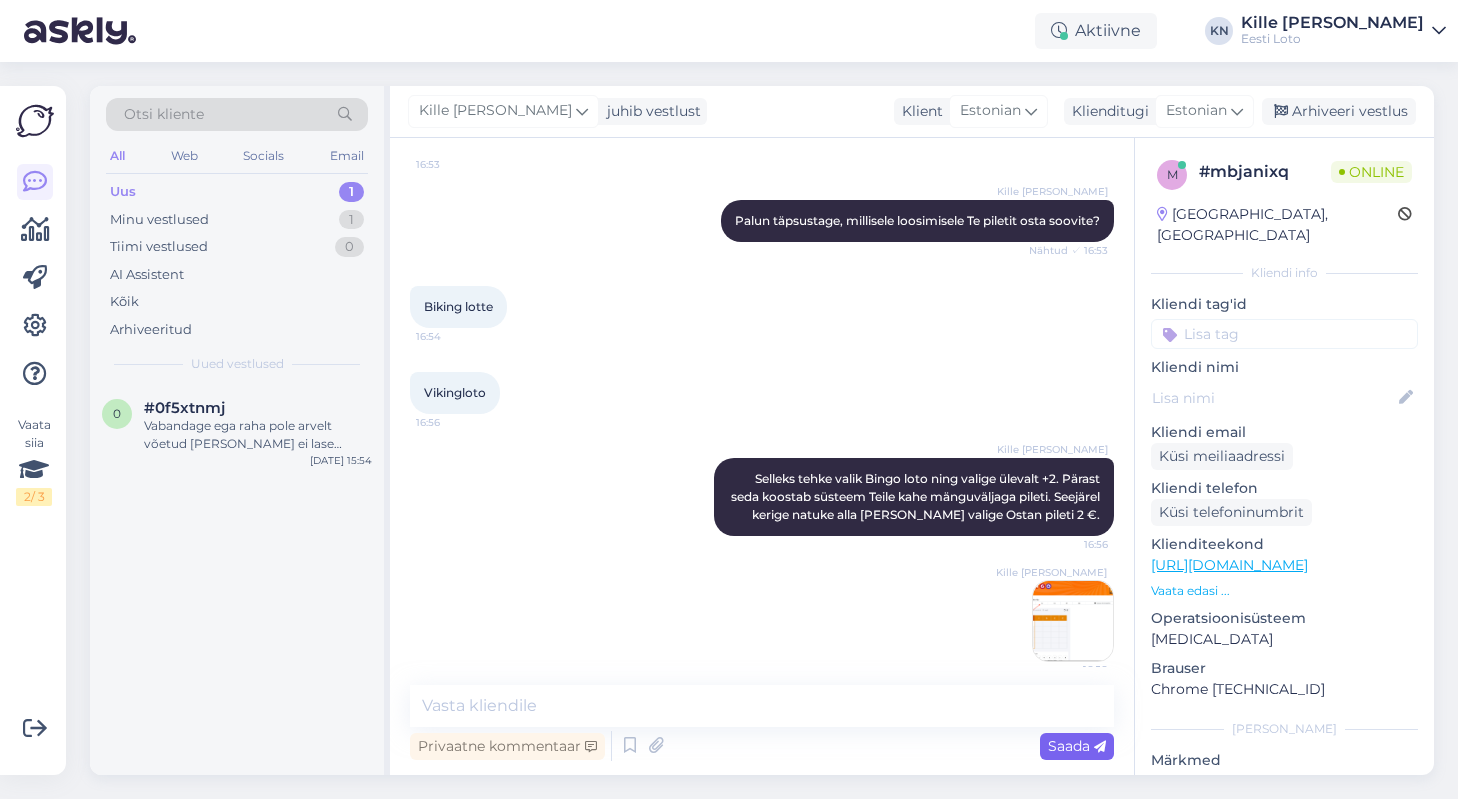 scroll, scrollTop: 606, scrollLeft: 0, axis: vertical 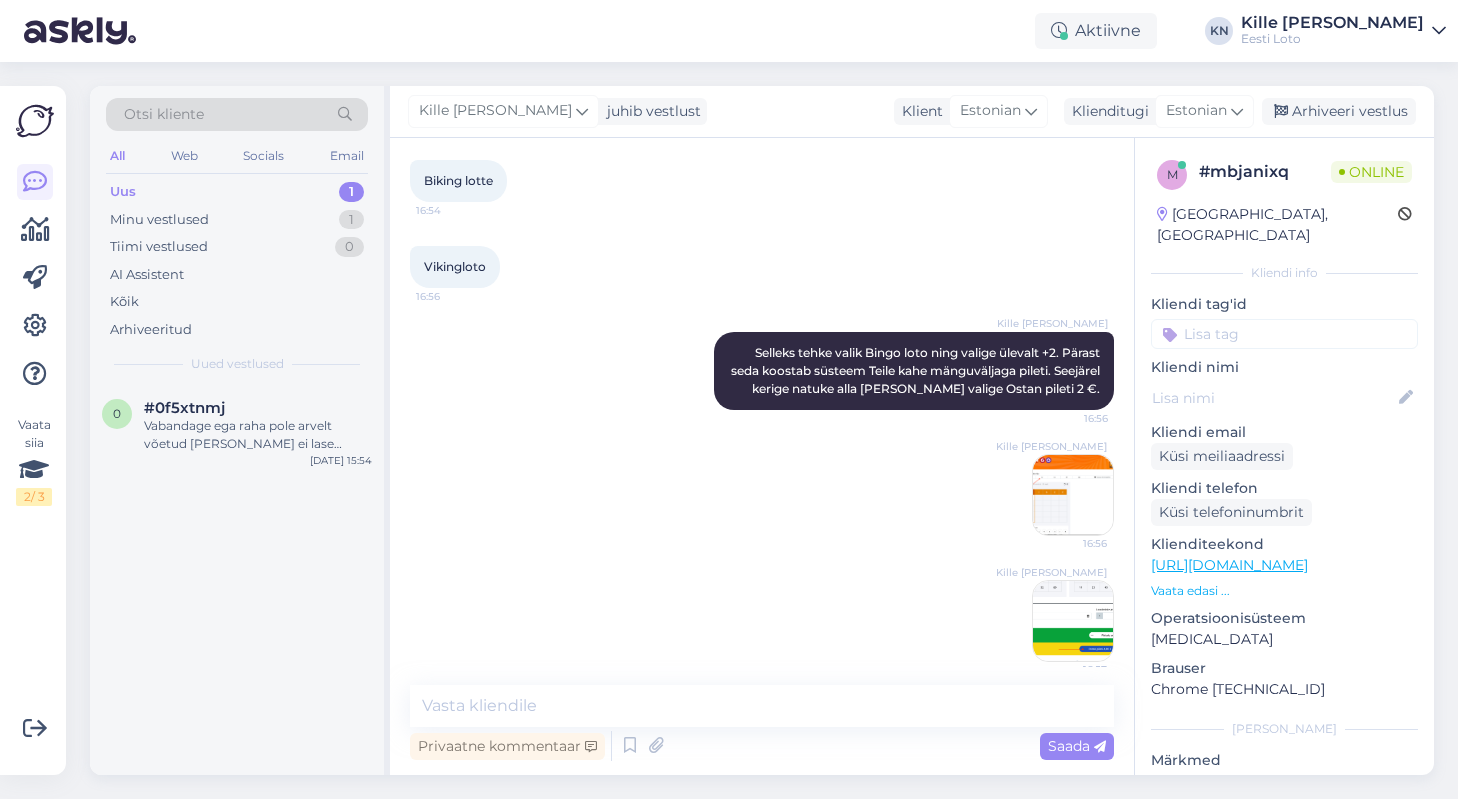 click at bounding box center [1073, 495] 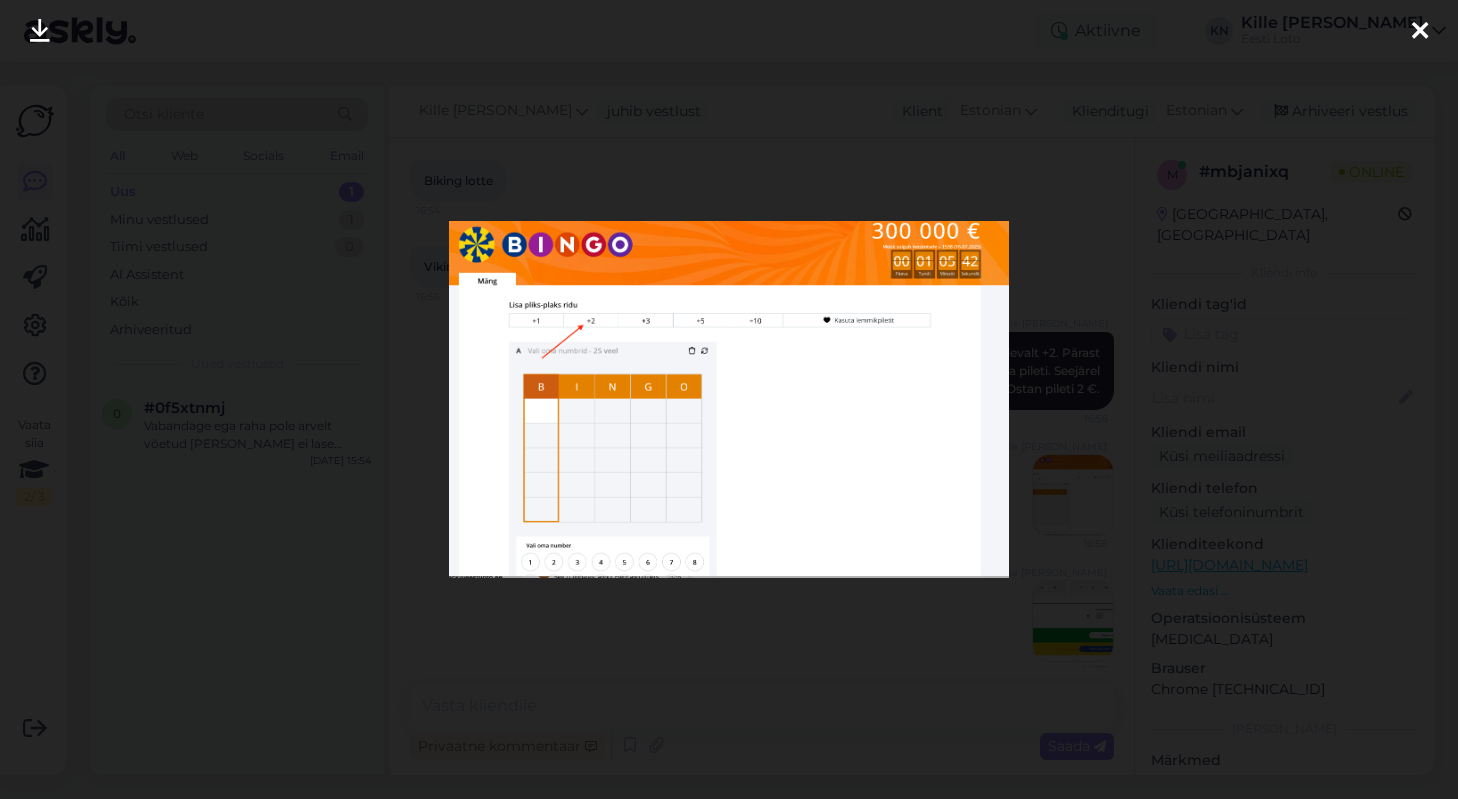 click at bounding box center (729, 399) 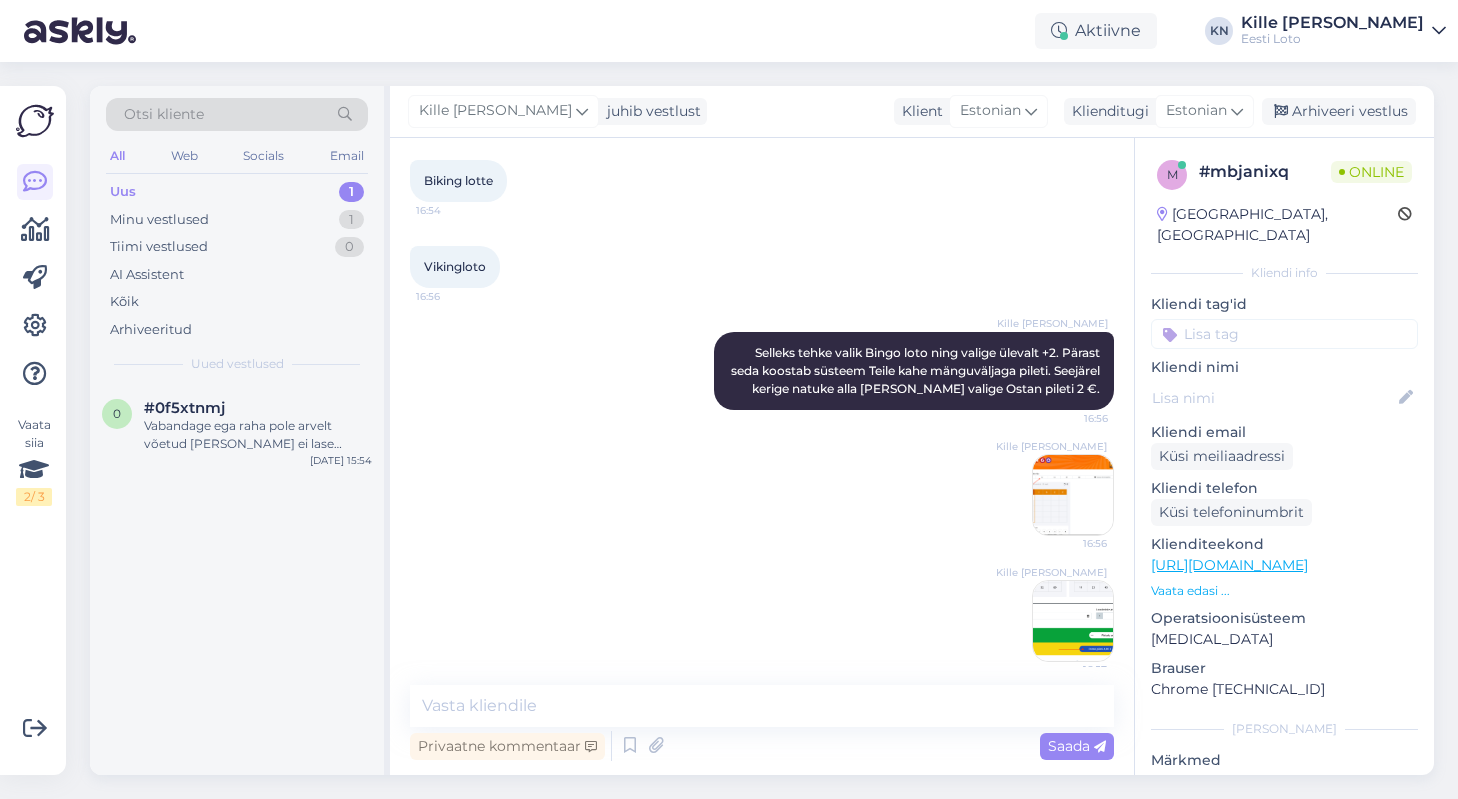 click at bounding box center [1073, 621] 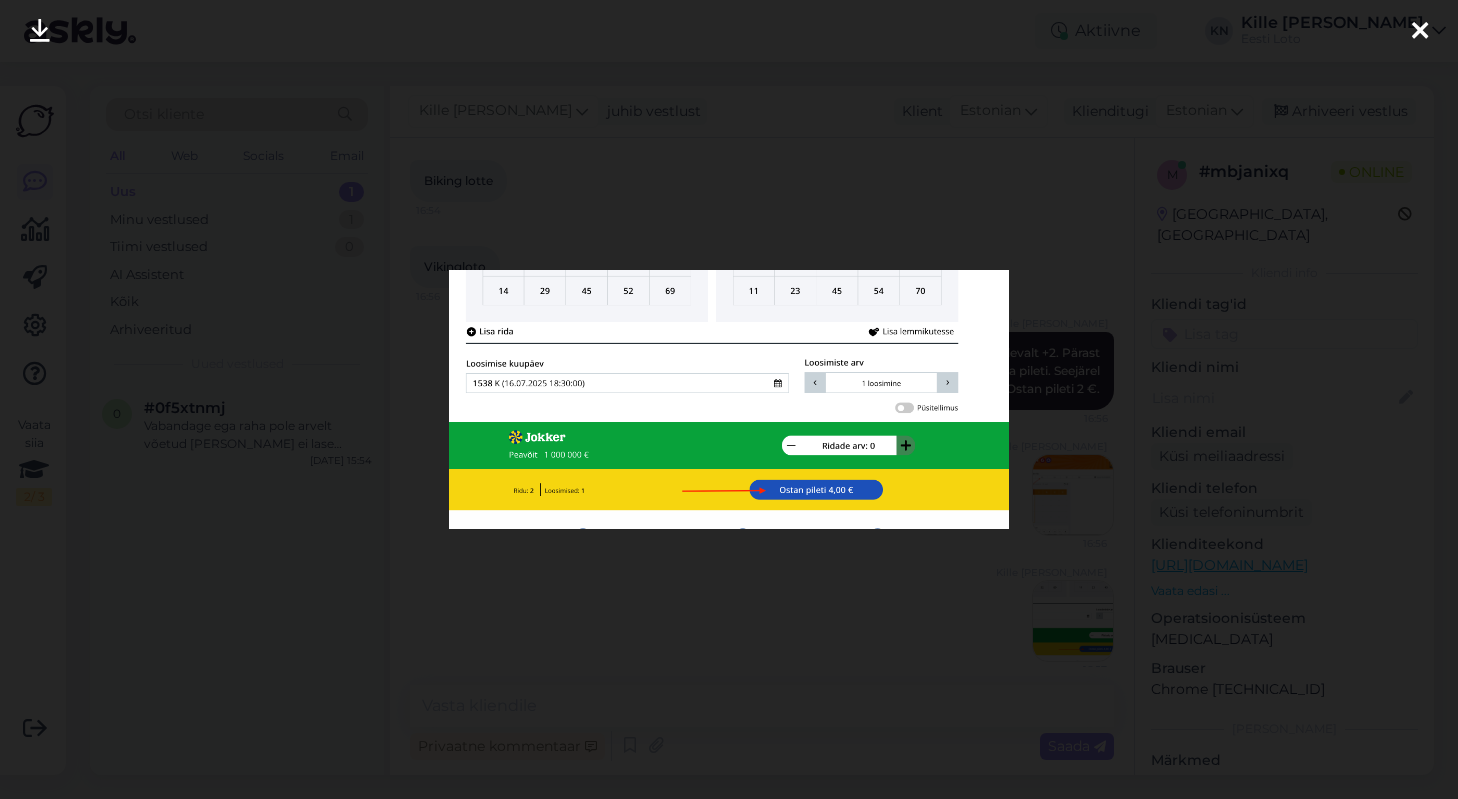 click at bounding box center [729, 399] 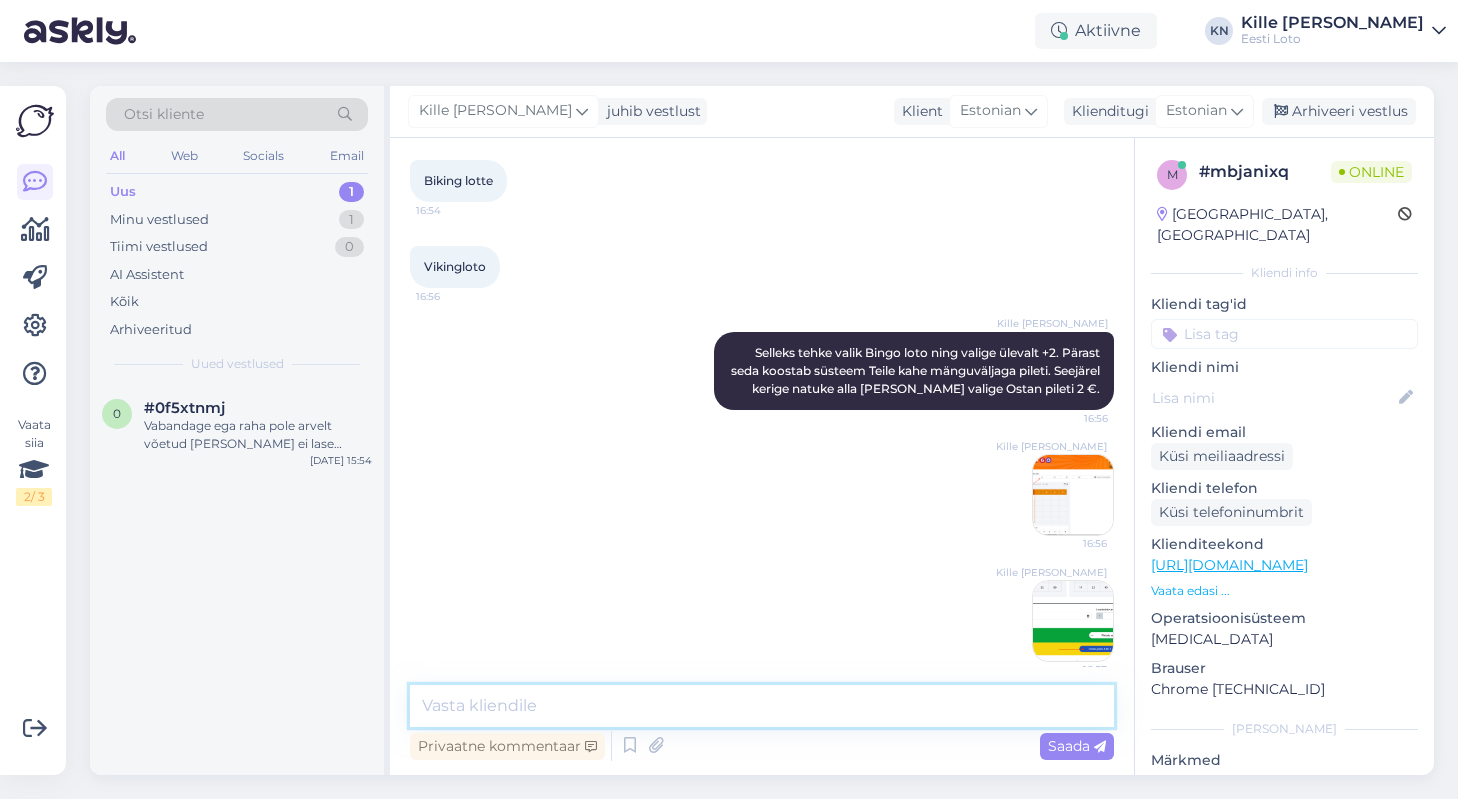 click at bounding box center [762, 706] 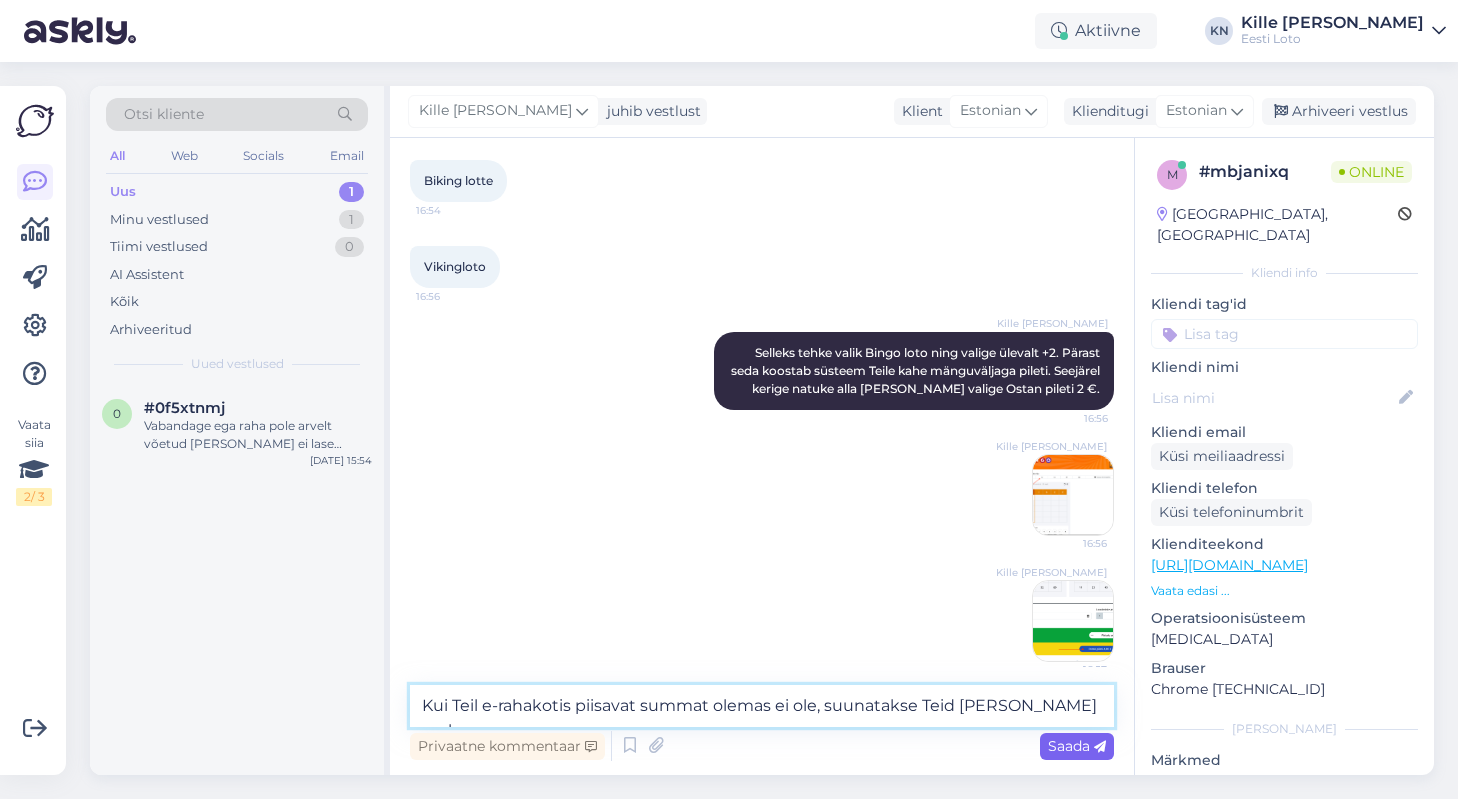 type on "Kui Teil e-rahakotis piisavat summat olemas ei ole, suunatakse Teid [PERSON_NAME] maksma." 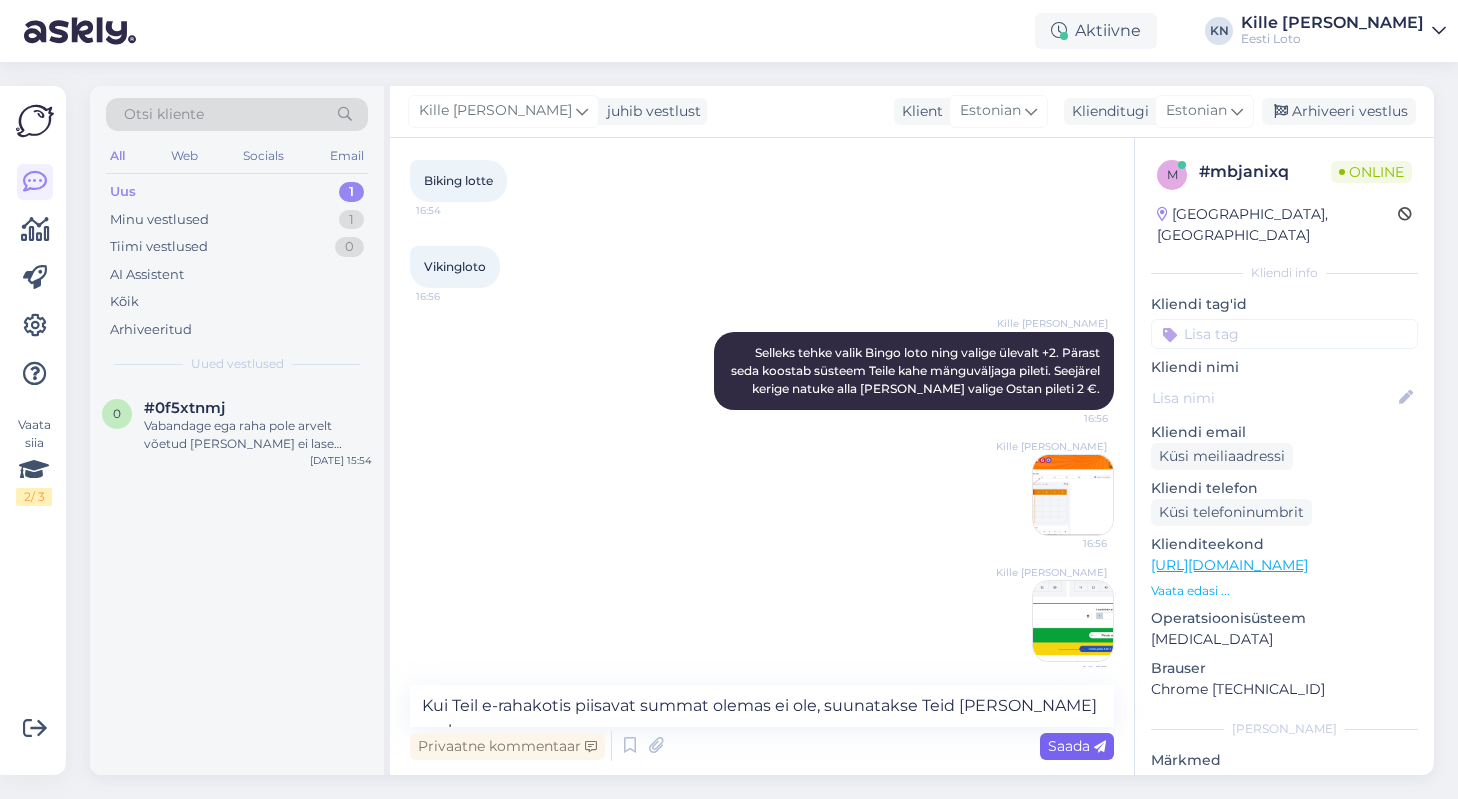 click on "Saada" at bounding box center [1077, 746] 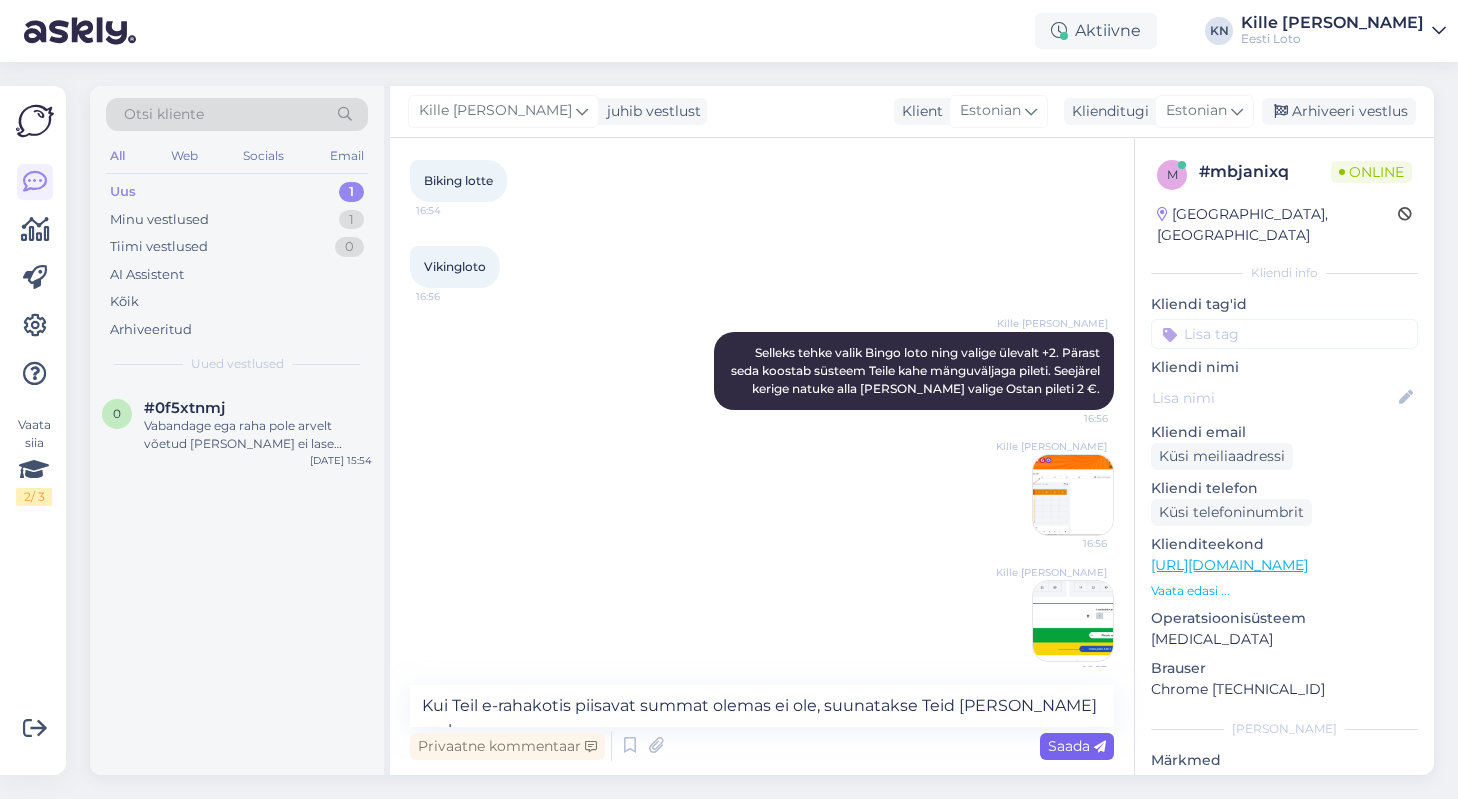 type 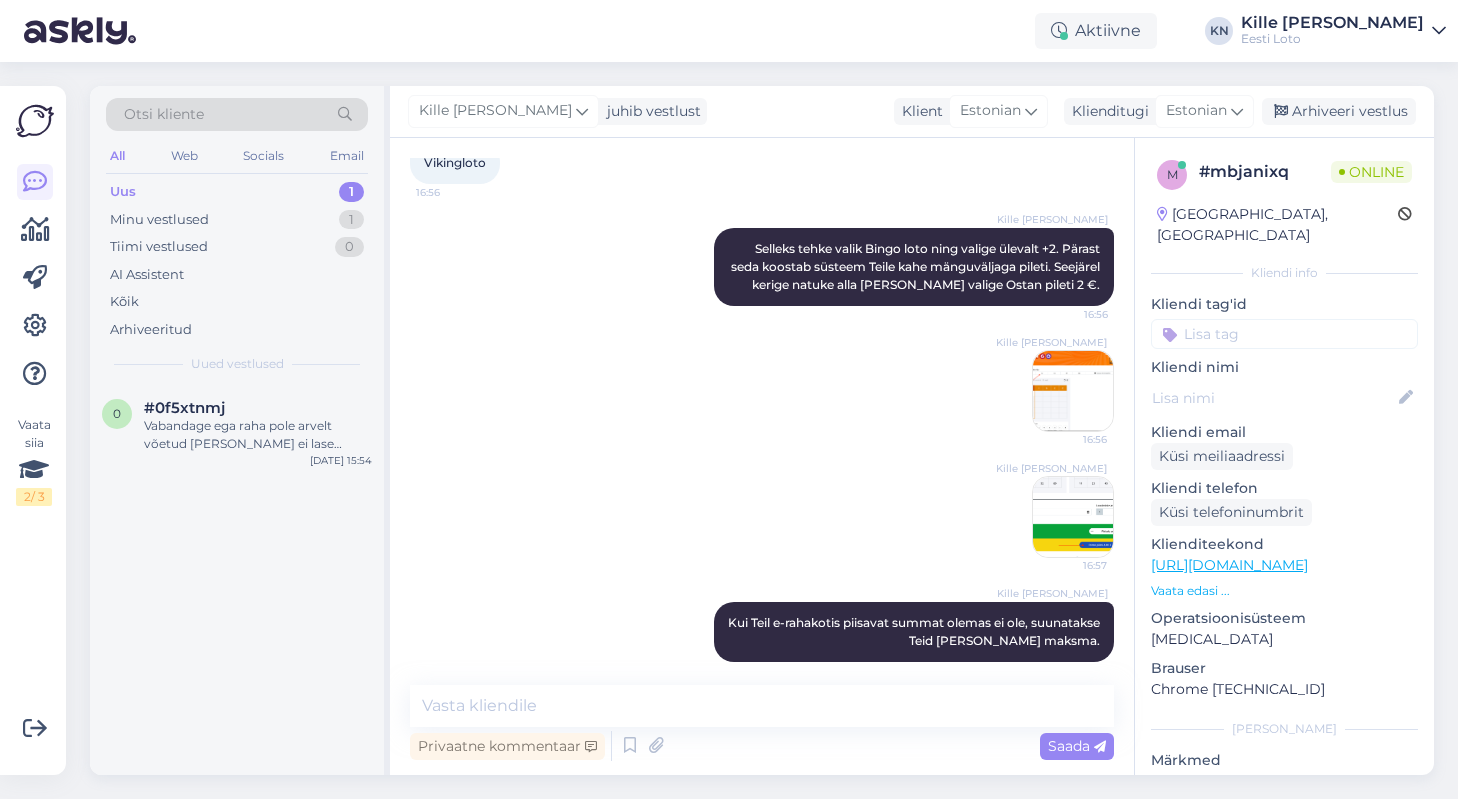 scroll, scrollTop: 388, scrollLeft: 0, axis: vertical 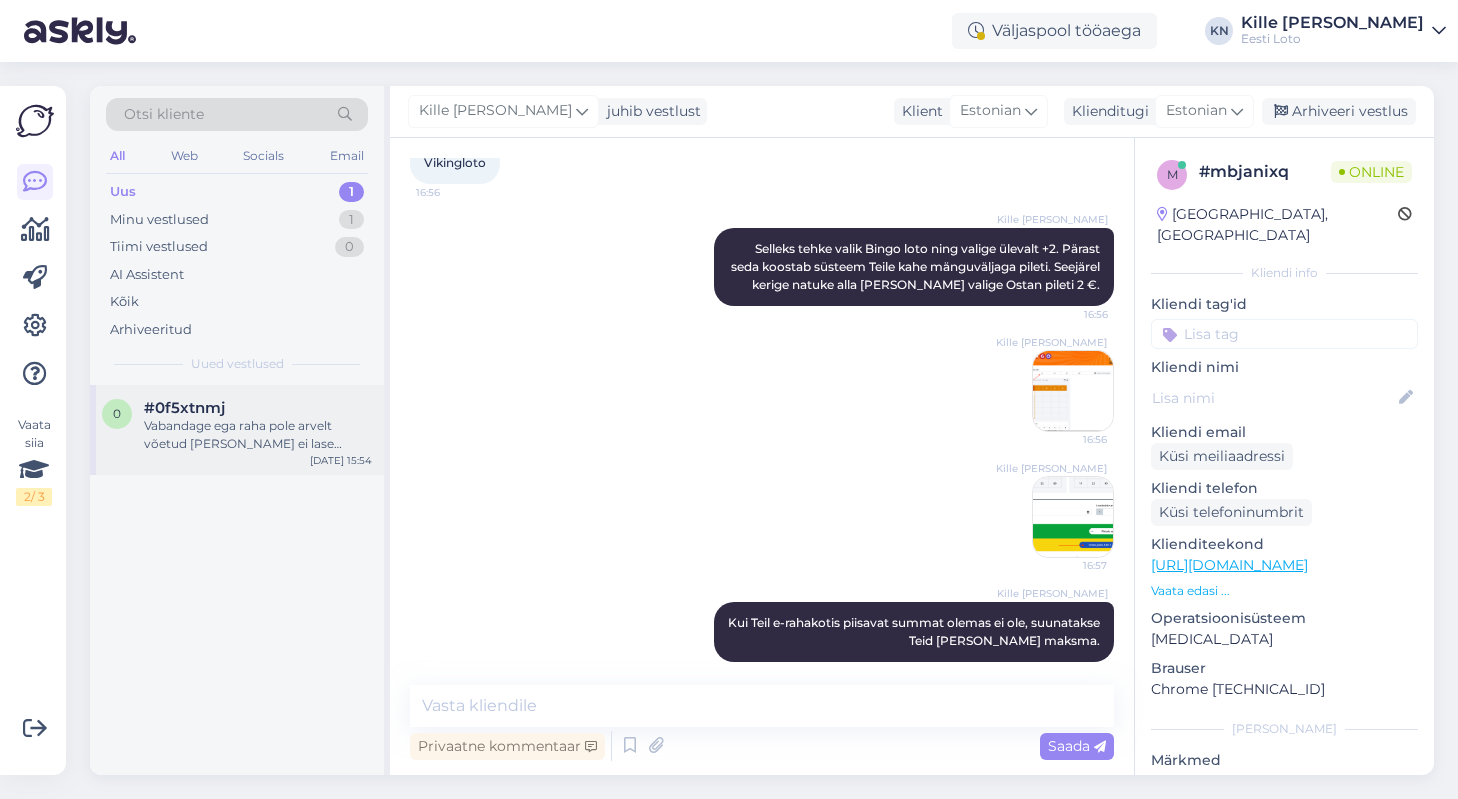 click on "Vabandage ega raha pole arvelt võetud [PERSON_NAME] ei lase [PERSON_NAME] sisenemist kannet lõpuni viia" at bounding box center (258, 435) 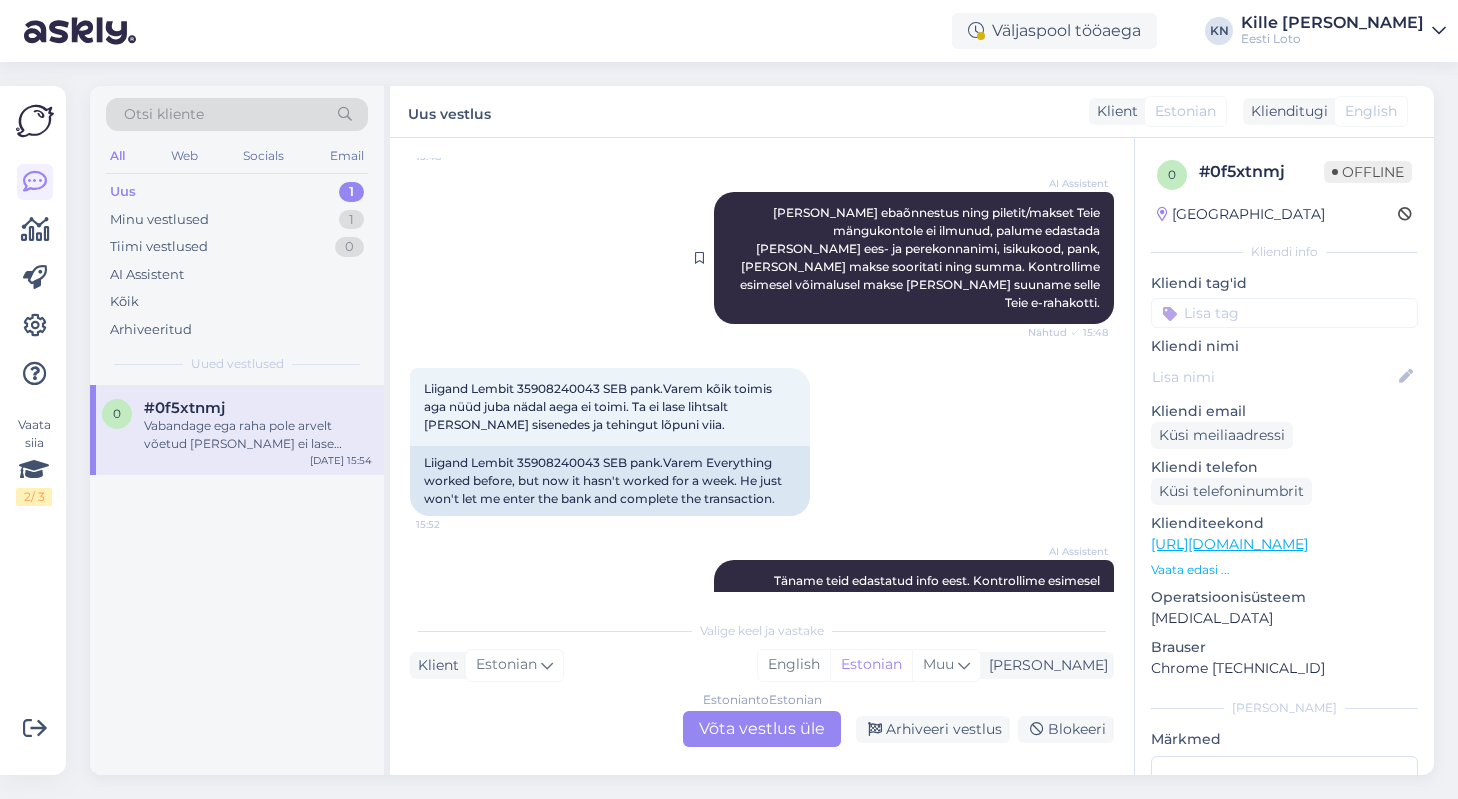 scroll, scrollTop: 803, scrollLeft: 0, axis: vertical 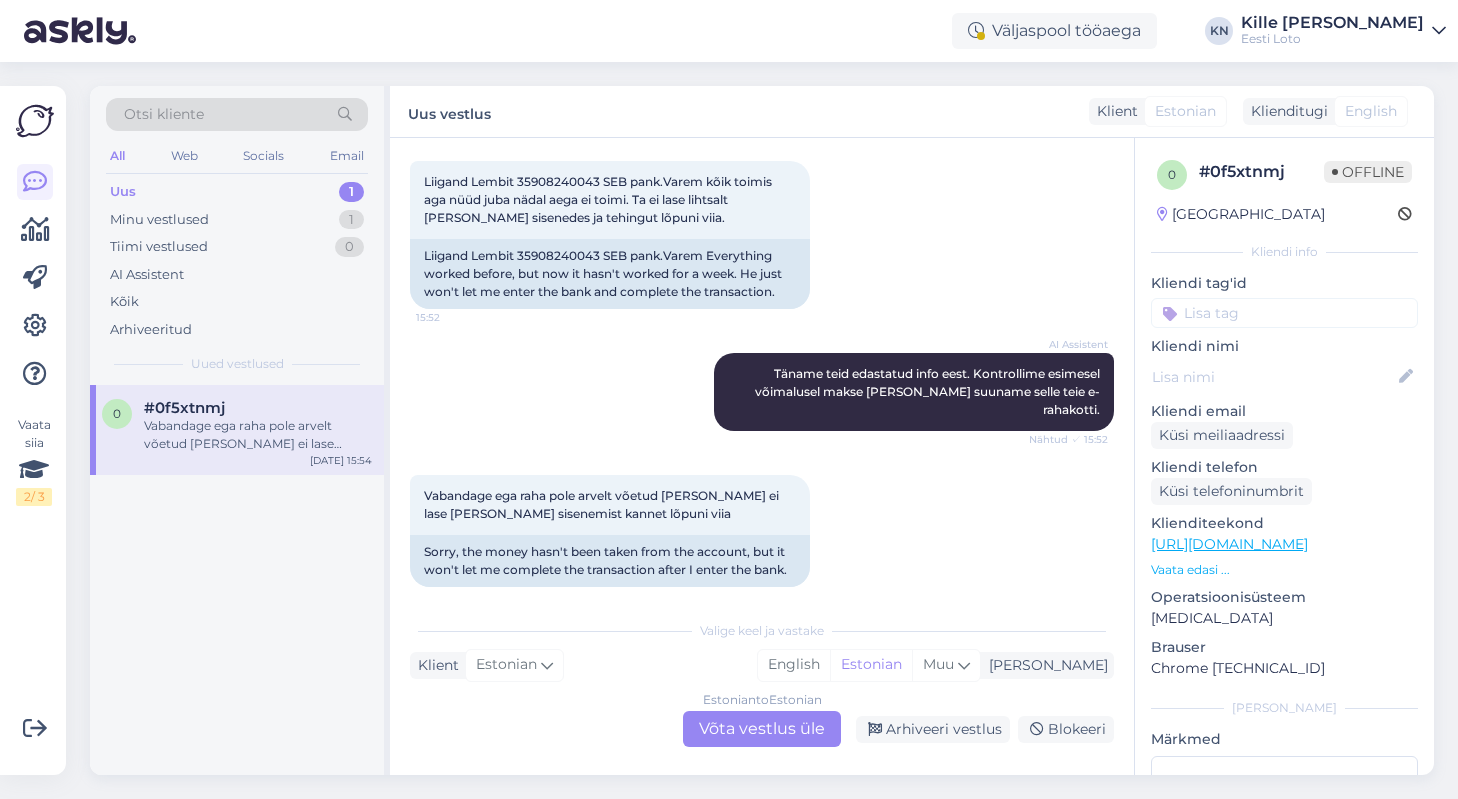 click on "Estonian  to  Estonian Võta vestlus üle" at bounding box center [762, 729] 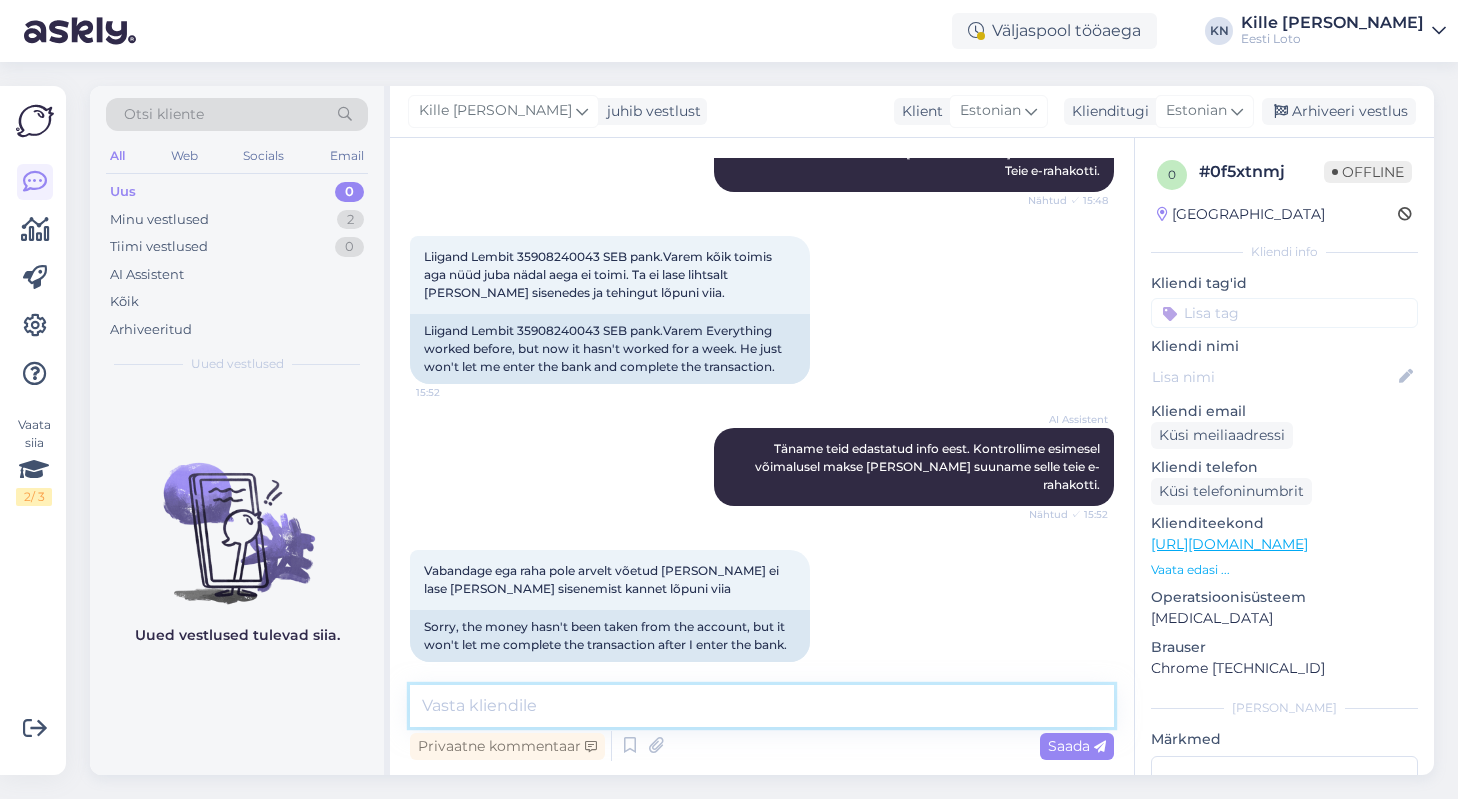 click at bounding box center [762, 706] 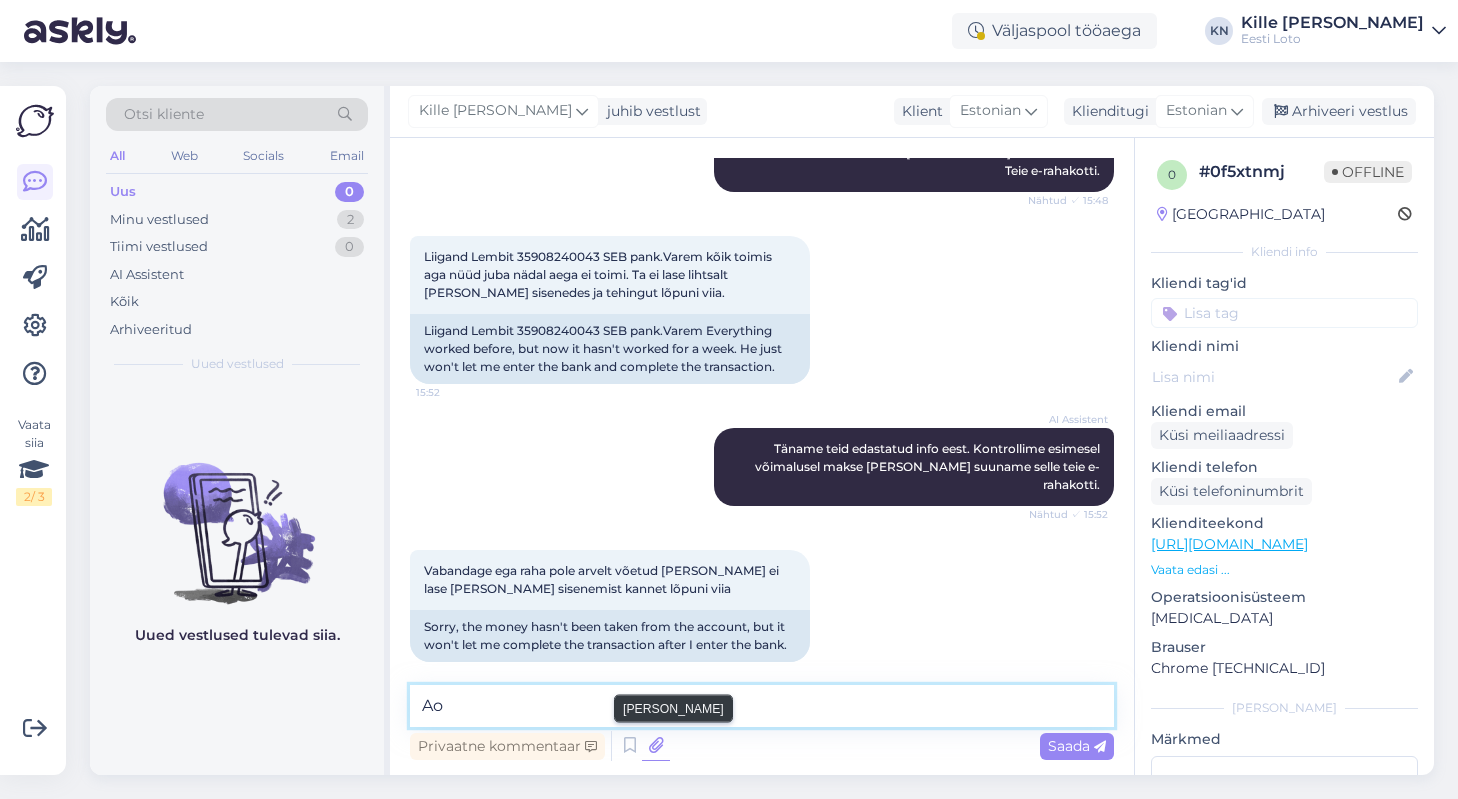 type on "A" 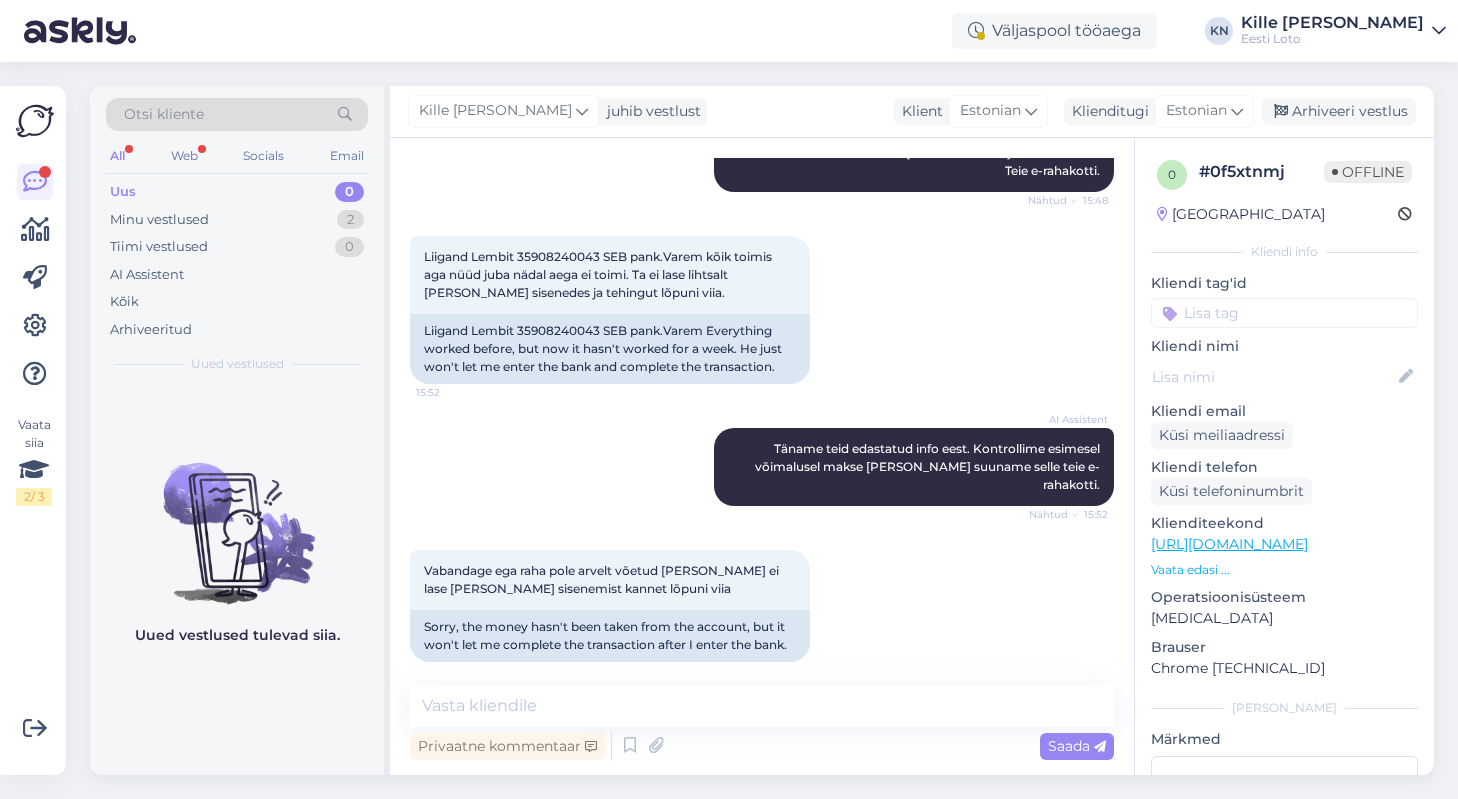 click on "Vestlus algas [DATE] Miks ma ei saa läbi panga oma e-arvele raha kanda. 15:45  Why can't I transfer money to my e-account through the bank? AI Assistent Tere!
Sissemakse e-rahakotti tuleb algatada Eesti Loto mängukontole sisseloginuna, sobiva panga pangalinki kasutades. Otse oma panga arvelduskontolt, mistahes varasema makse rekvisiitega, makset tehes raha mängukontole (e-rahakotti) ei jõua ja see tagastatakse teie arvelduskontole mõne tööpäeva jooksul. Nähtud ✓ 15:45  Ma ju teen seda smart-id juba nädal aega aga ta ei näita isegi panga linki kui ma sisestan summa [PERSON_NAME] laadida. 15:48  I've been using this smart-id for a week now, but it doesn't even show the bank link when I enter the amount I want to top up. AI Assistent [PERSON_NAME] ebaõnnestus ning piletit/makset Teie mängukontole ei ilmunud, palume edastada [PERSON_NAME] ees- ja perekonnanimi, isikukood, pank, [PERSON_NAME] makse sooritati ning summa. Kontrollime esimesel võimalusel makse [PERSON_NAME] suuname selle Teie e-rahakotti. 15:52" at bounding box center (762, 456) 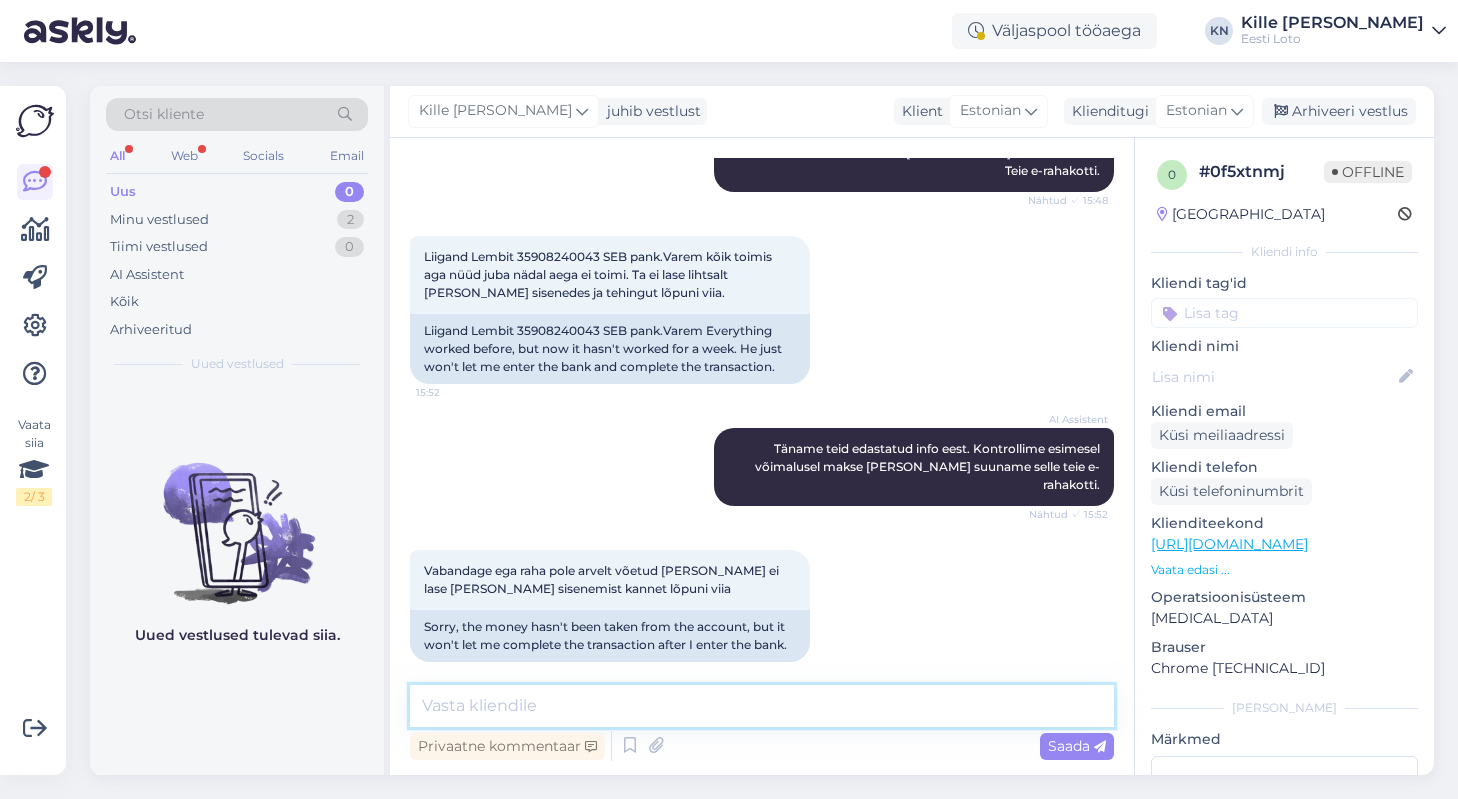 click at bounding box center (762, 706) 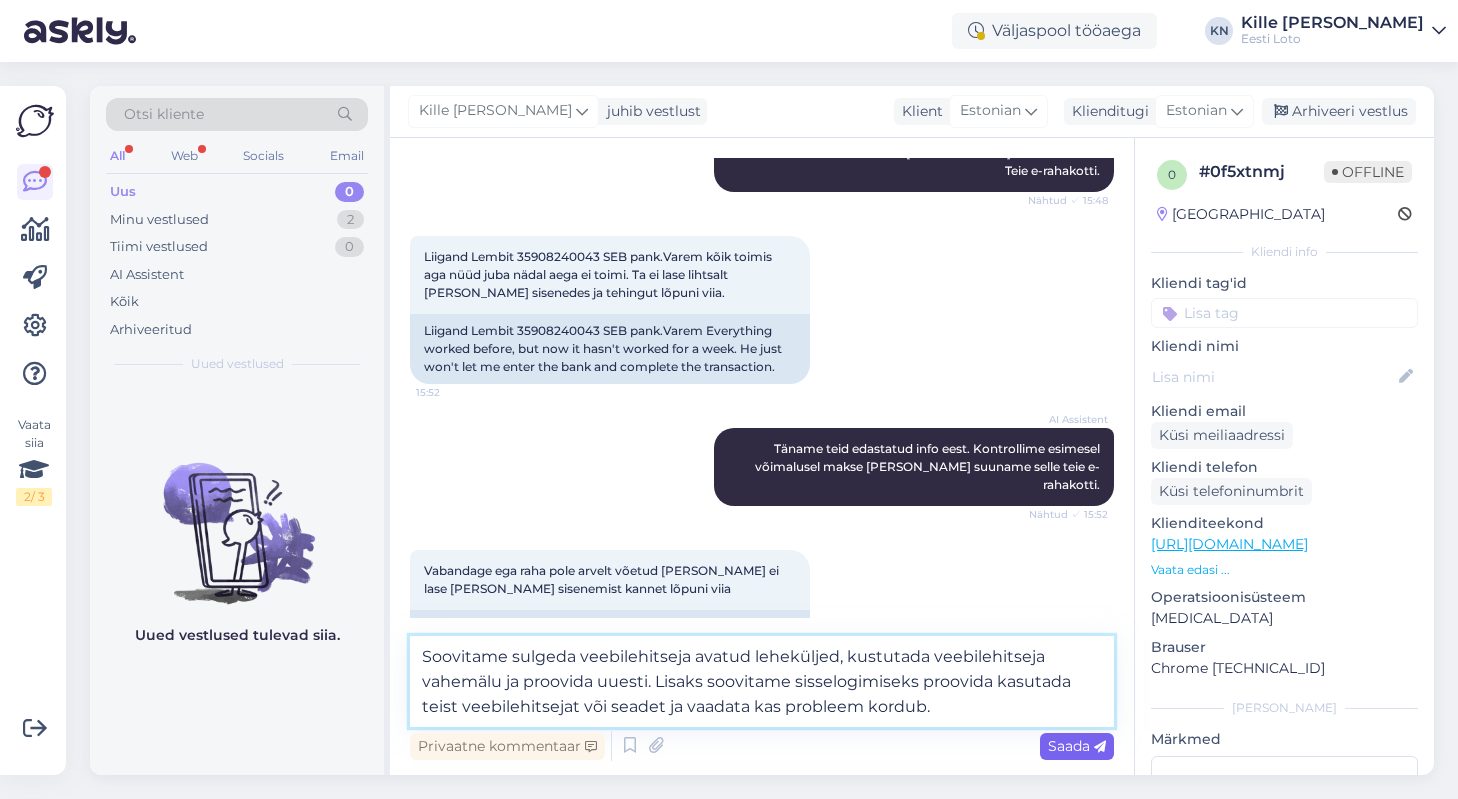 type on "Soovitame sulgeda veebilehitseja avatud leheküljed, kustutada veebilehitseja vahemälu ja proovida uuesti. Lisaks soovitame sisselogimiseks proovida kasutada teist veebilehitsejat või seadet ja vaadata kas probleem kordub." 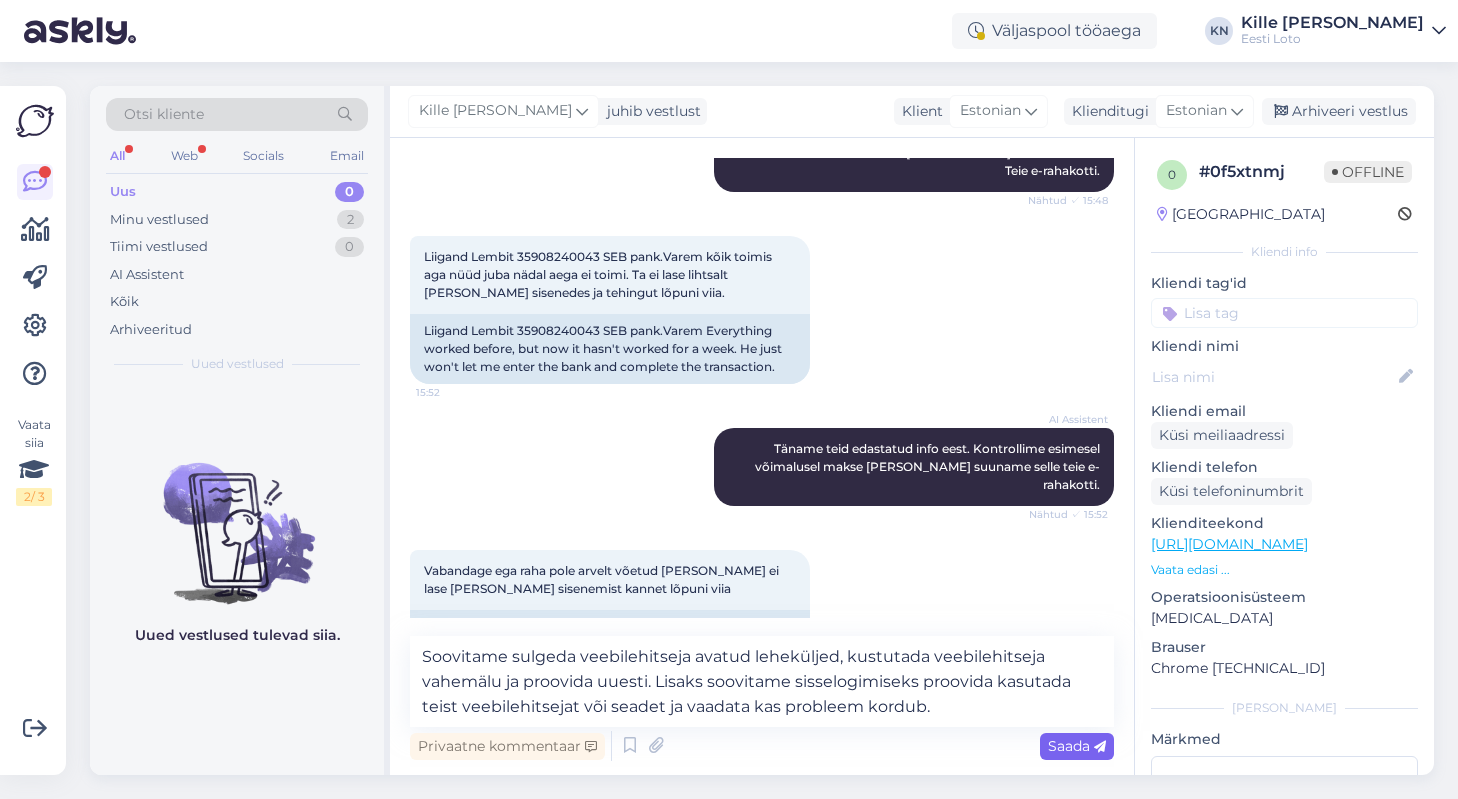 click on "Saada" at bounding box center [1077, 746] 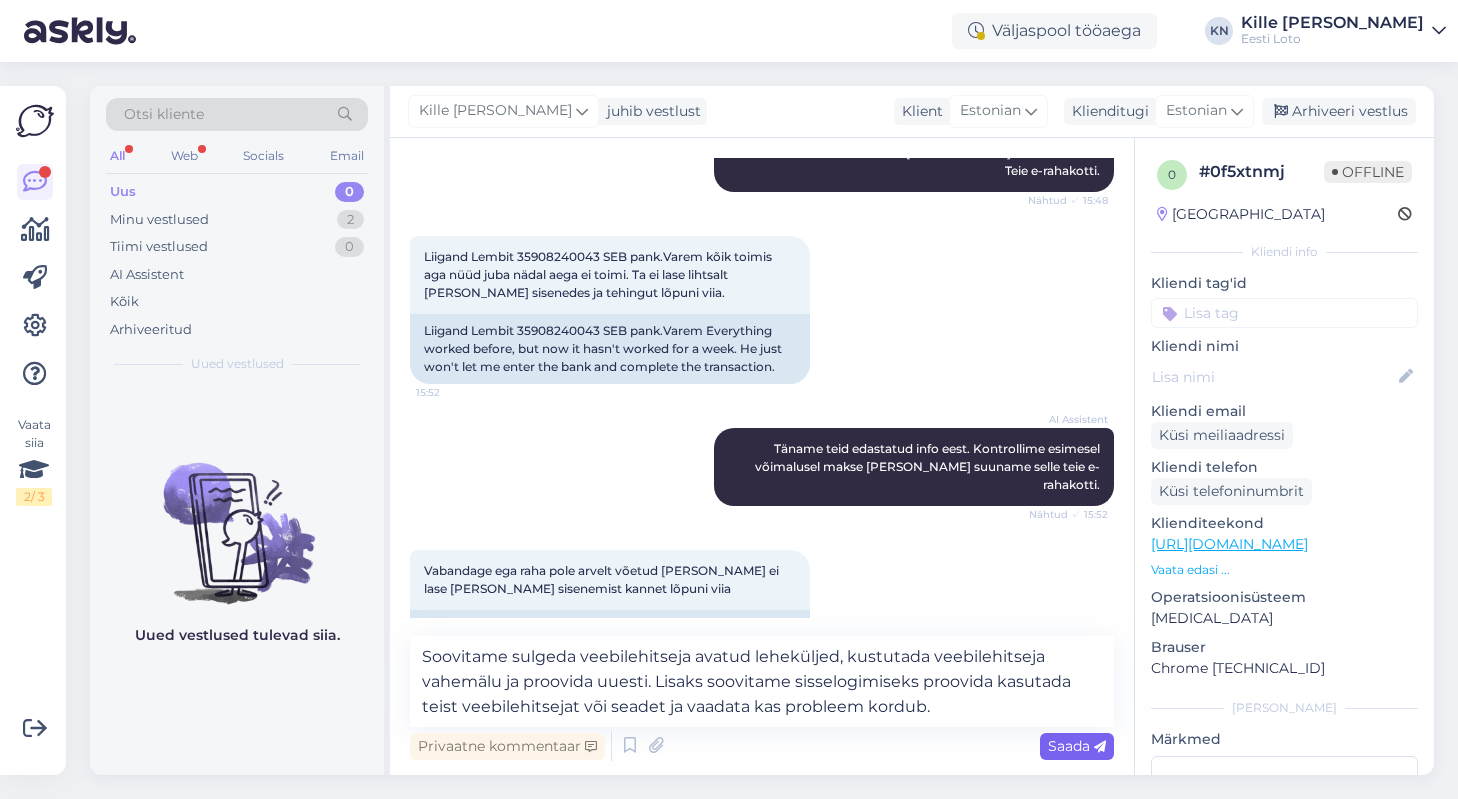 type 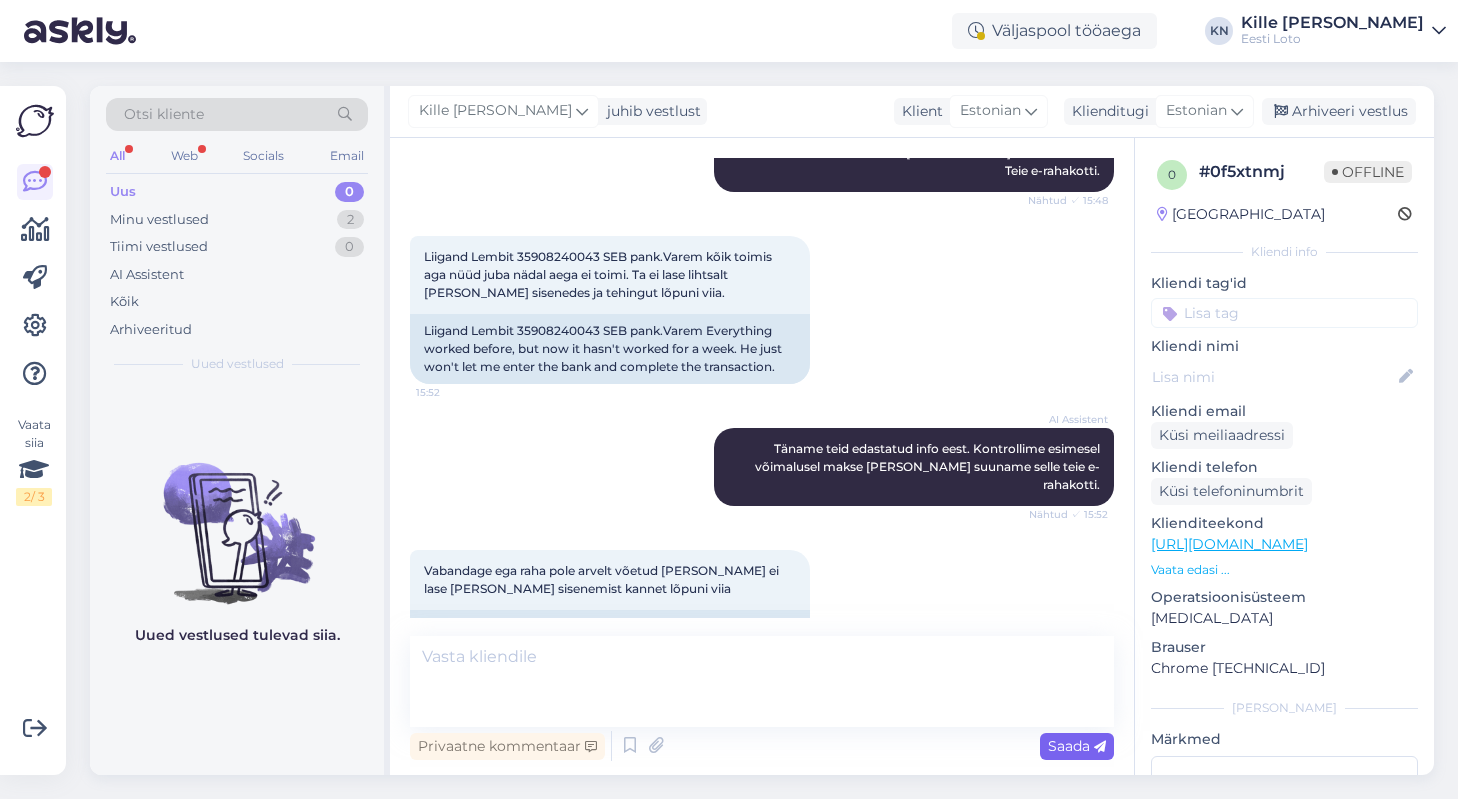 scroll, scrollTop: 868, scrollLeft: 0, axis: vertical 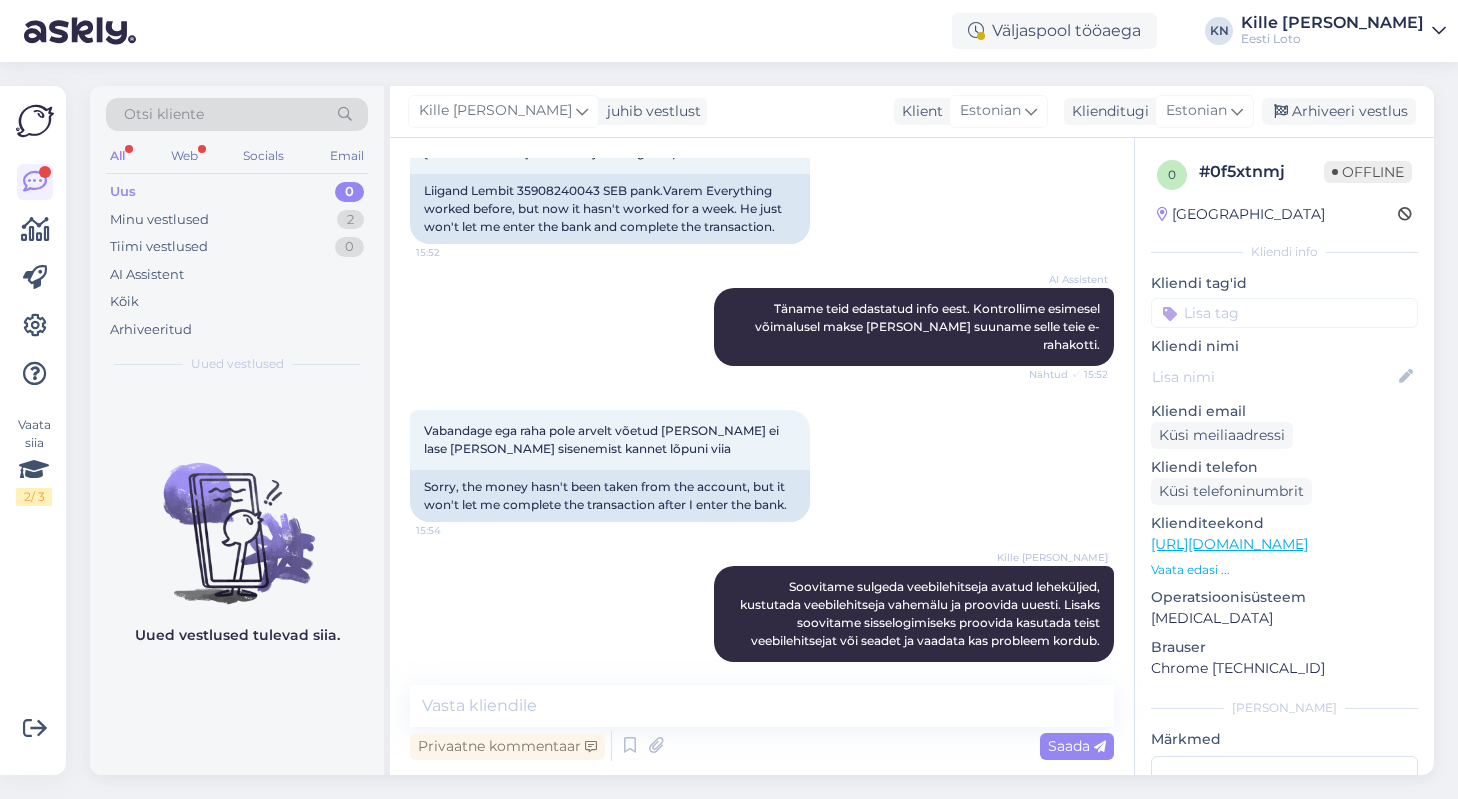 click at bounding box center [1284, 313] 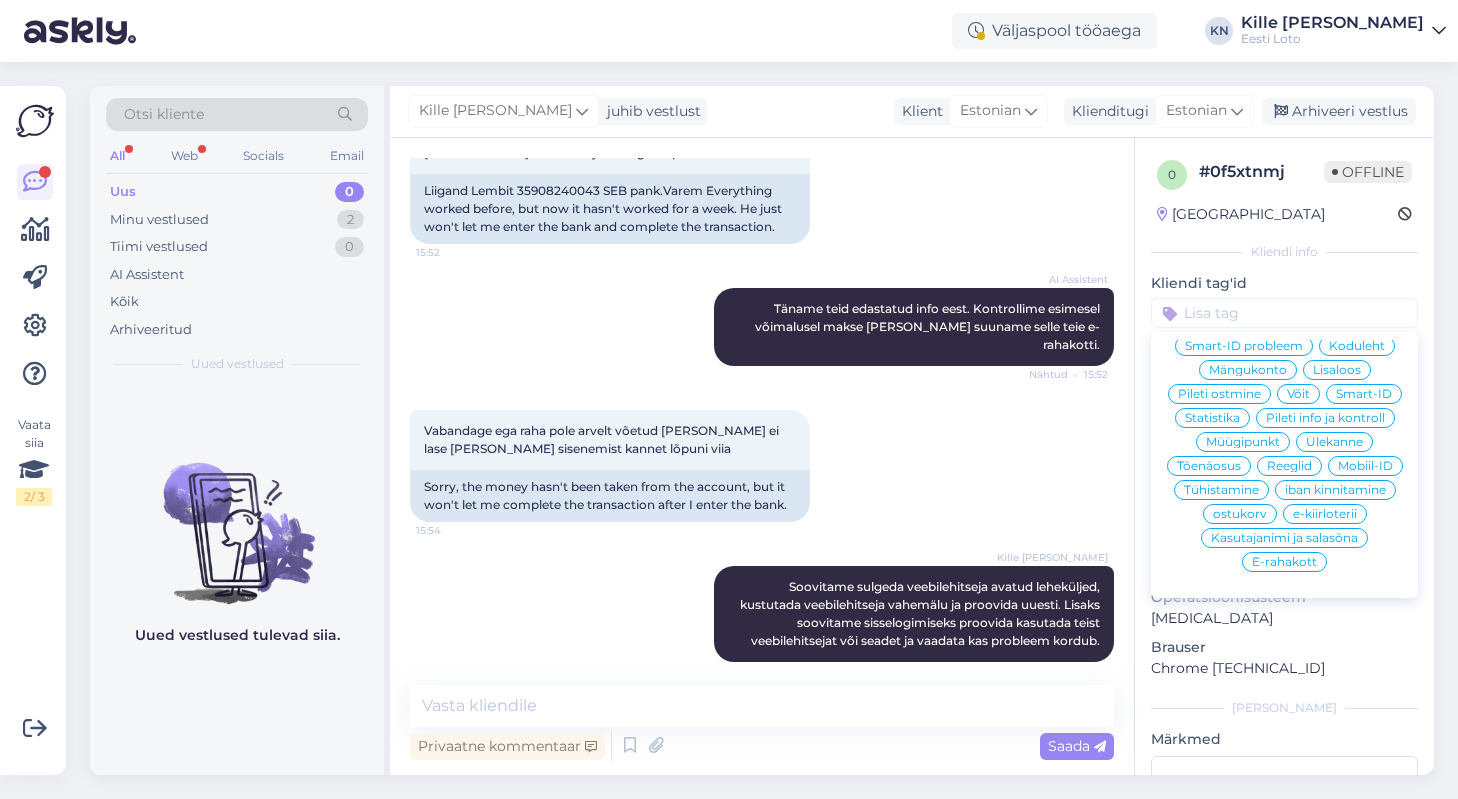 scroll, scrollTop: 0, scrollLeft: 0, axis: both 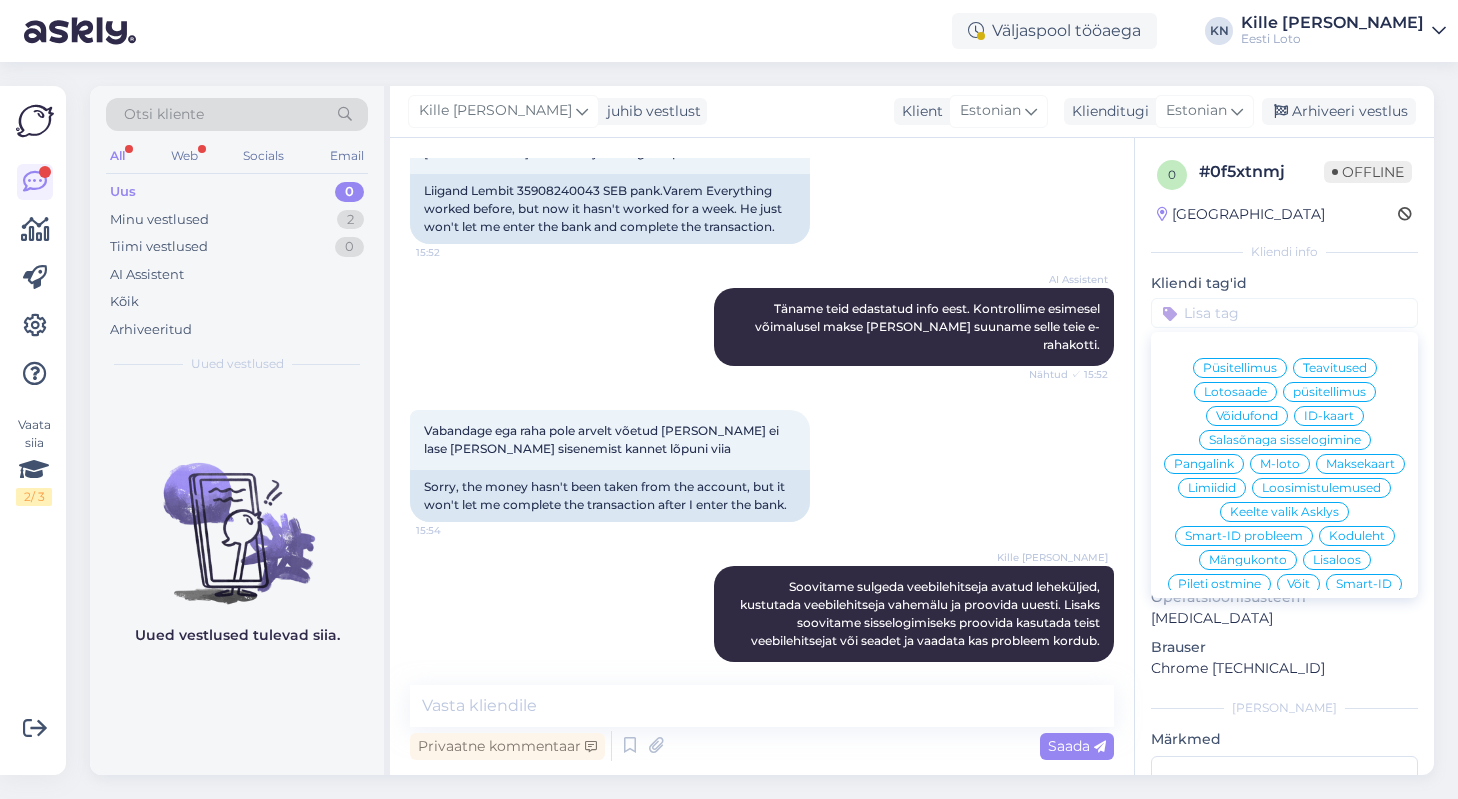 click on "Pileti ostmine" at bounding box center (1219, 584) 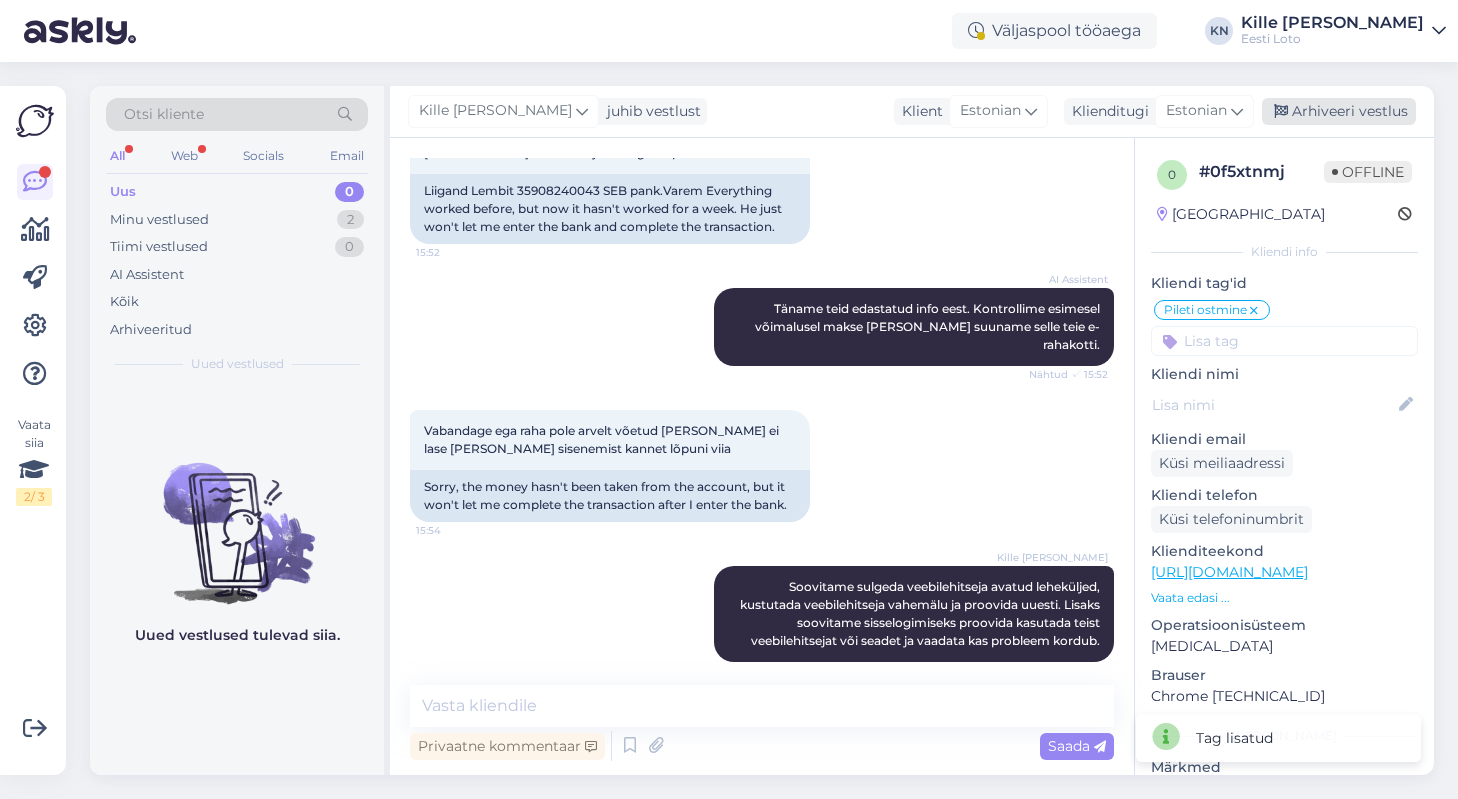click on "Arhiveeri vestlus" at bounding box center [1339, 111] 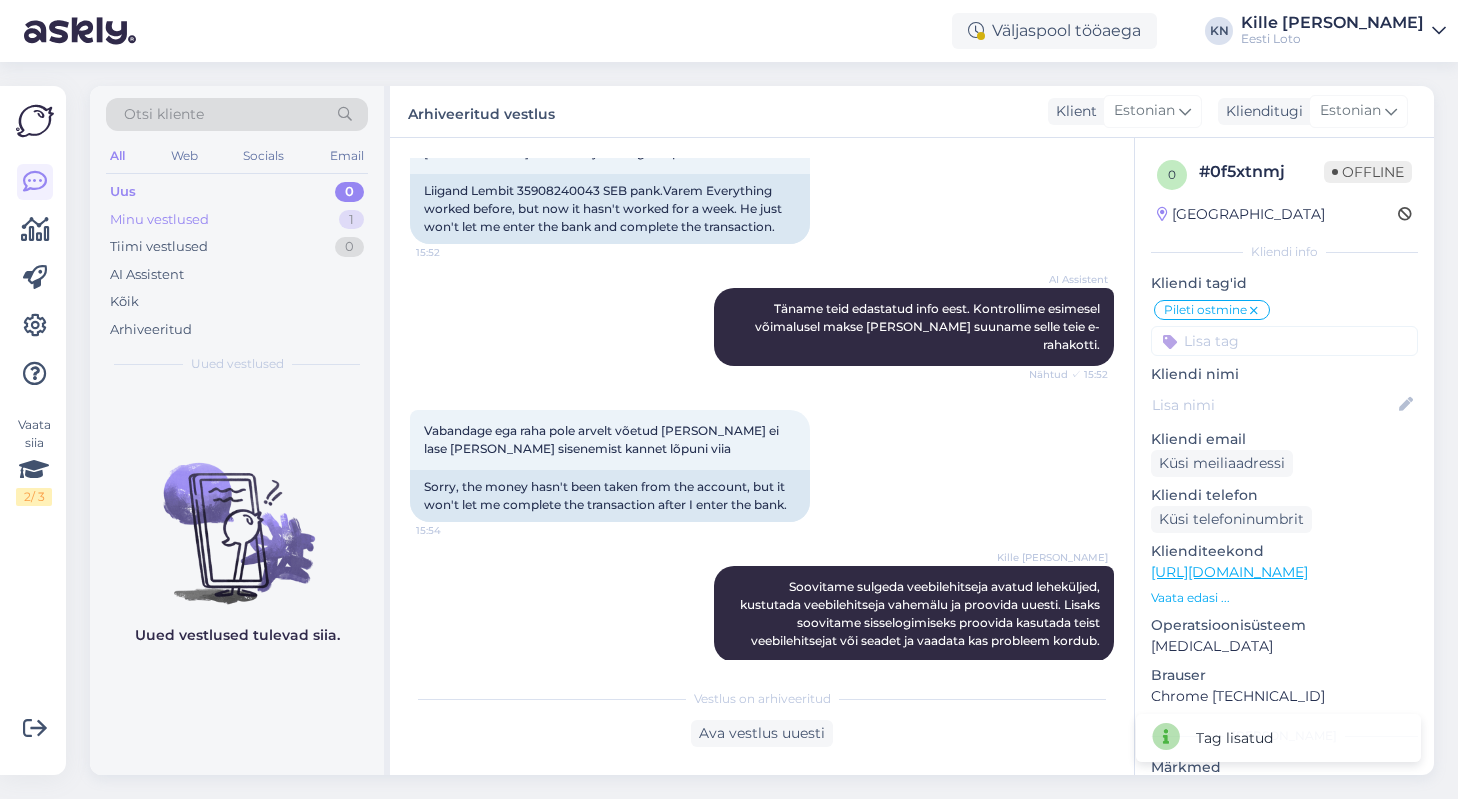 click on "Minu vestlused 1" at bounding box center (237, 220) 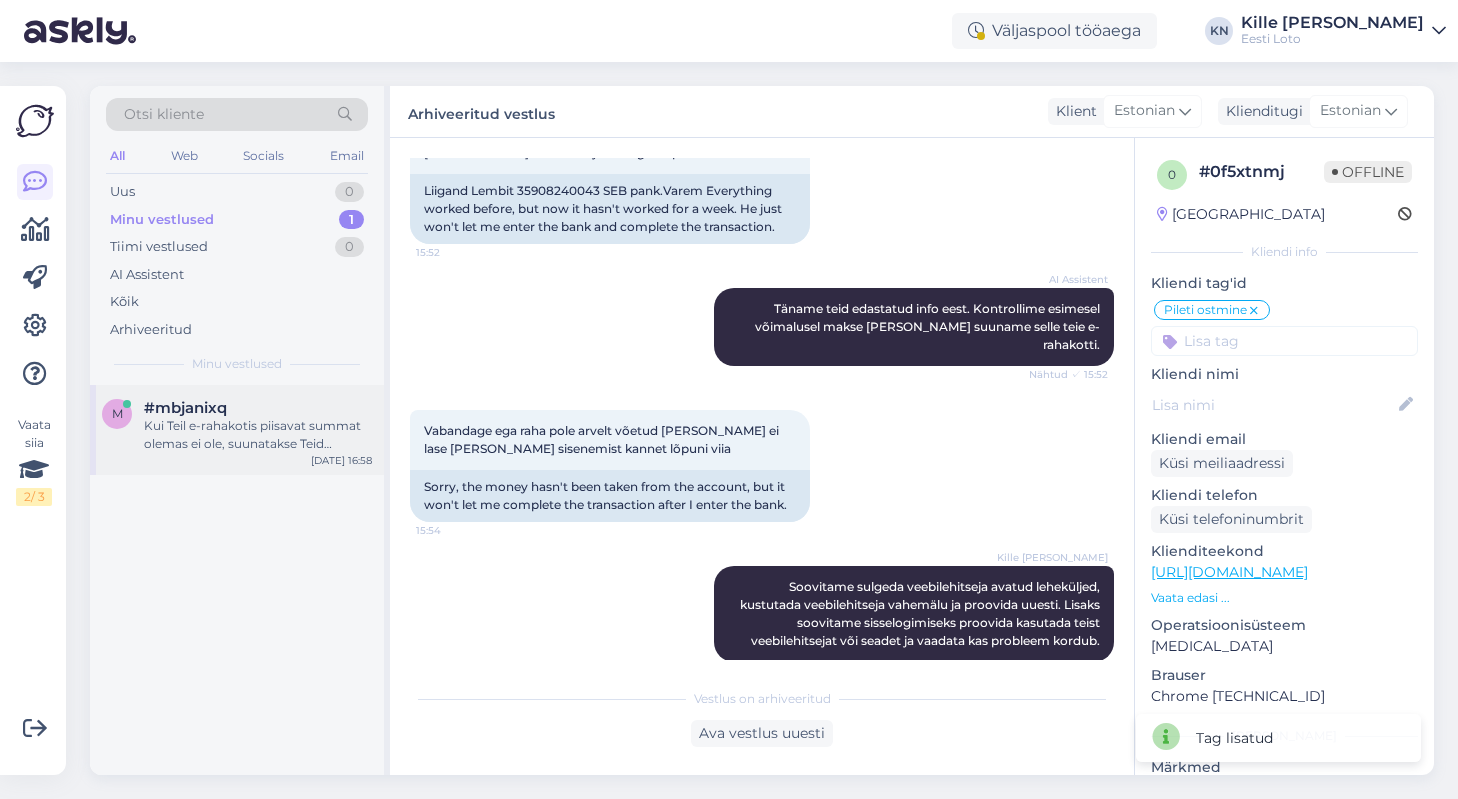 click on "Kui Teil e-rahakotis piisavat summat olemas ei ole, suunatakse Teid [PERSON_NAME] maksma." at bounding box center (258, 435) 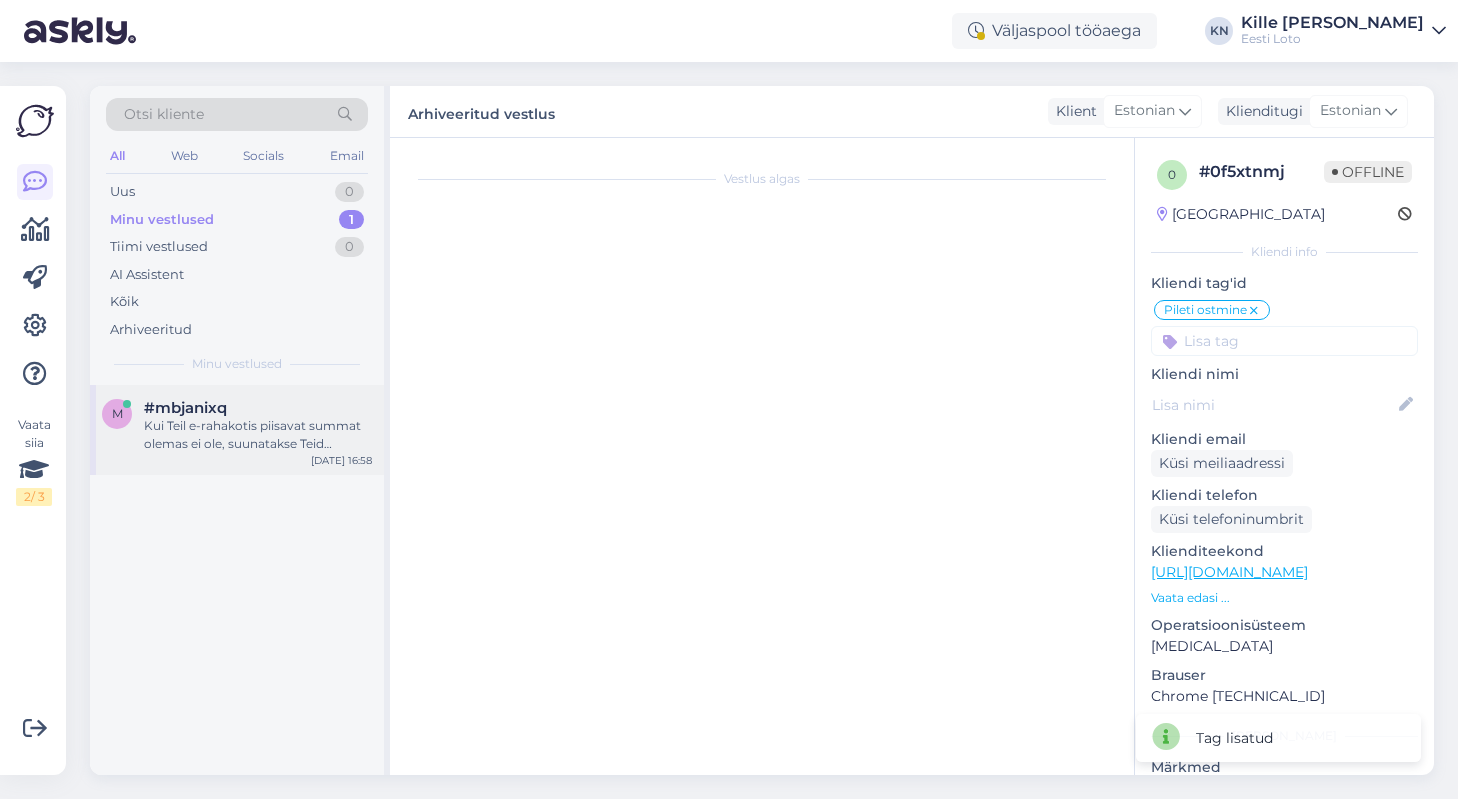 scroll, scrollTop: 710, scrollLeft: 0, axis: vertical 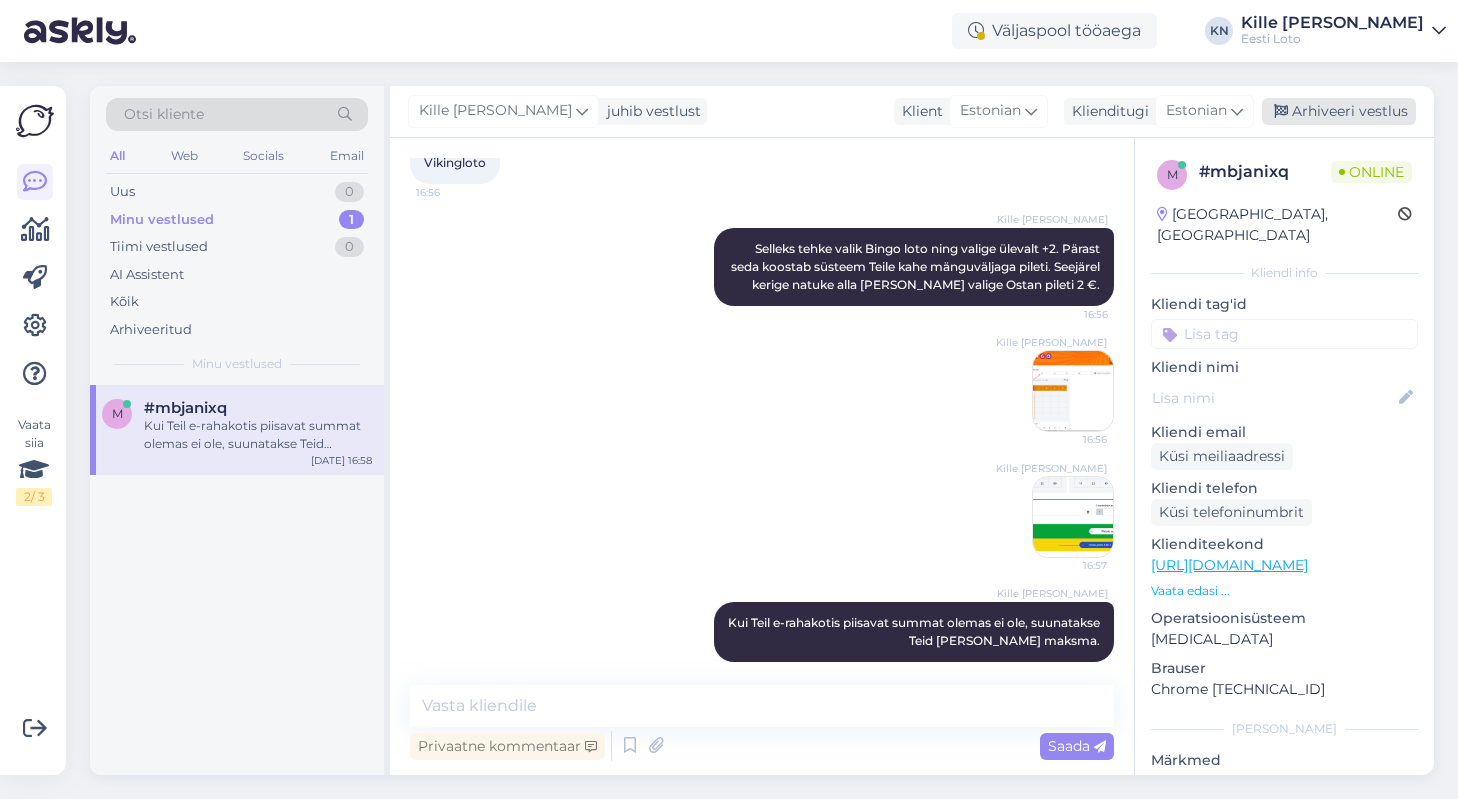 click on "Arhiveeri vestlus" at bounding box center (1339, 111) 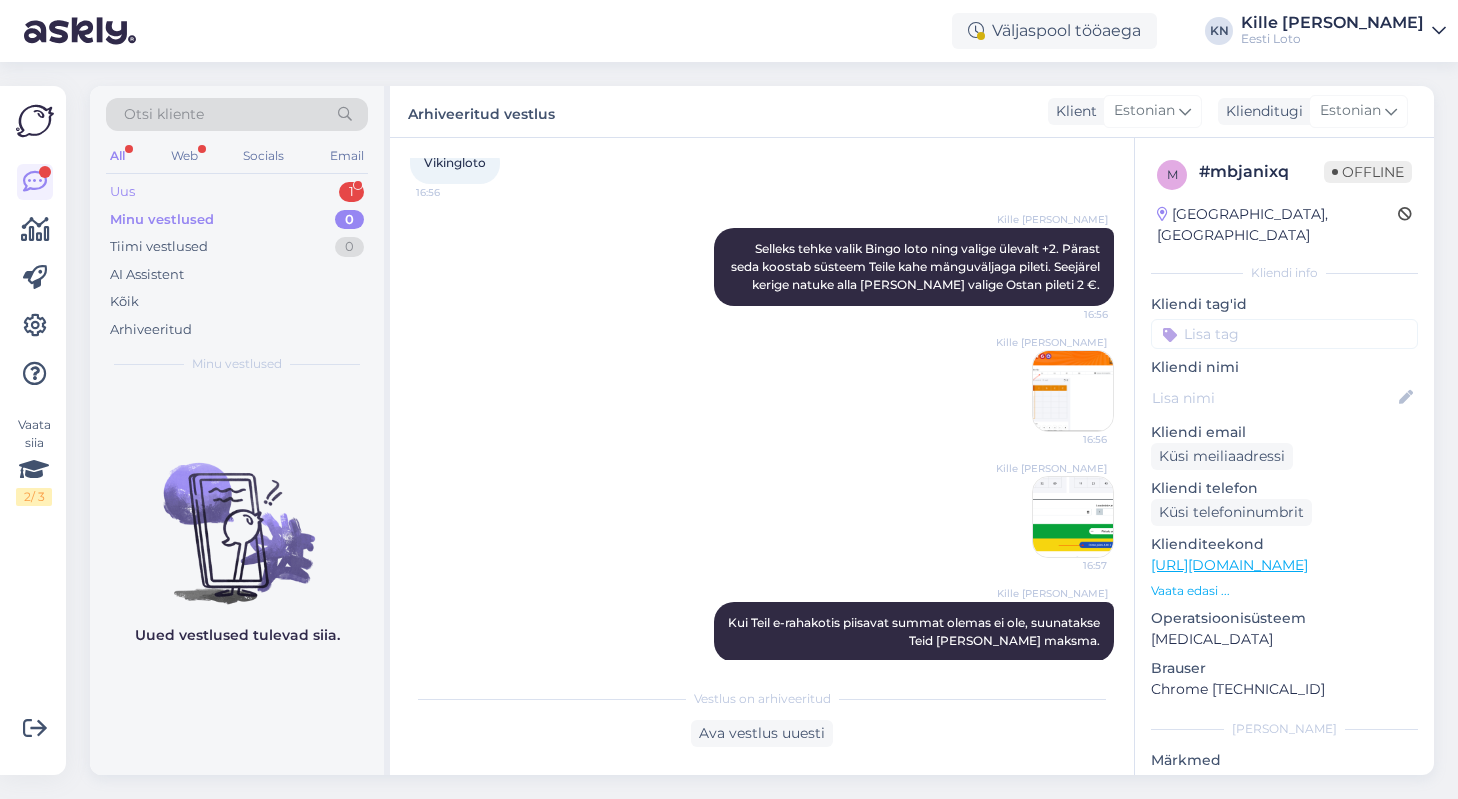click on "Uus 1" at bounding box center [237, 192] 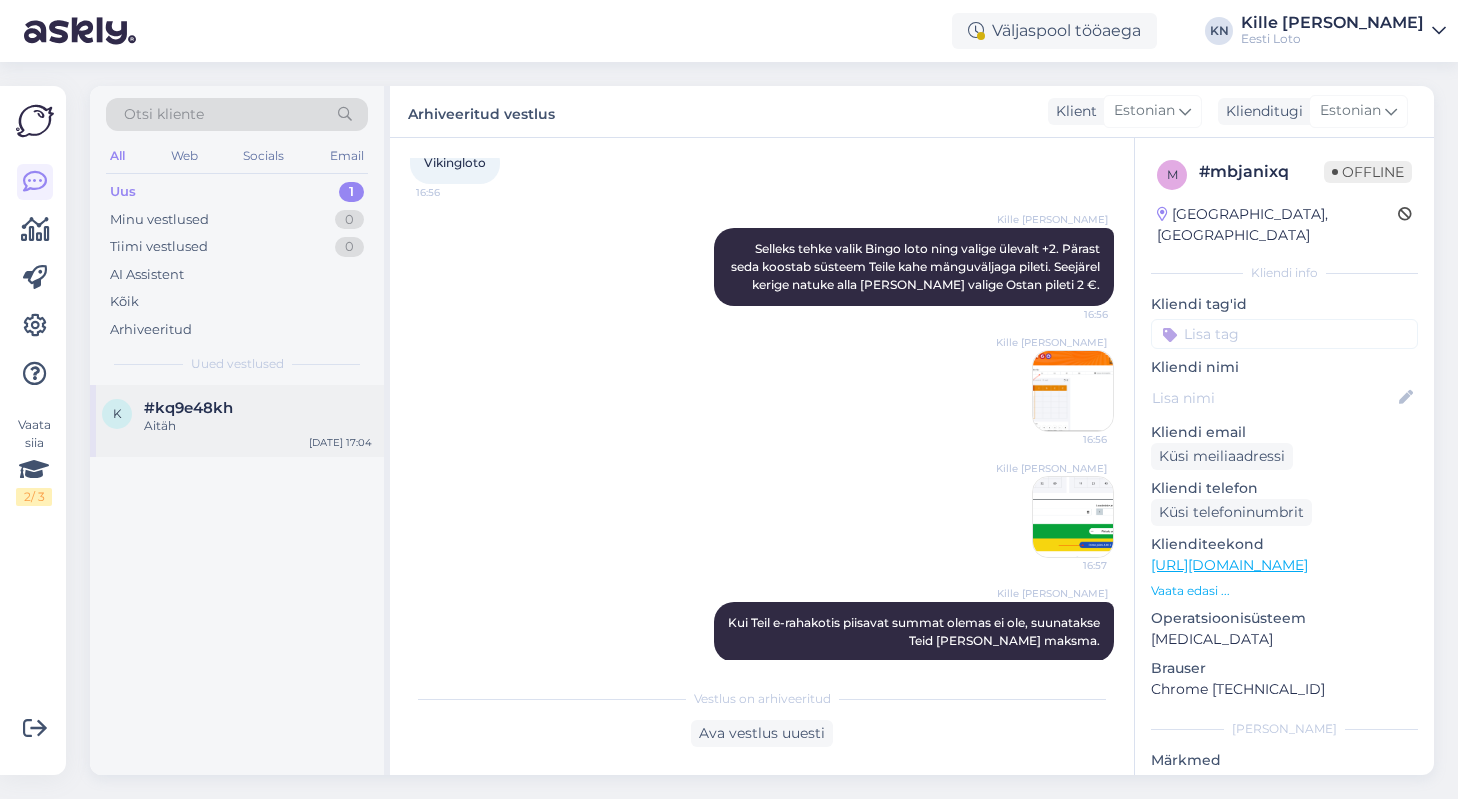 click on "#kq9e48kh" at bounding box center (188, 408) 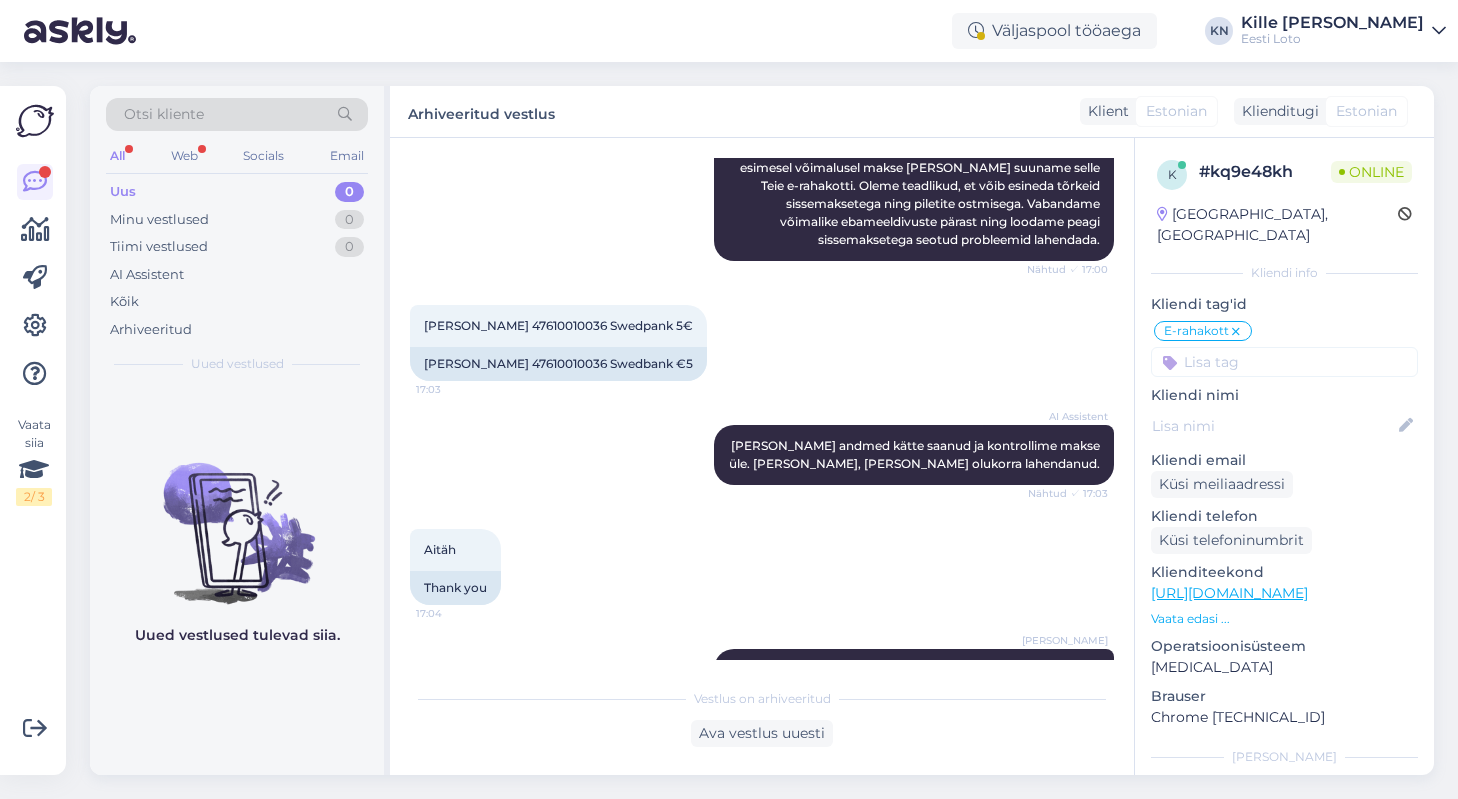 scroll, scrollTop: 677, scrollLeft: 0, axis: vertical 